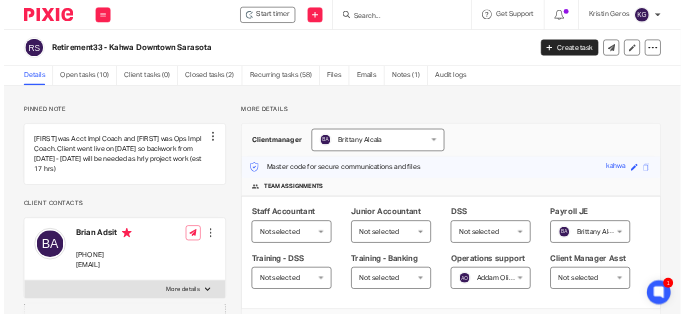 scroll, scrollTop: 0, scrollLeft: 0, axis: both 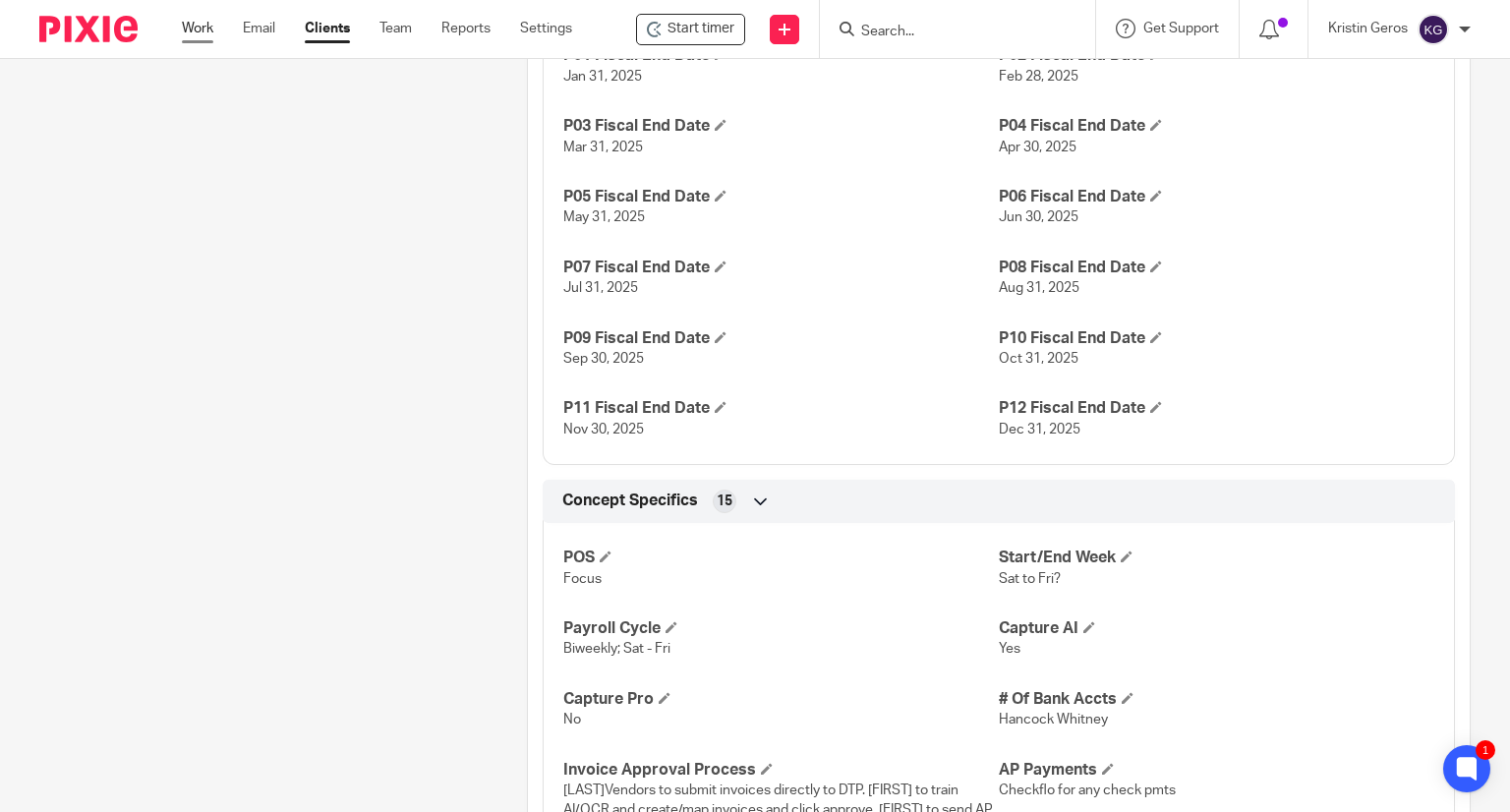 click on "Work" at bounding box center (198, 29) 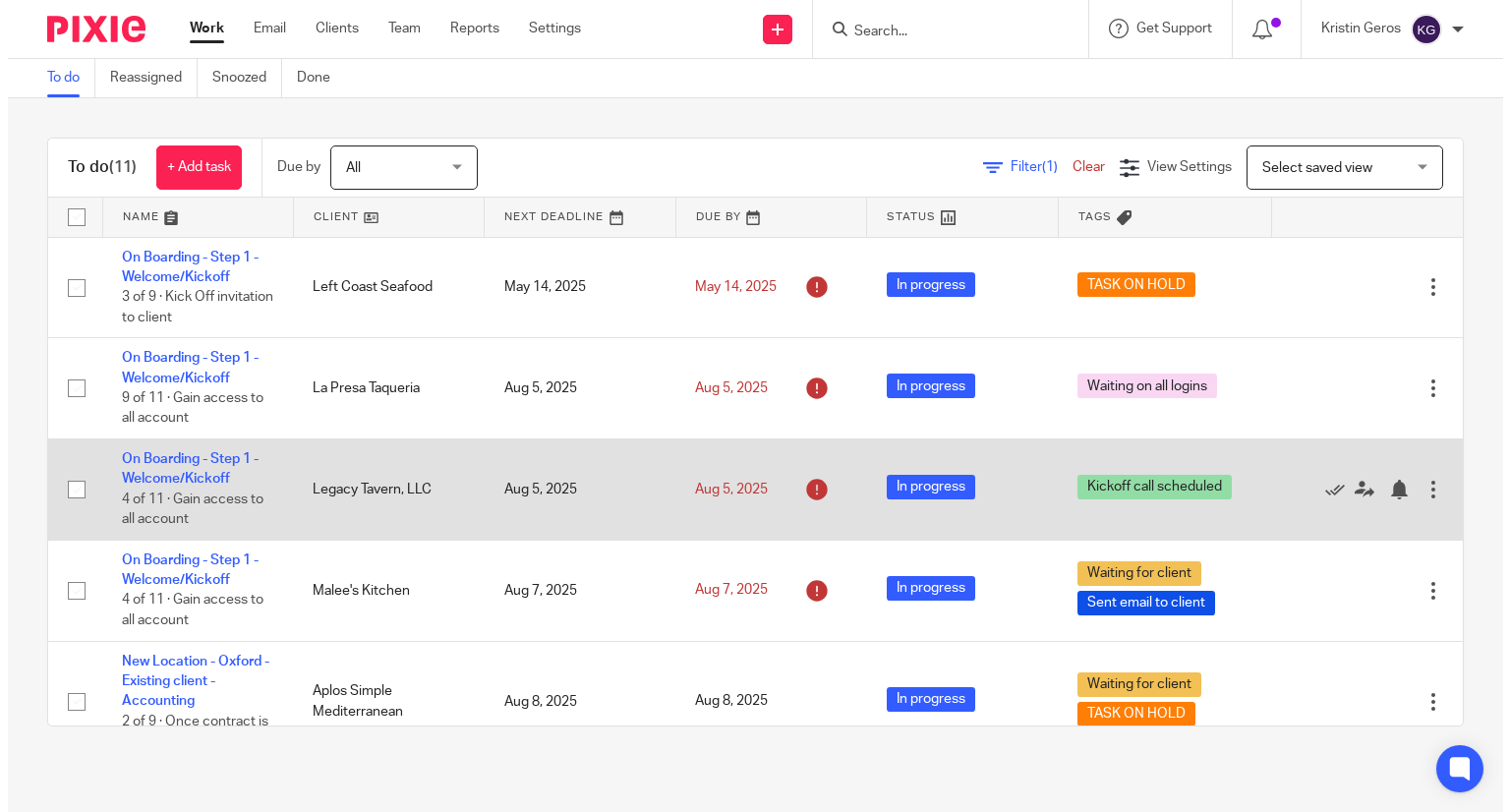 scroll, scrollTop: 0, scrollLeft: 0, axis: both 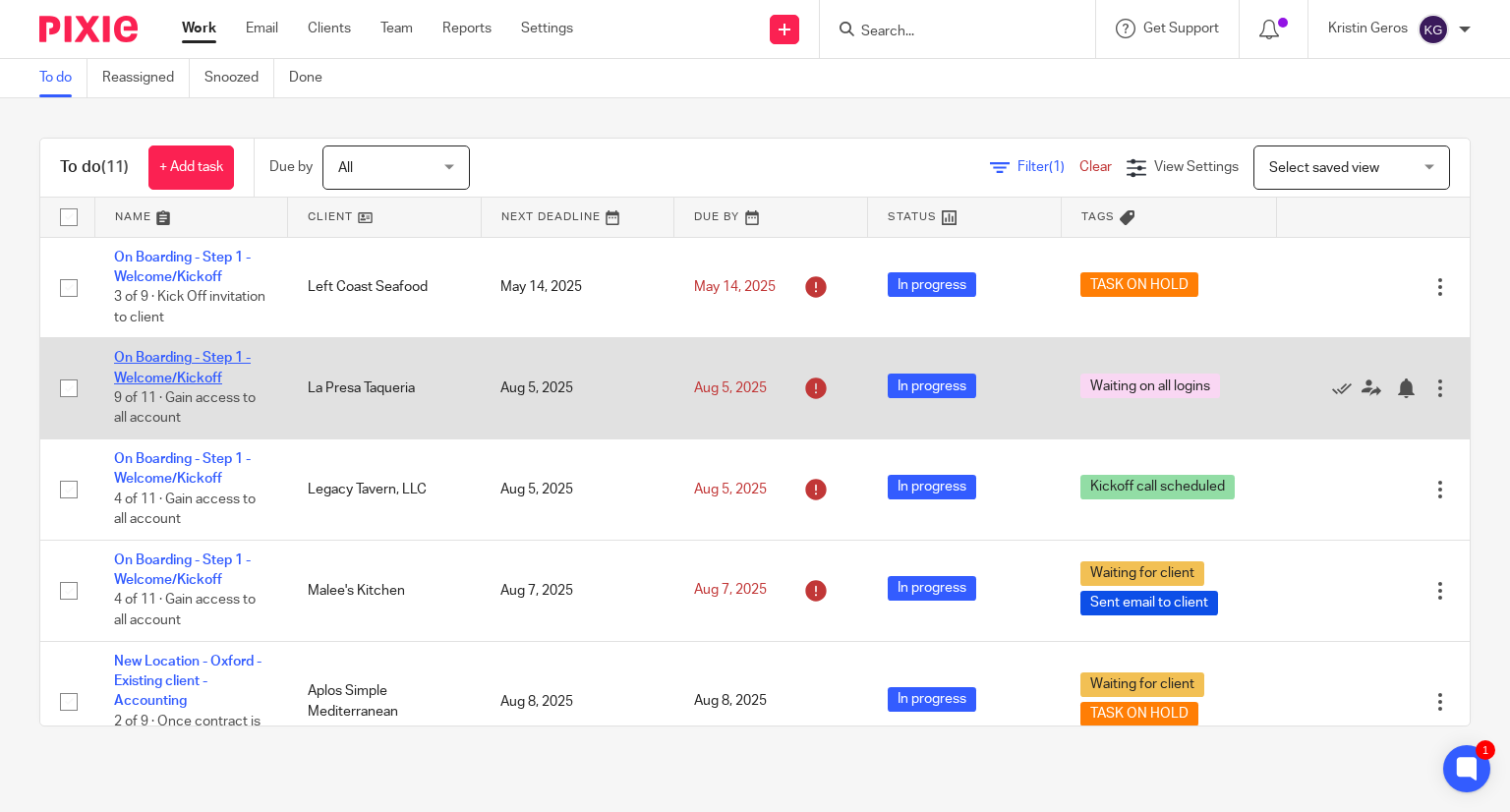 click on "On Boarding - Step 1 - Welcome/Kickoff" at bounding box center (182, 368) 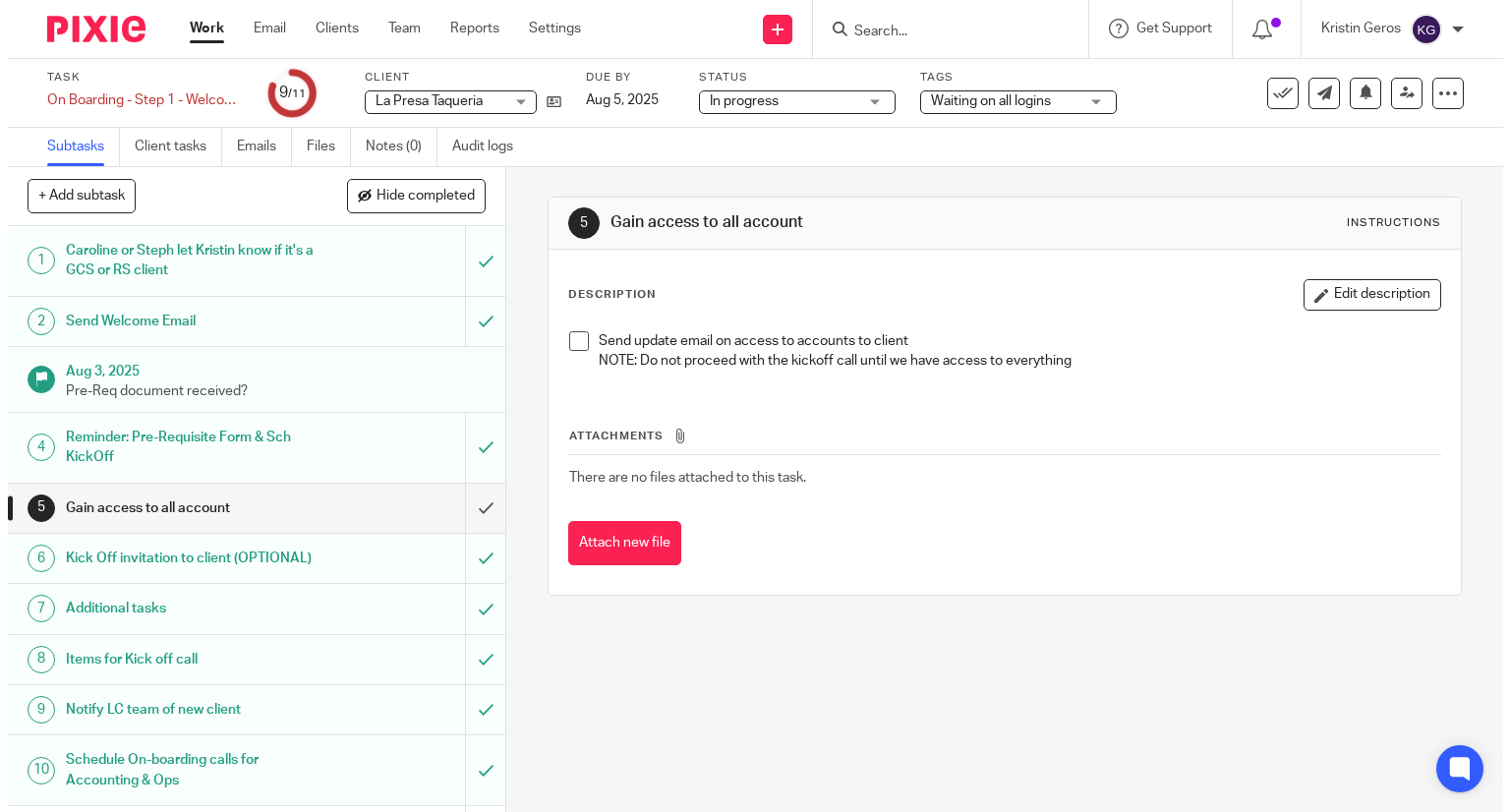 scroll, scrollTop: 0, scrollLeft: 0, axis: both 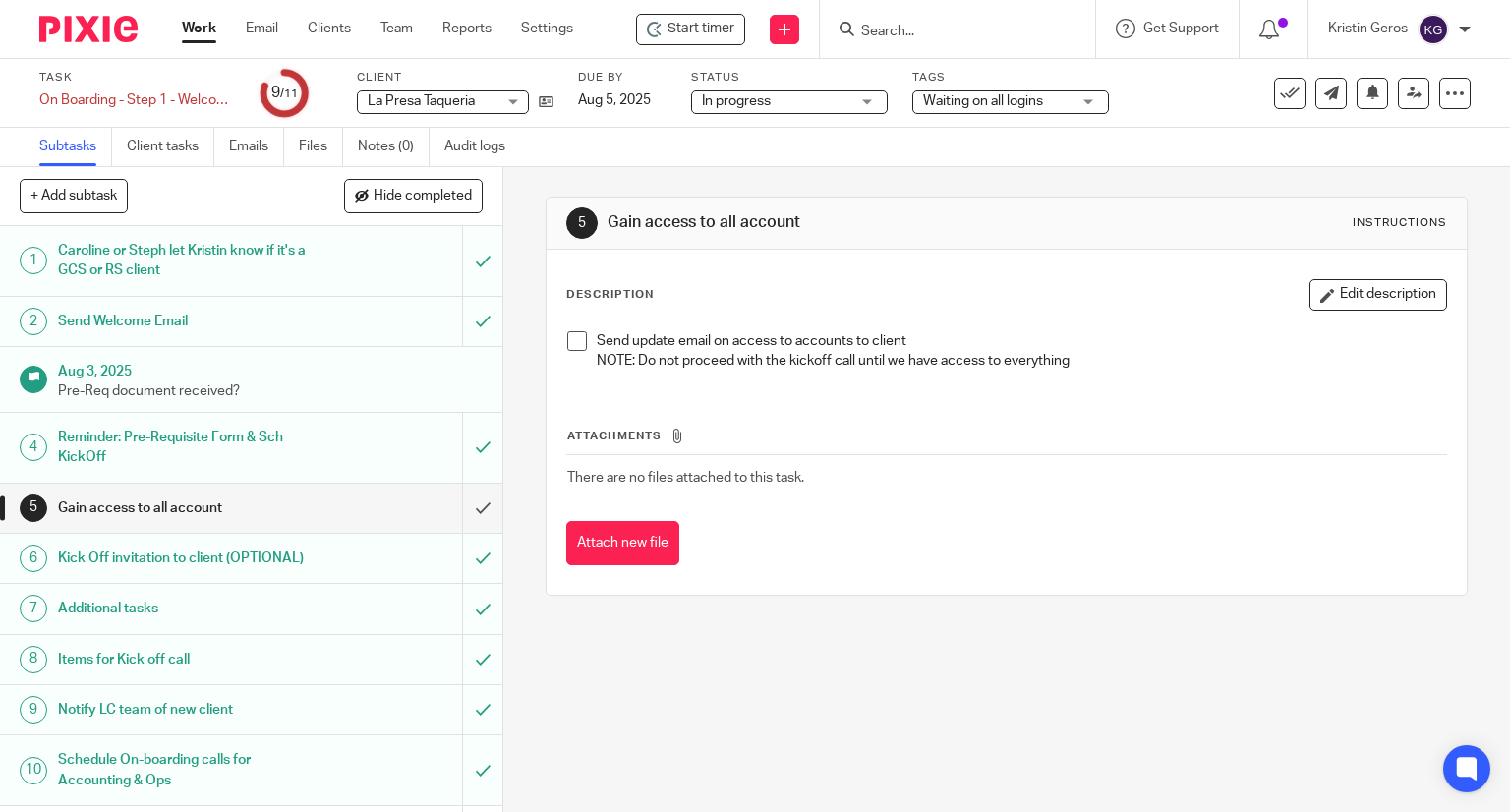 click on "Caroline or Steph let Kristin know if it's a GCS or RS client" at bounding box center (186, 261) 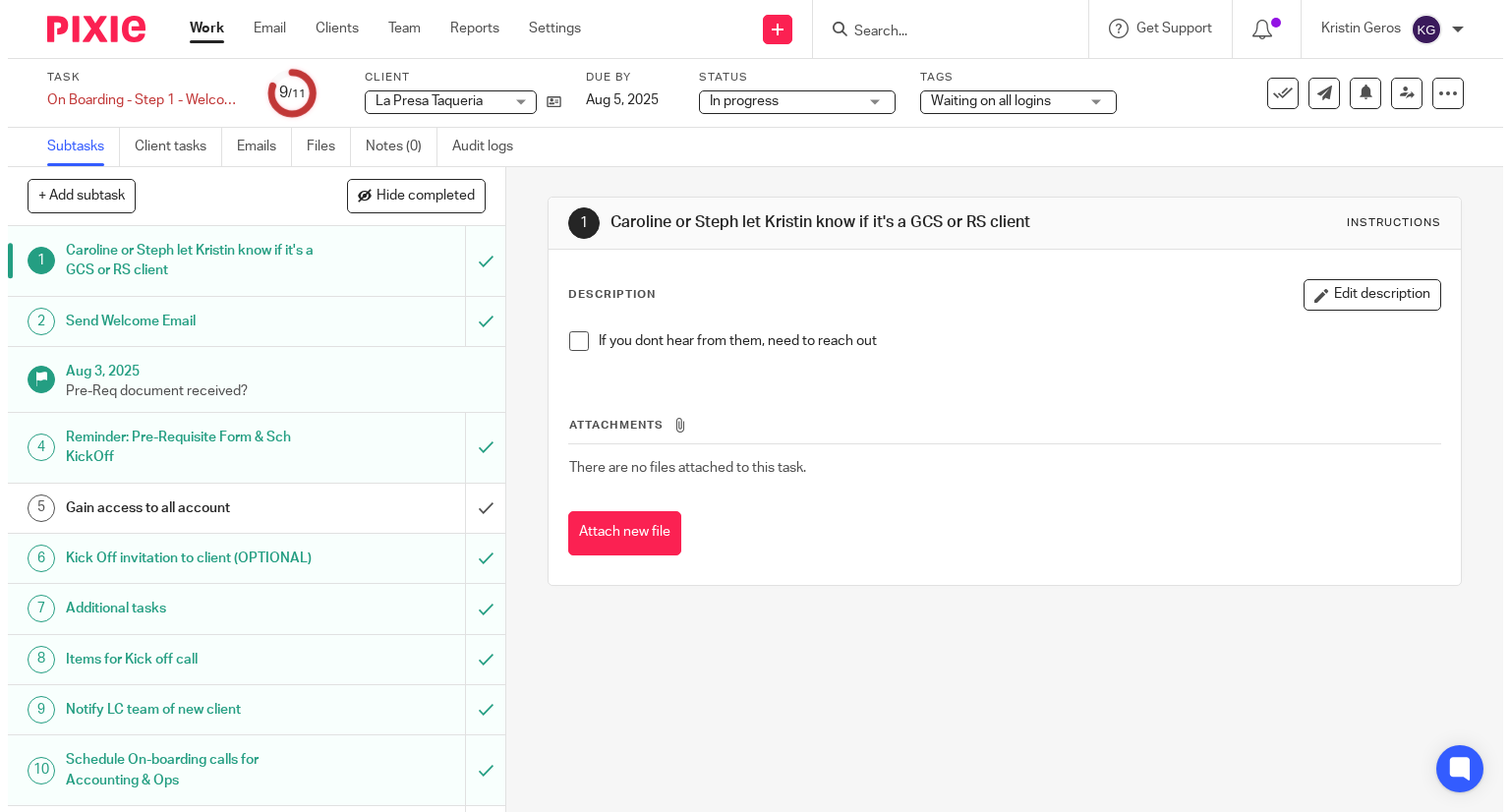 scroll, scrollTop: 0, scrollLeft: 0, axis: both 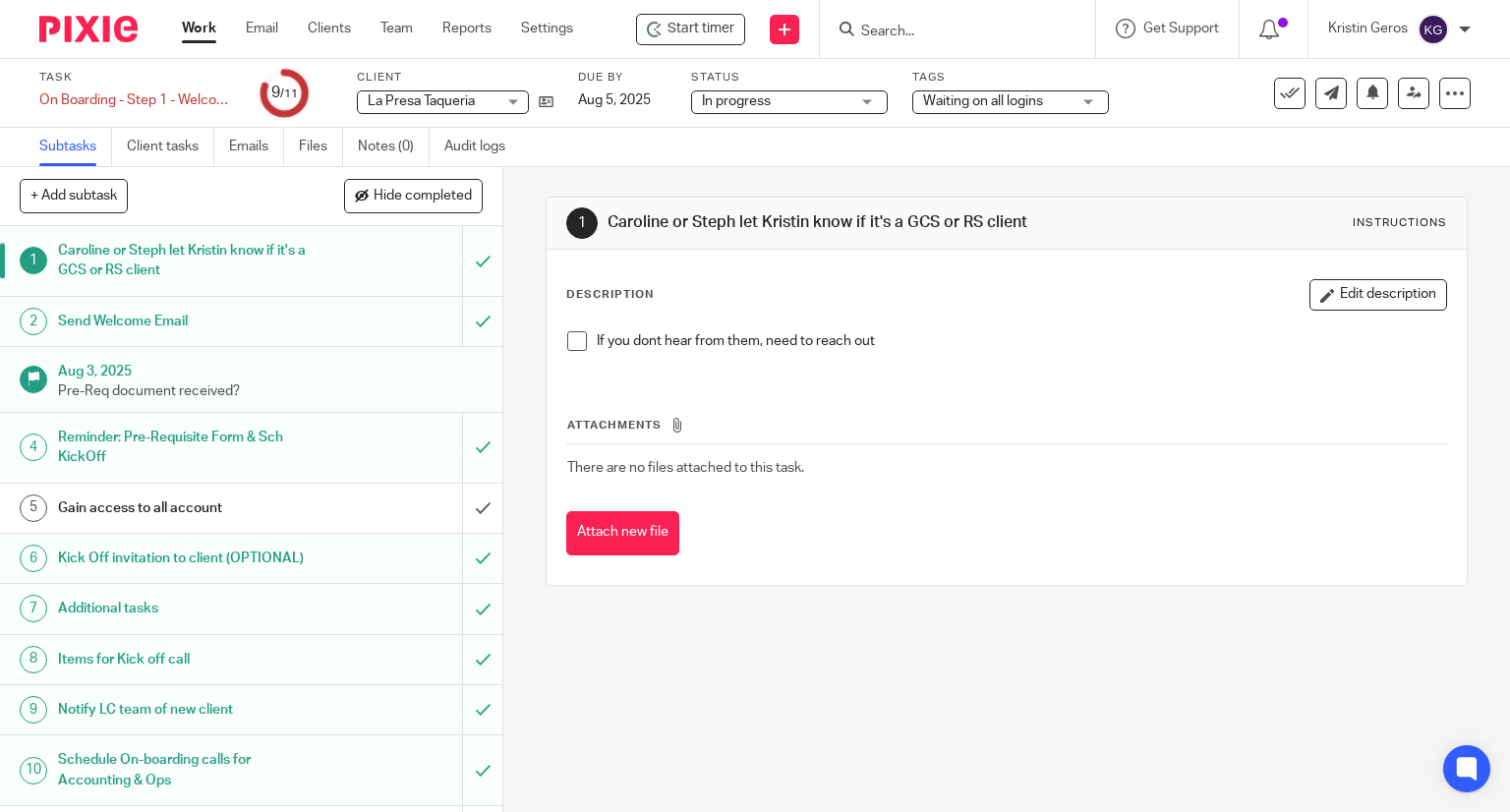 click on "Send Welcome Email" at bounding box center [186, 321] 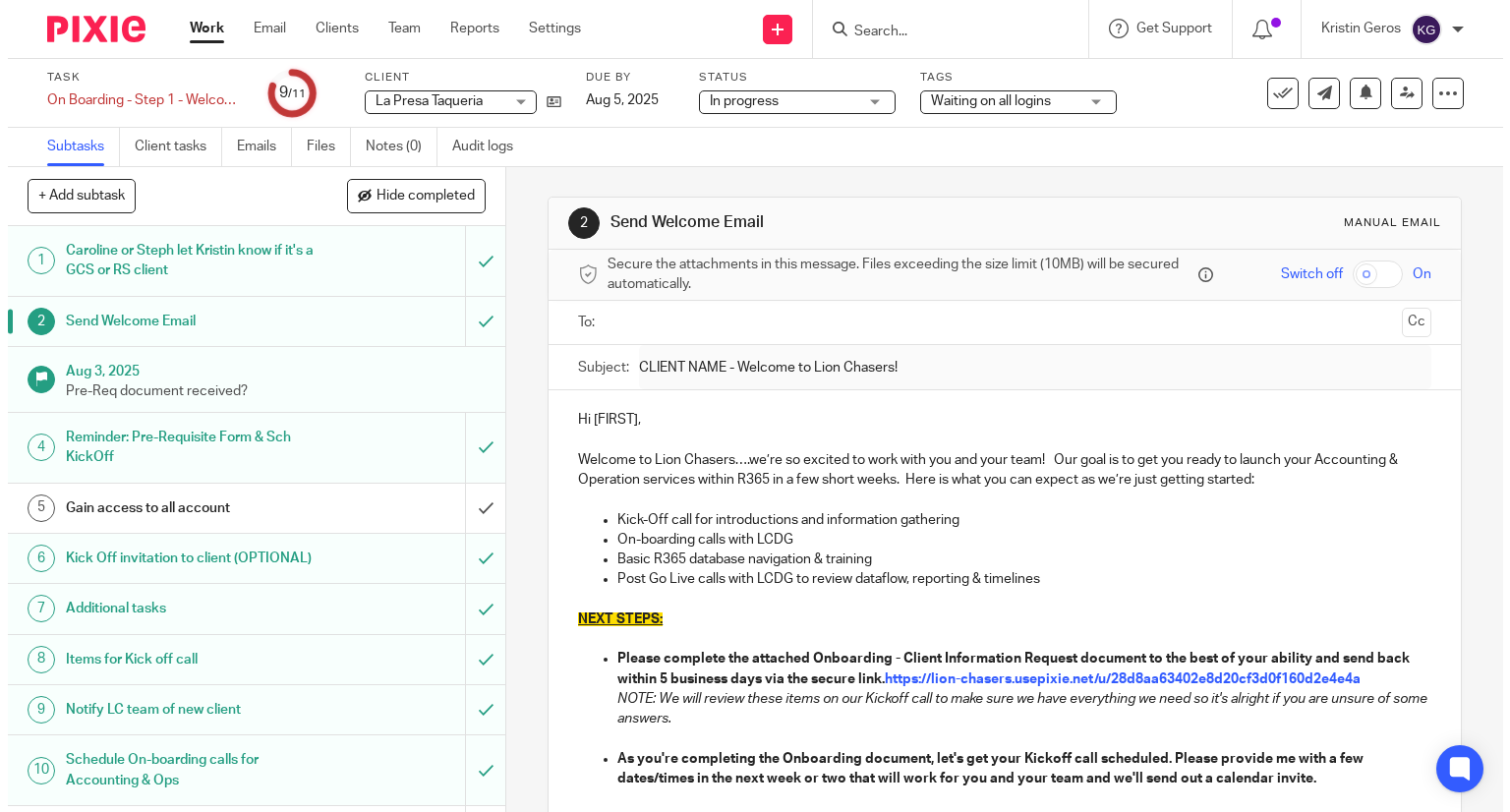 scroll, scrollTop: 0, scrollLeft: 0, axis: both 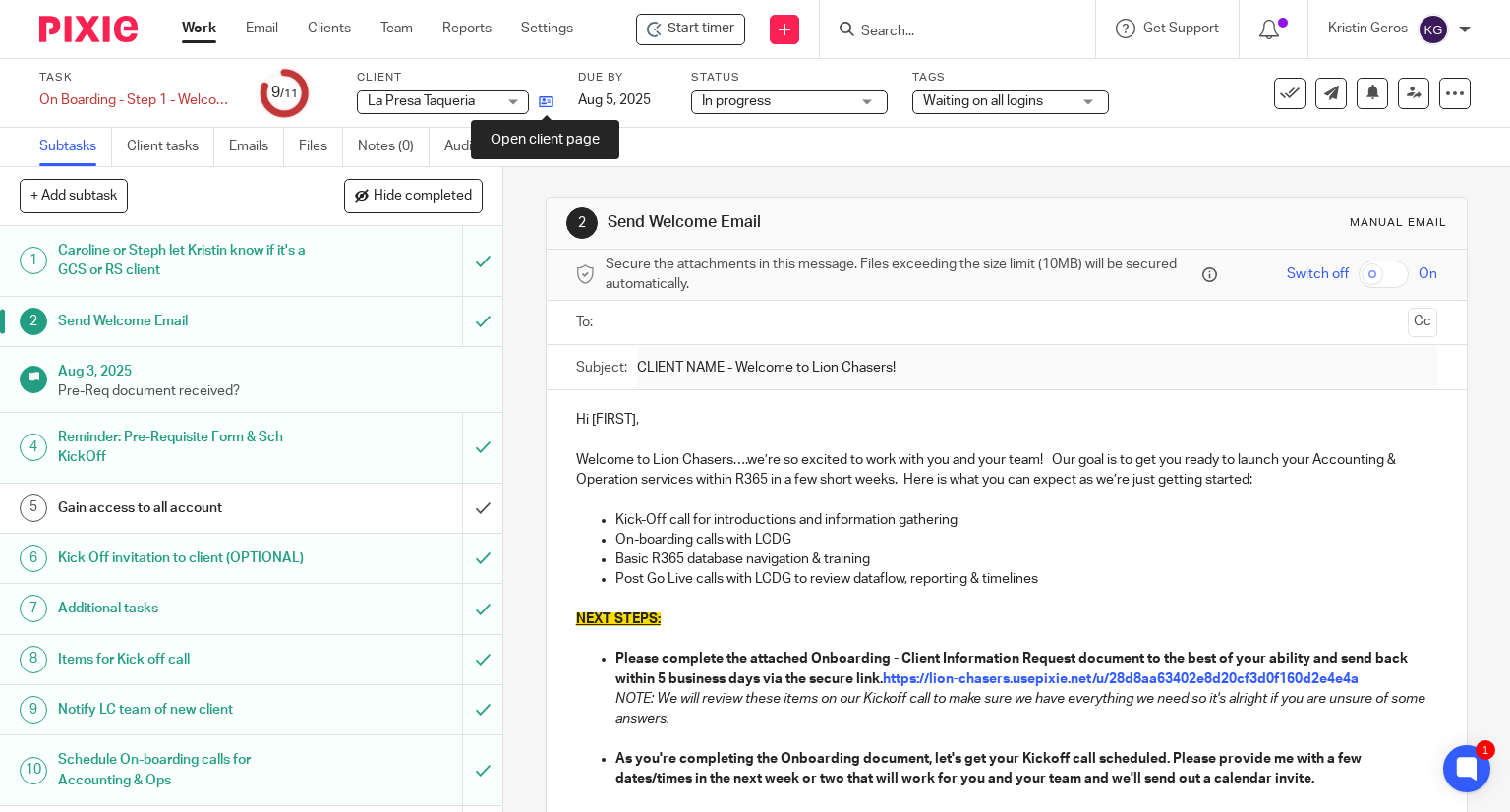 click at bounding box center (546, 101) 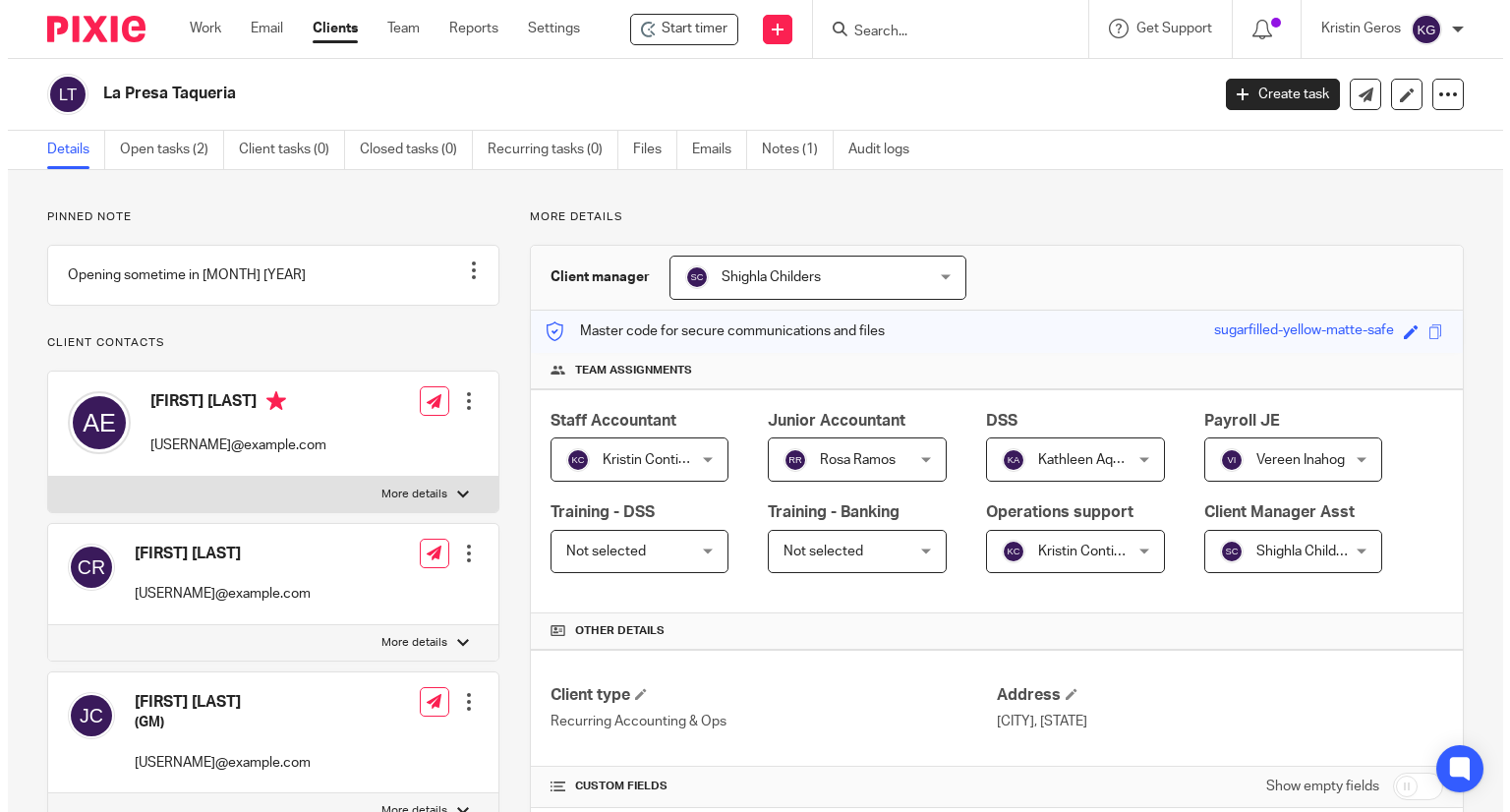 scroll, scrollTop: 0, scrollLeft: 0, axis: both 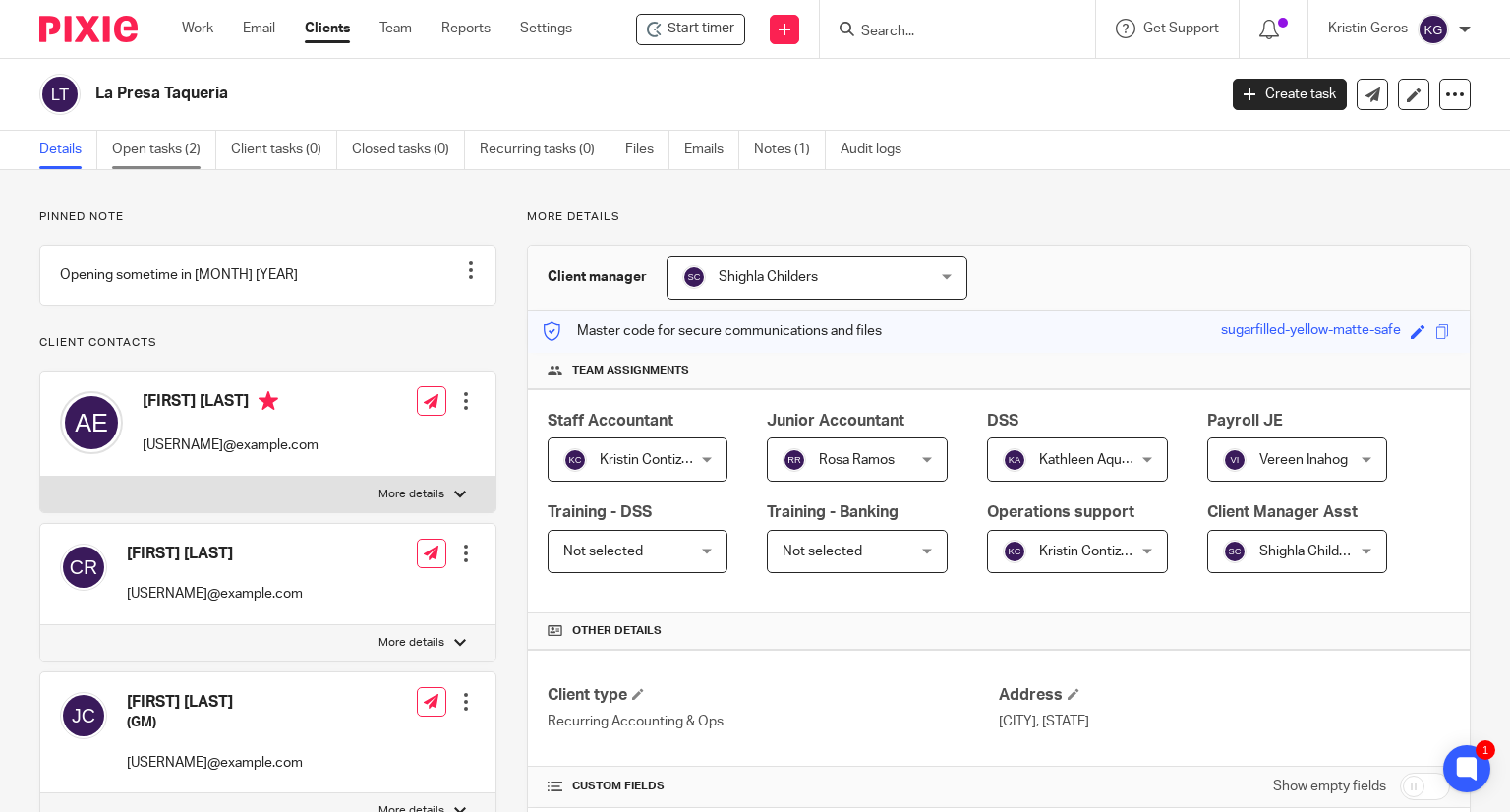 click on "Open tasks (2)" at bounding box center (164, 149) 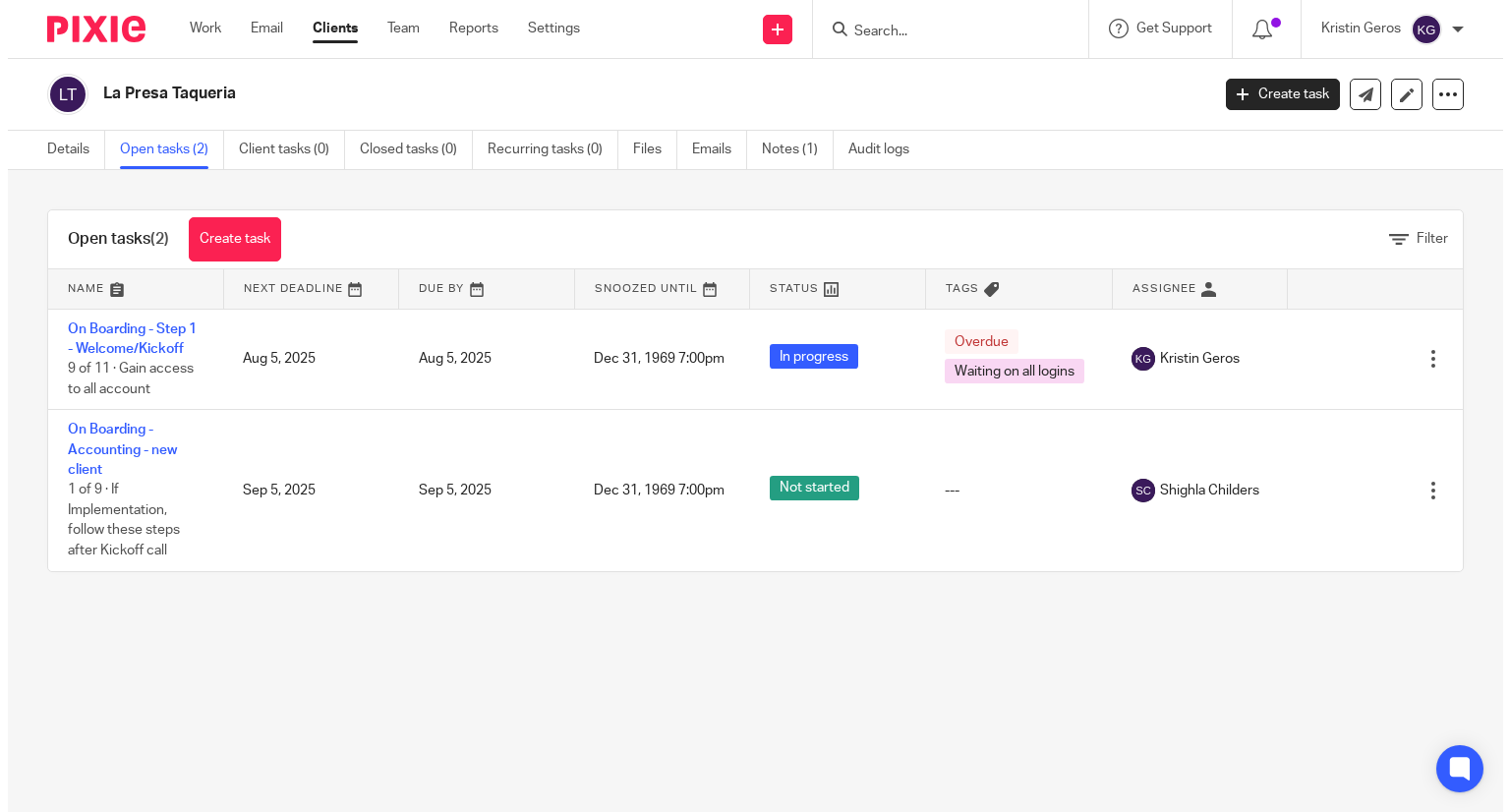scroll, scrollTop: 0, scrollLeft: 0, axis: both 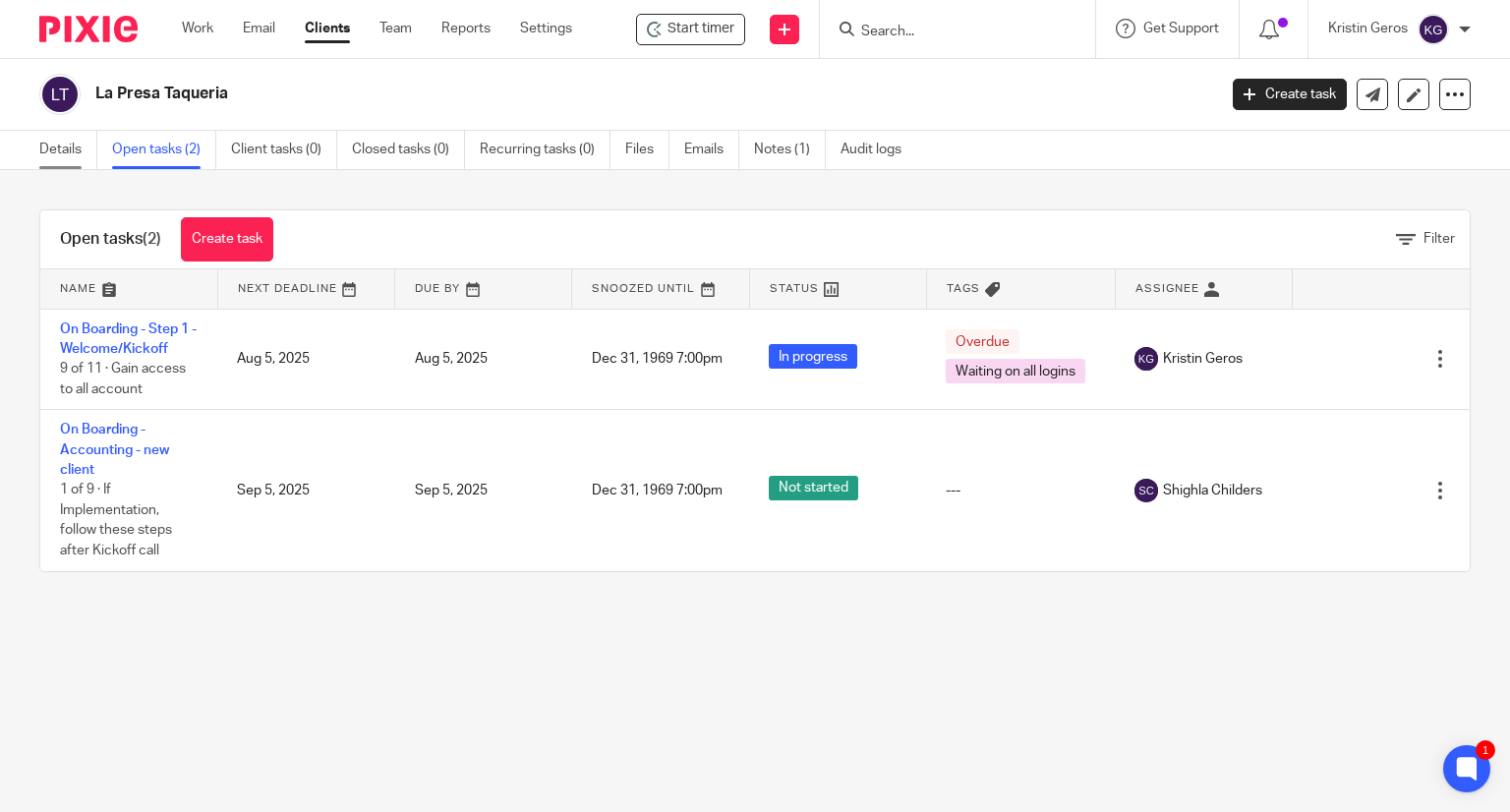 click on "Details" at bounding box center (68, 149) 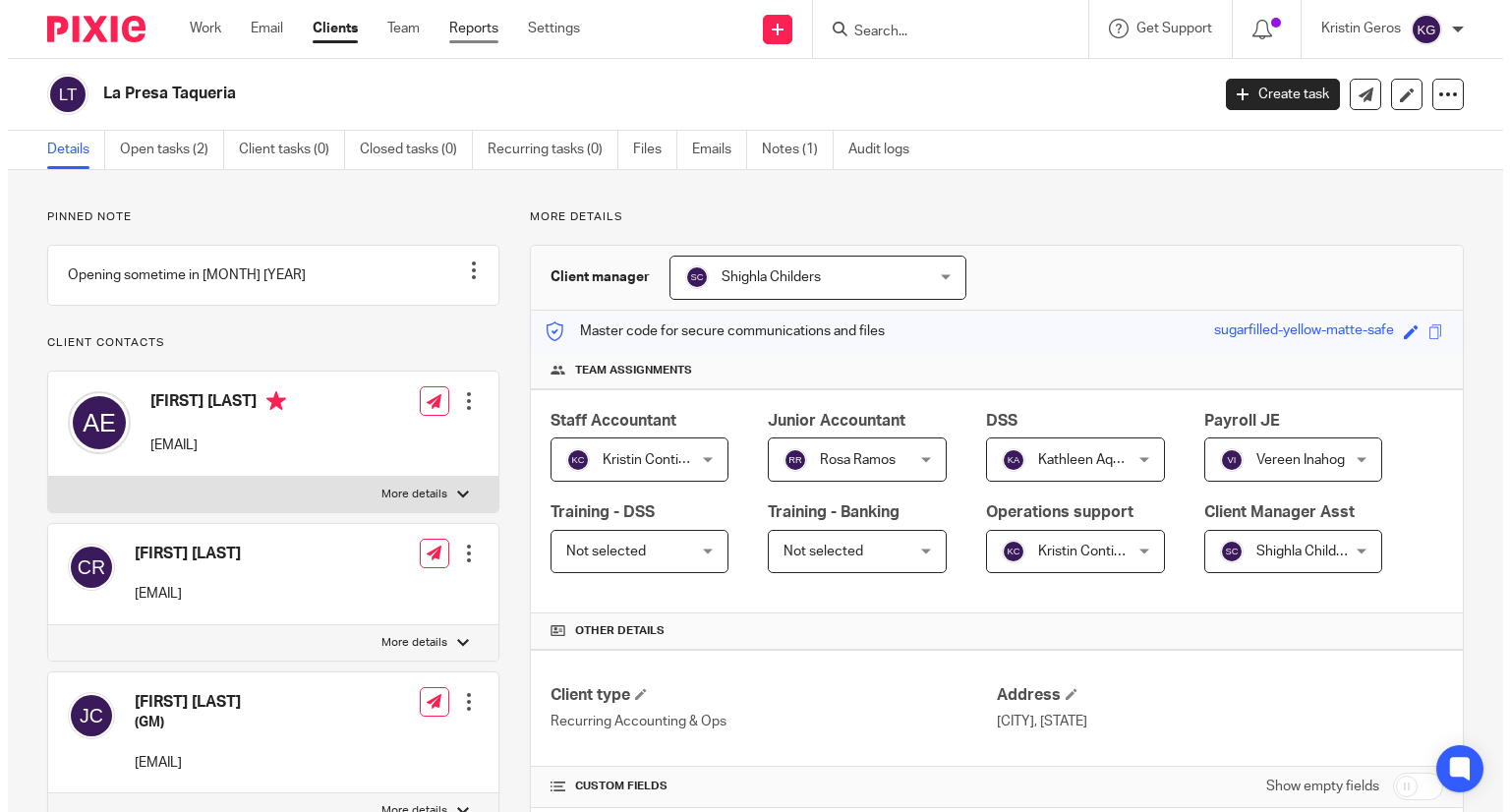 scroll, scrollTop: 0, scrollLeft: 0, axis: both 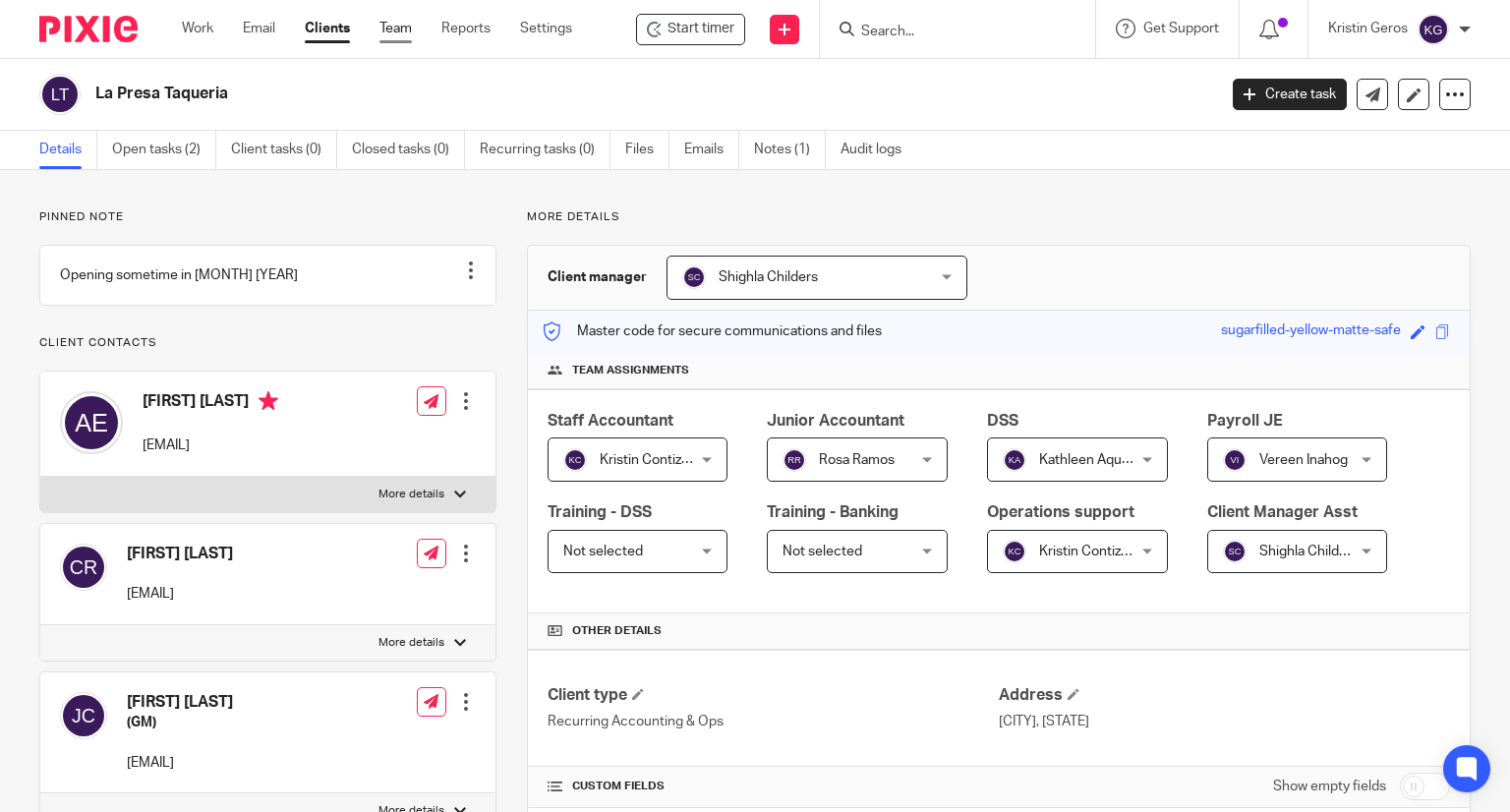 click on "Team" at bounding box center [395, 29] 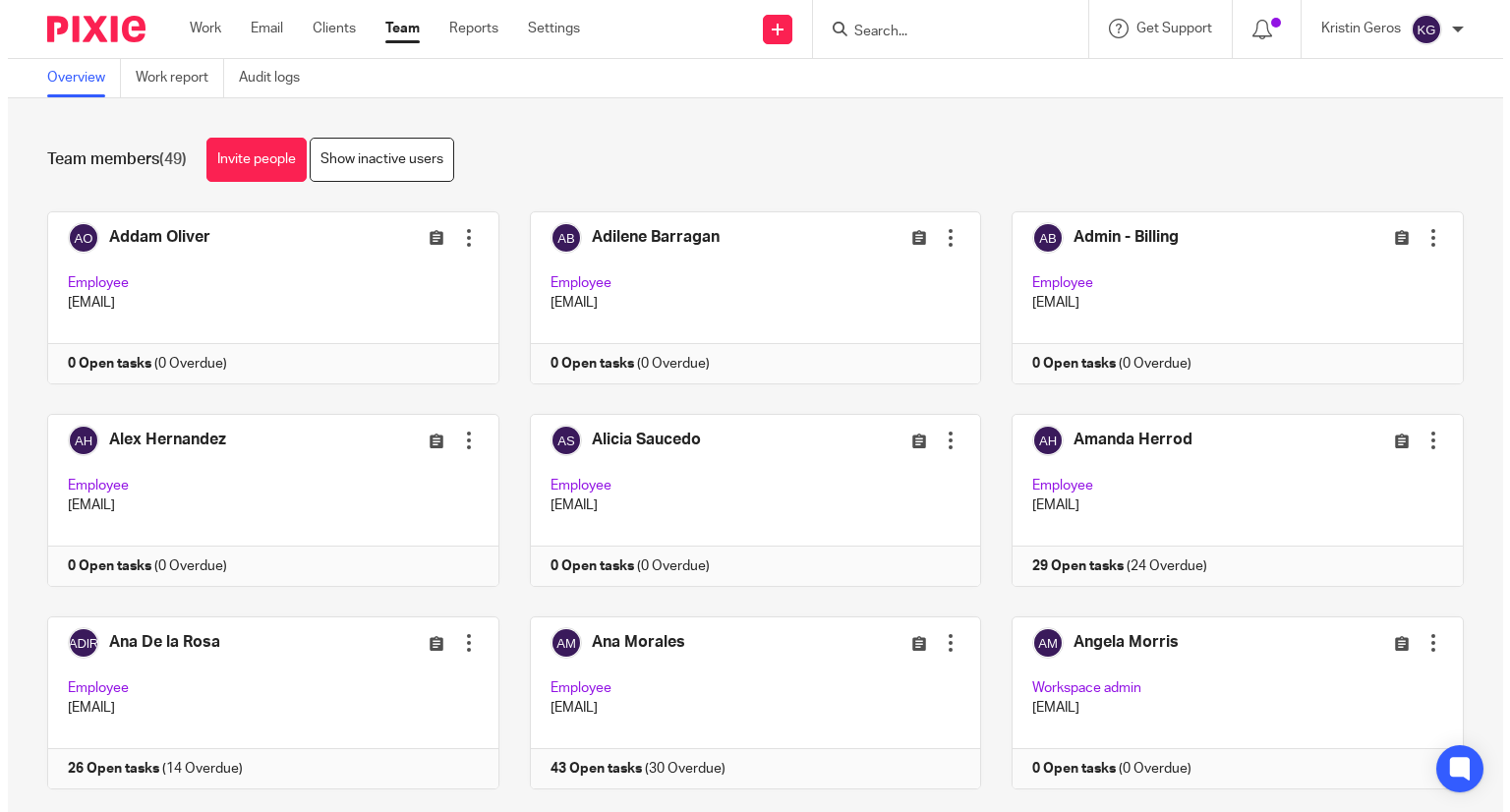 scroll, scrollTop: 0, scrollLeft: 0, axis: both 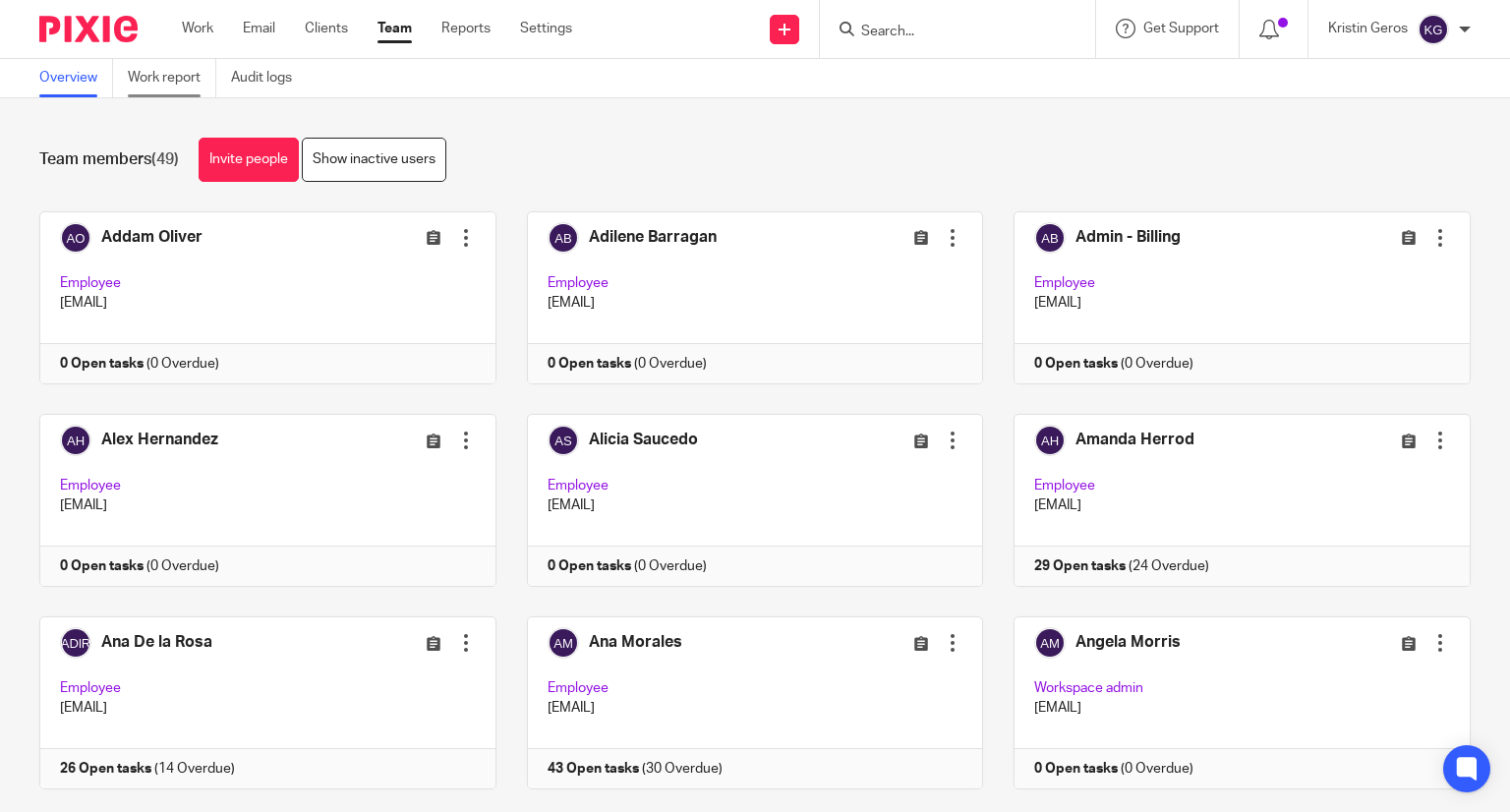click on "Work report" at bounding box center (172, 78) 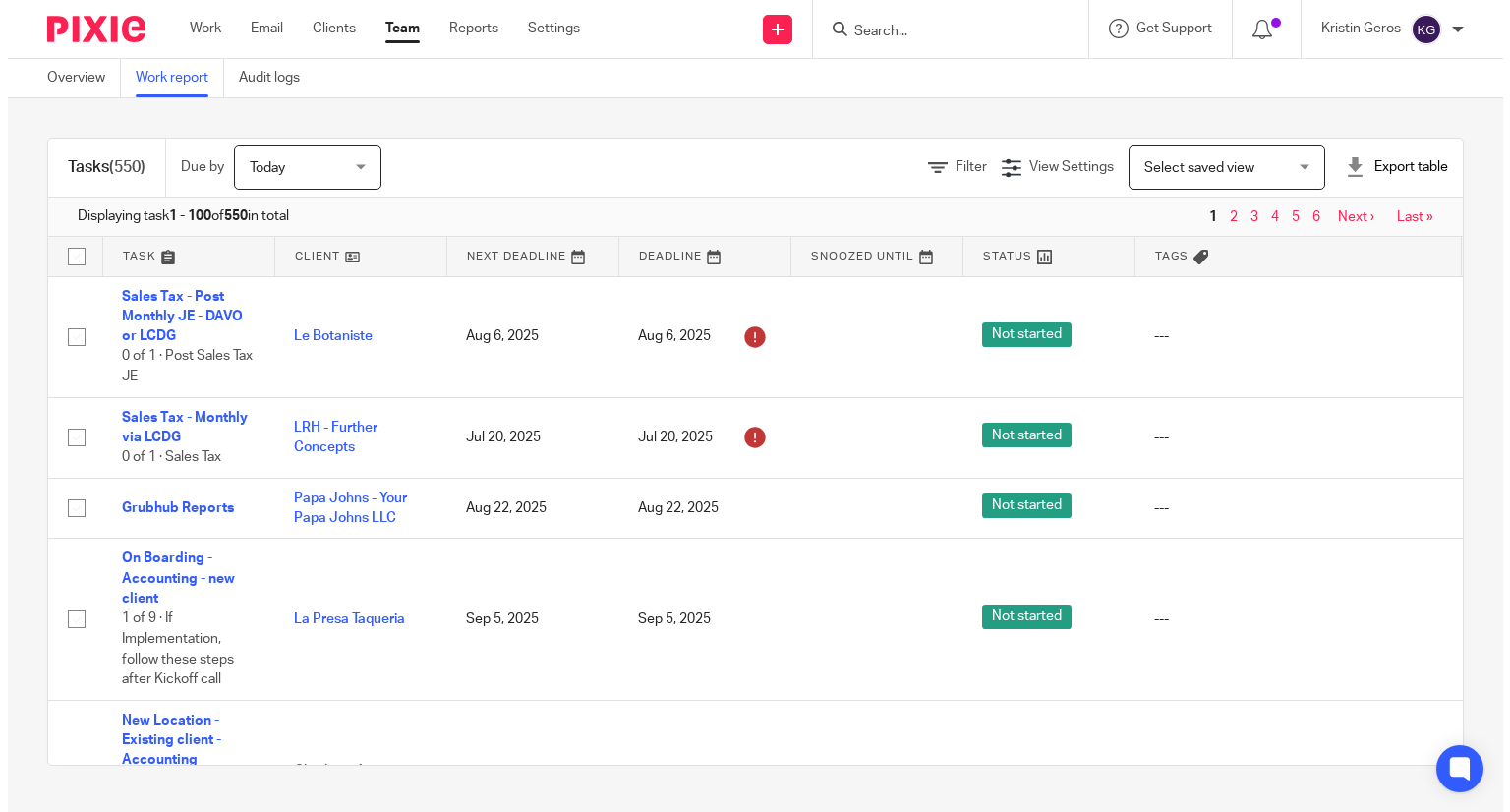 scroll, scrollTop: 0, scrollLeft: 0, axis: both 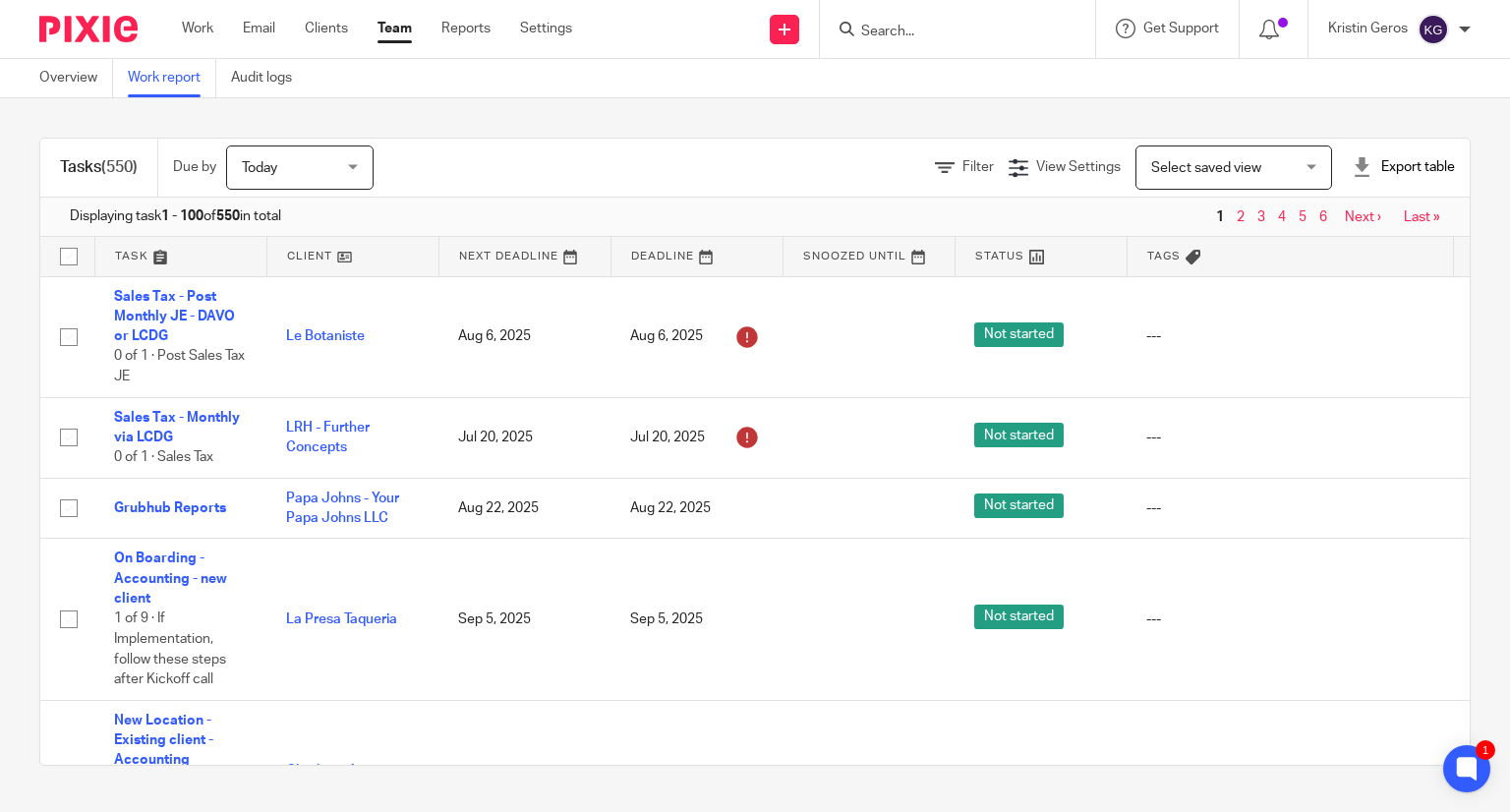 click on "Select saved view" at bounding box center [1206, 168] 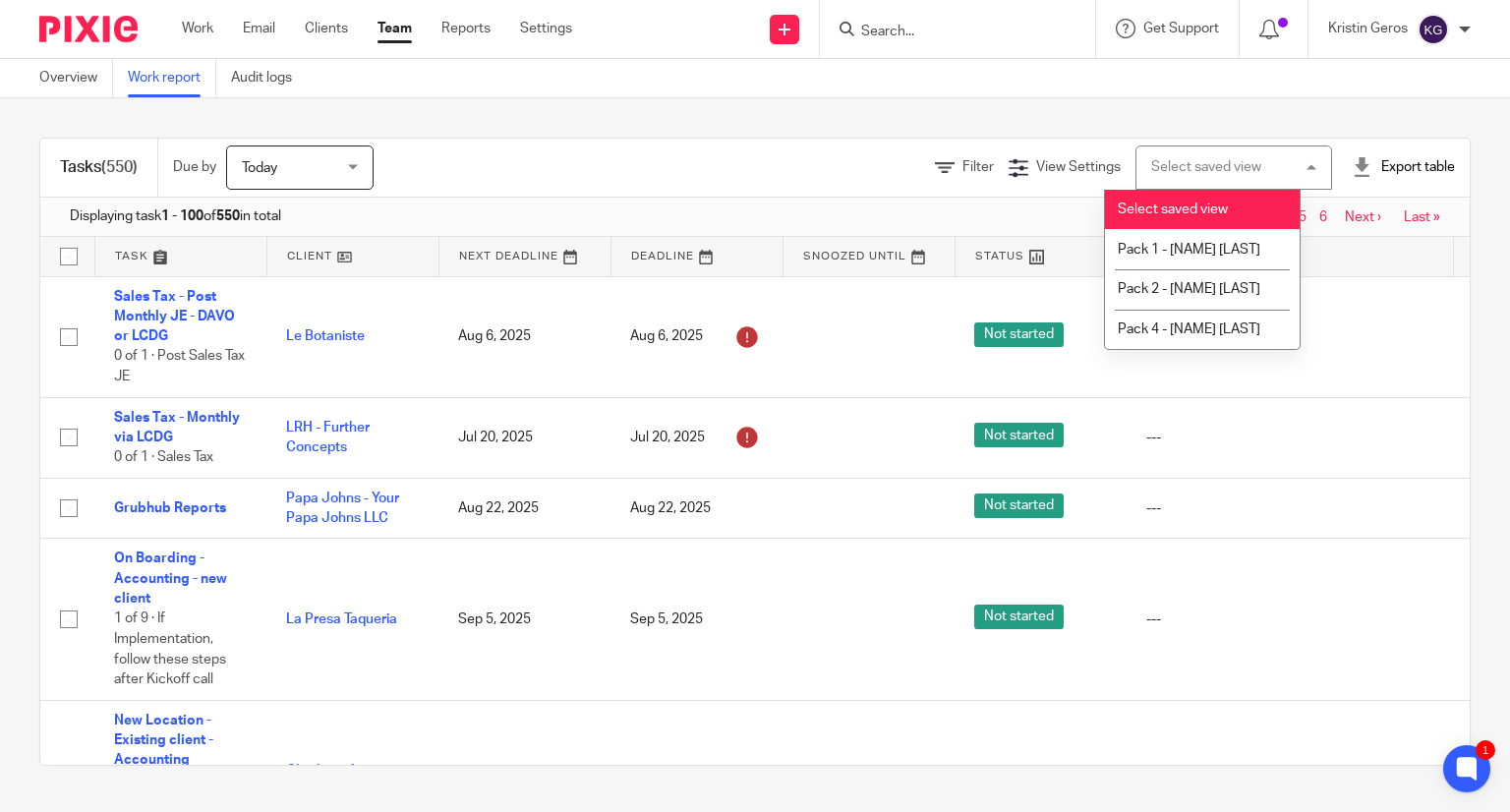 click on "Filter" at bounding box center [978, 167] 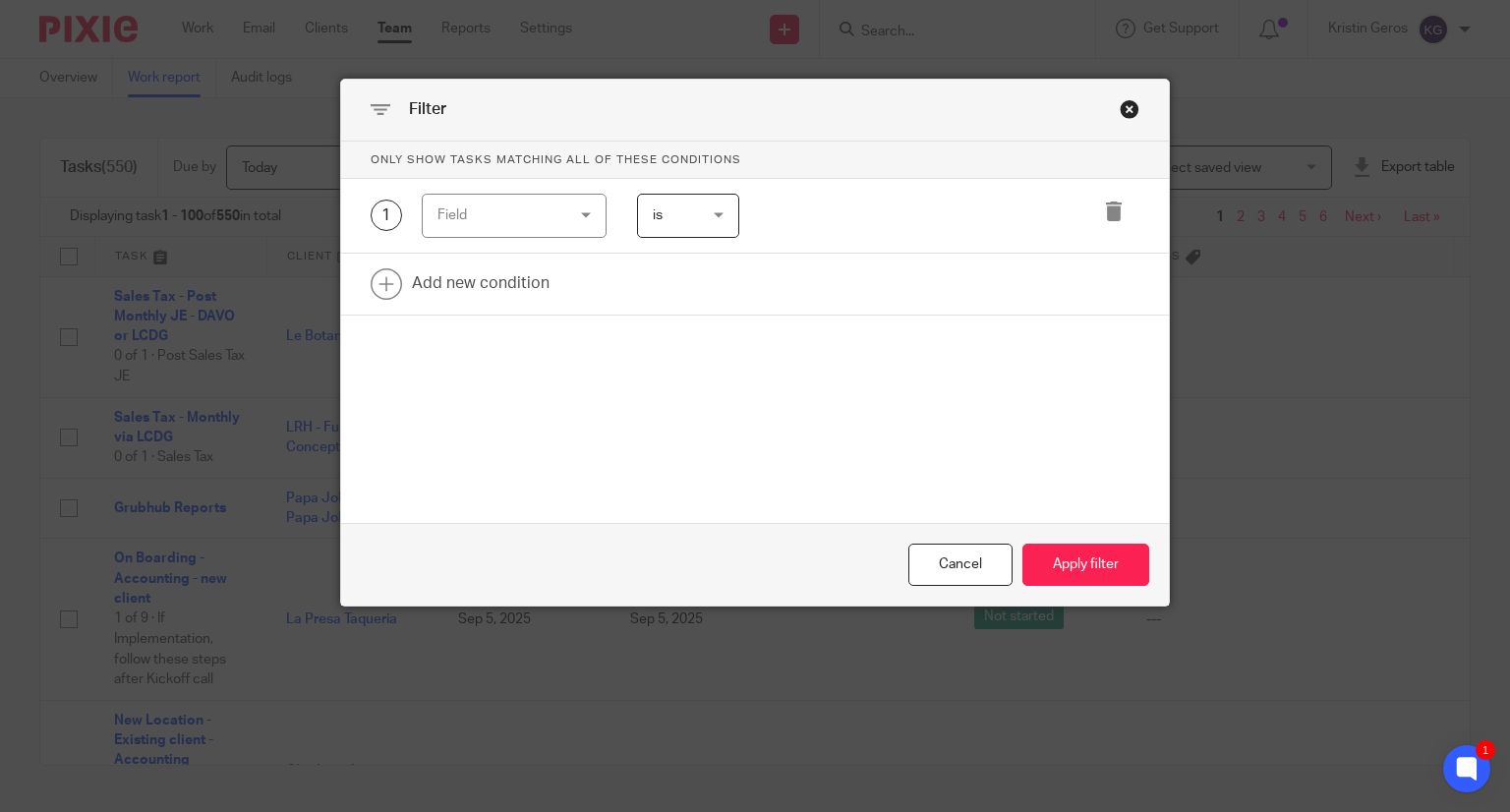 click on "Field" at bounding box center (504, 215) 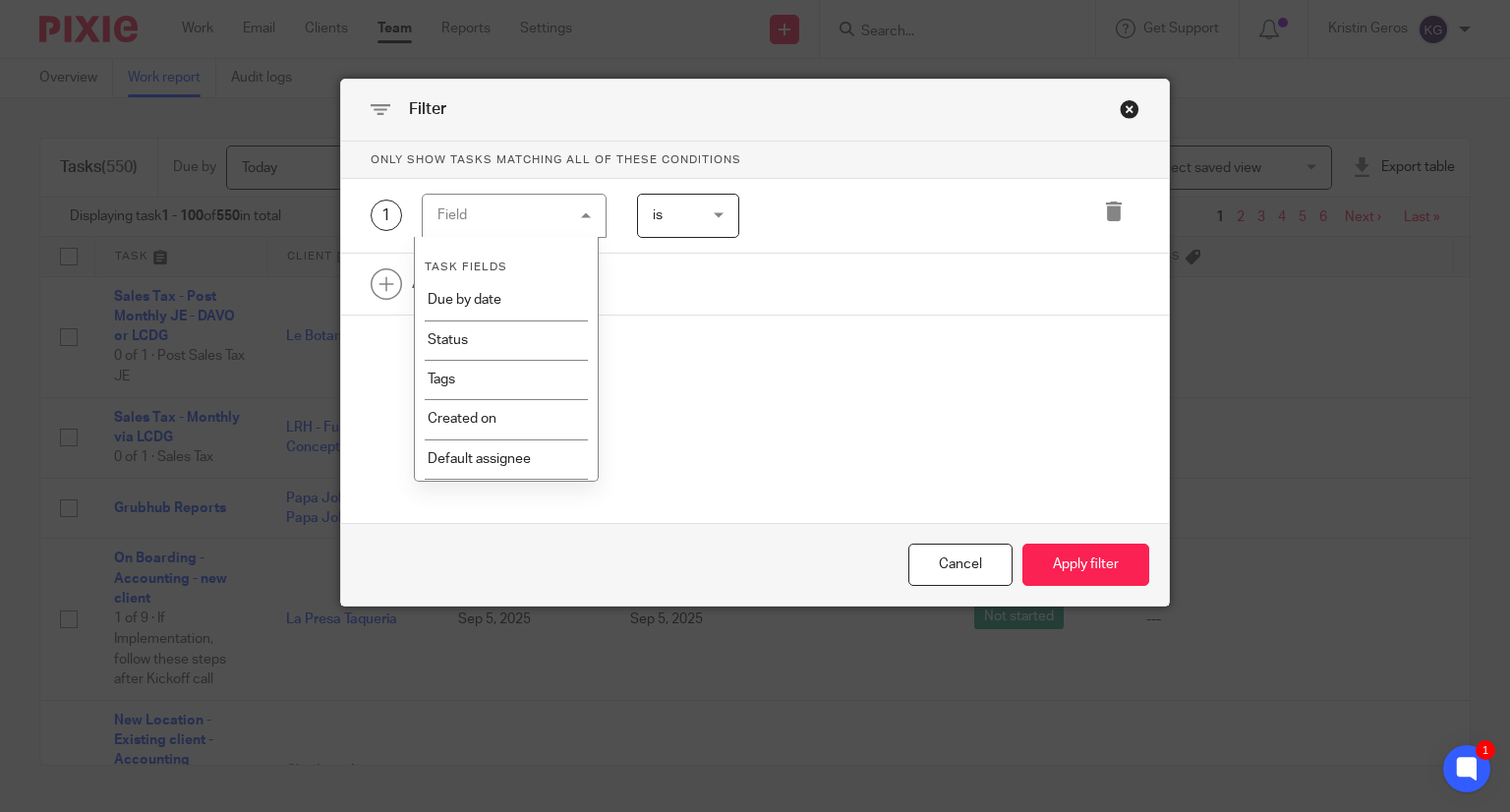 scroll, scrollTop: 98, scrollLeft: 0, axis: vertical 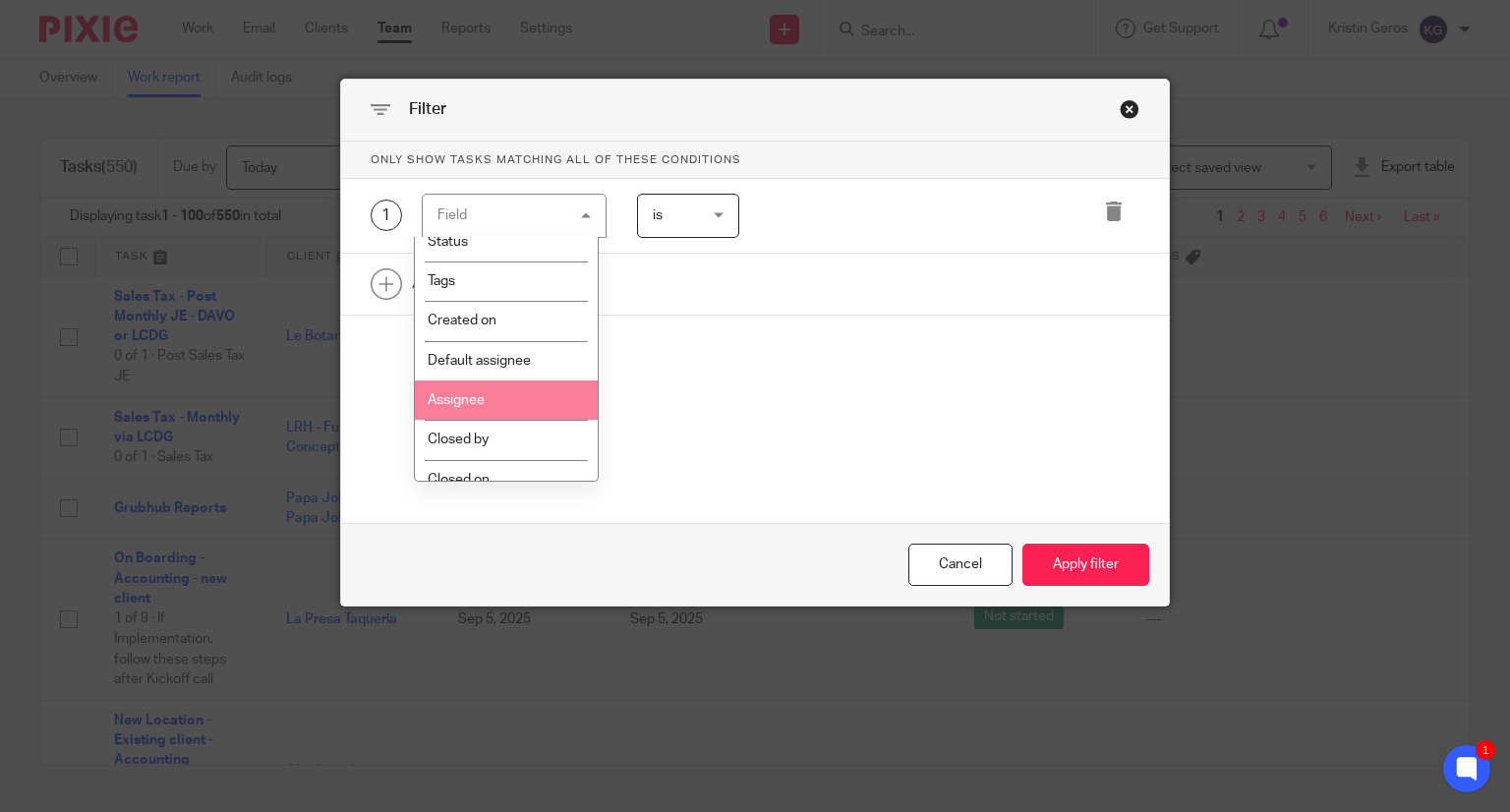 click on "Assignee" at bounding box center [506, 400] 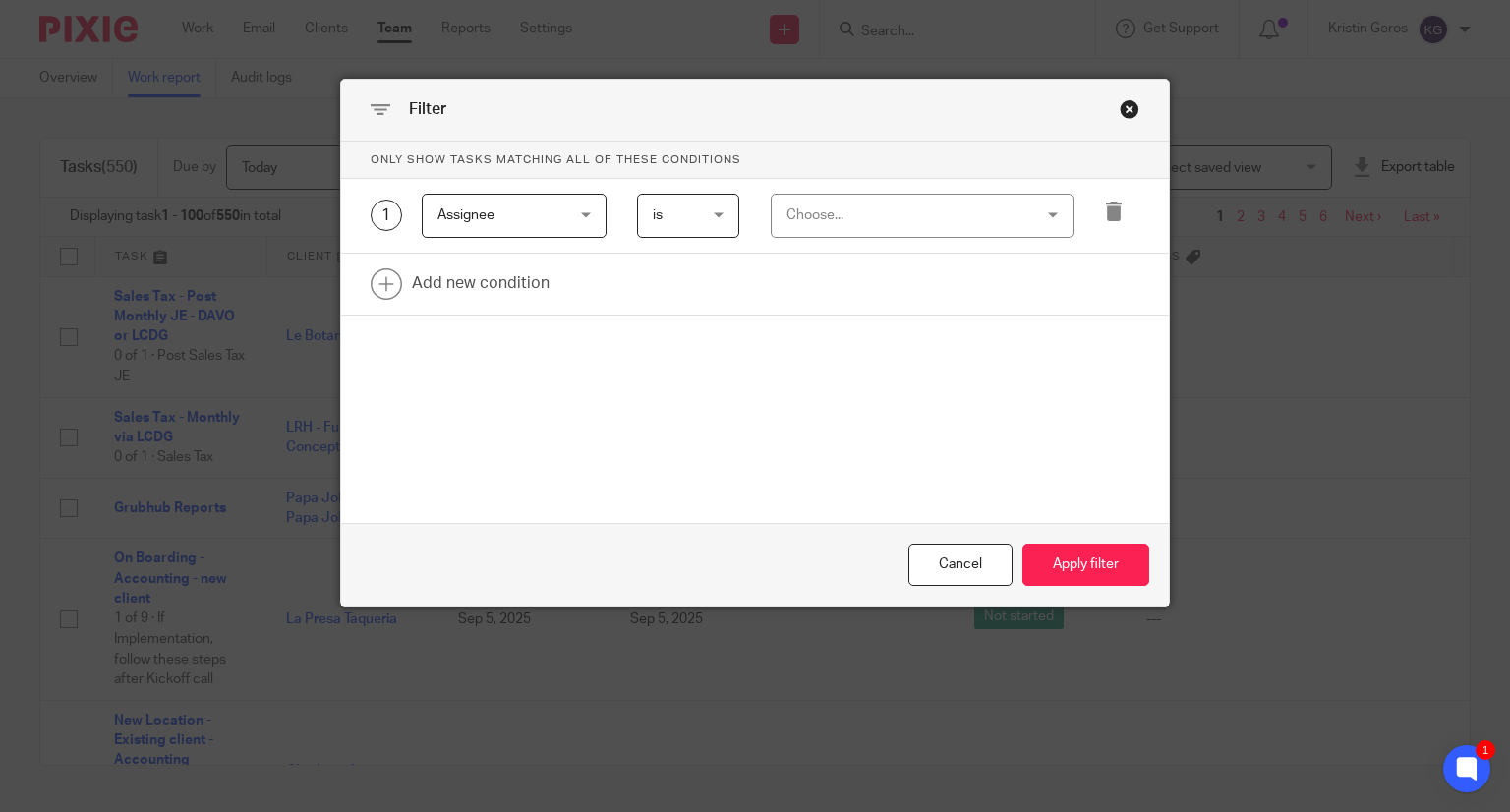 click on "Choose..." at bounding box center [900, 215] 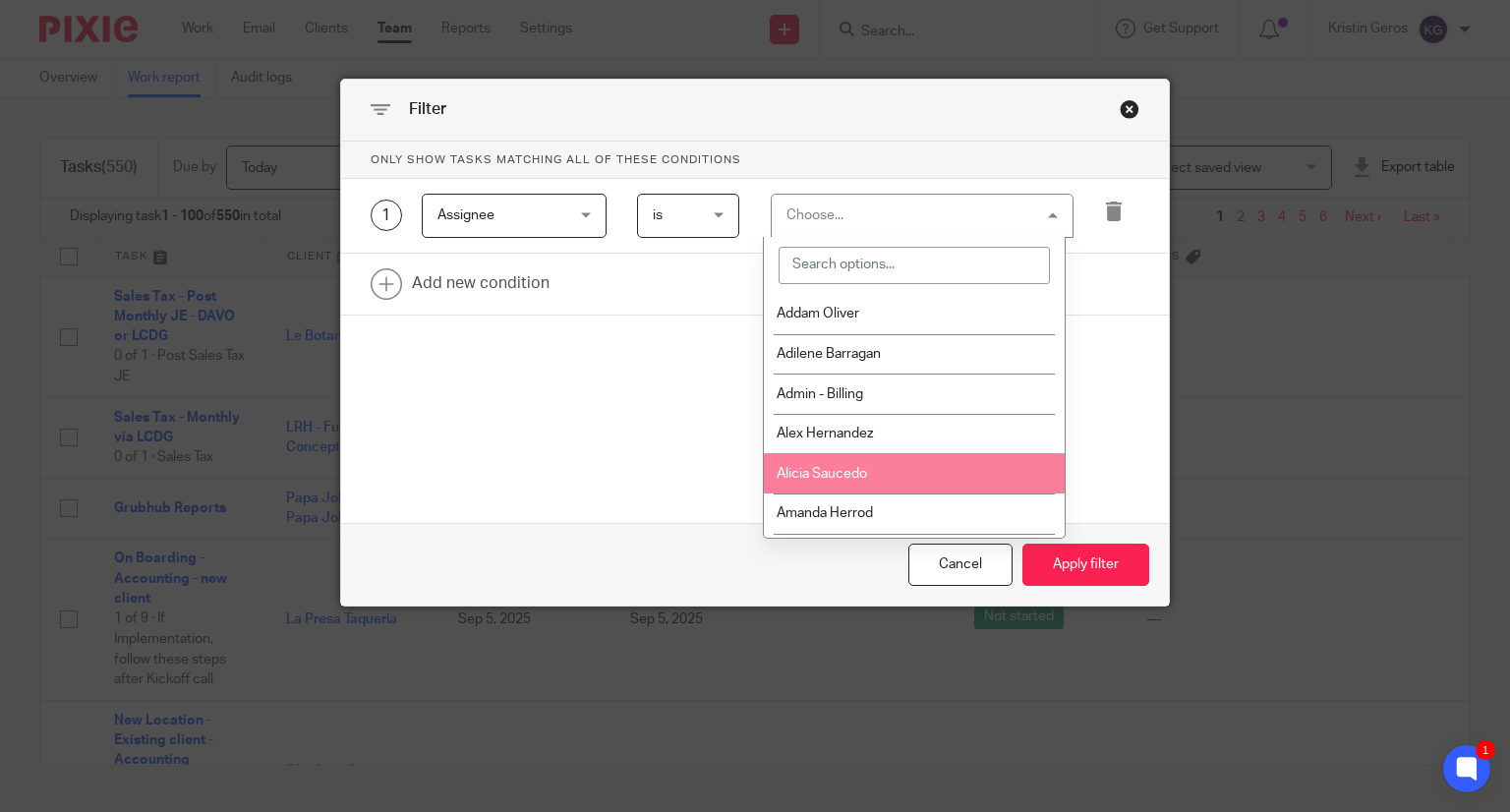 click on "Alicia Saucedo" at bounding box center (914, 473) 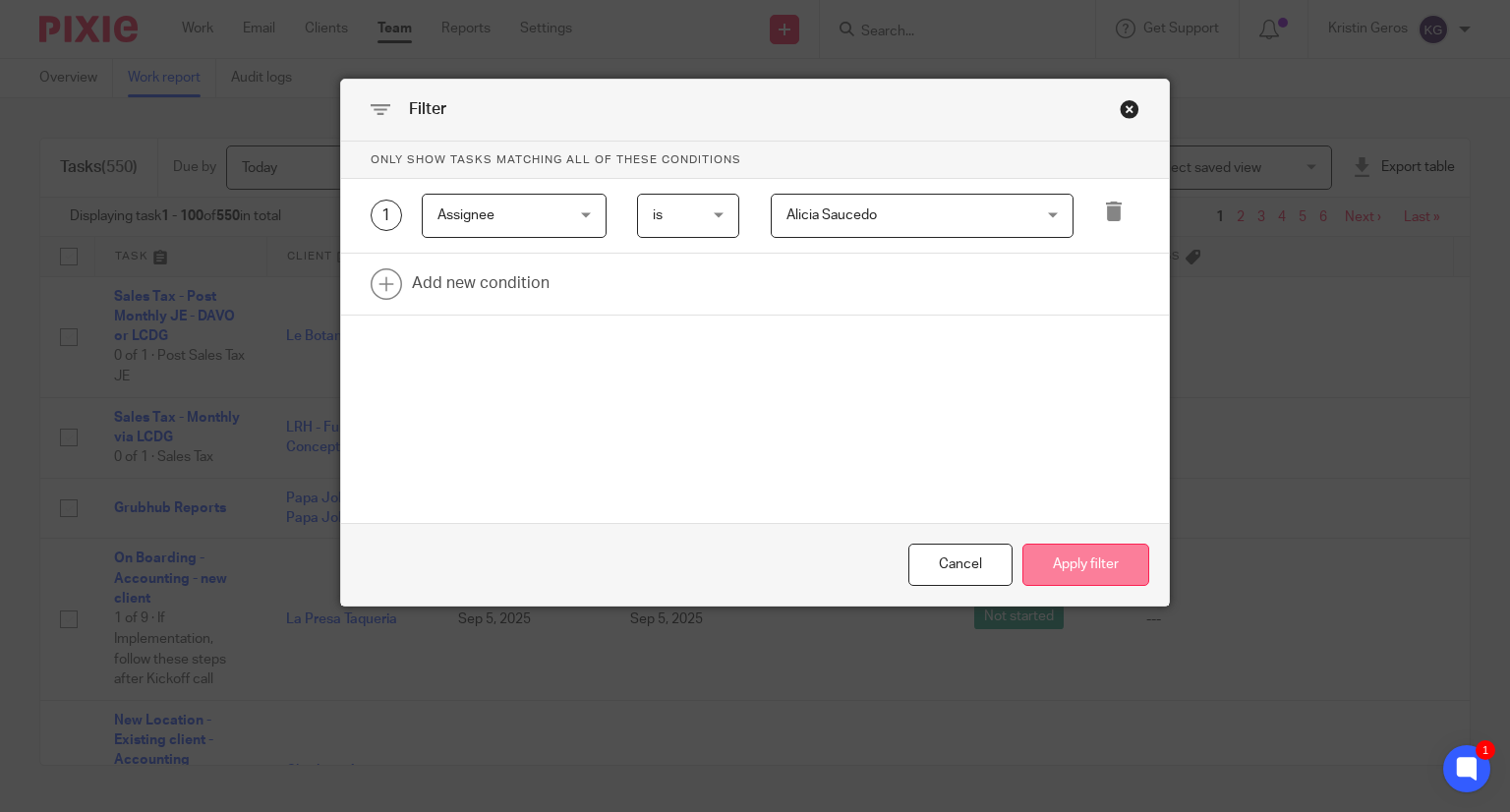 click on "Apply filter" at bounding box center (1085, 564) 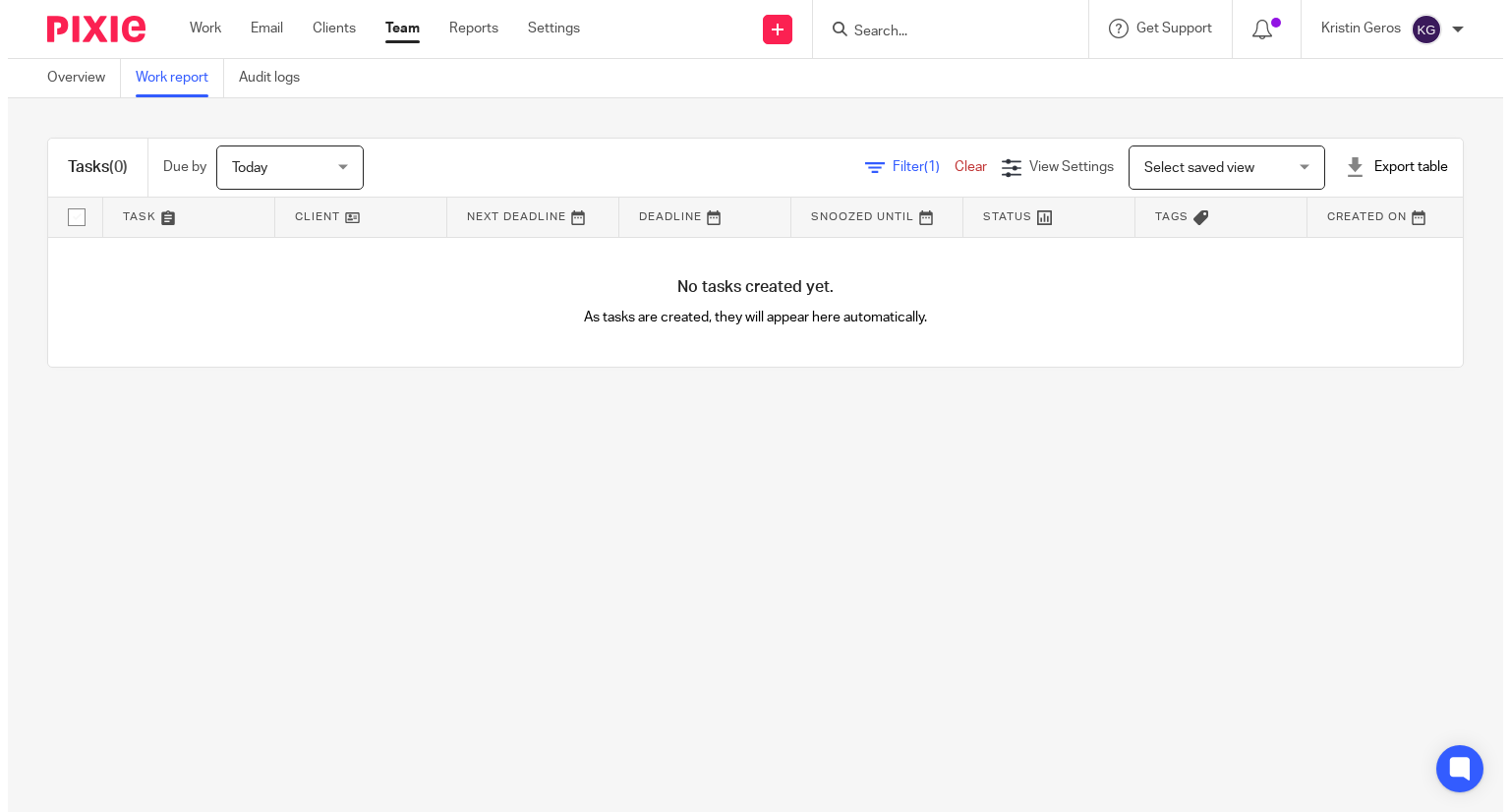 scroll, scrollTop: 0, scrollLeft: 0, axis: both 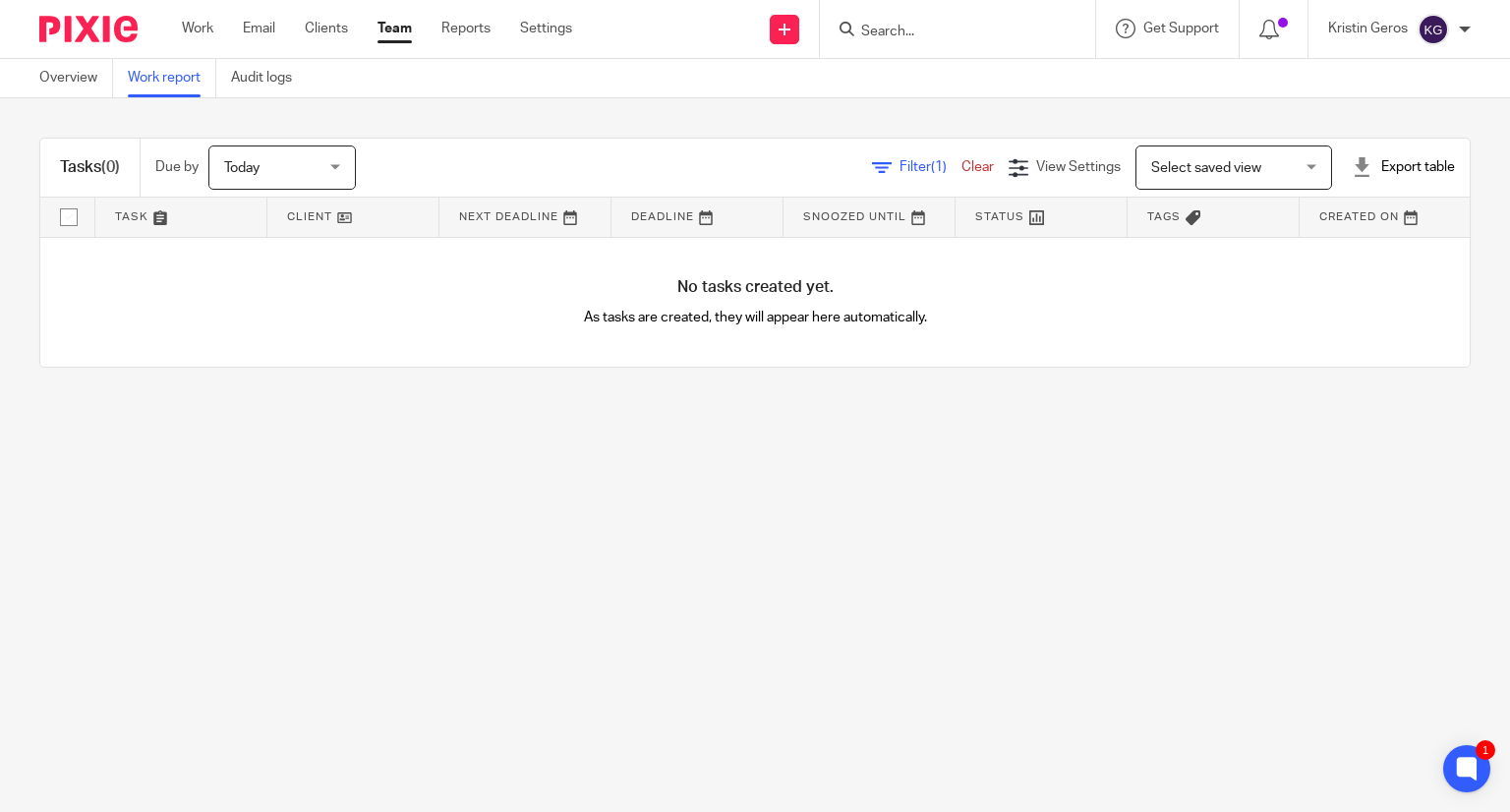 click on "Filter
(1)" at bounding box center (930, 167) 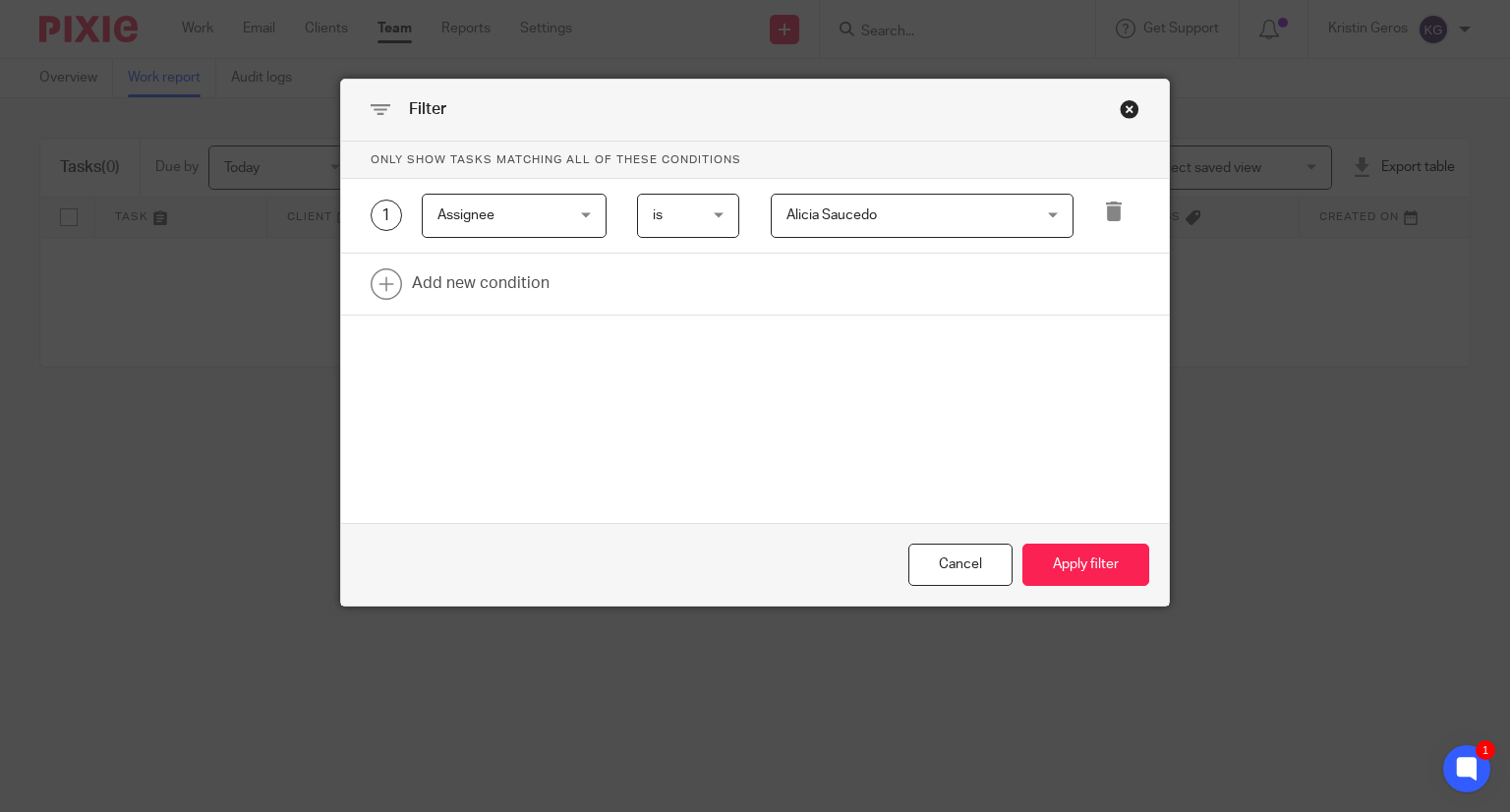click on "Alicia Saucedo" at bounding box center [900, 215] 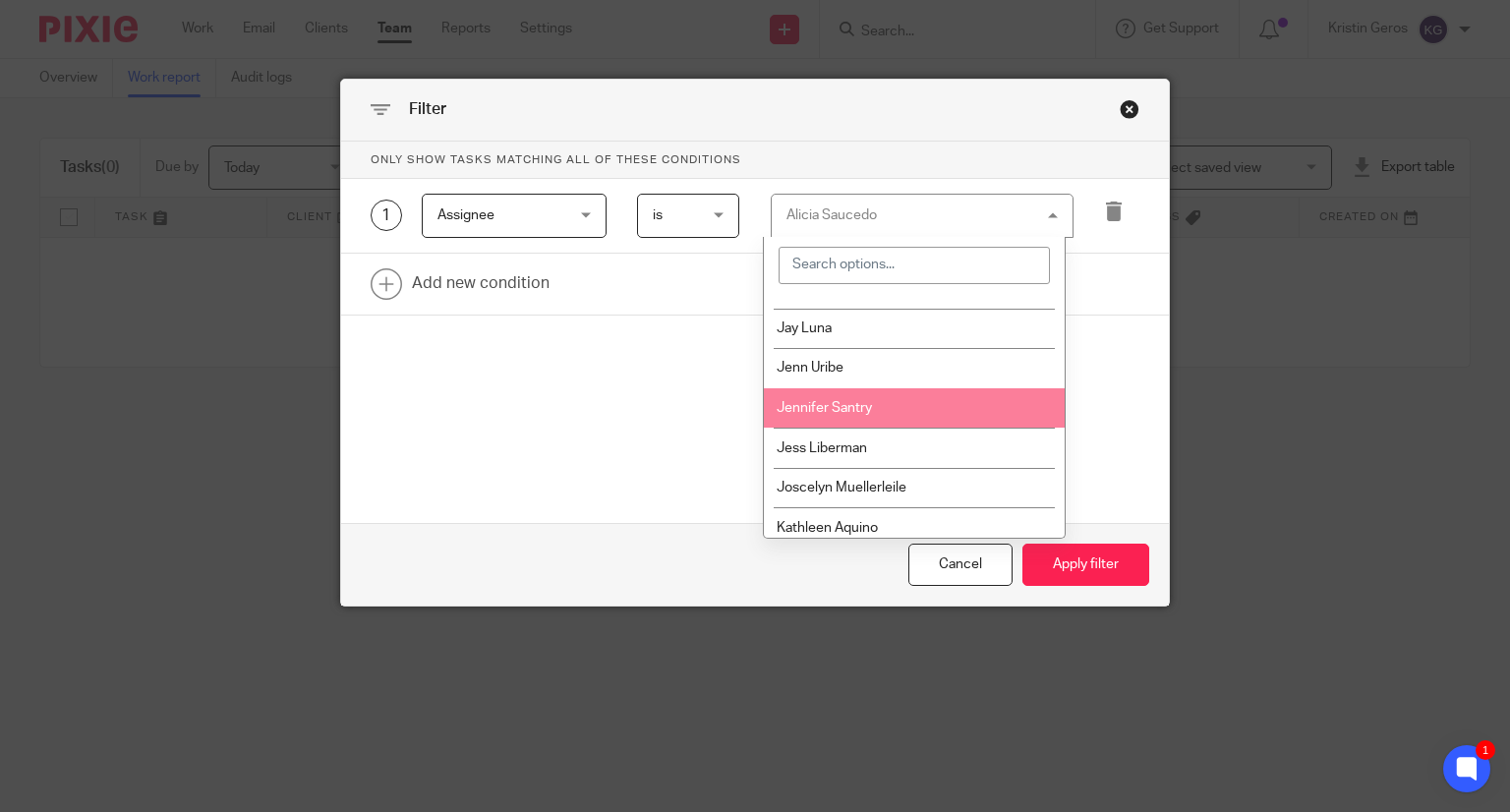 scroll, scrollTop: 1180, scrollLeft: 0, axis: vertical 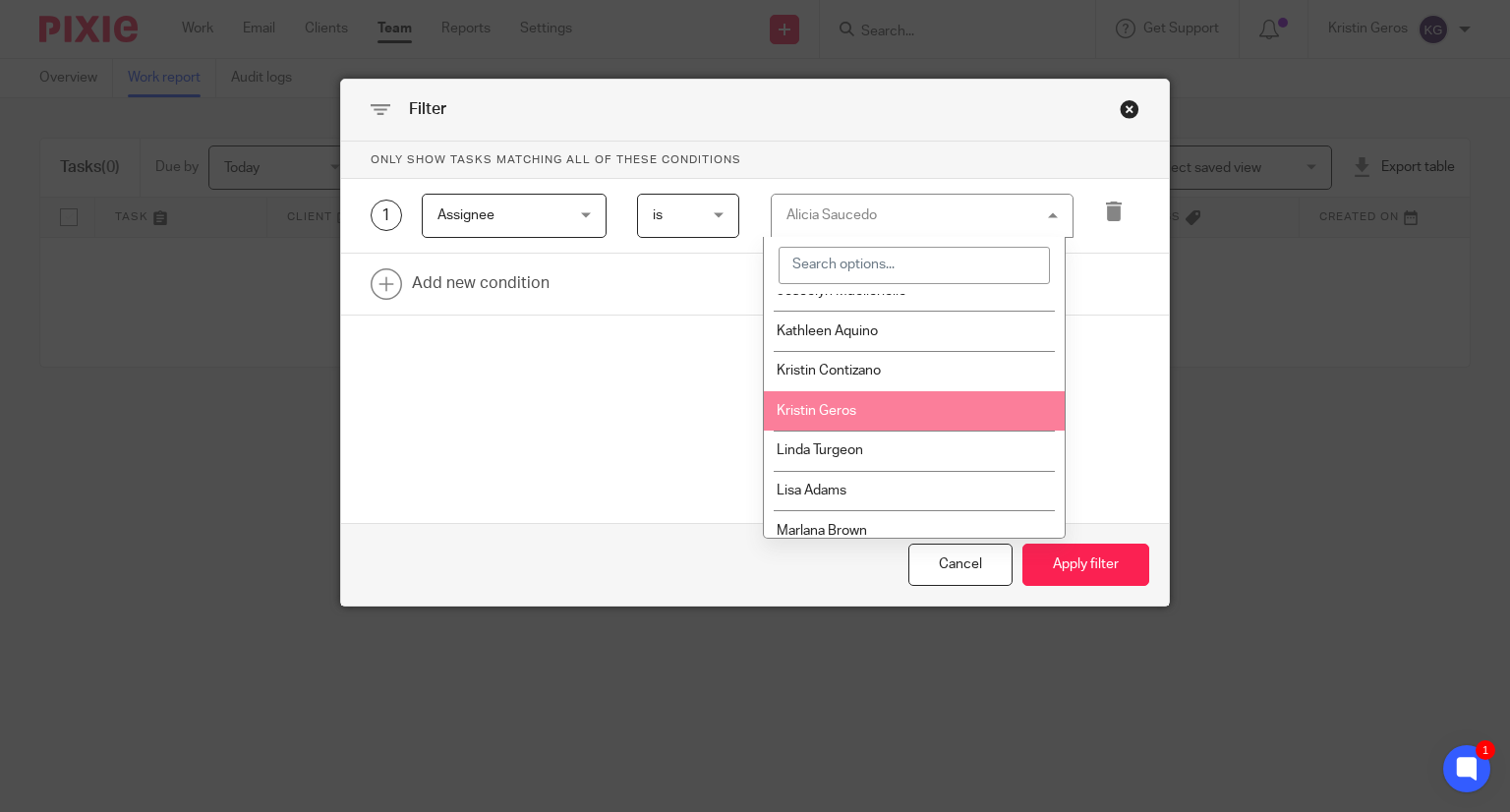 click on "Kristin Geros" at bounding box center [816, 411] 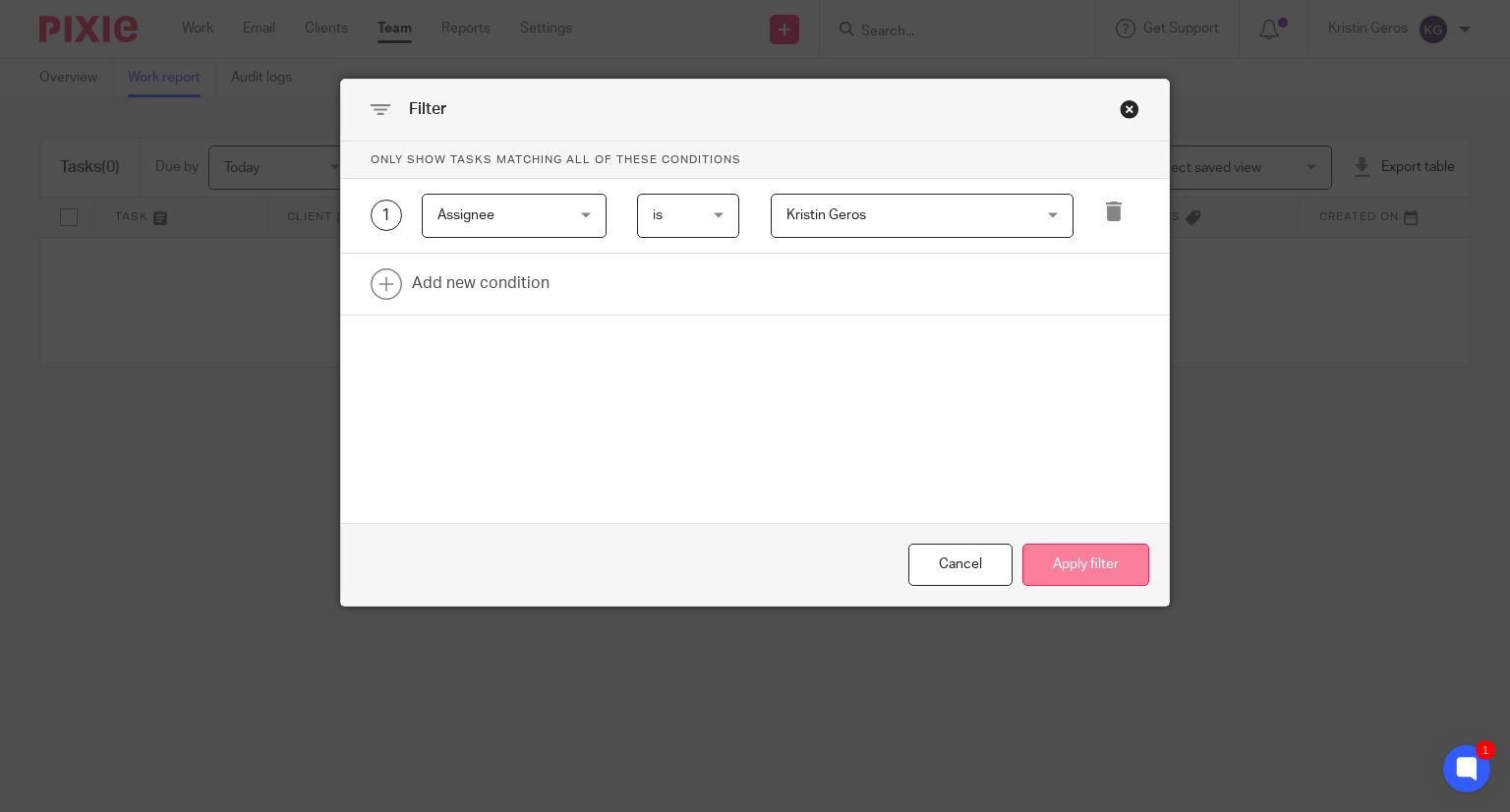 click on "Apply filter" at bounding box center [1085, 564] 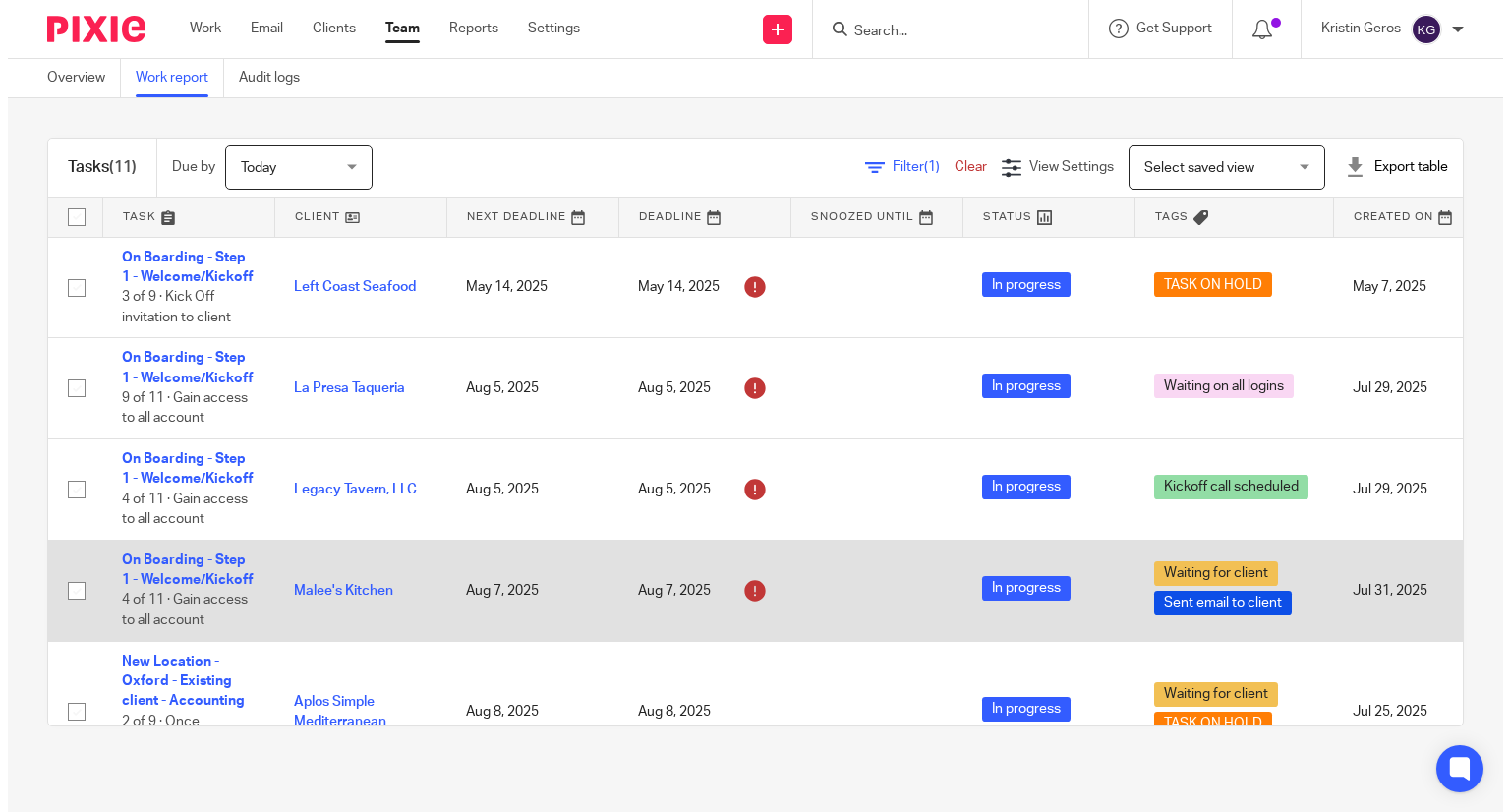 scroll, scrollTop: 0, scrollLeft: 0, axis: both 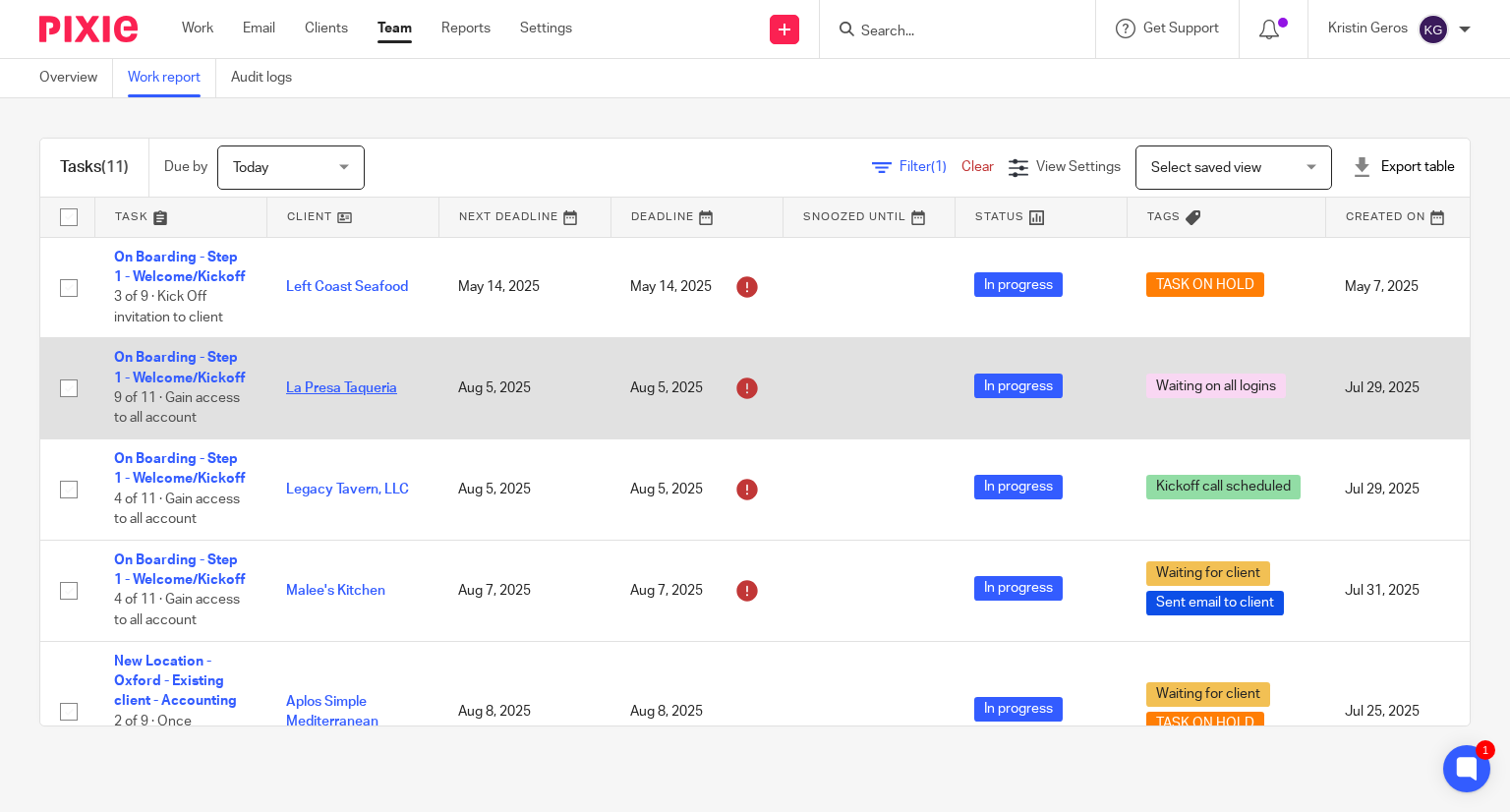 click on "La Presa Taqueria" at bounding box center [341, 388] 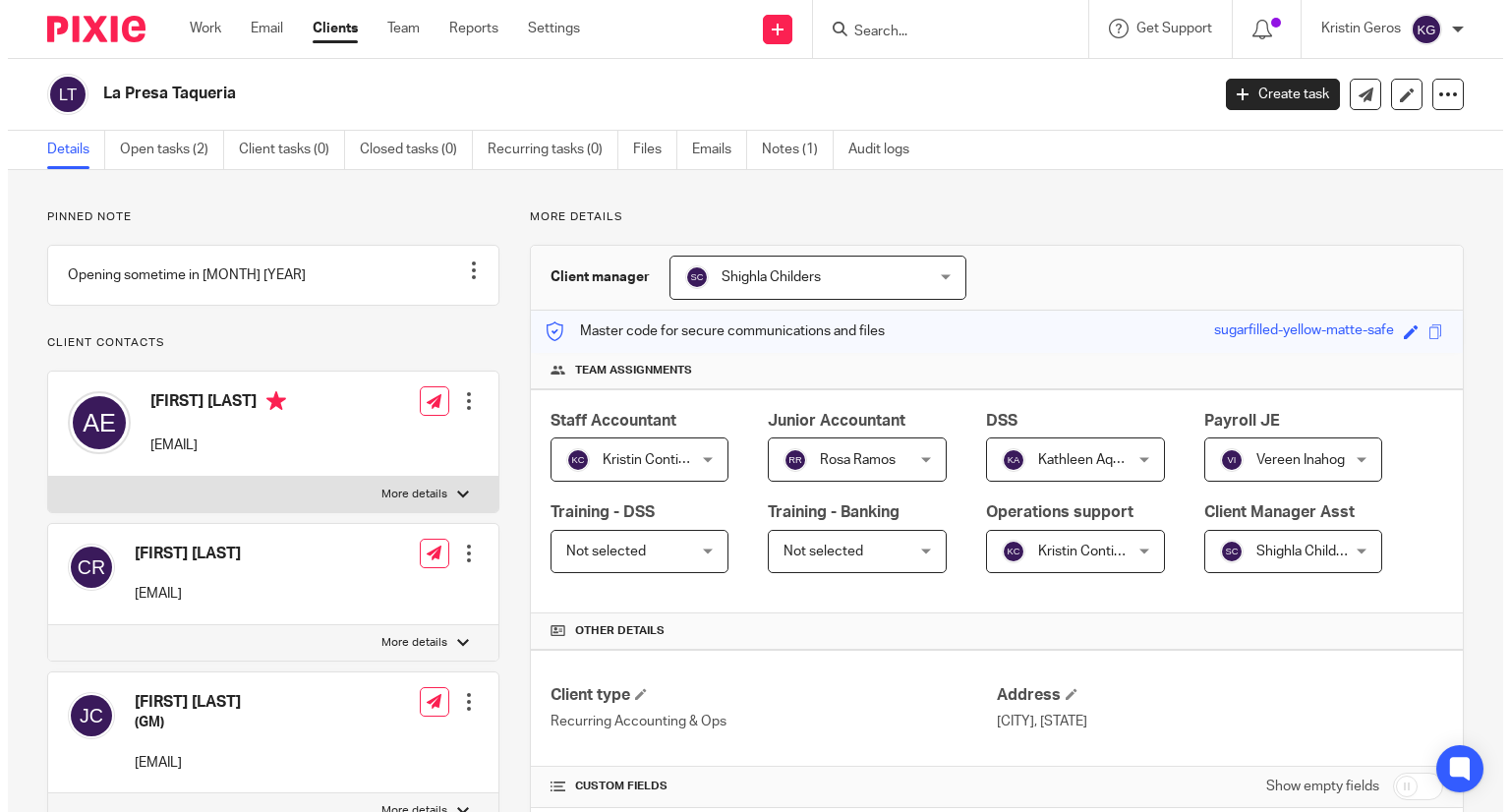 scroll, scrollTop: 0, scrollLeft: 0, axis: both 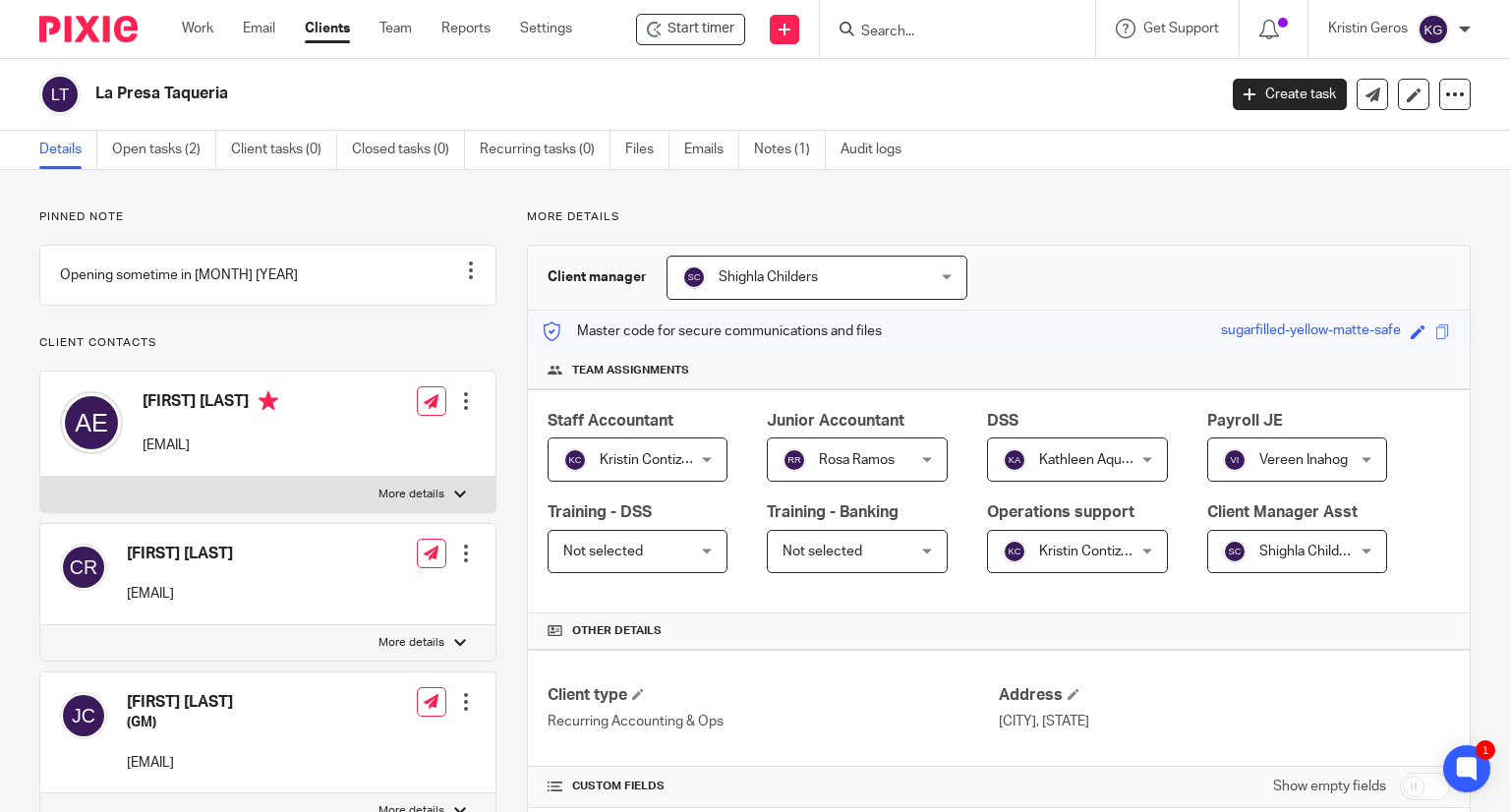 click on "Clients" at bounding box center [327, 29] 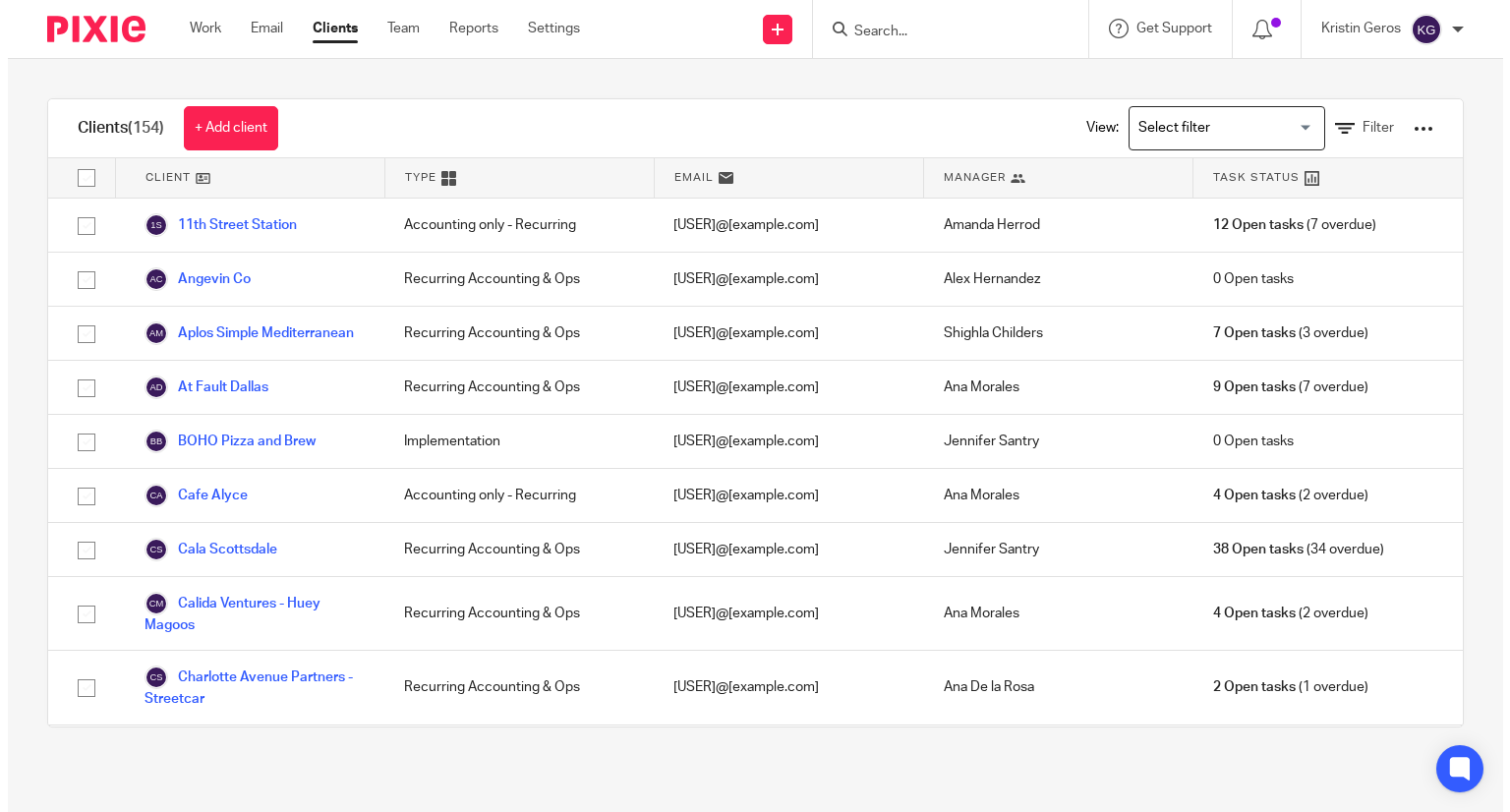 scroll, scrollTop: 0, scrollLeft: 0, axis: both 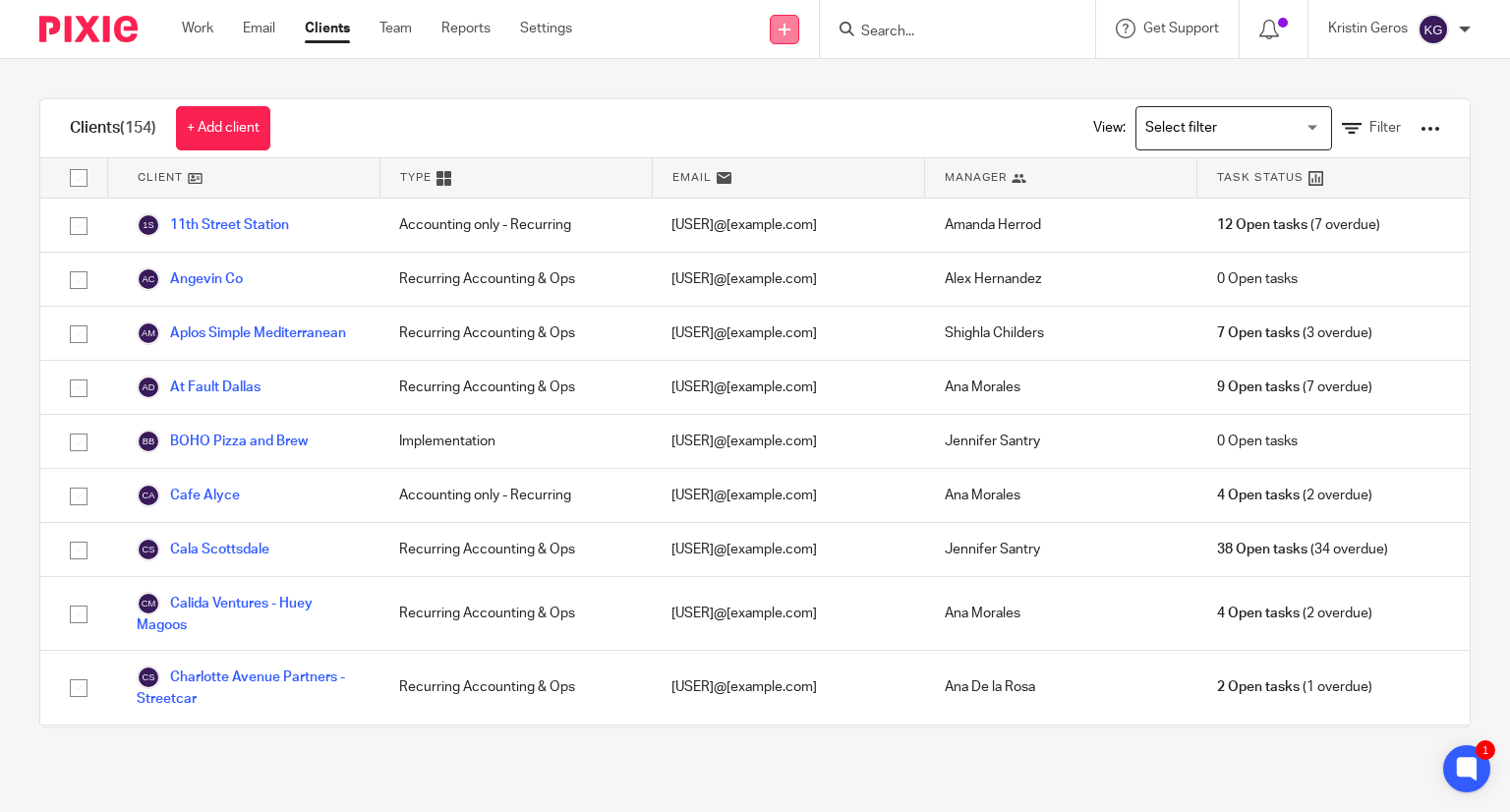 click at bounding box center (784, 29) 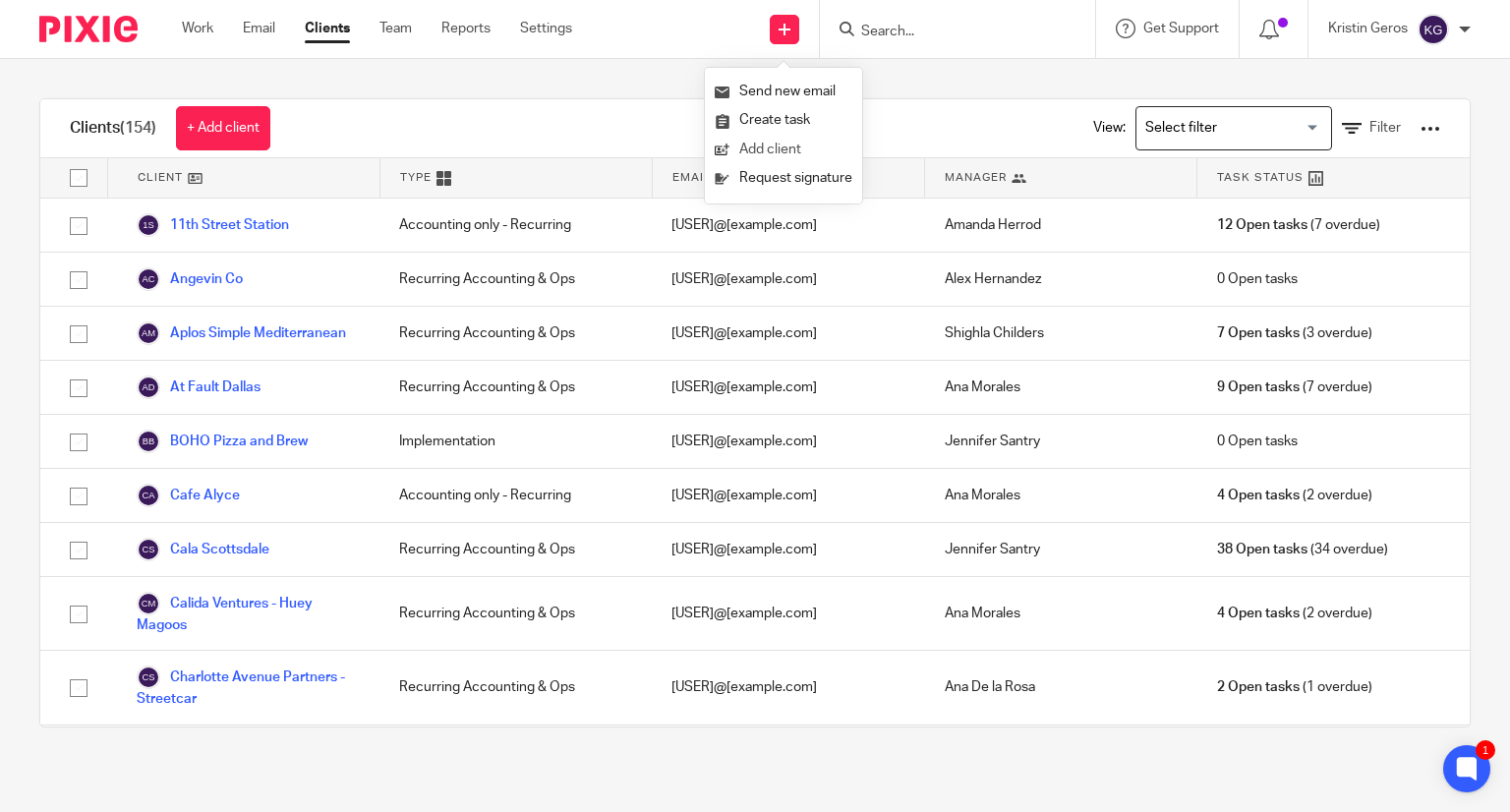 click on "Add client" at bounding box center [784, 149] 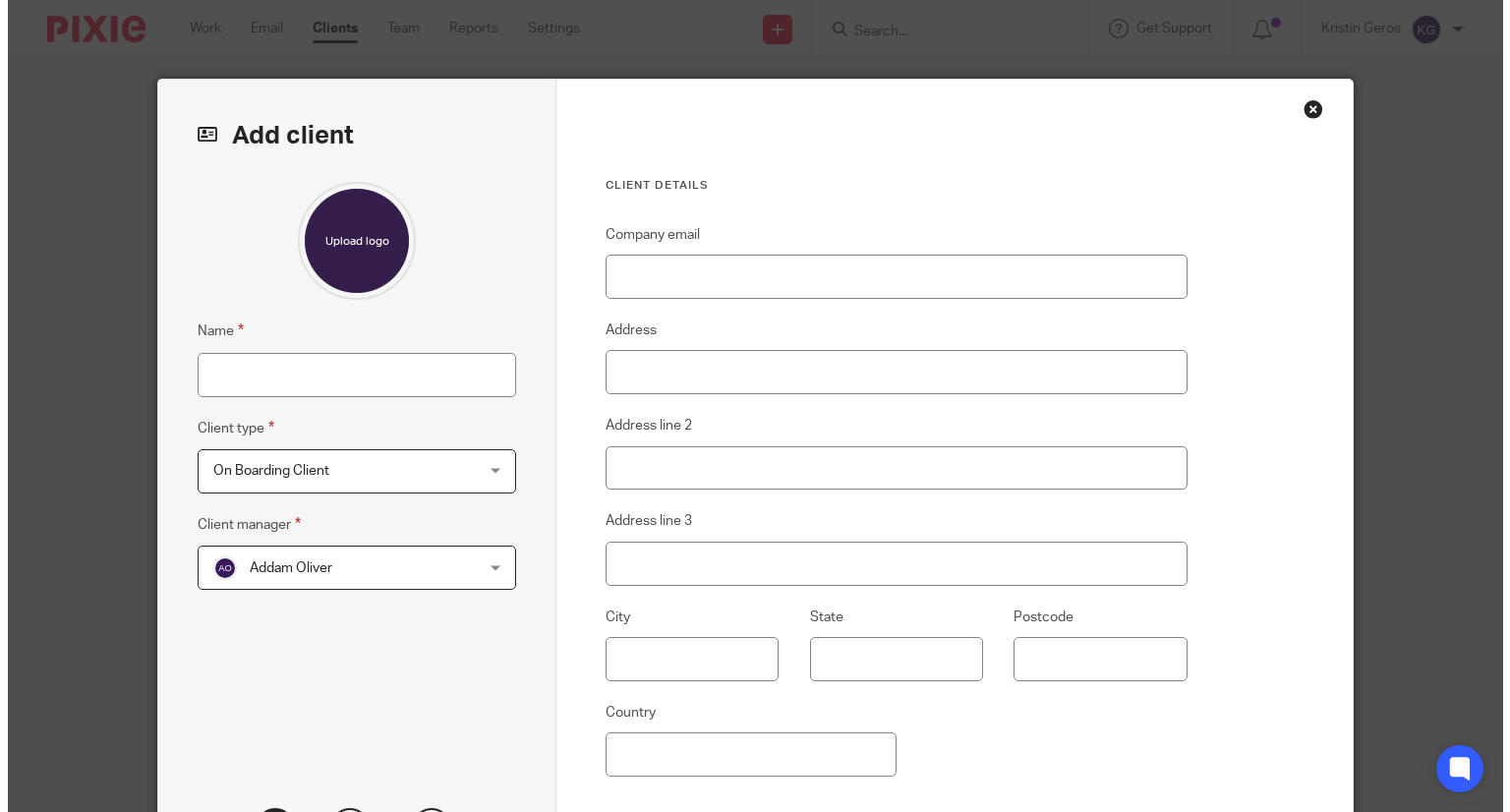 scroll, scrollTop: 0, scrollLeft: 0, axis: both 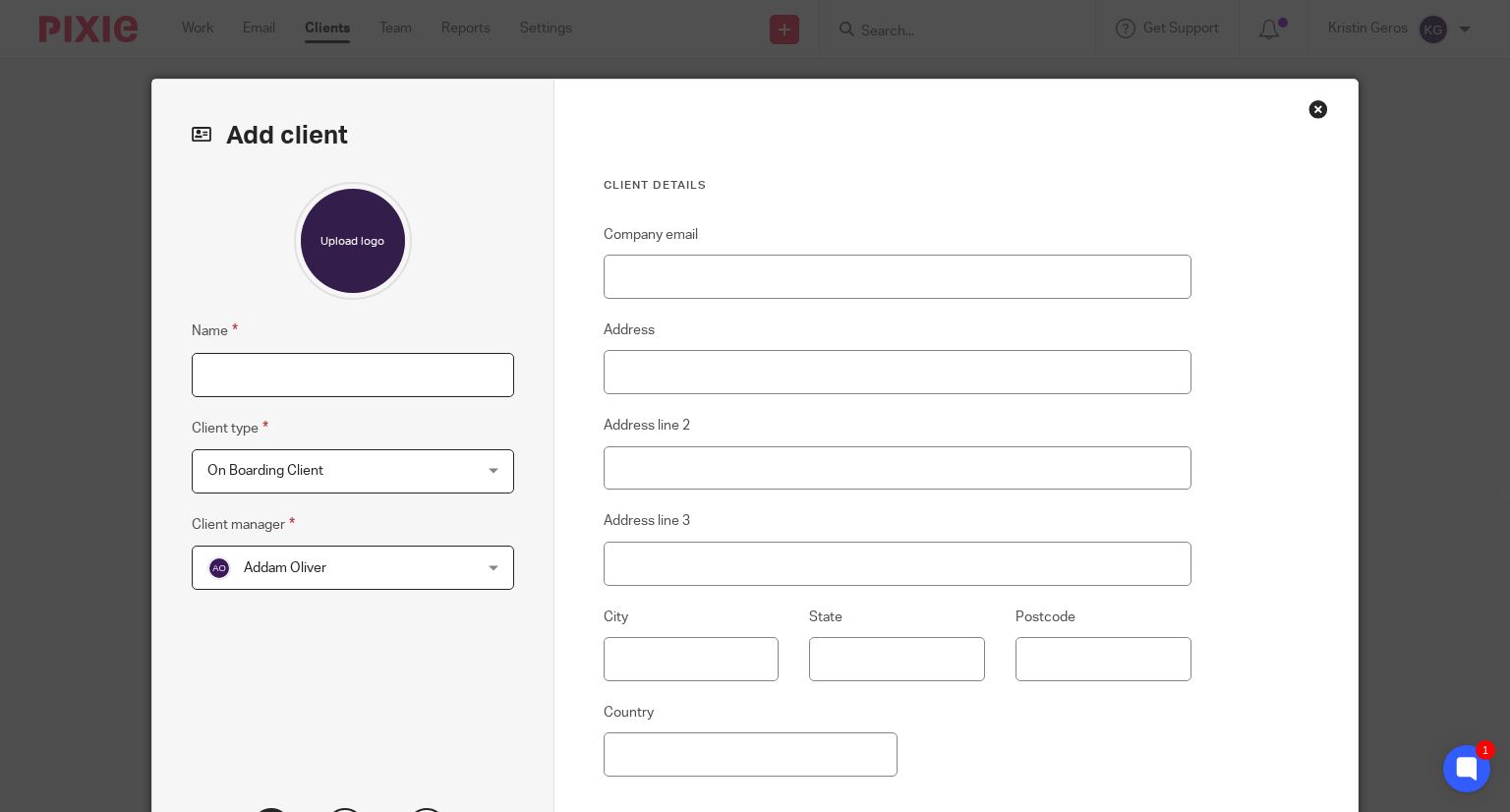 click on "Name" at bounding box center (353, 375) 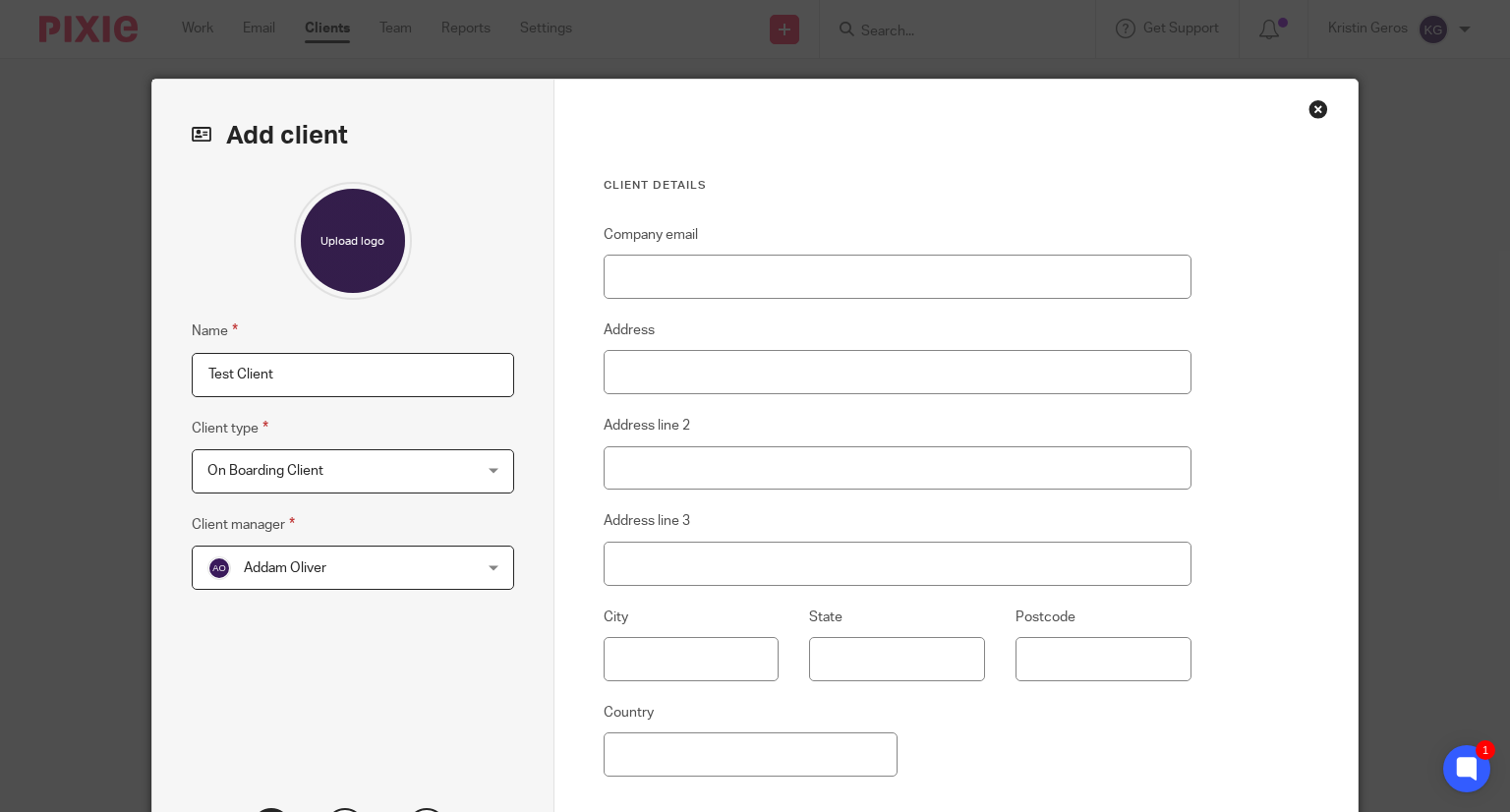 type on "Test Client" 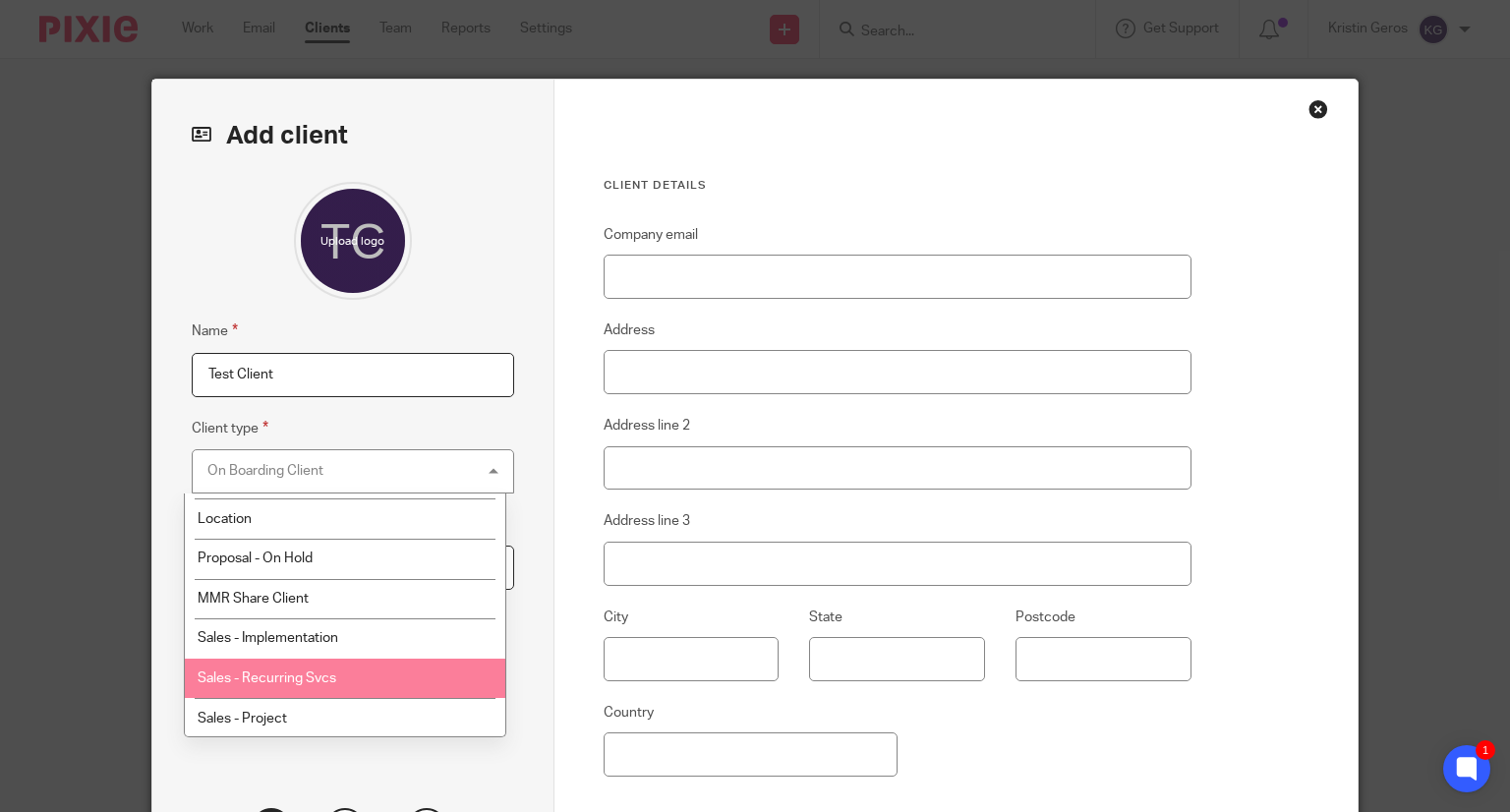 scroll, scrollTop: 481, scrollLeft: 0, axis: vertical 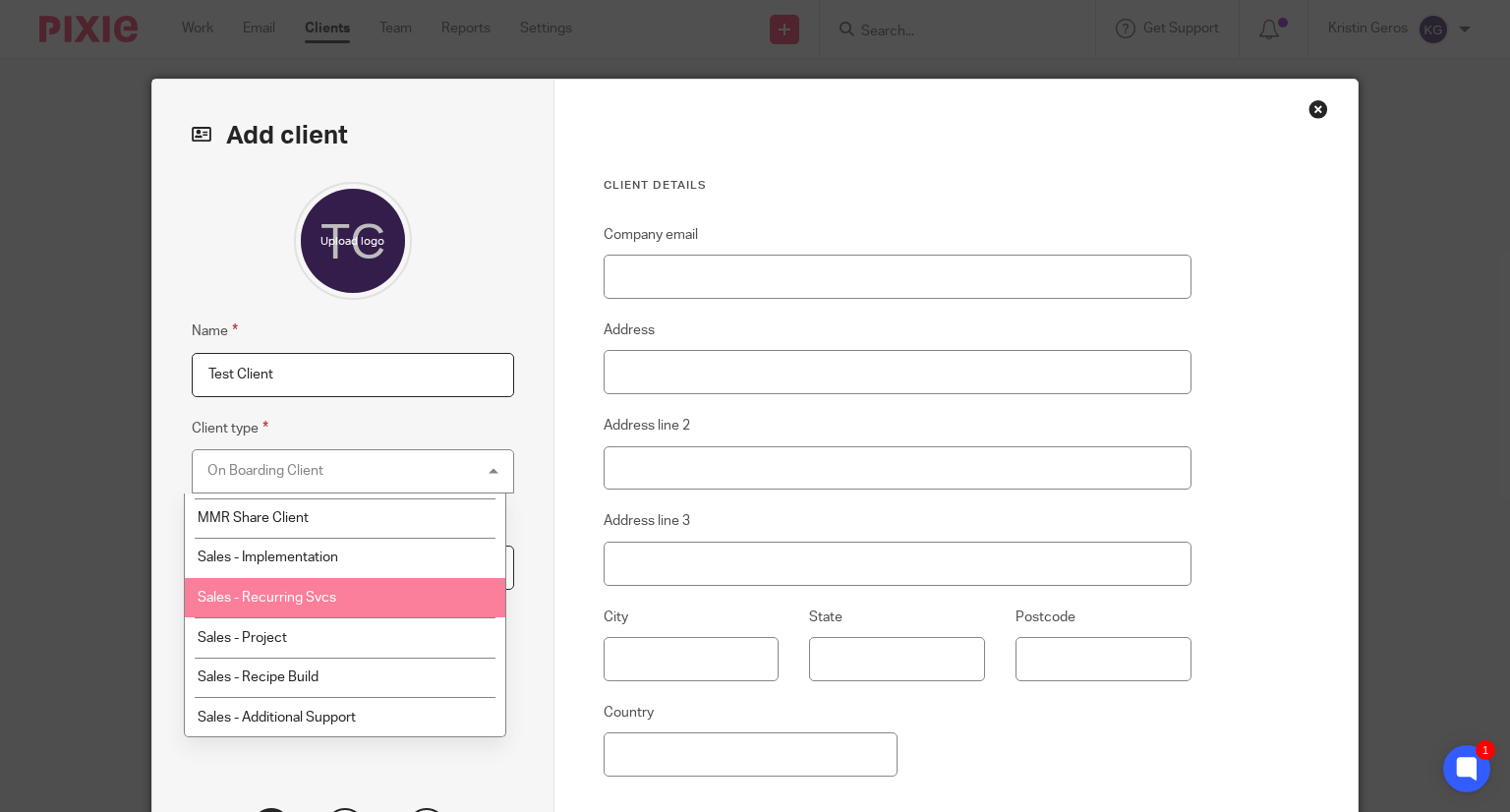 click at bounding box center [1318, 109] 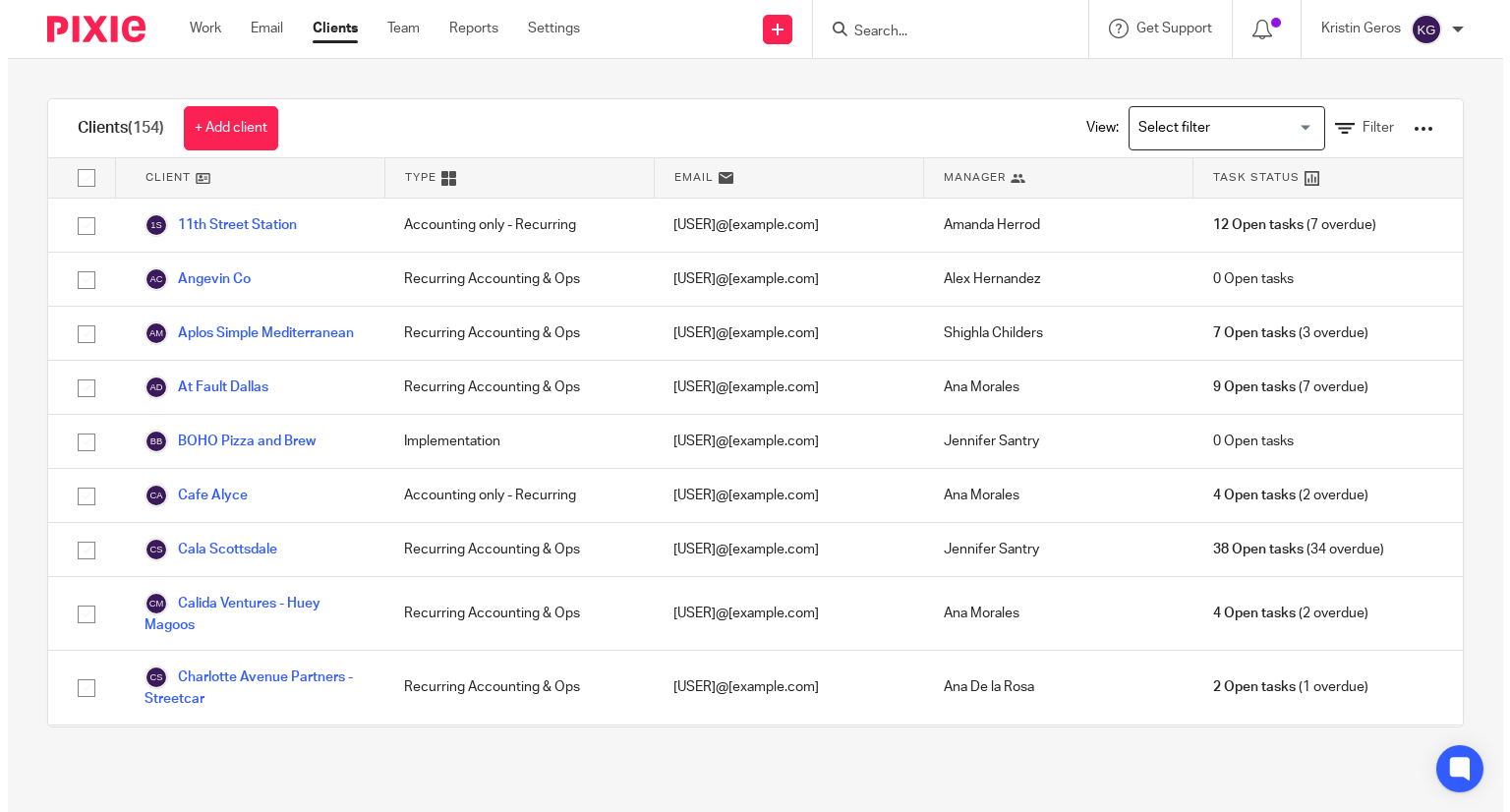scroll, scrollTop: 0, scrollLeft: 0, axis: both 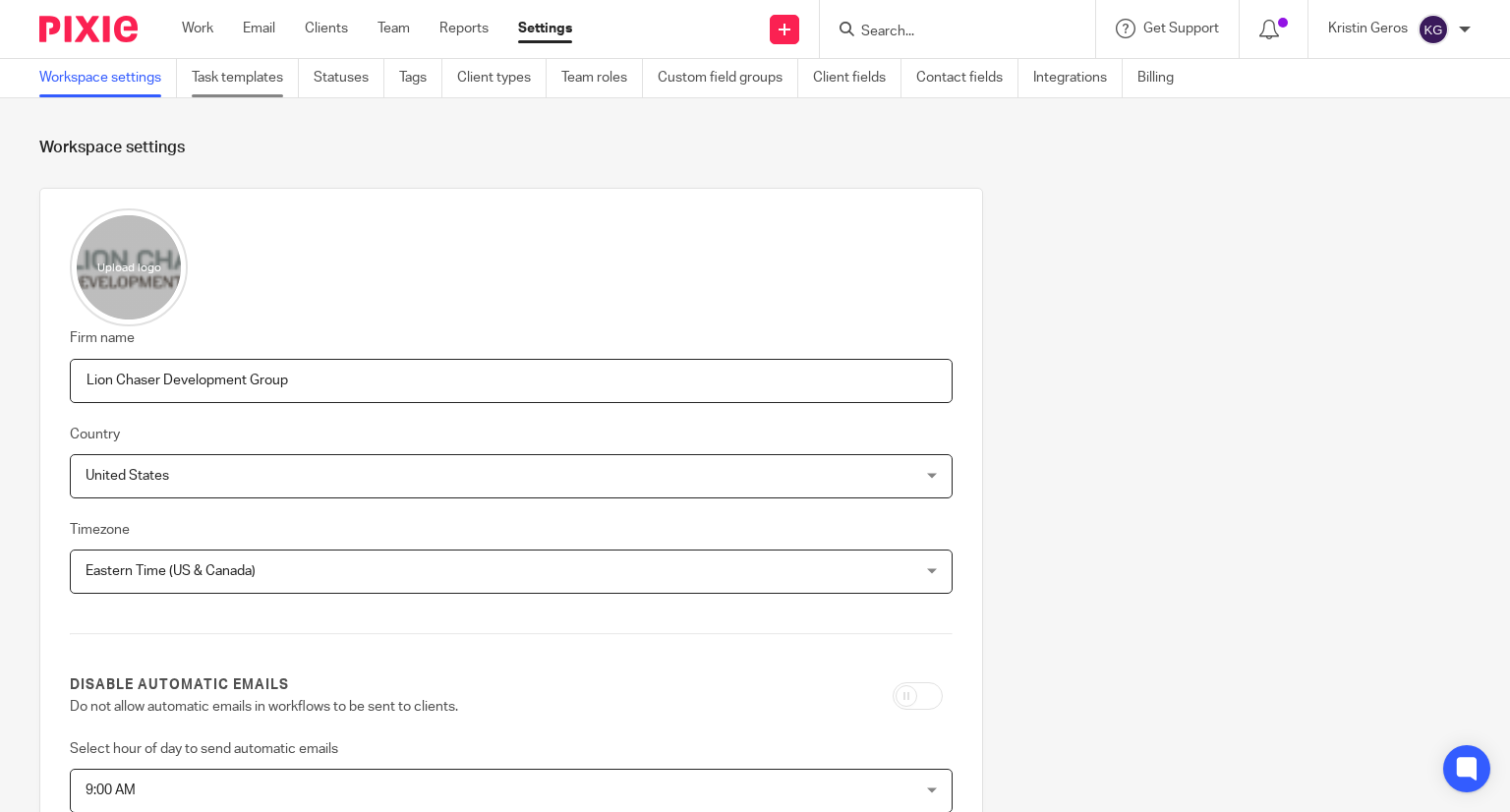 click on "Task templates" at bounding box center (245, 78) 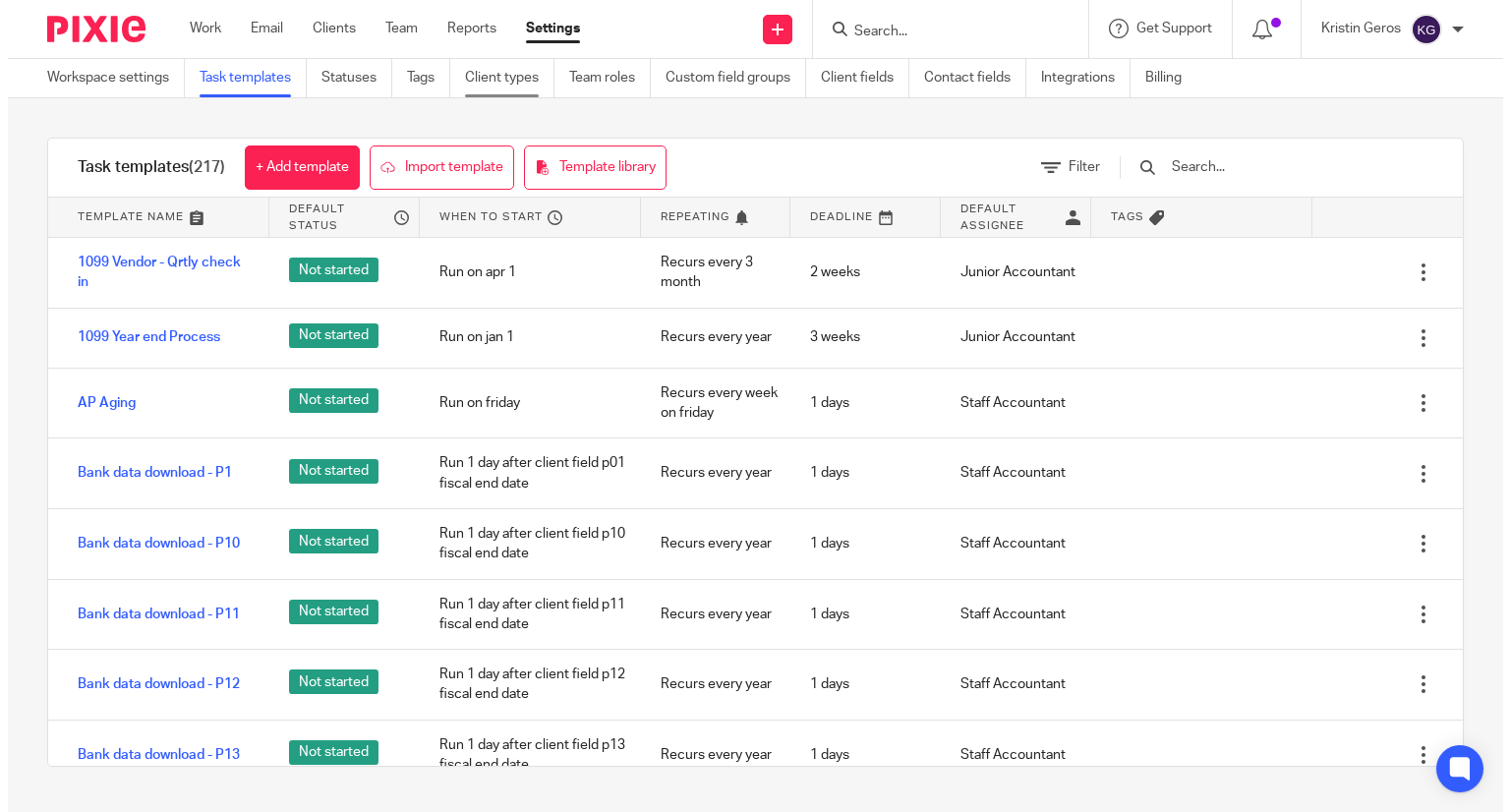 scroll, scrollTop: 0, scrollLeft: 0, axis: both 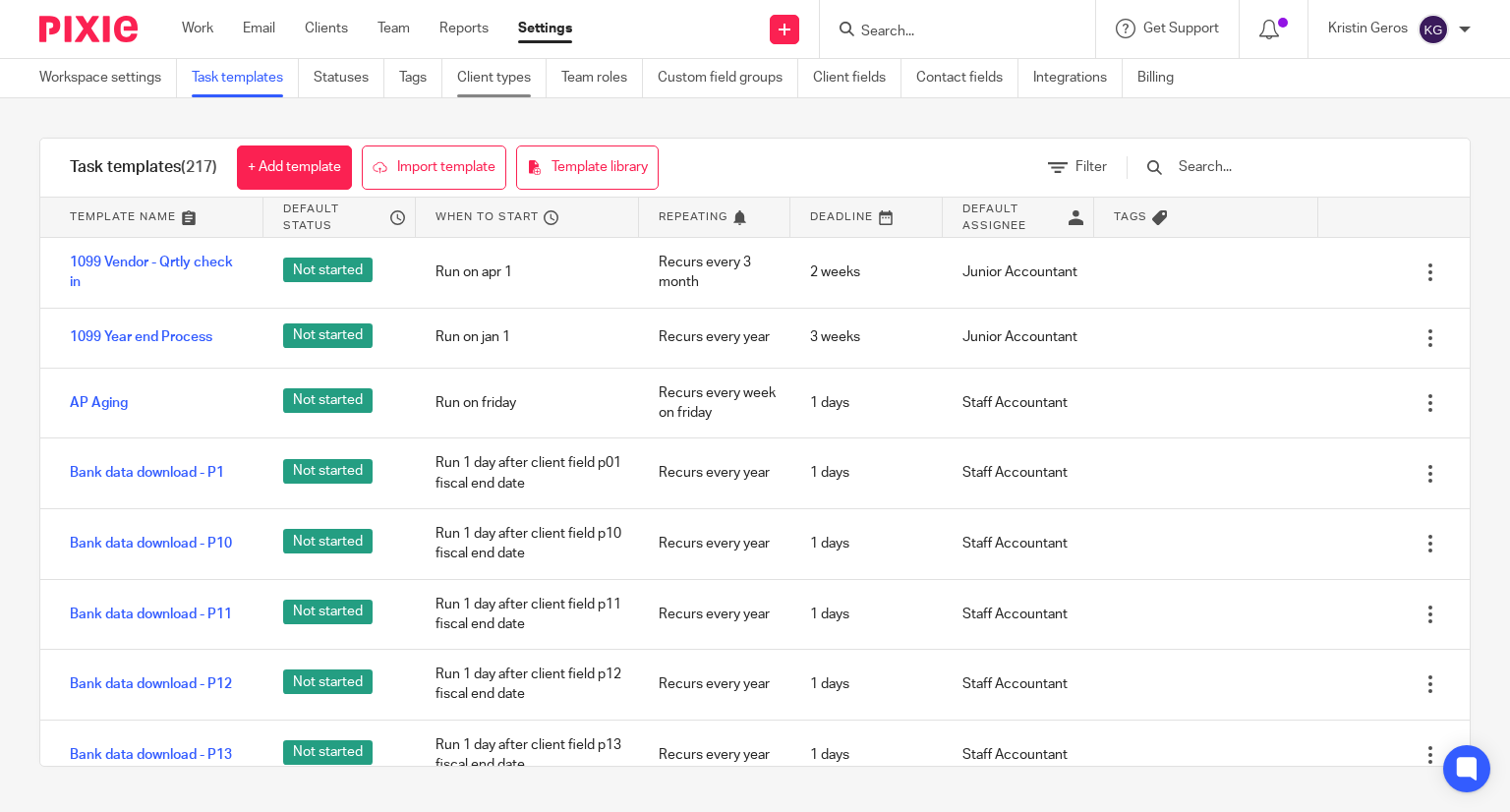 click on "Client types" at bounding box center (501, 78) 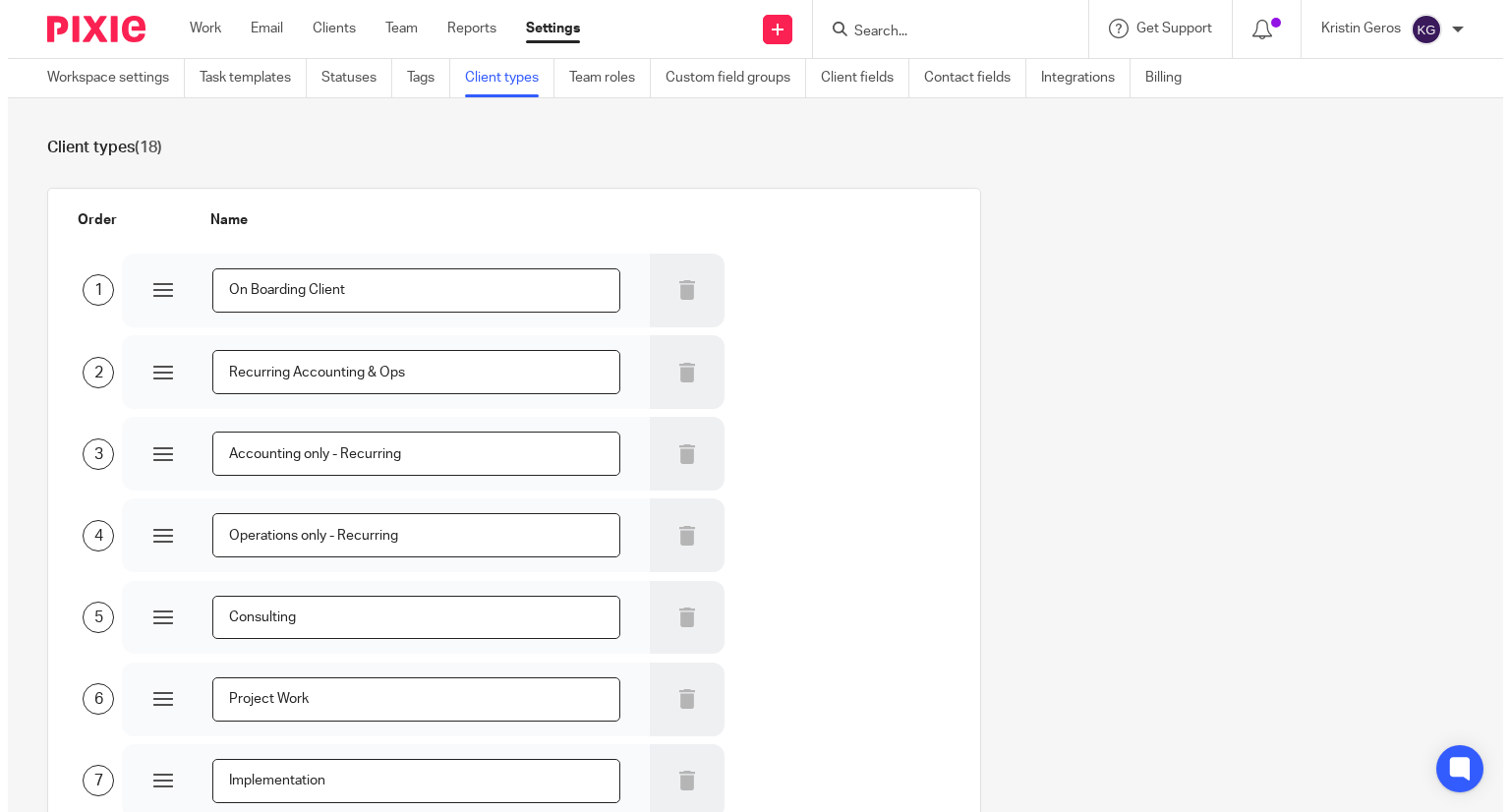 scroll, scrollTop: 0, scrollLeft: 0, axis: both 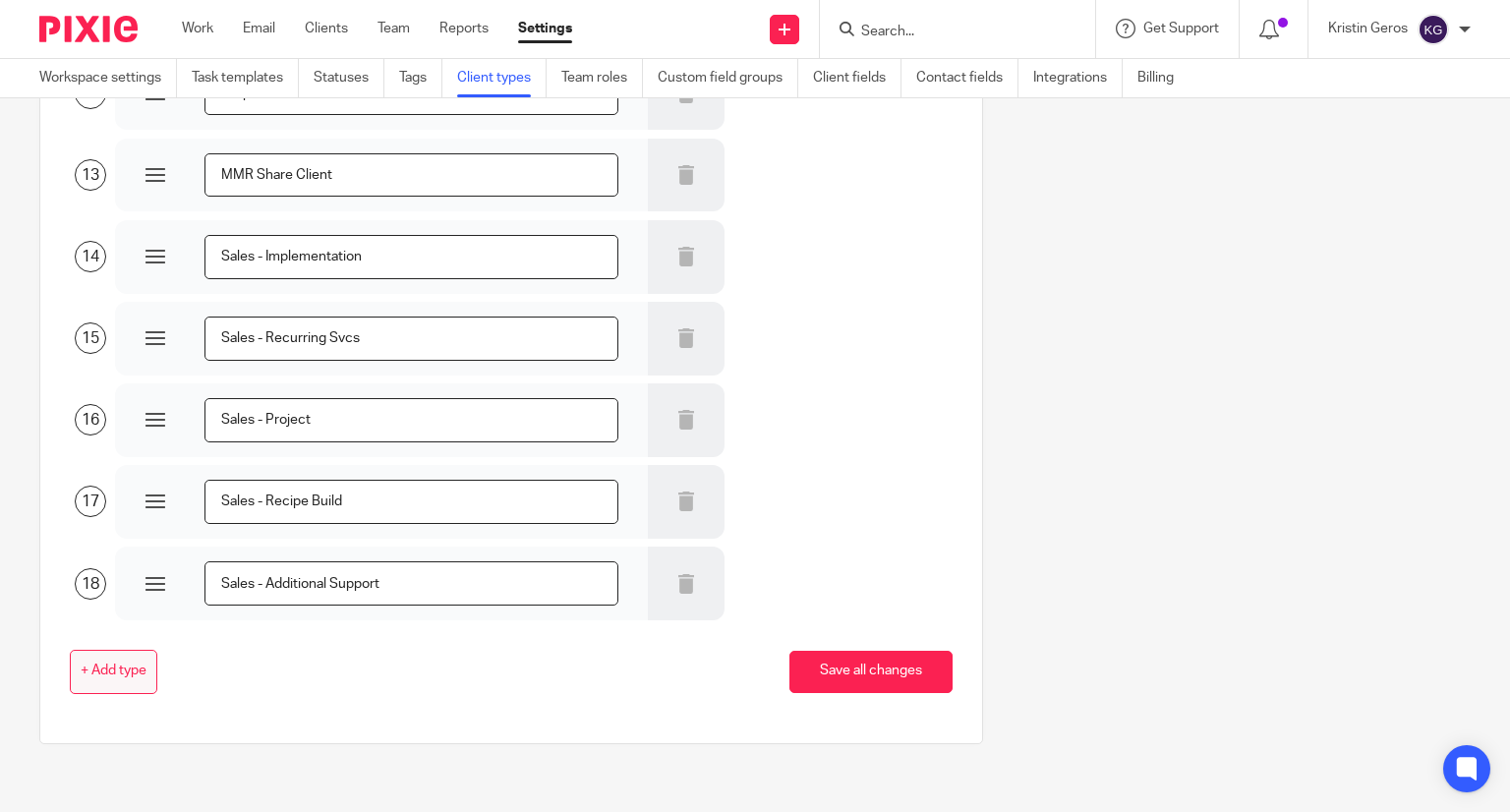click on "+ Add type" at bounding box center [113, 671] 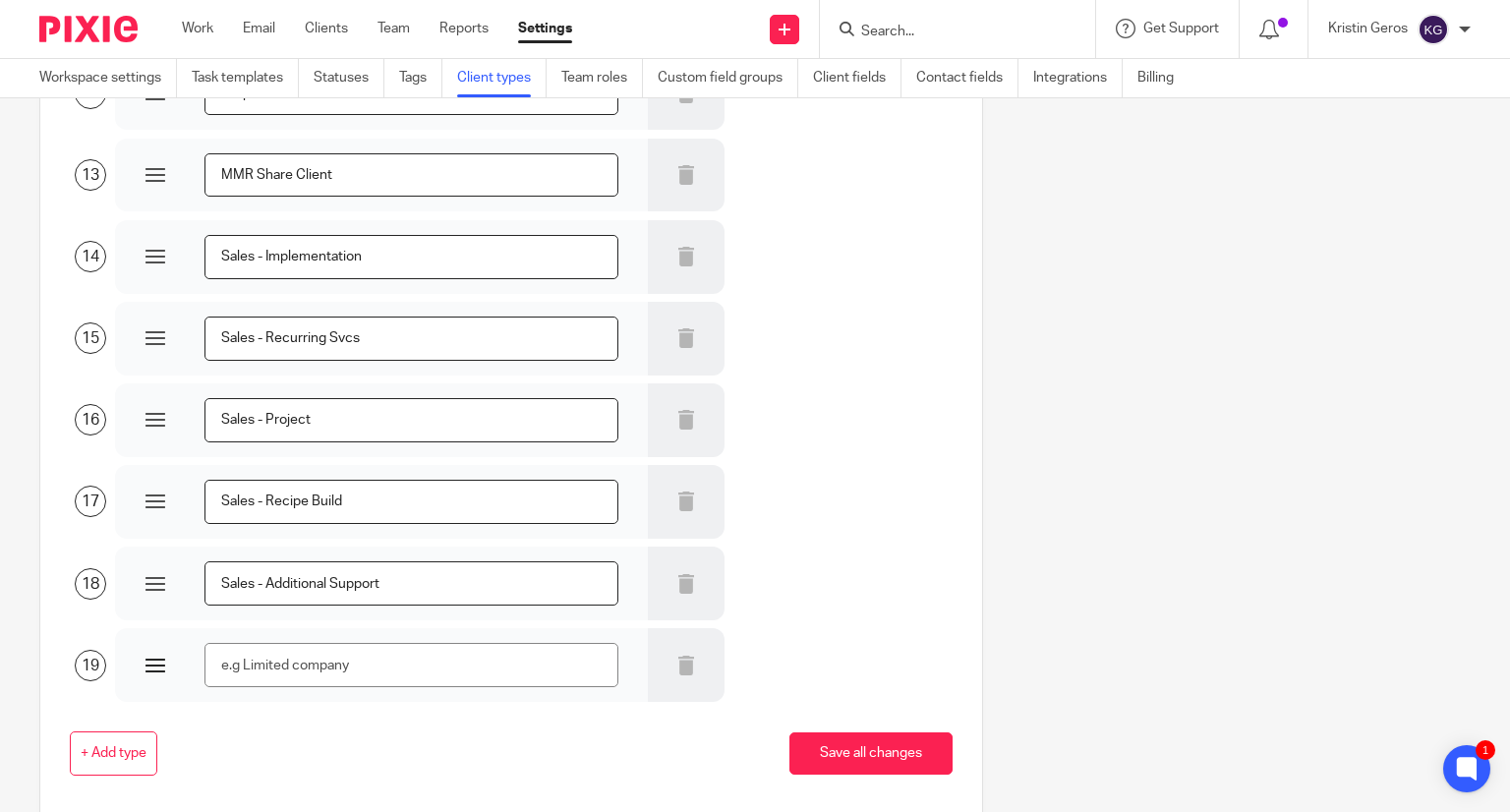 click at bounding box center [411, 665] 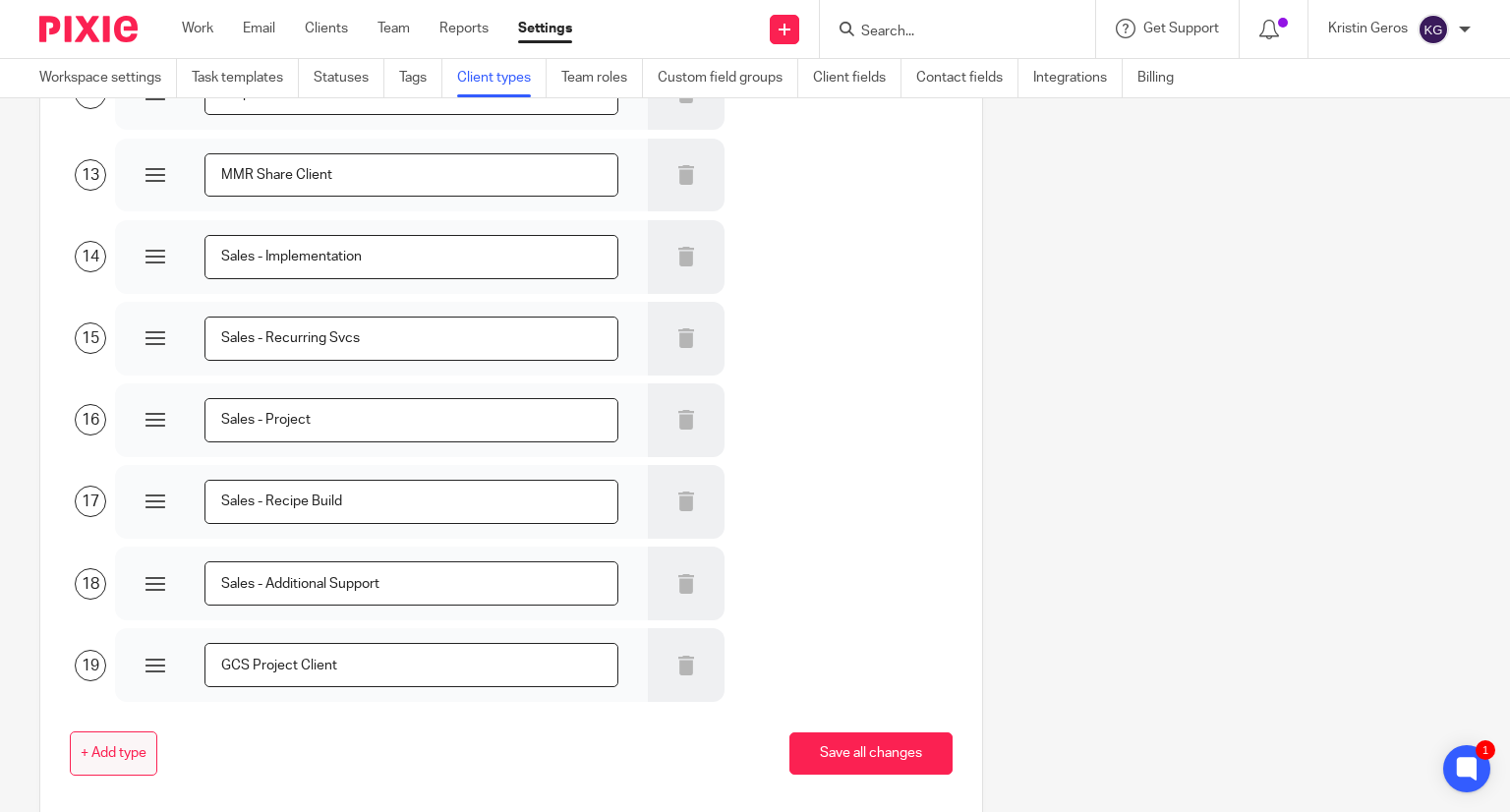 type on "GCS Project Client" 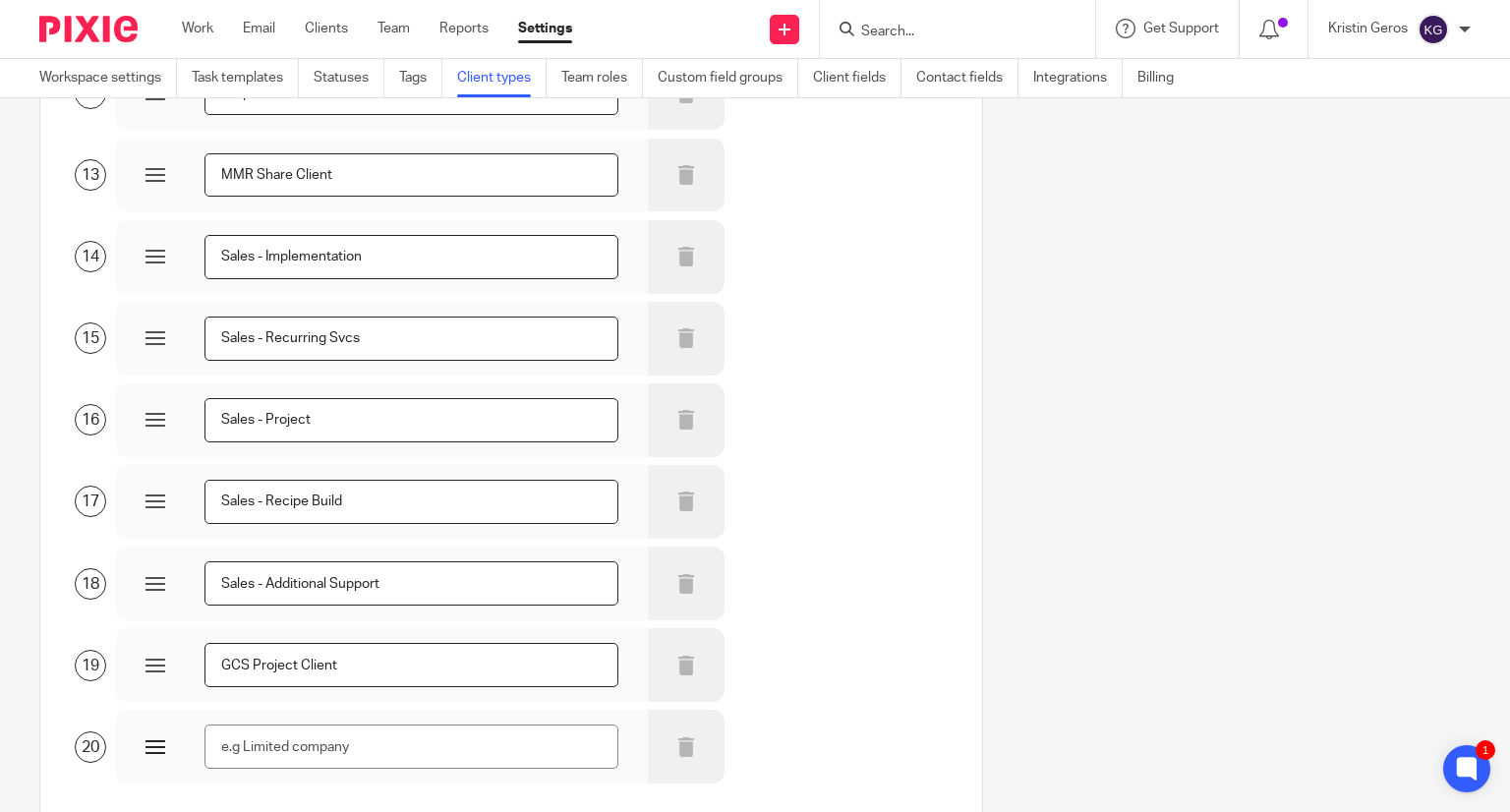 click at bounding box center (411, 746) 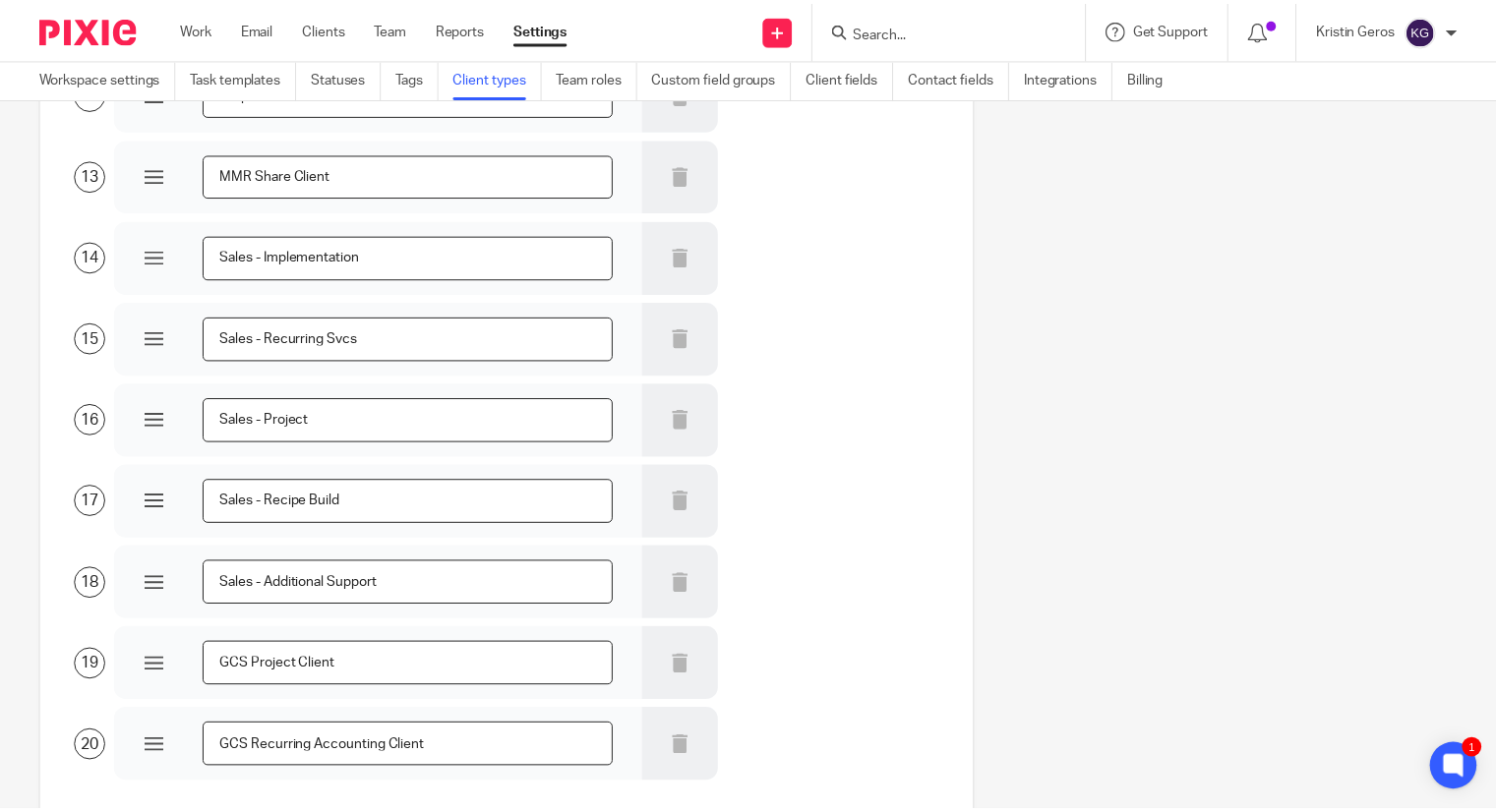 scroll, scrollTop: 1259, scrollLeft: 0, axis: vertical 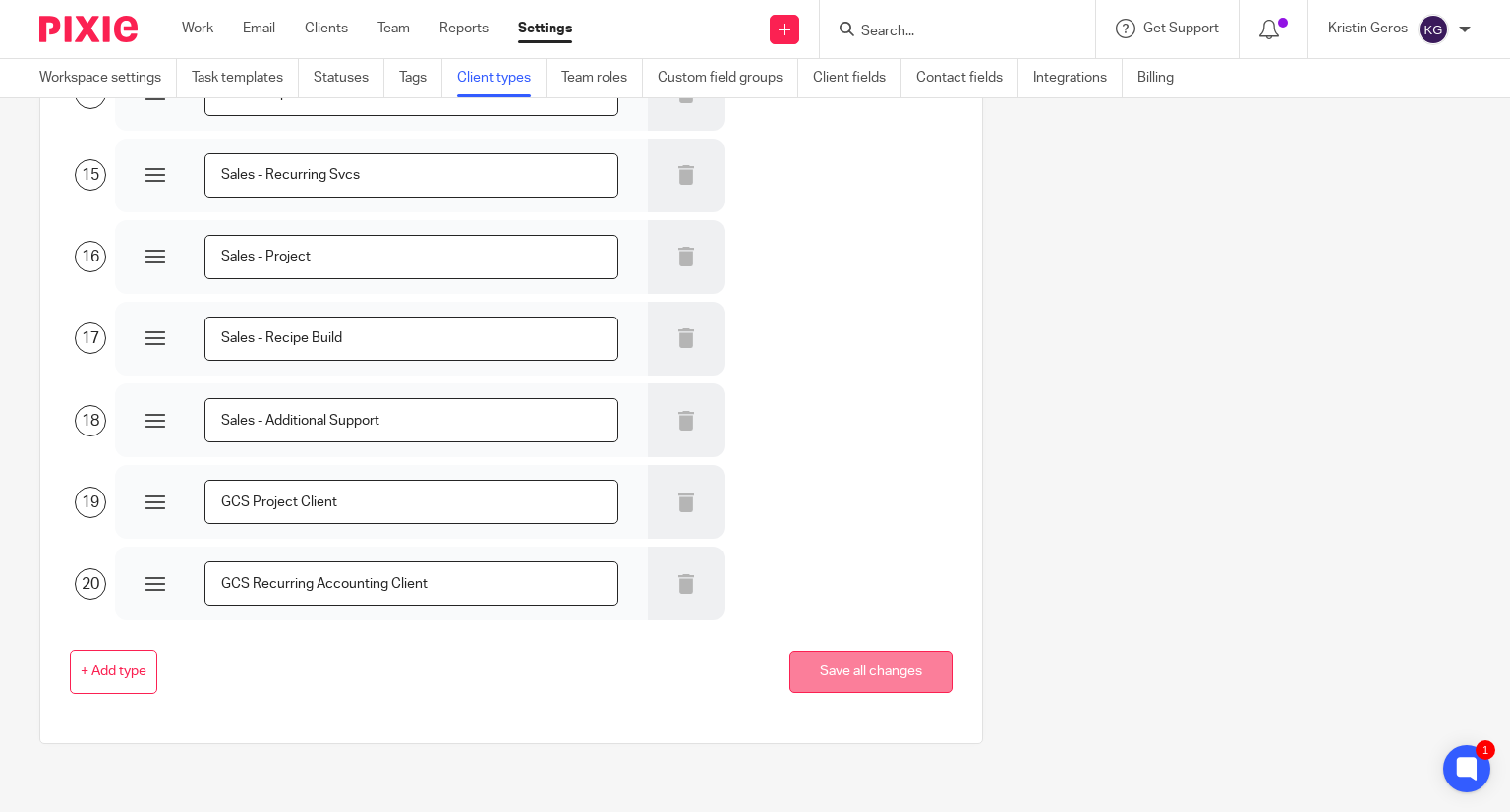 type on "GCS Recurring Accounting Client" 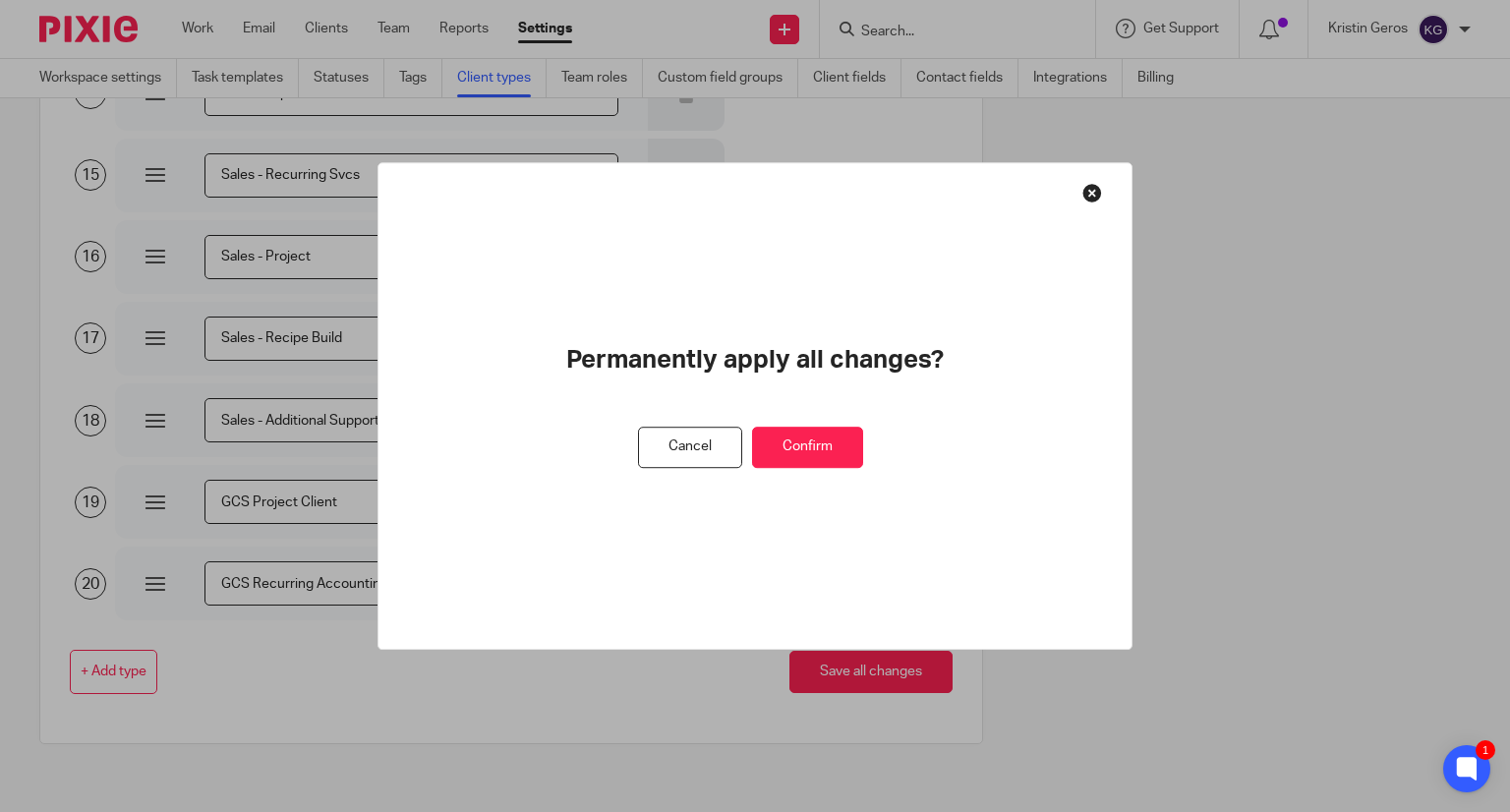 click on "Confirm" at bounding box center [807, 447] 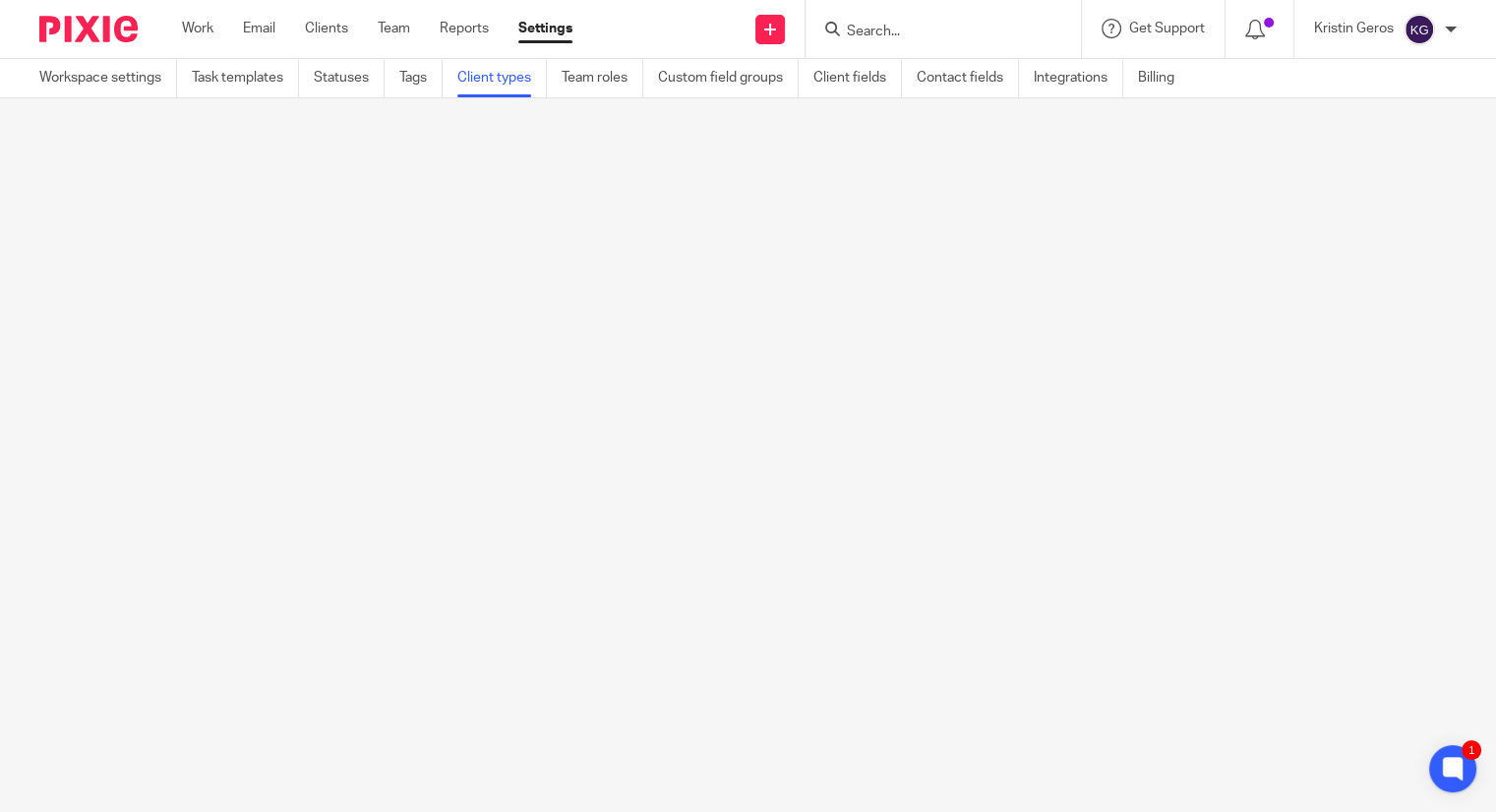 scroll, scrollTop: 0, scrollLeft: 0, axis: both 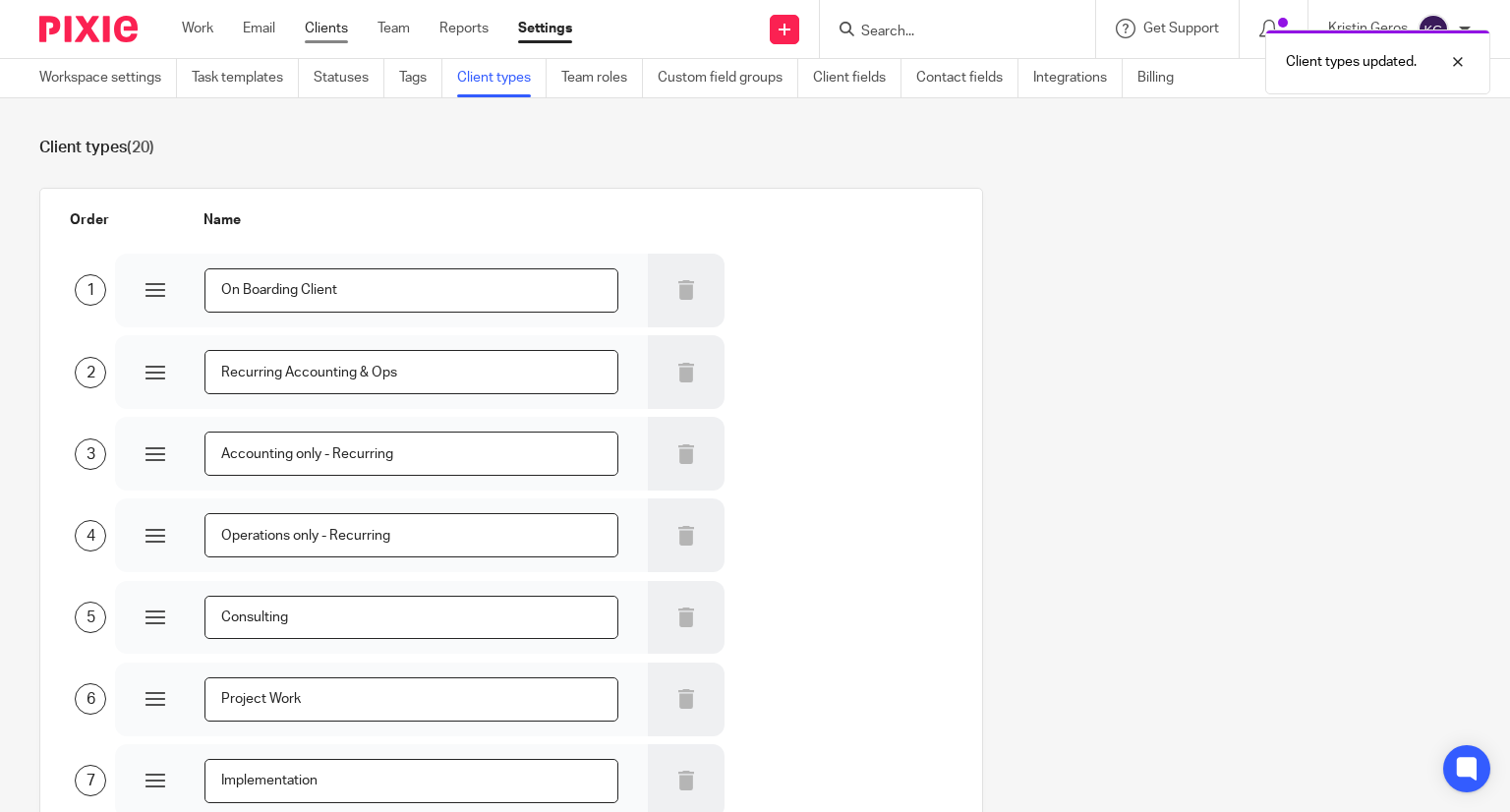 click on "Clients" at bounding box center [326, 29] 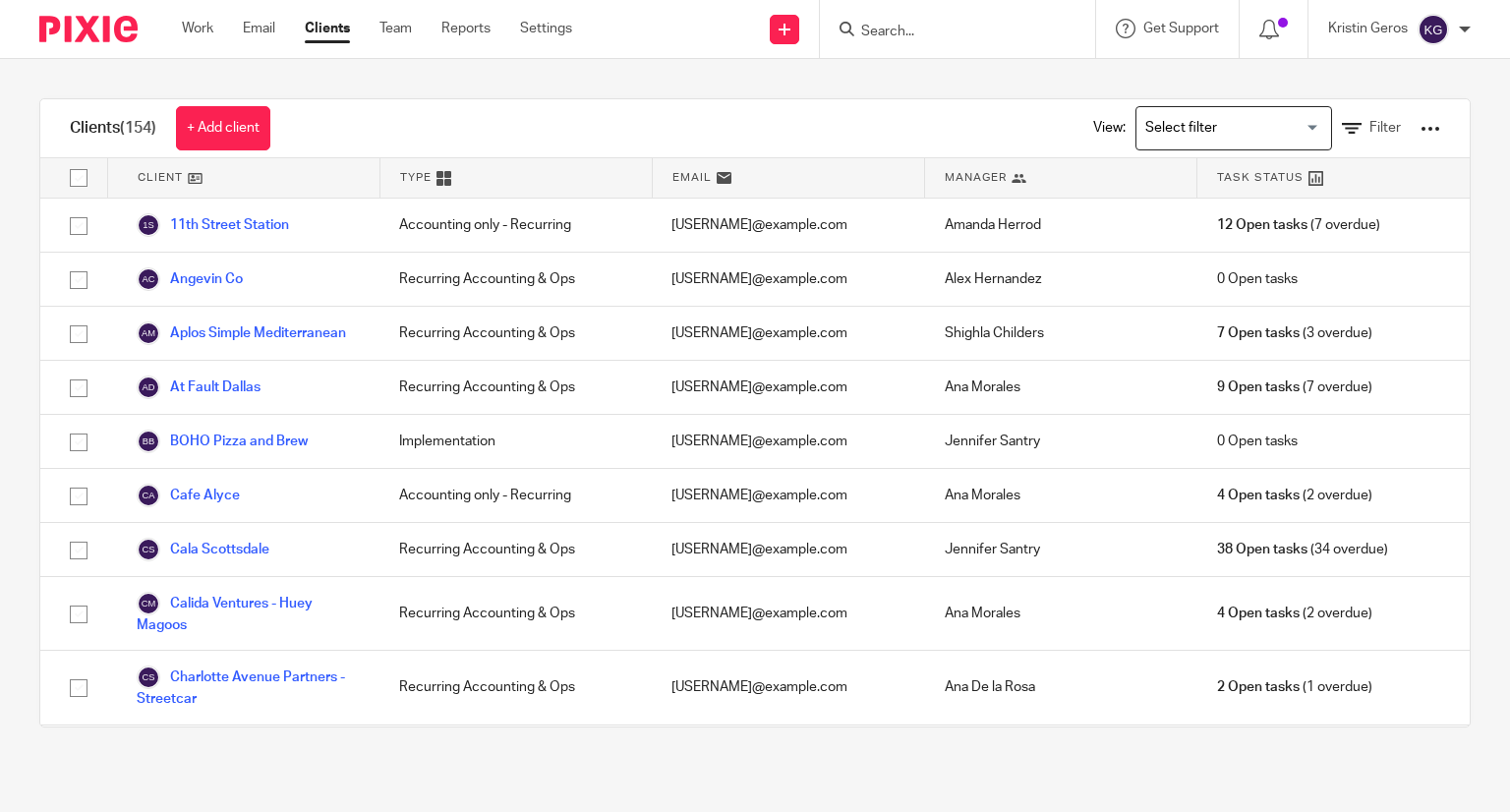 scroll, scrollTop: 0, scrollLeft: 0, axis: both 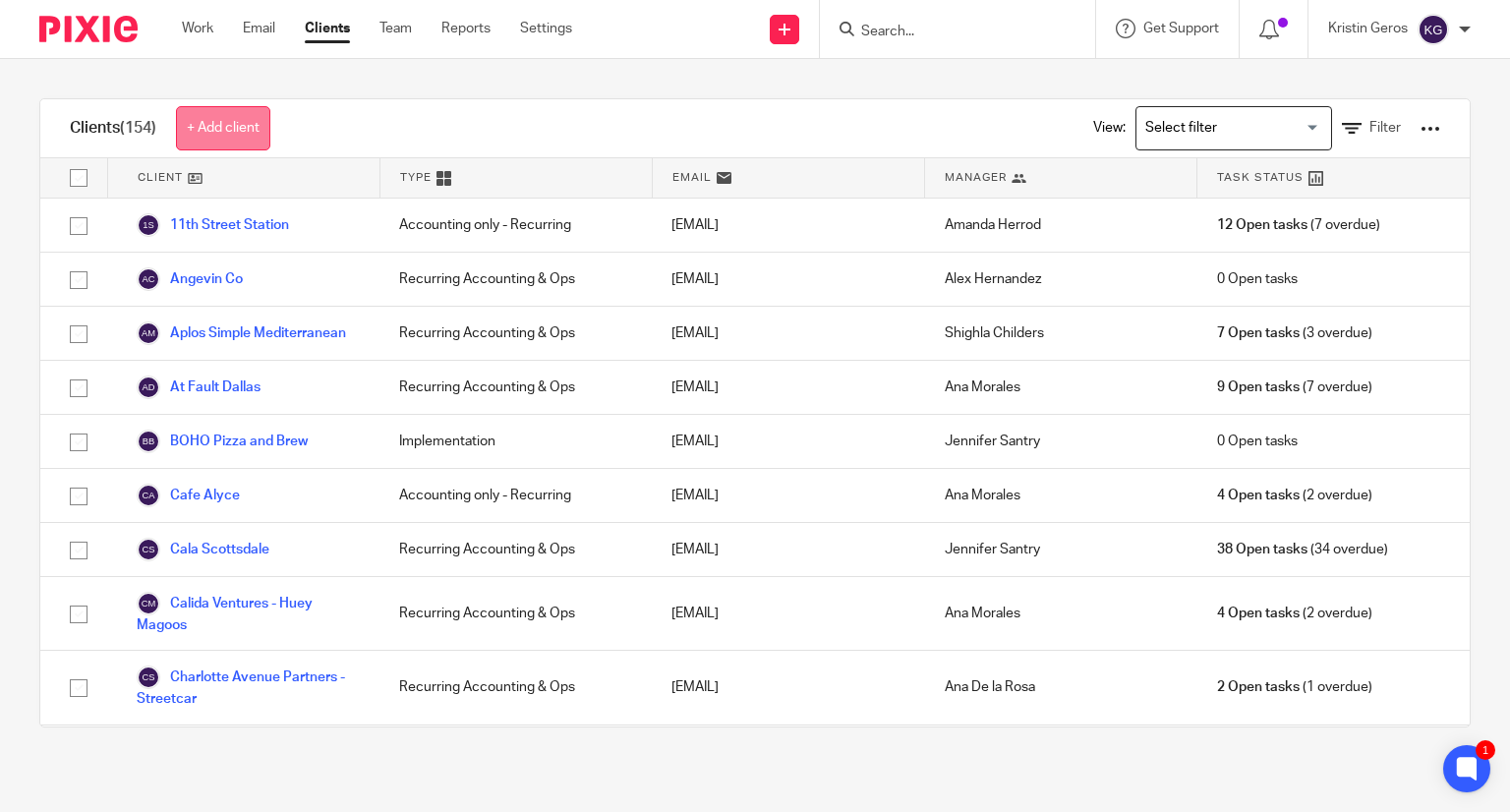 click on "+ Add client" at bounding box center [223, 128] 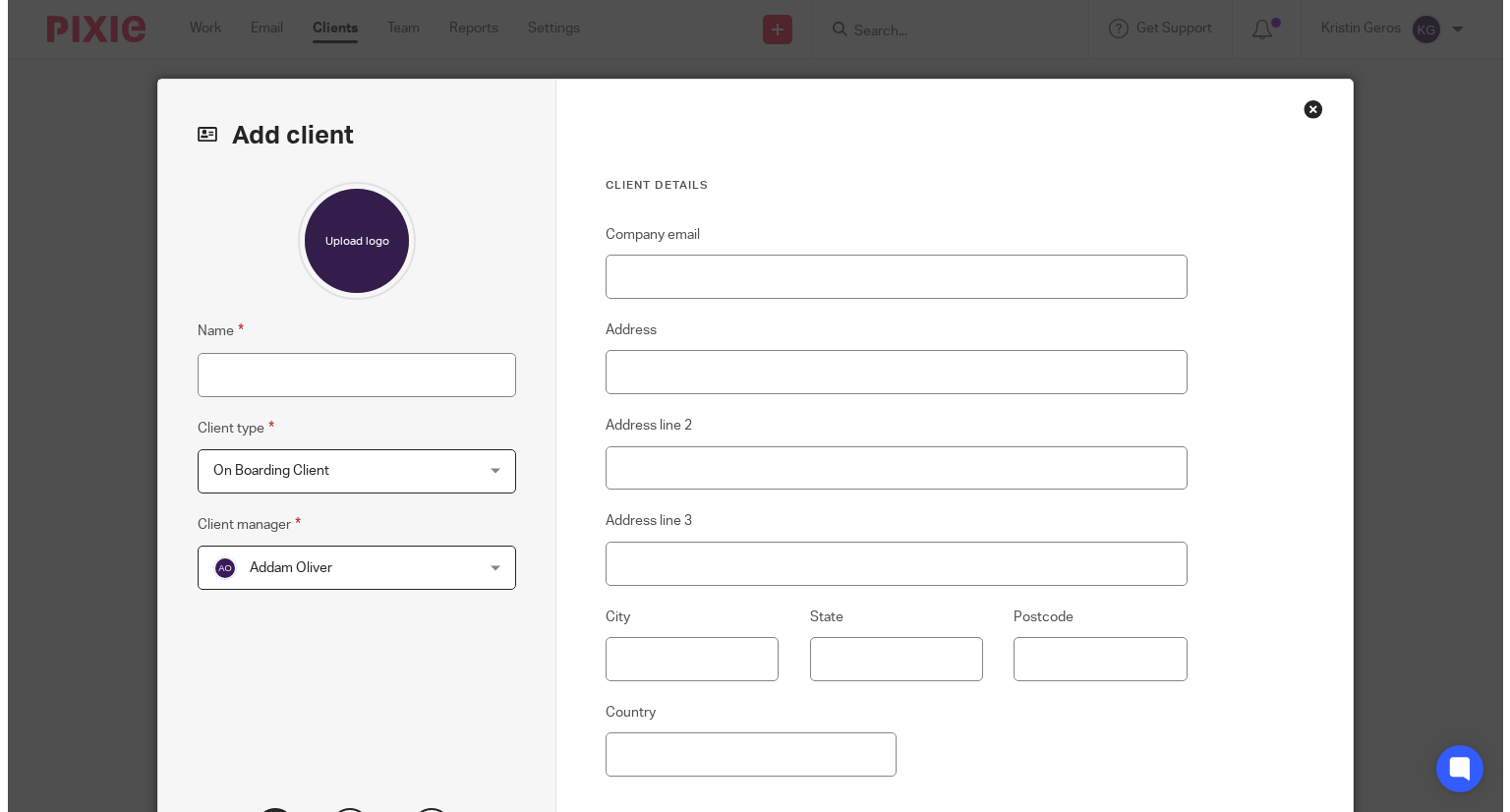 scroll, scrollTop: 0, scrollLeft: 0, axis: both 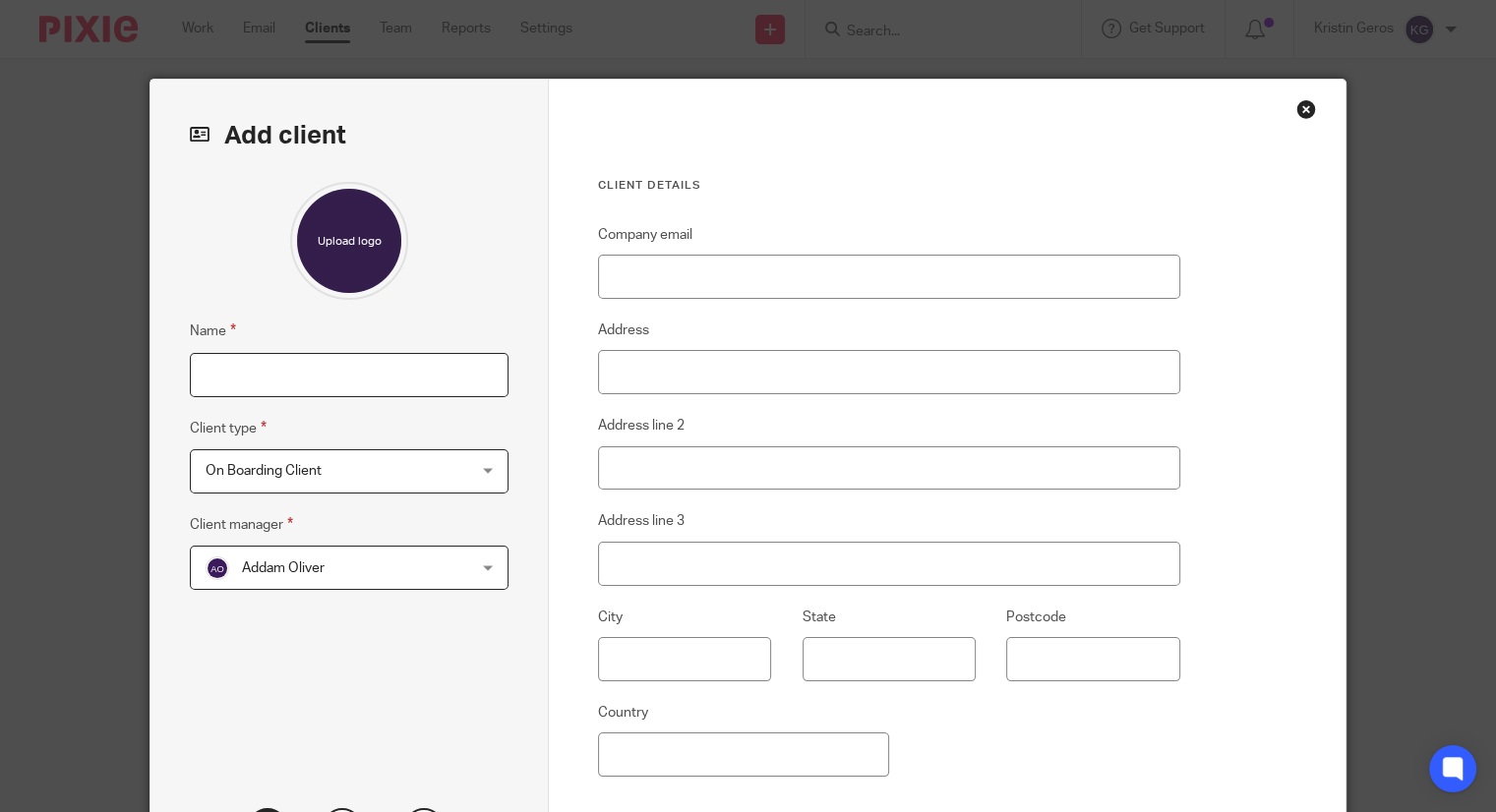 click on "Name" at bounding box center [349, 375] 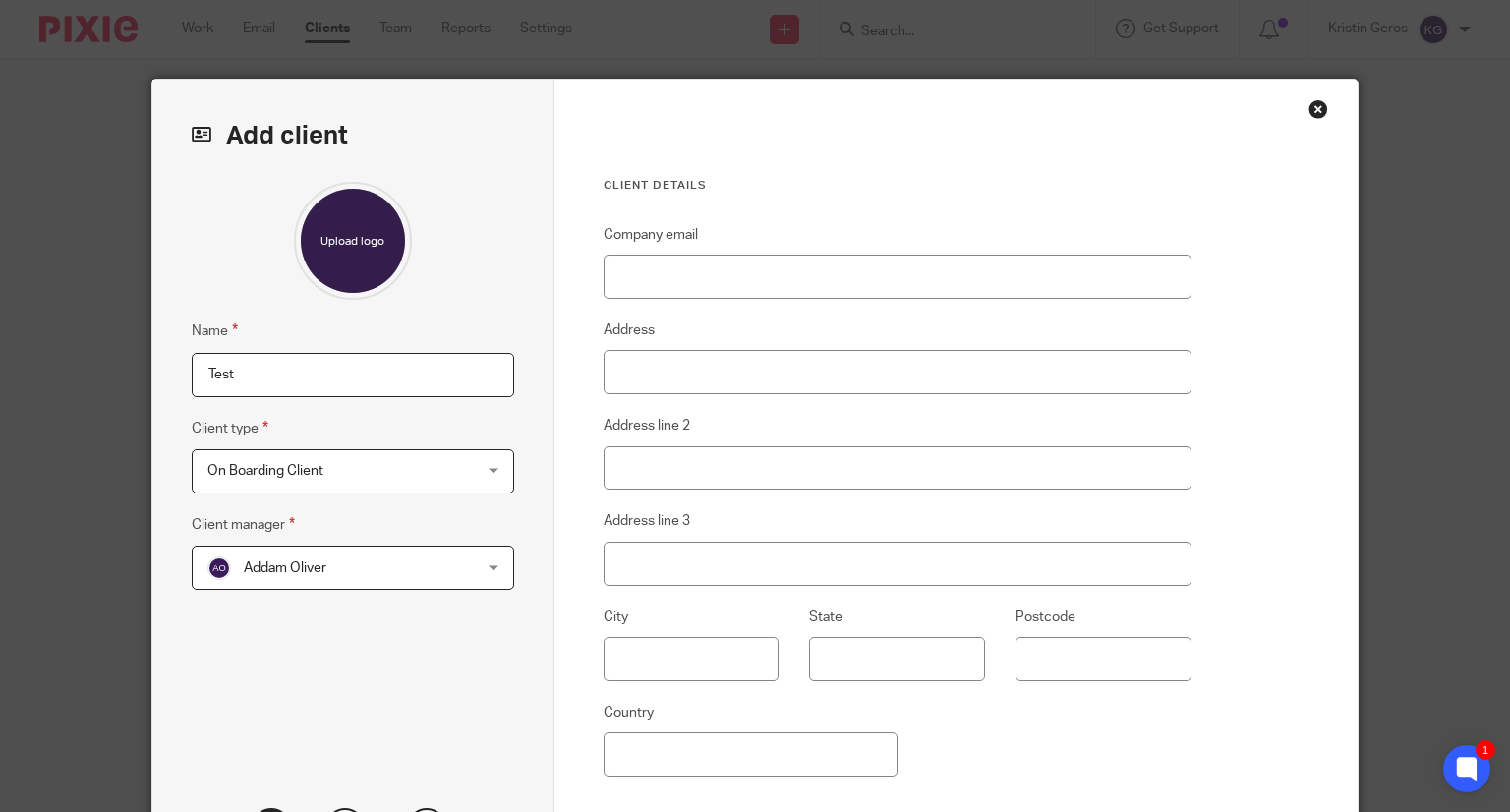 type on "Test Client" 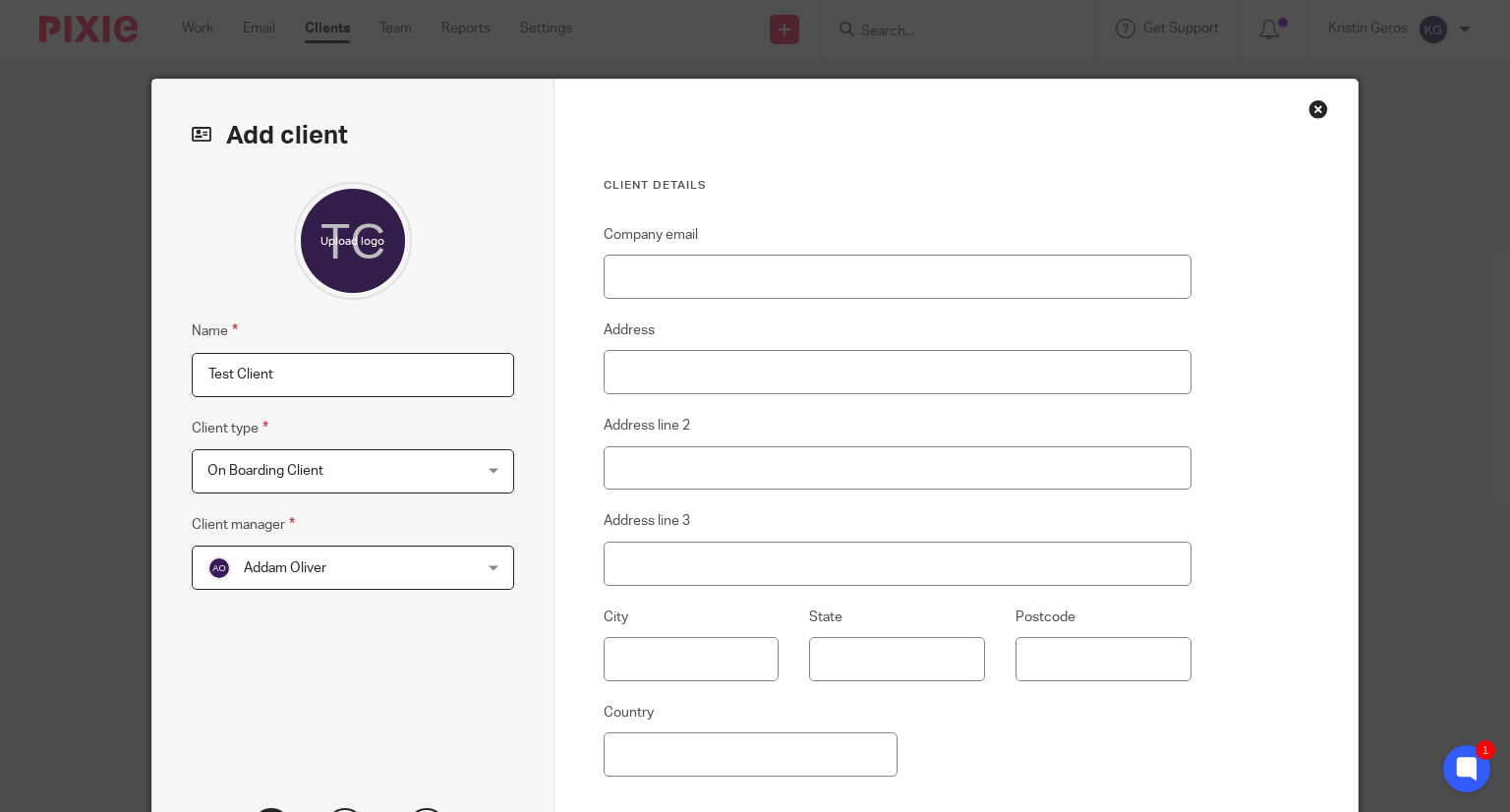 drag, startPoint x: 349, startPoint y: 466, endPoint x: 362, endPoint y: 460, distance: 14.3178211 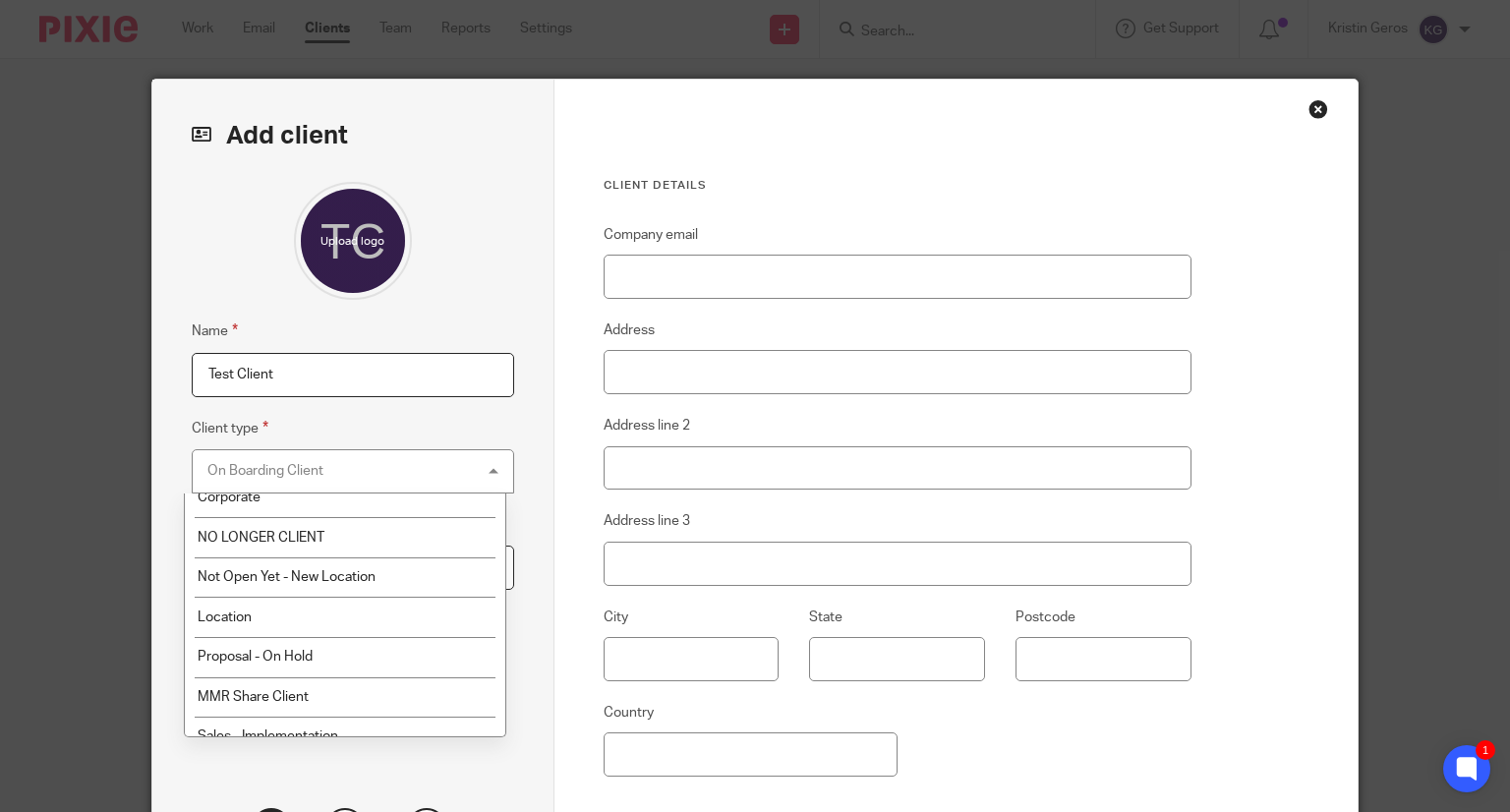 scroll, scrollTop: 561, scrollLeft: 0, axis: vertical 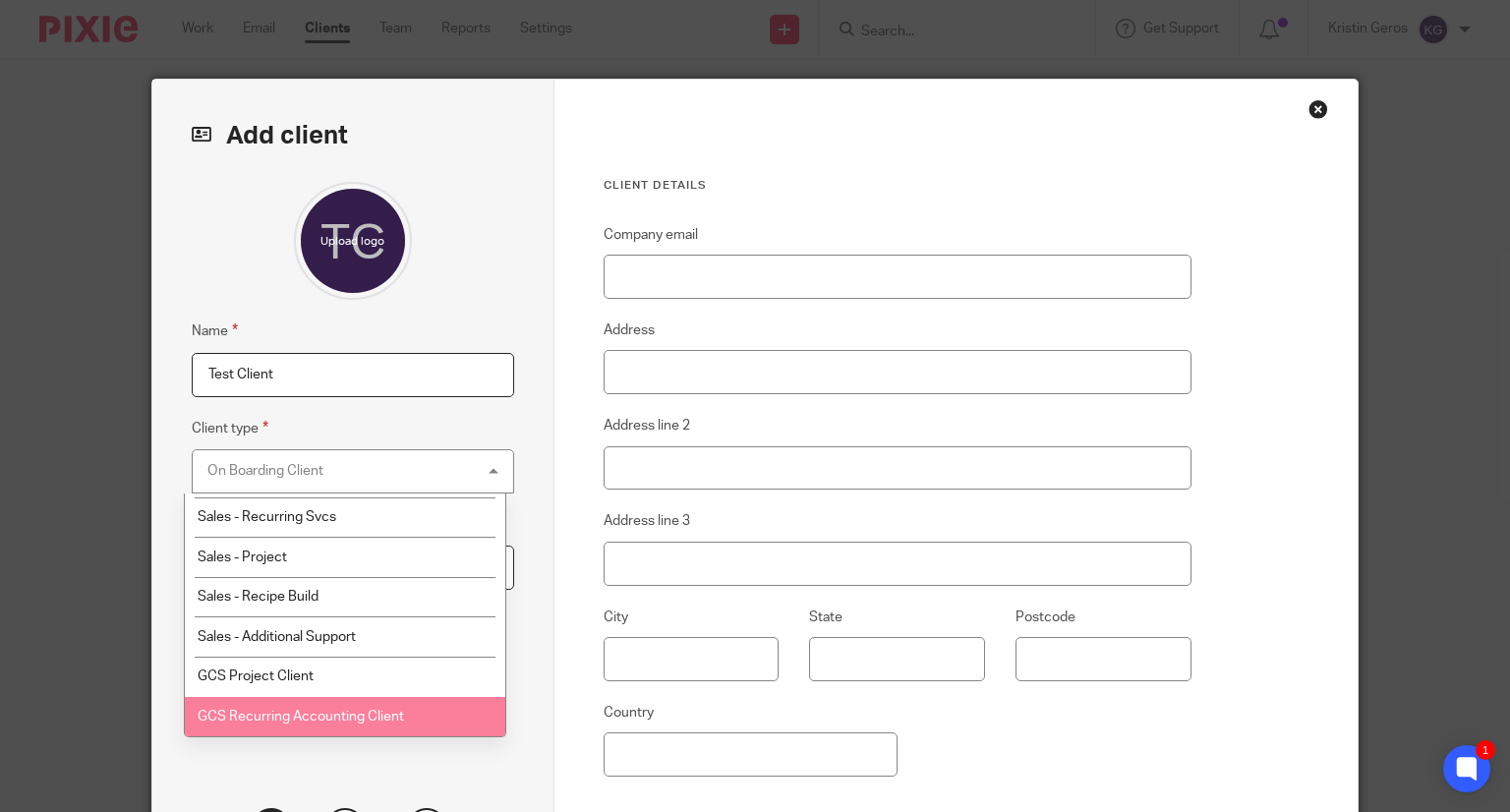 click on "GCS Recurring Accounting Client" at bounding box center (301, 717) 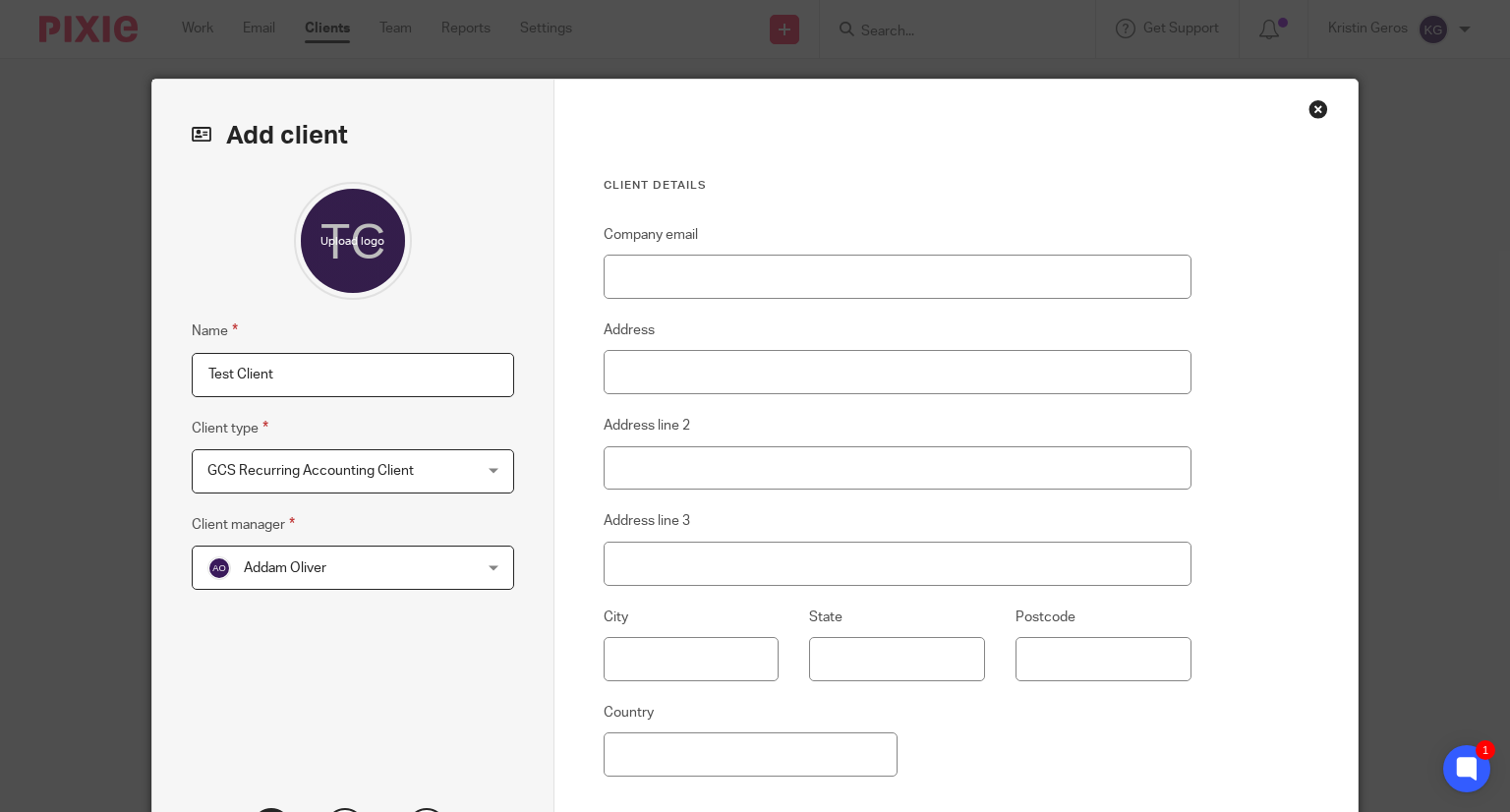 click on "Addam Oliver" at bounding box center [329, 567] 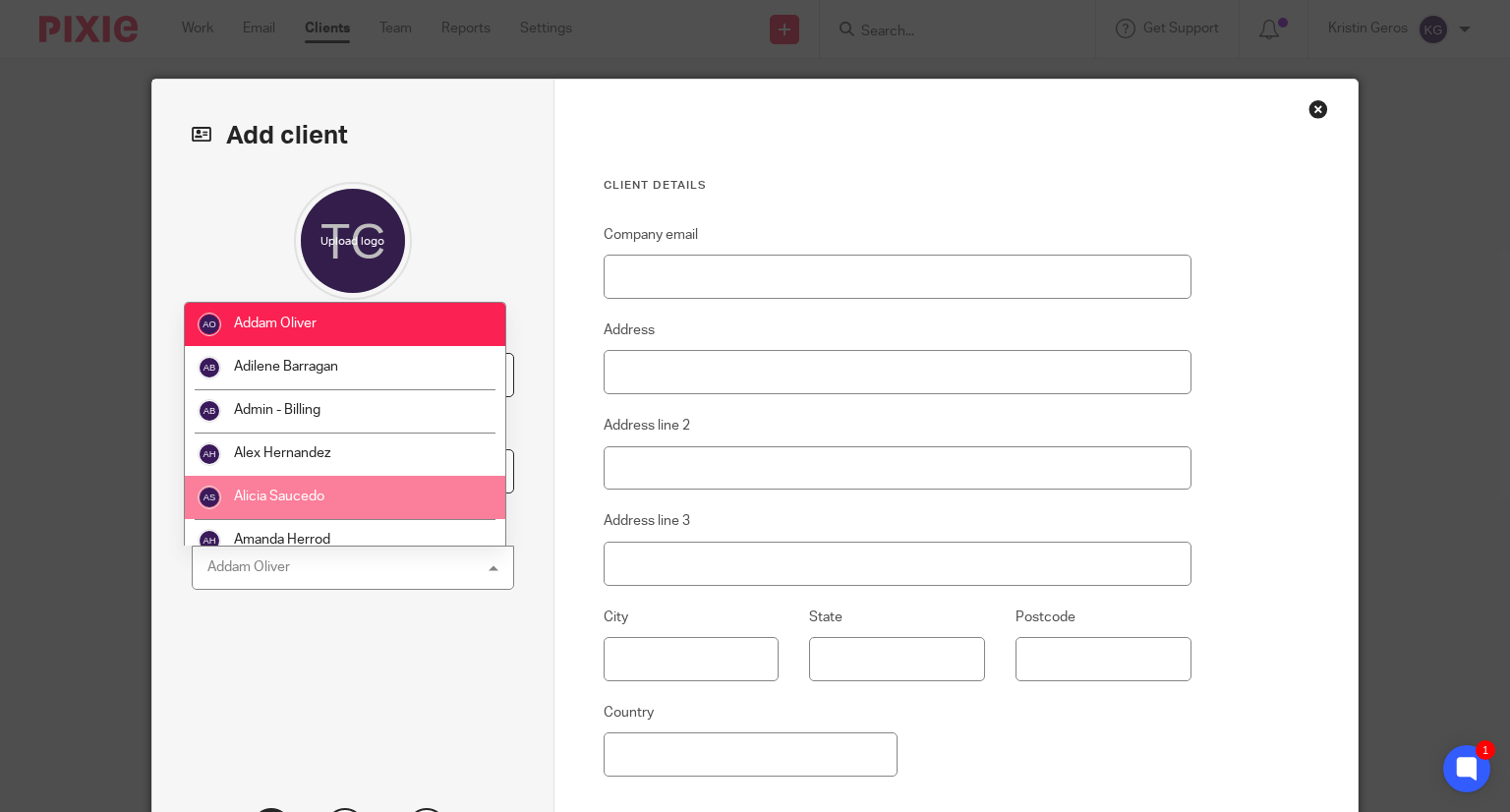 click on "Alicia Saucedo" at bounding box center [279, 496] 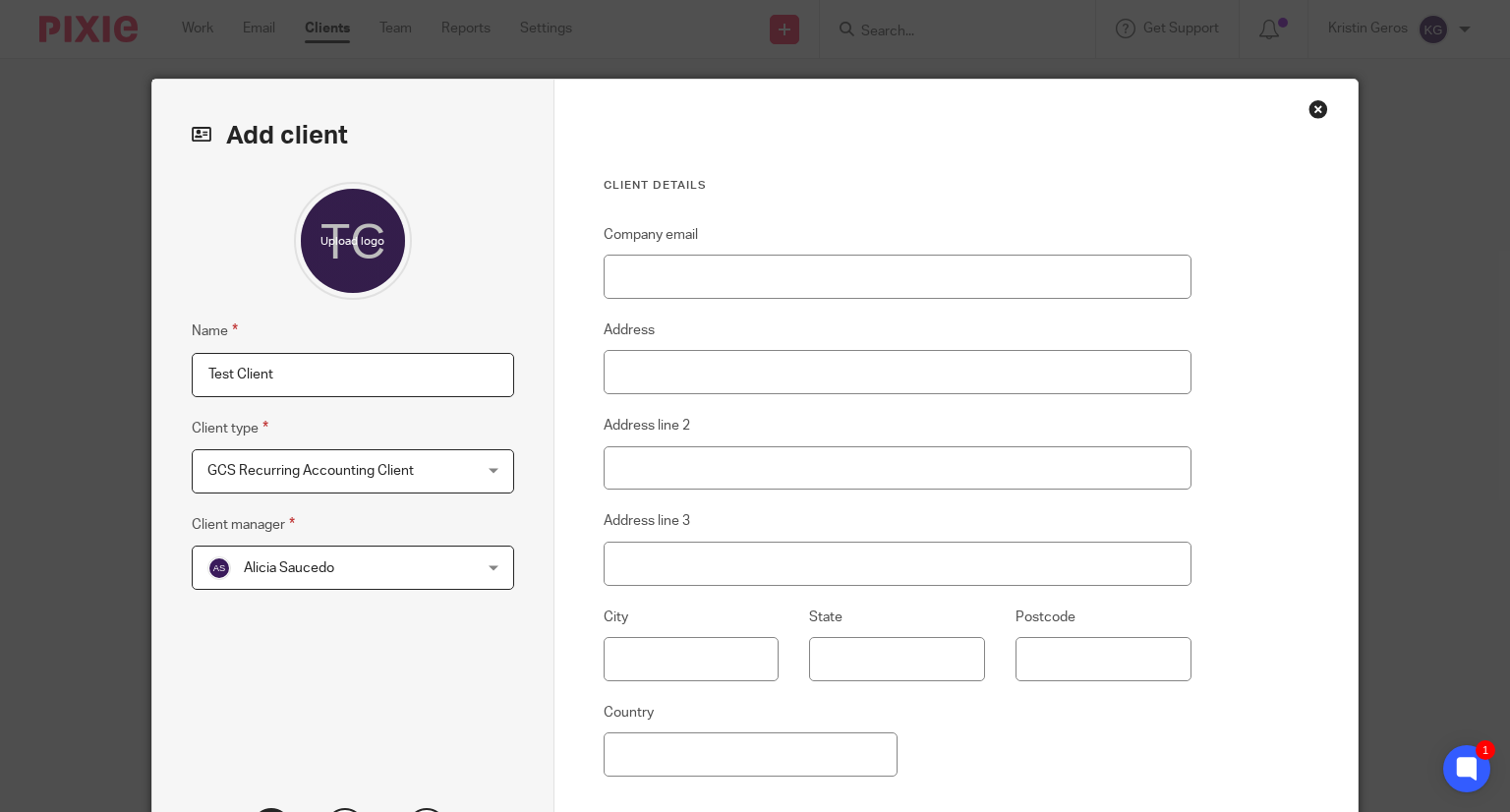 scroll, scrollTop: 197, scrollLeft: 0, axis: vertical 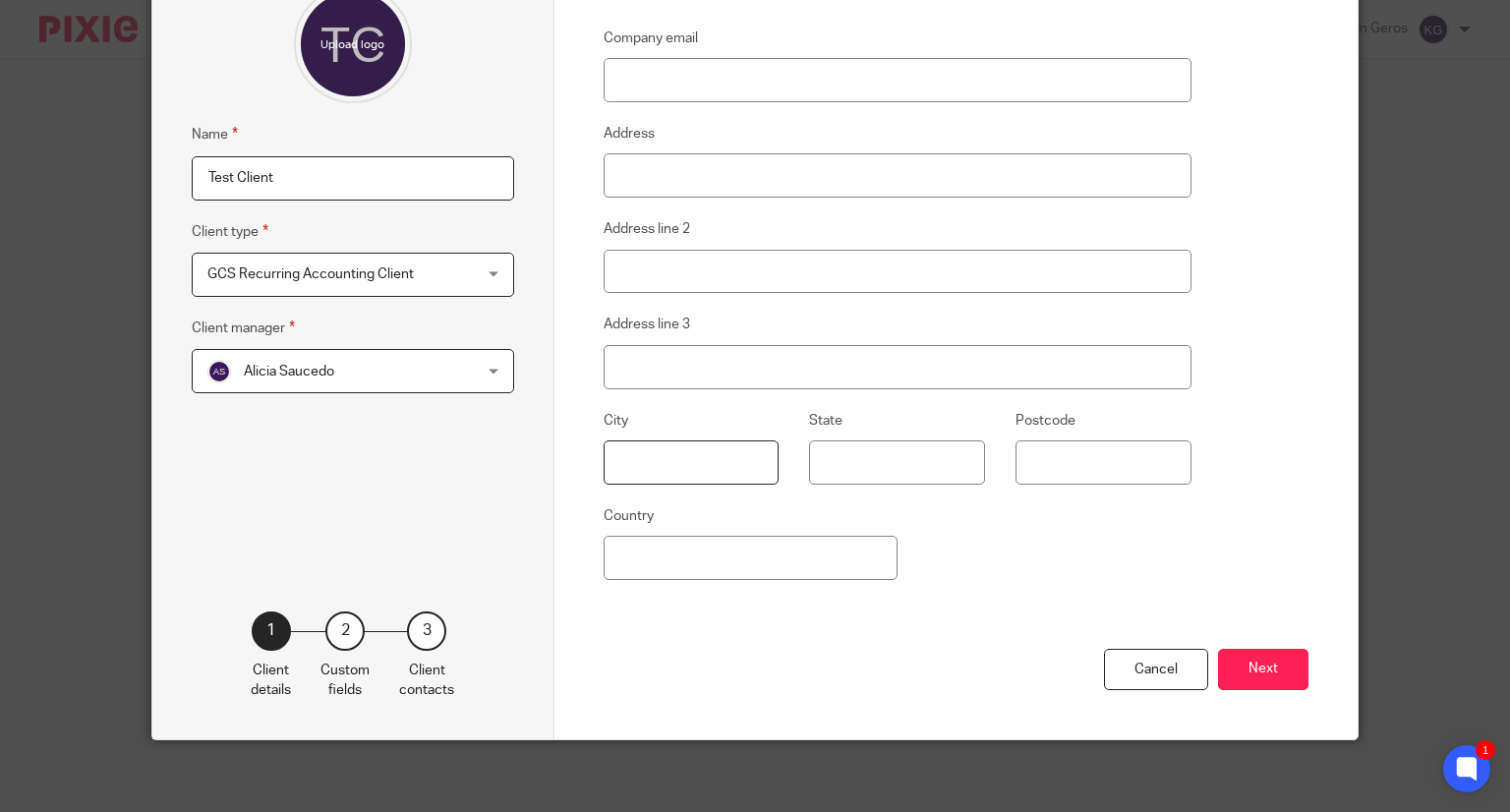 click at bounding box center [691, 462] 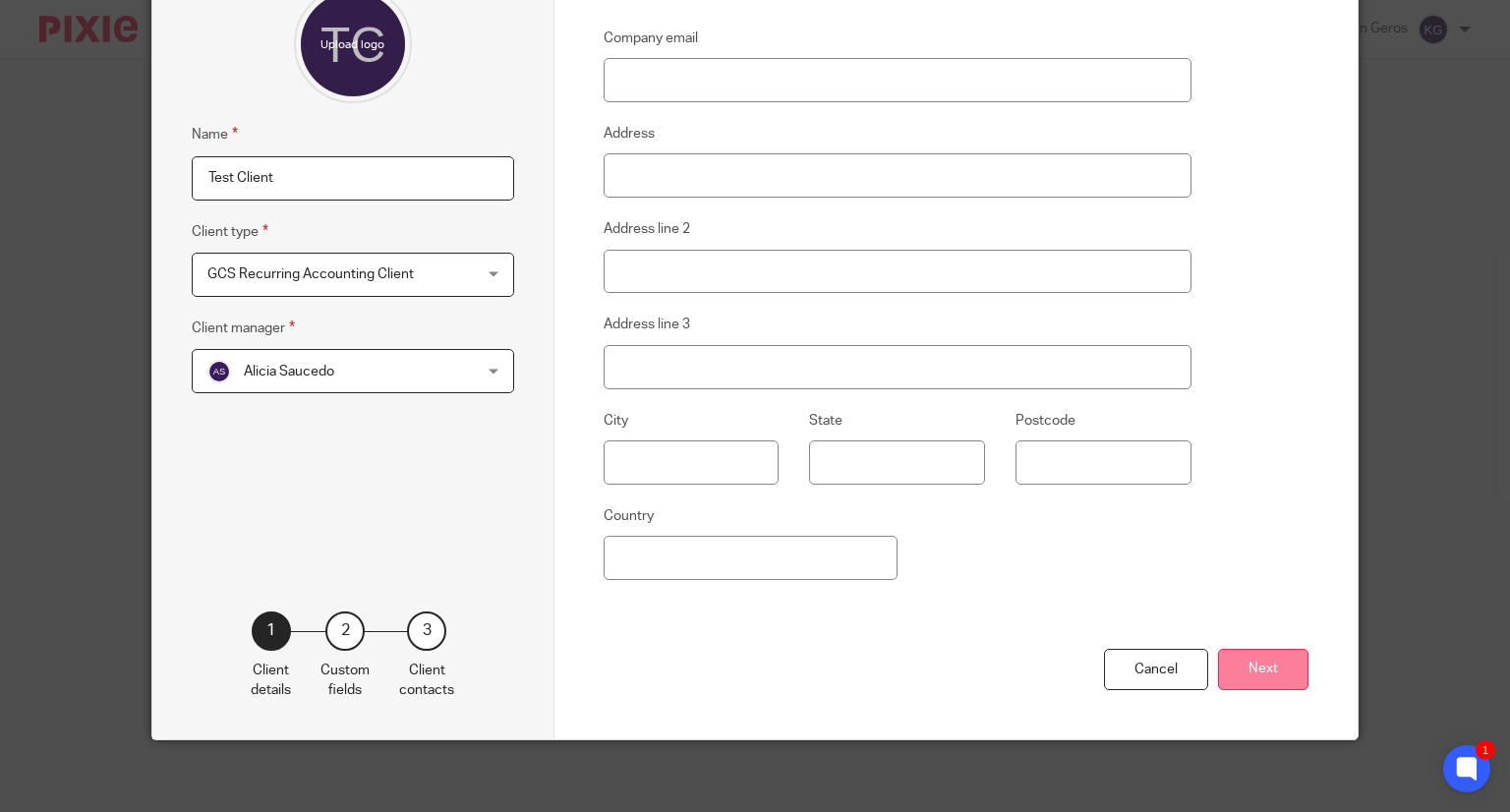 drag, startPoint x: 1156, startPoint y: 608, endPoint x: 1221, endPoint y: 650, distance: 77.38863 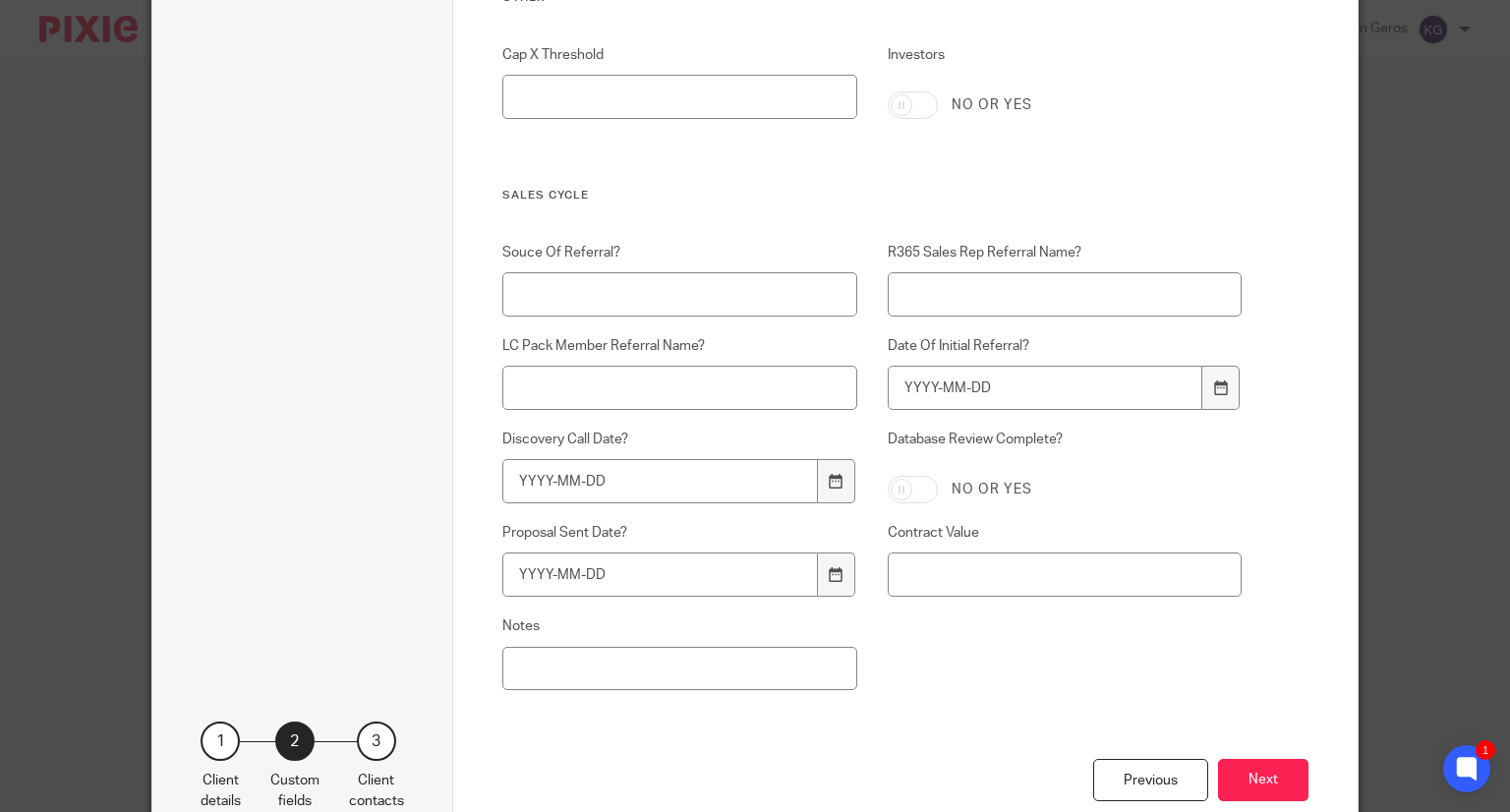 scroll, scrollTop: 3244, scrollLeft: 0, axis: vertical 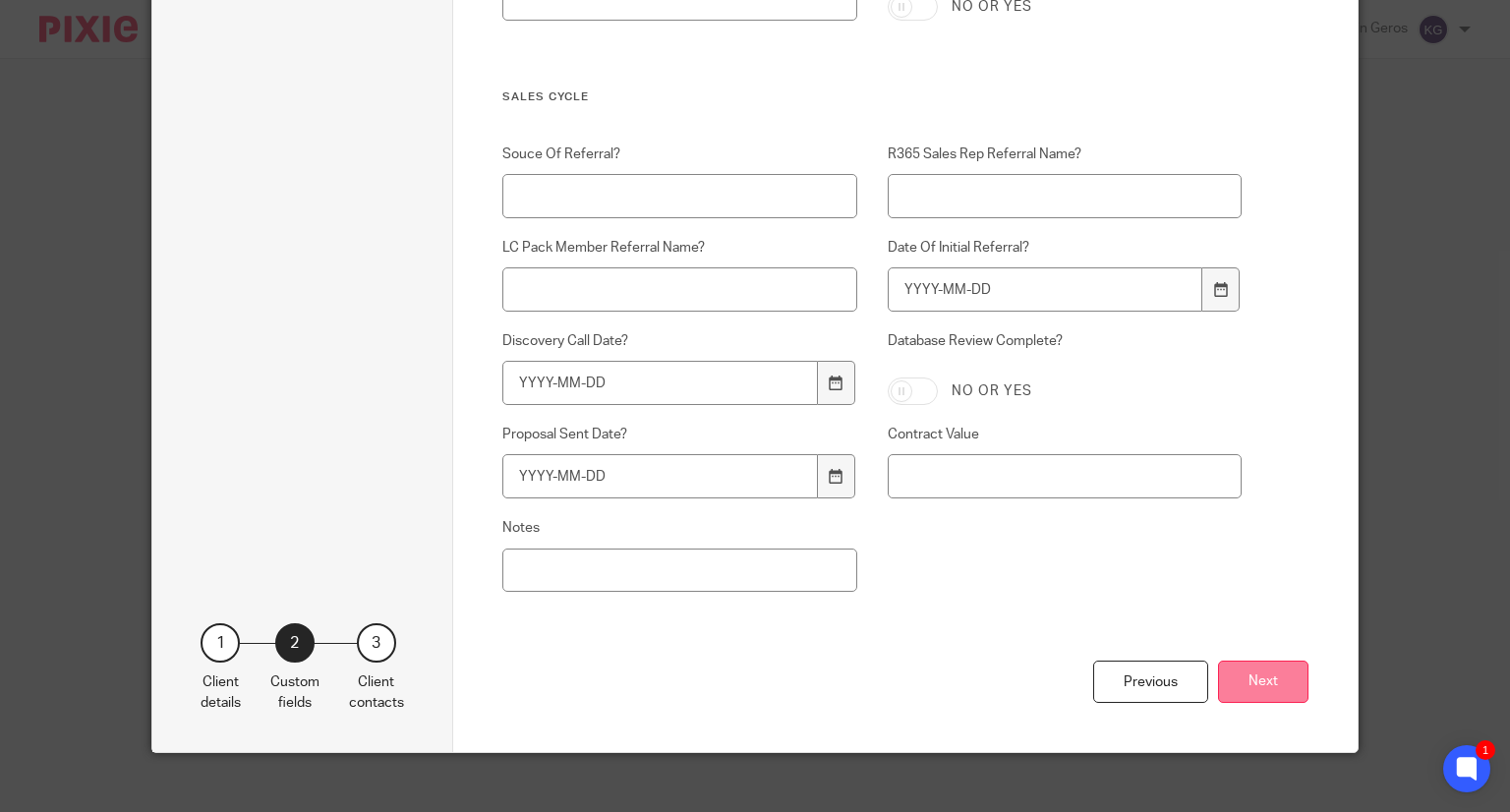 click on "Next" at bounding box center (1263, 681) 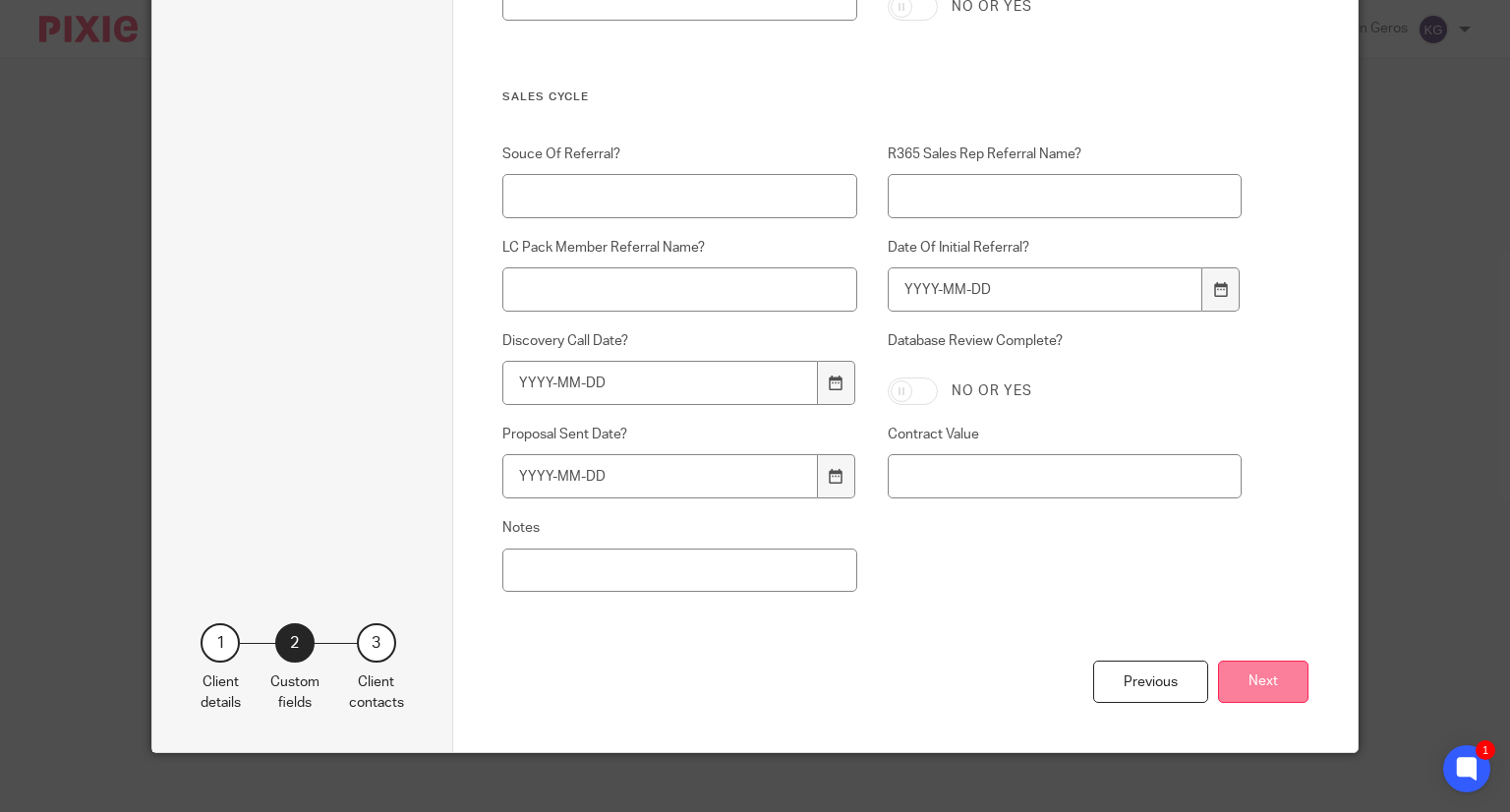 scroll, scrollTop: 0, scrollLeft: 0, axis: both 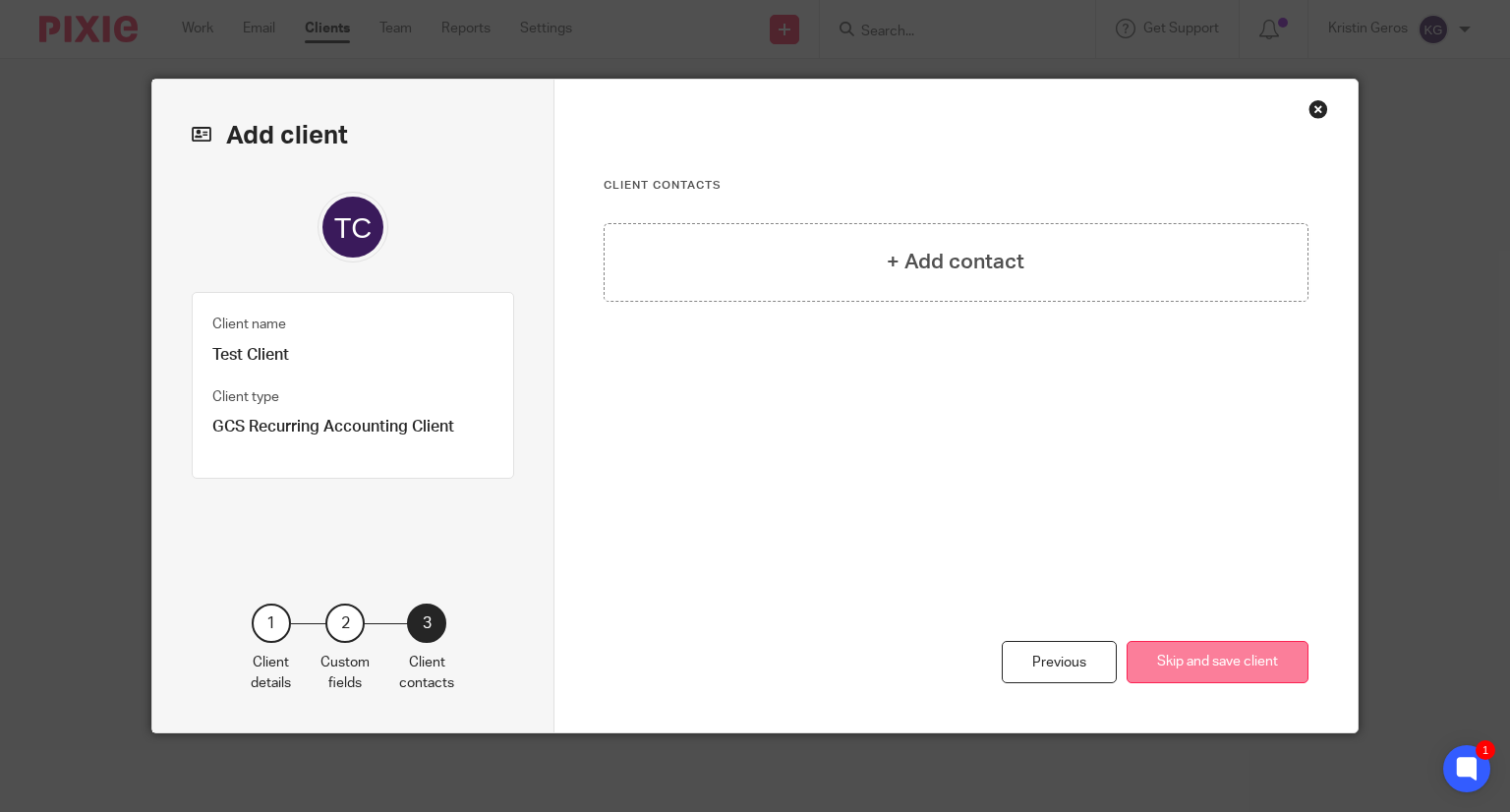 click on "Skip and save client" at bounding box center (1217, 662) 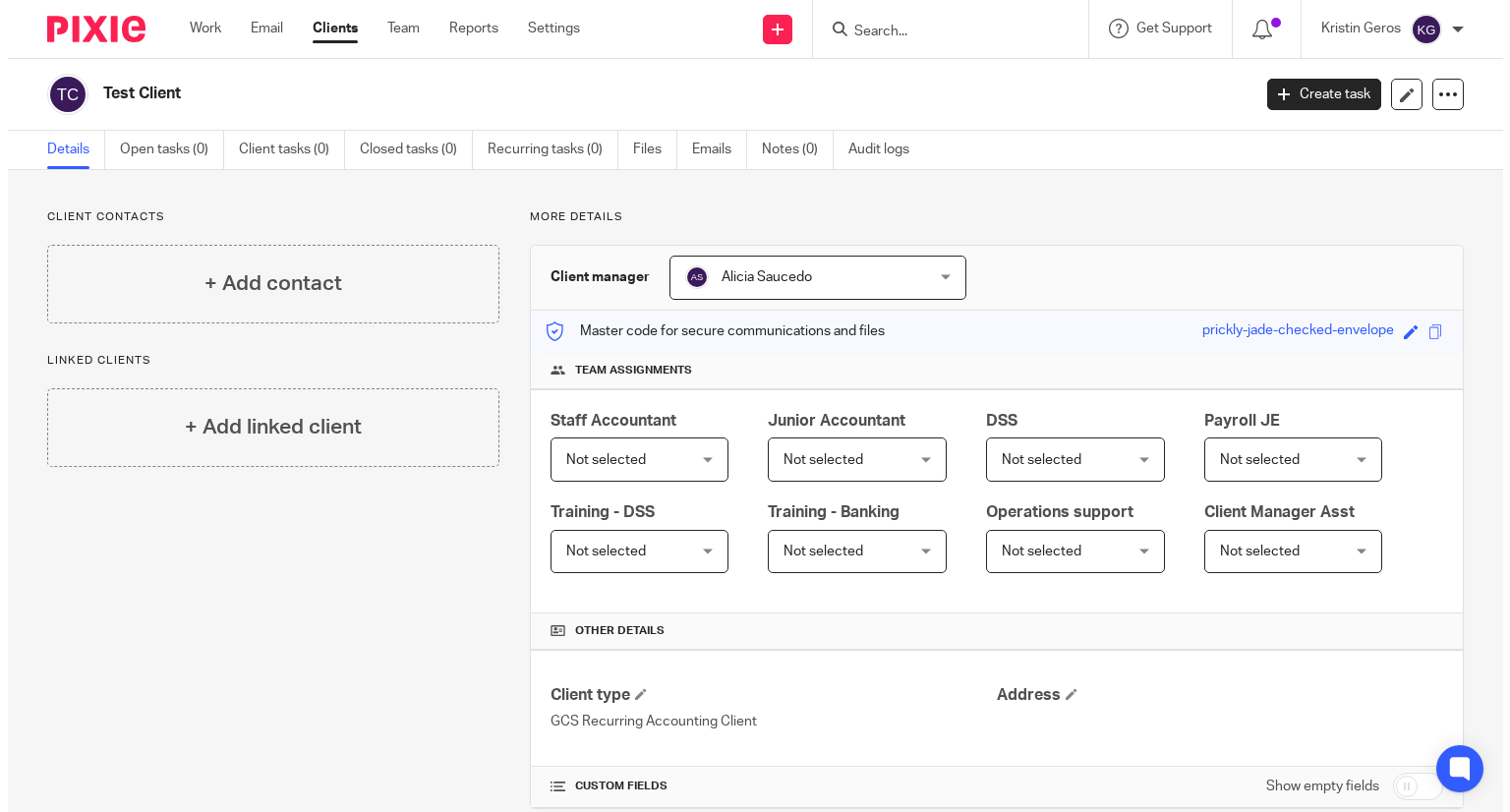 scroll, scrollTop: 0, scrollLeft: 0, axis: both 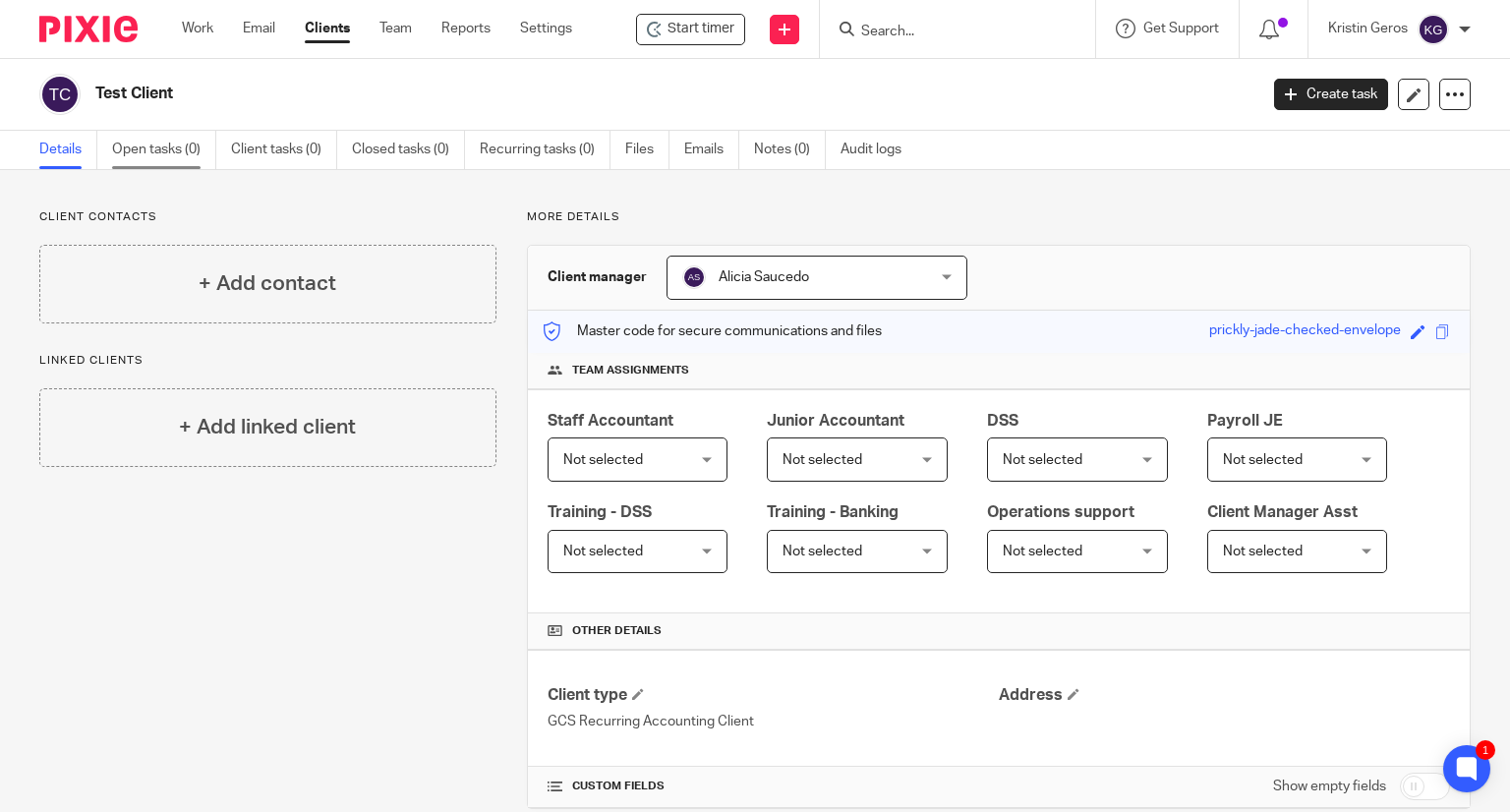 click on "Open tasks (0)" at bounding box center (164, 149) 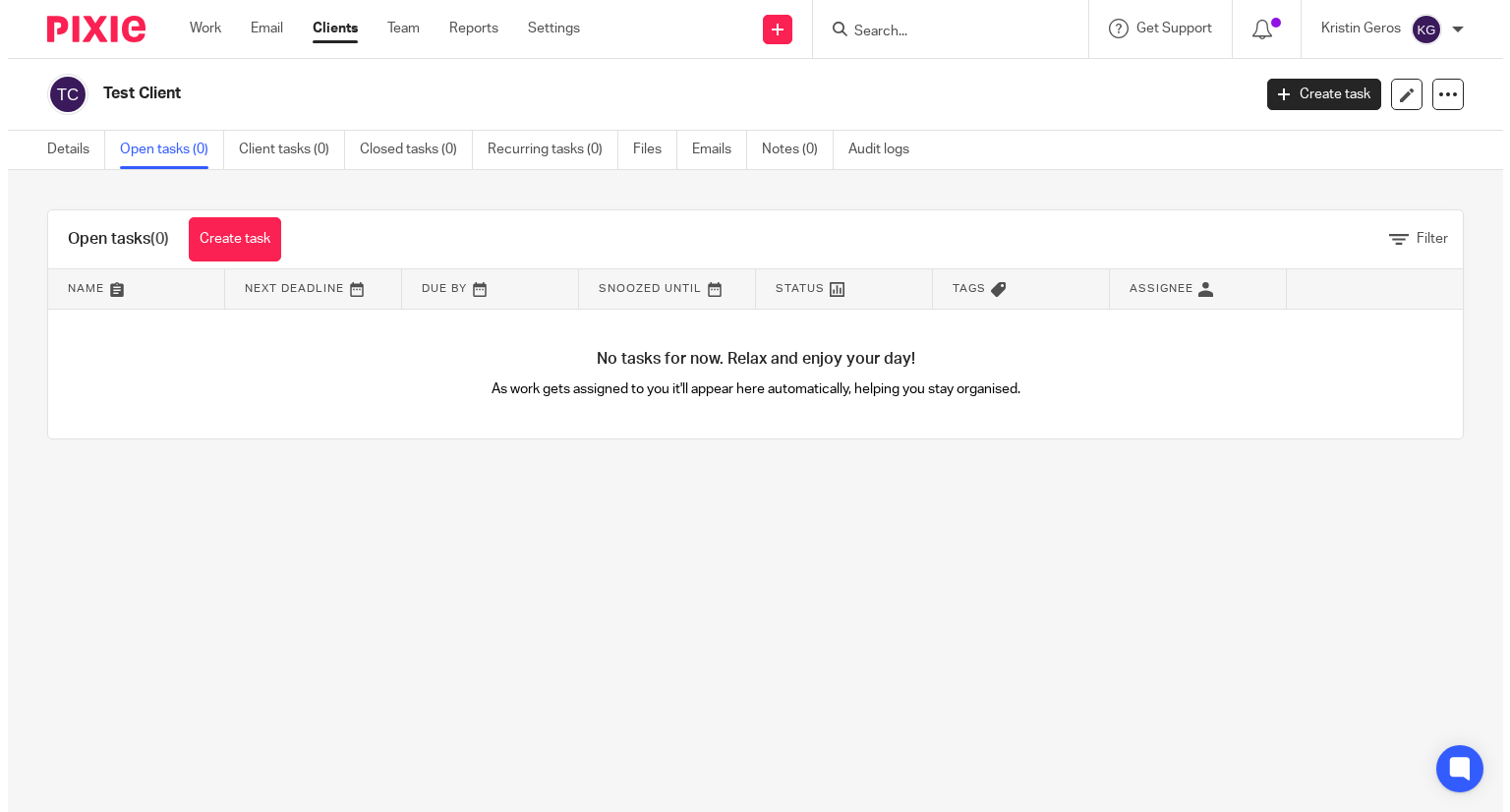 scroll, scrollTop: 0, scrollLeft: 0, axis: both 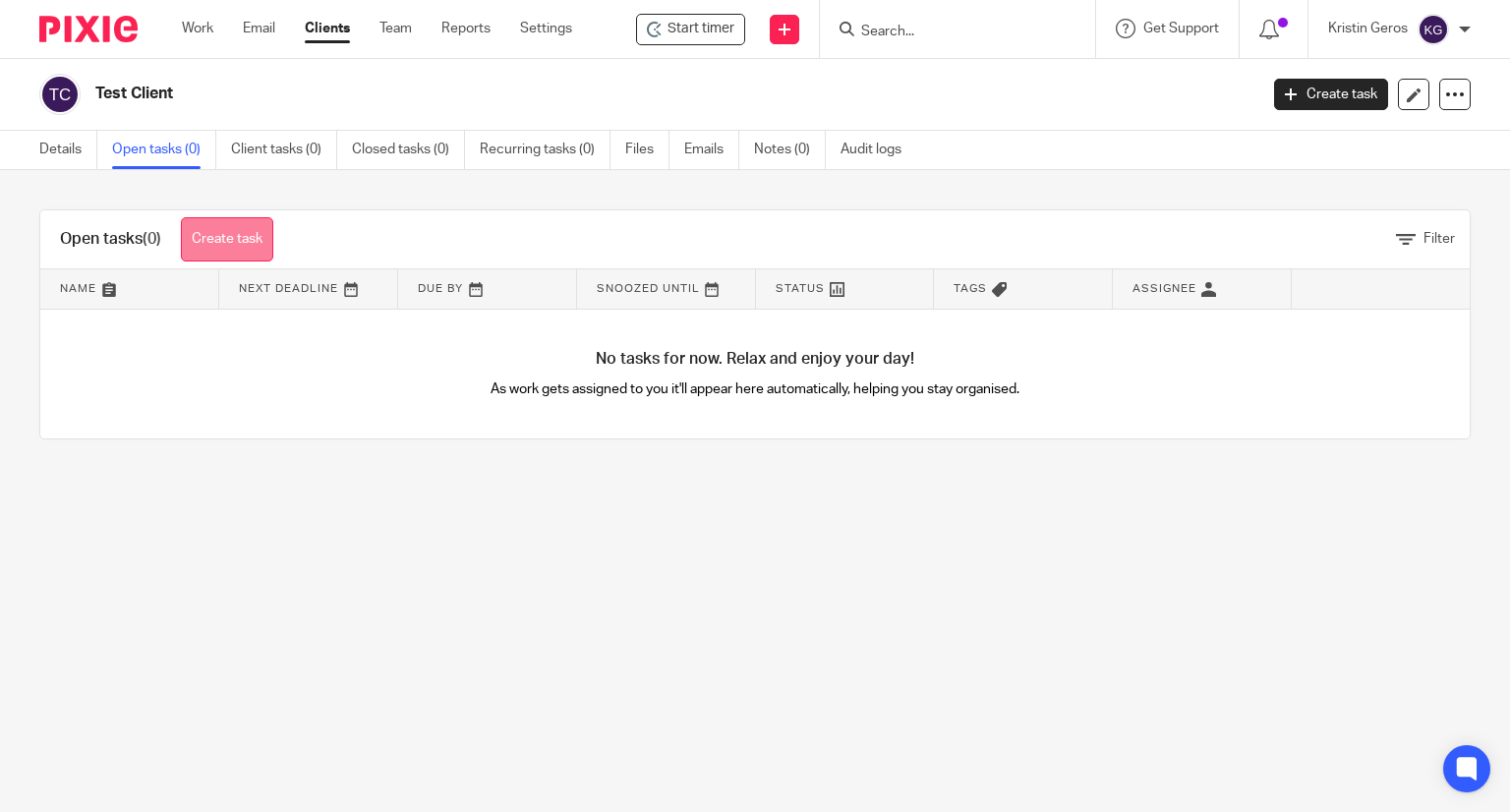 click on "Create task" at bounding box center [227, 239] 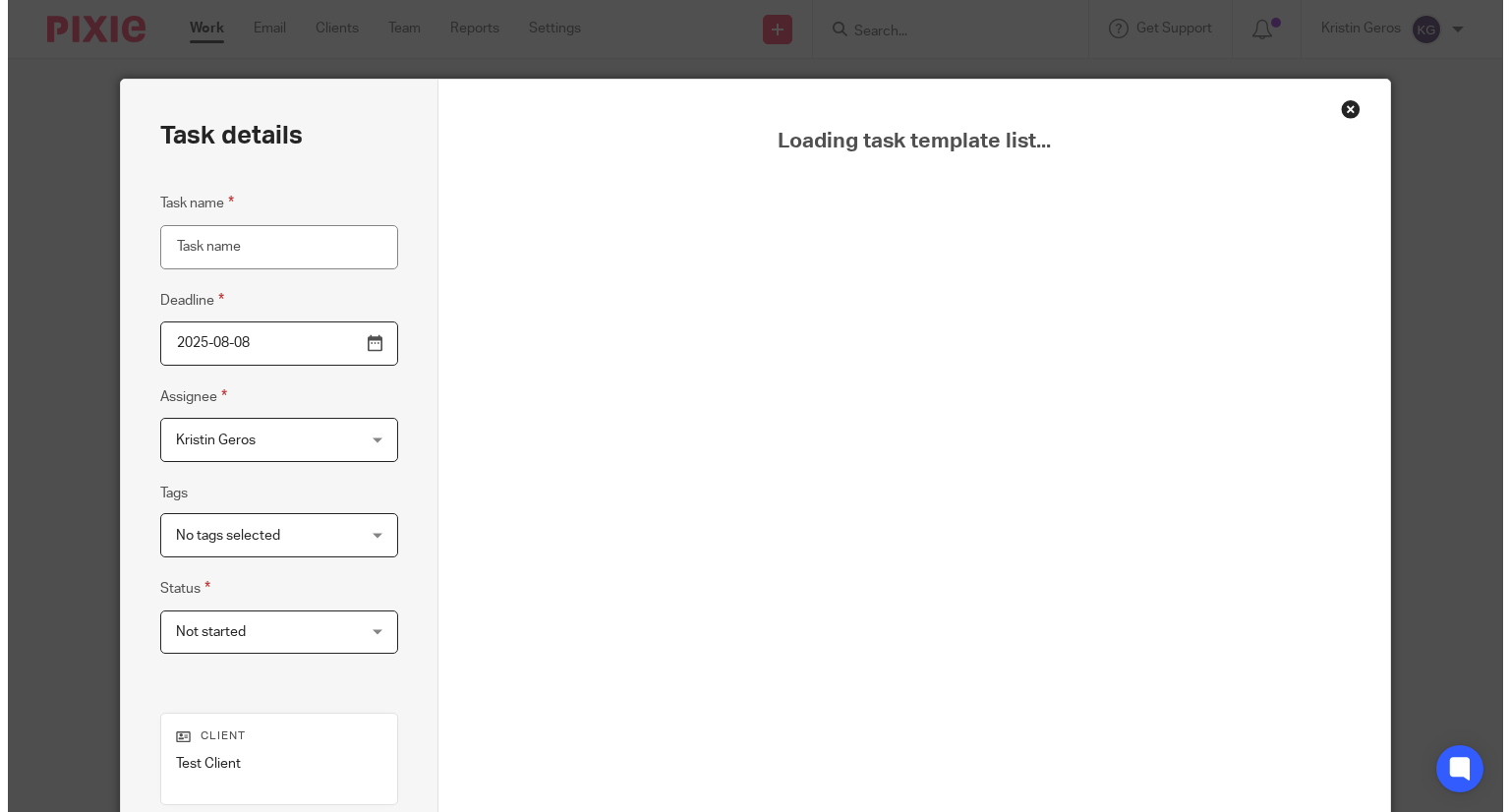 scroll, scrollTop: 0, scrollLeft: 0, axis: both 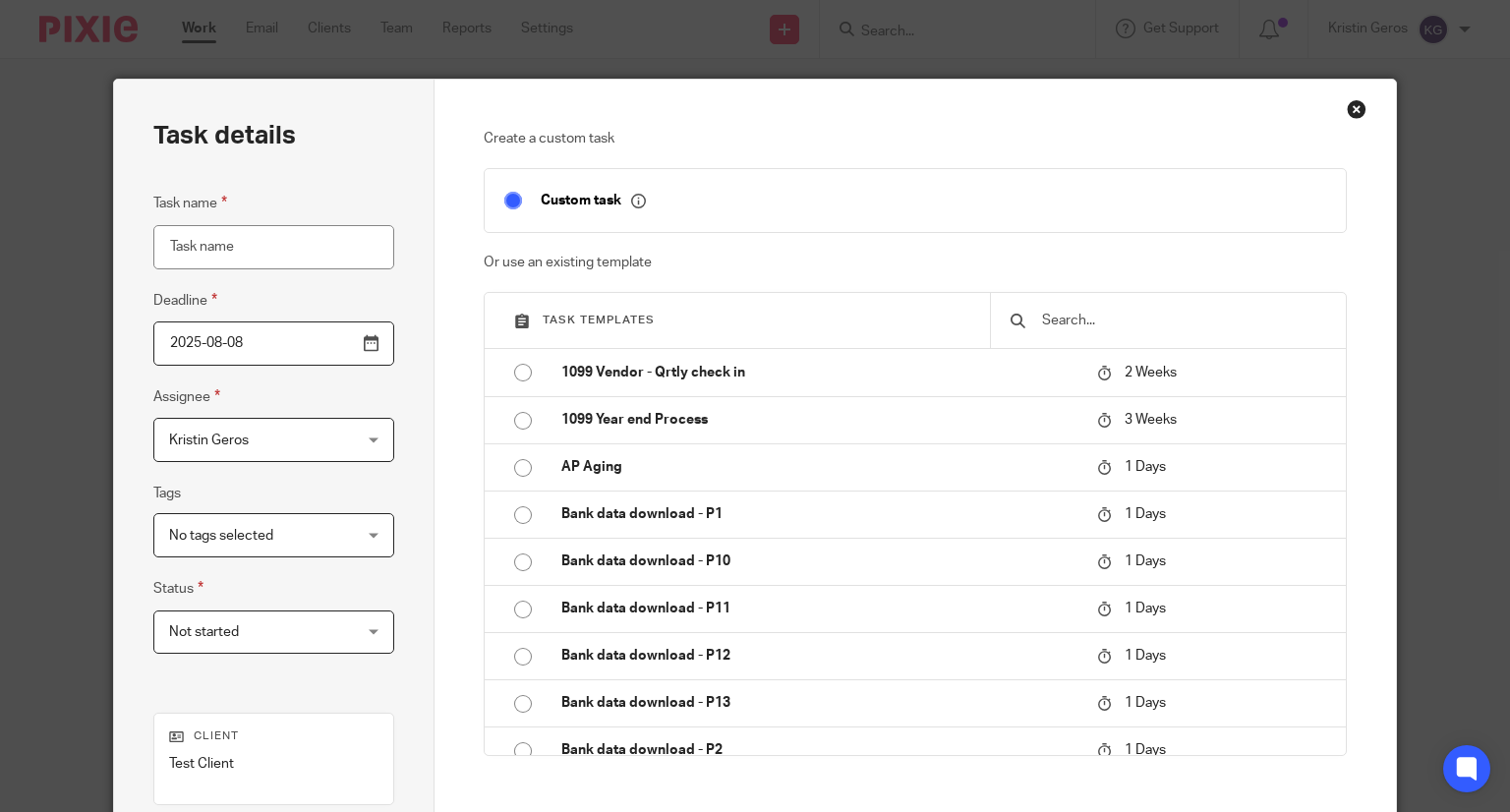 click at bounding box center (1183, 320) 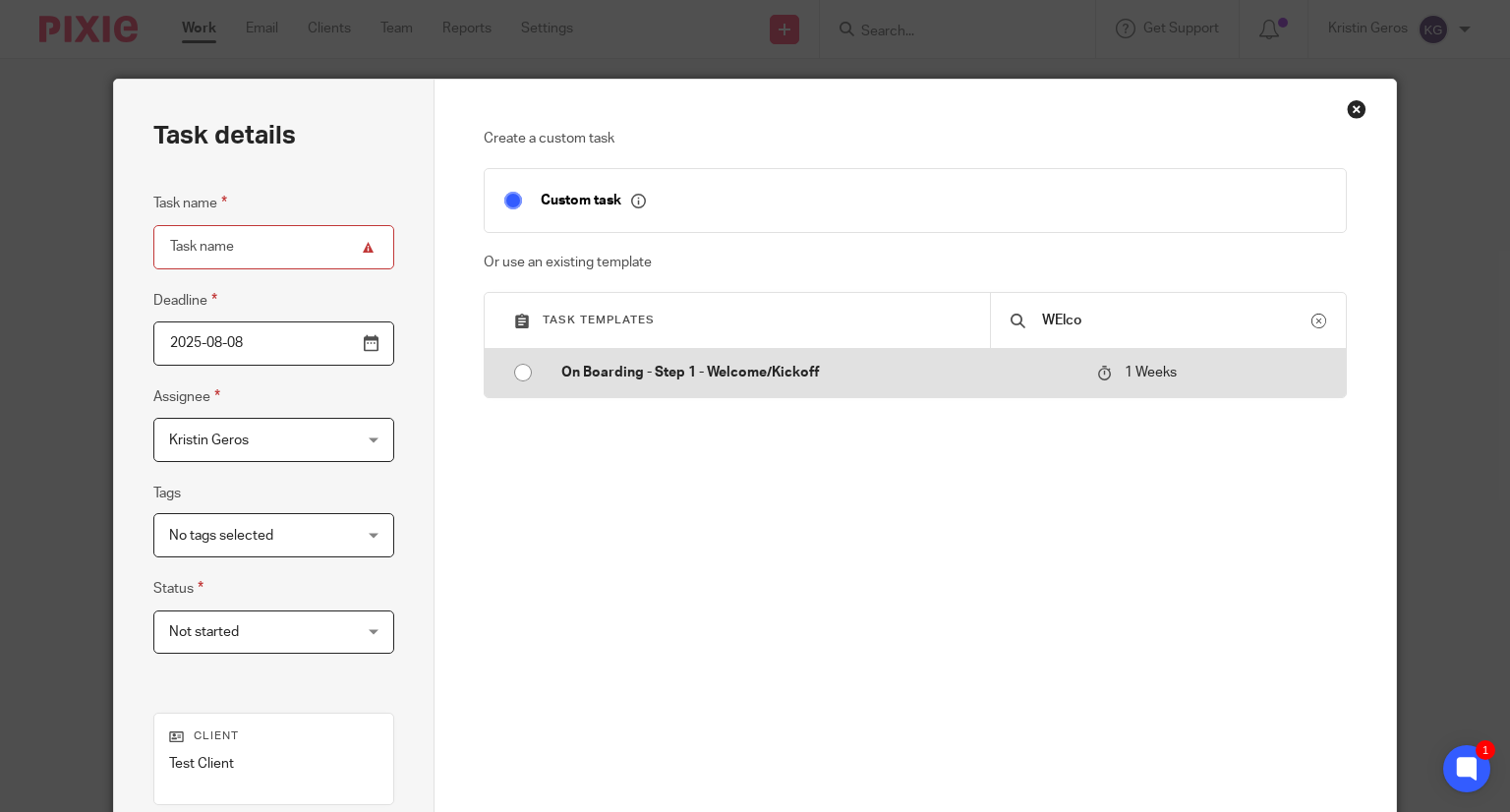 type on "WElco" 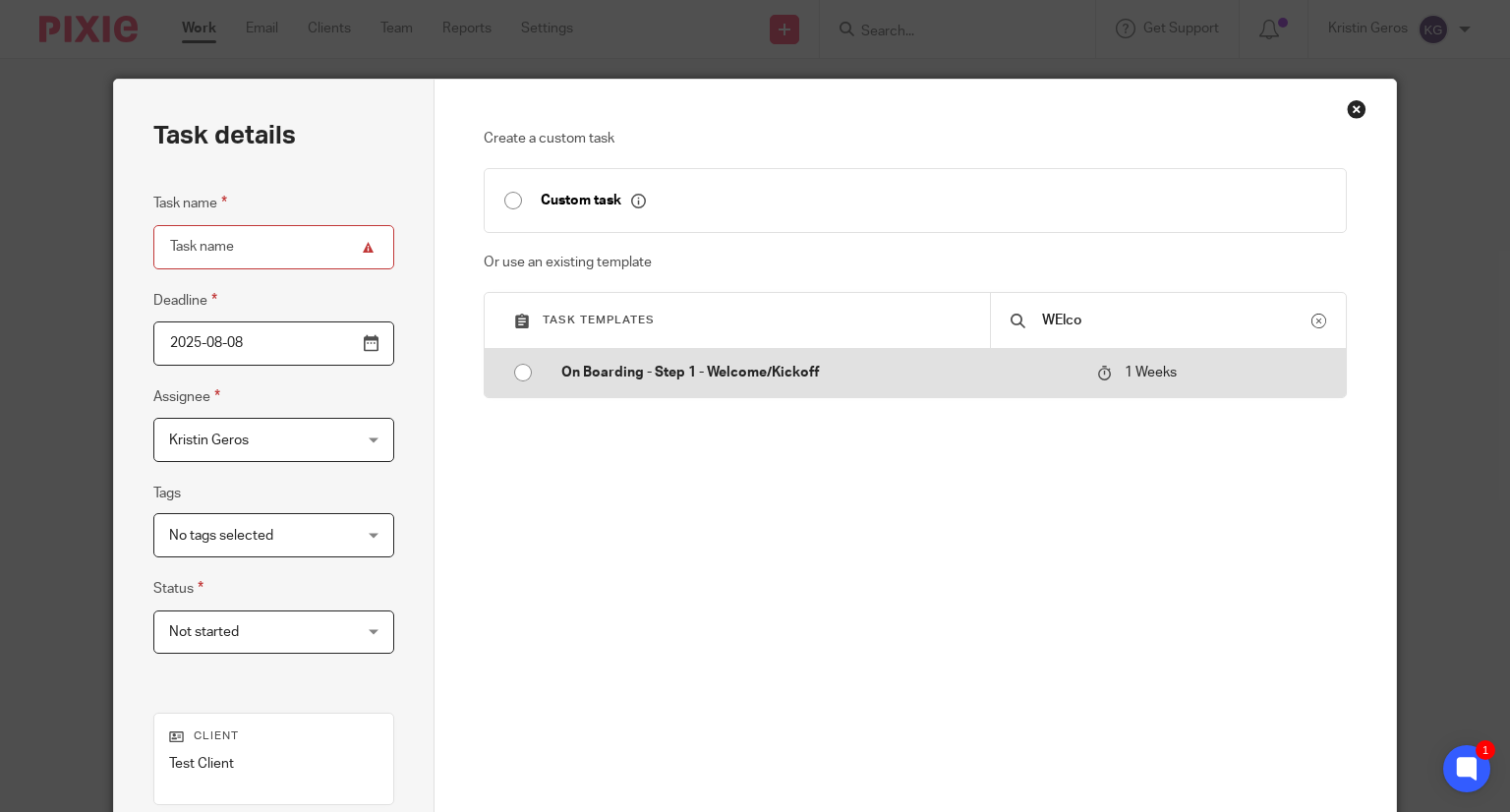 type on "2025-08-15" 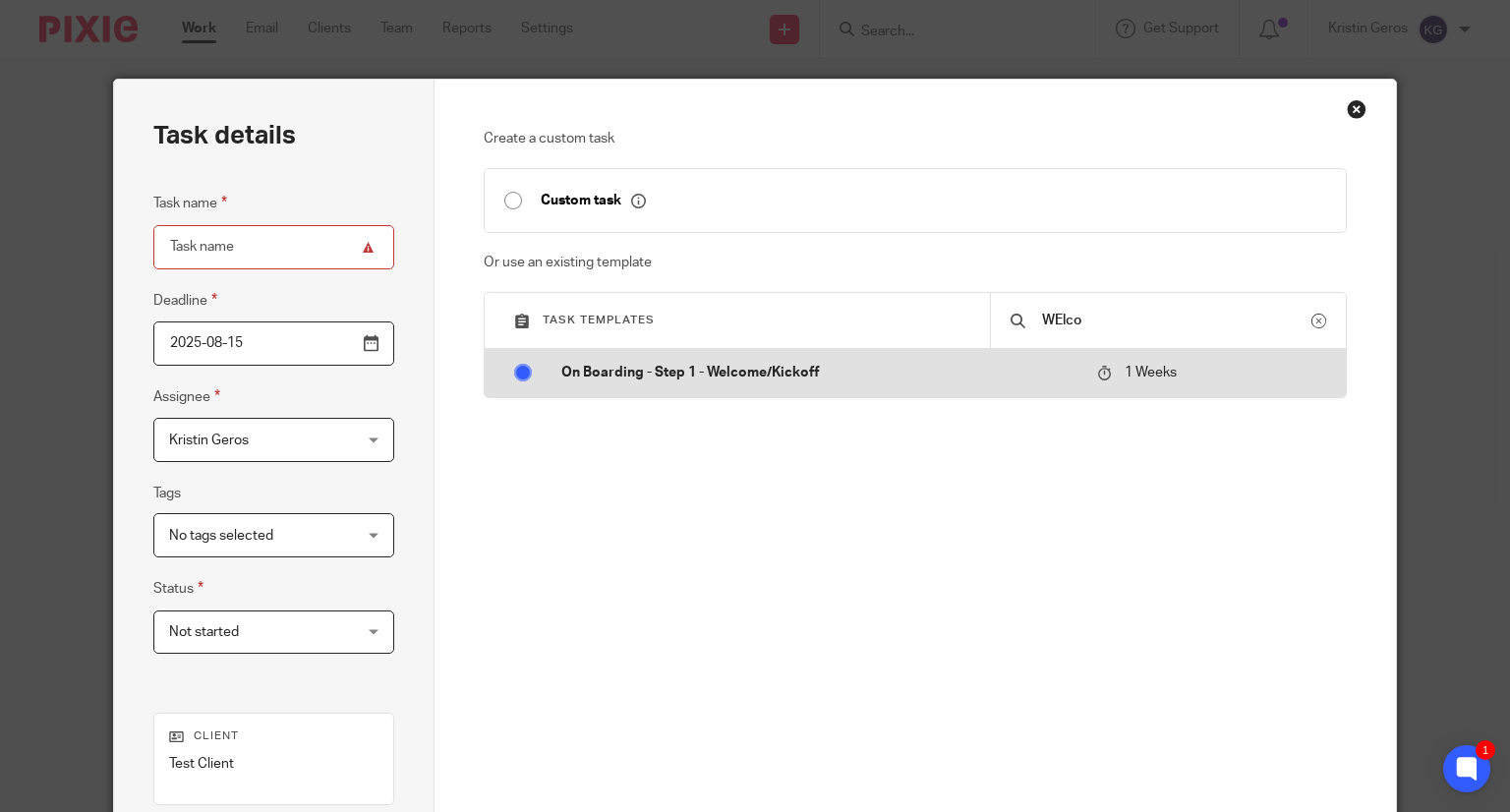 type on "On Boarding - Step 1 - Welcome/Kickoff" 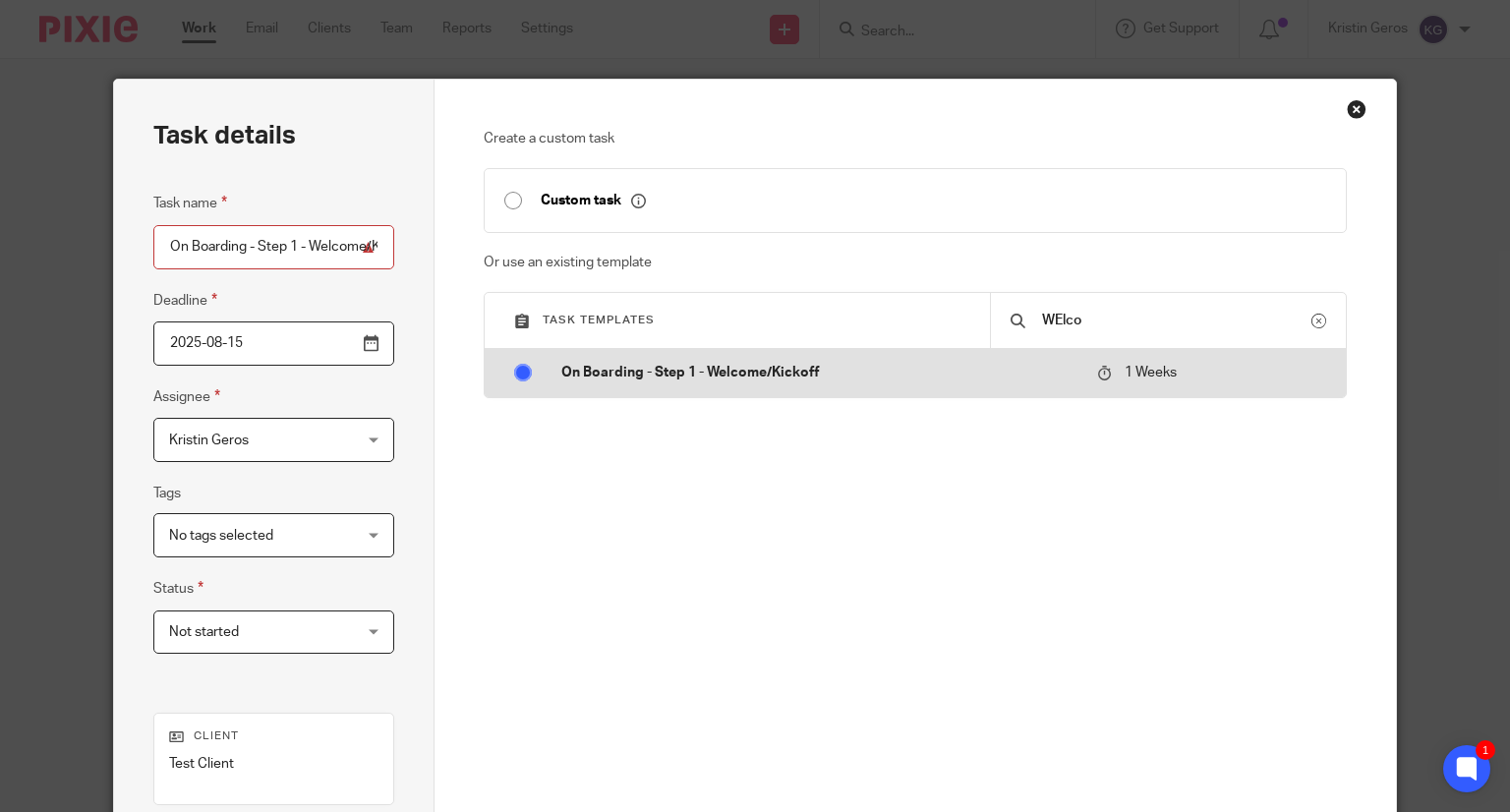 radio on "false" 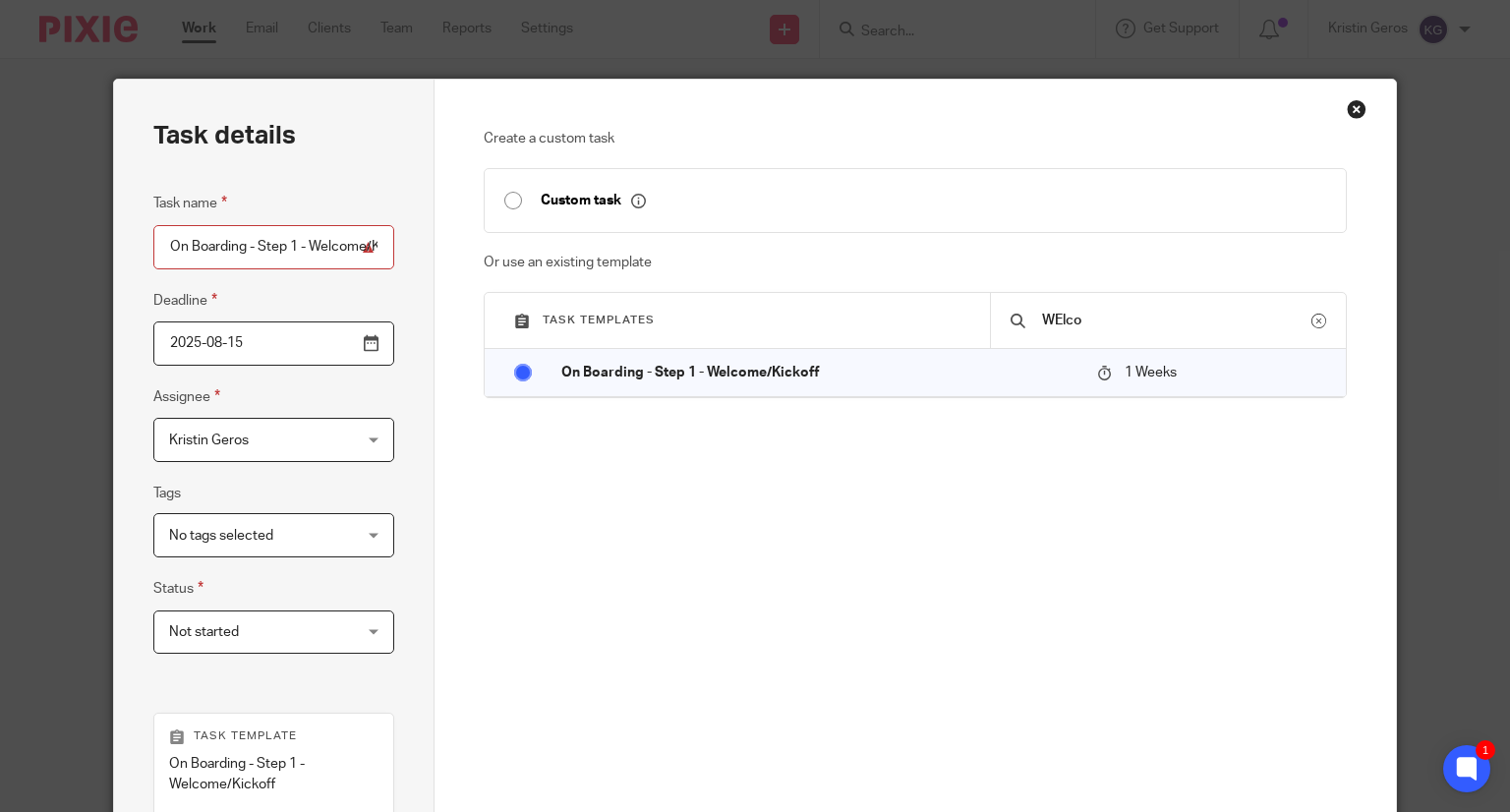 click on "Kristin Geros
Kristin Geros" at bounding box center [273, 439] 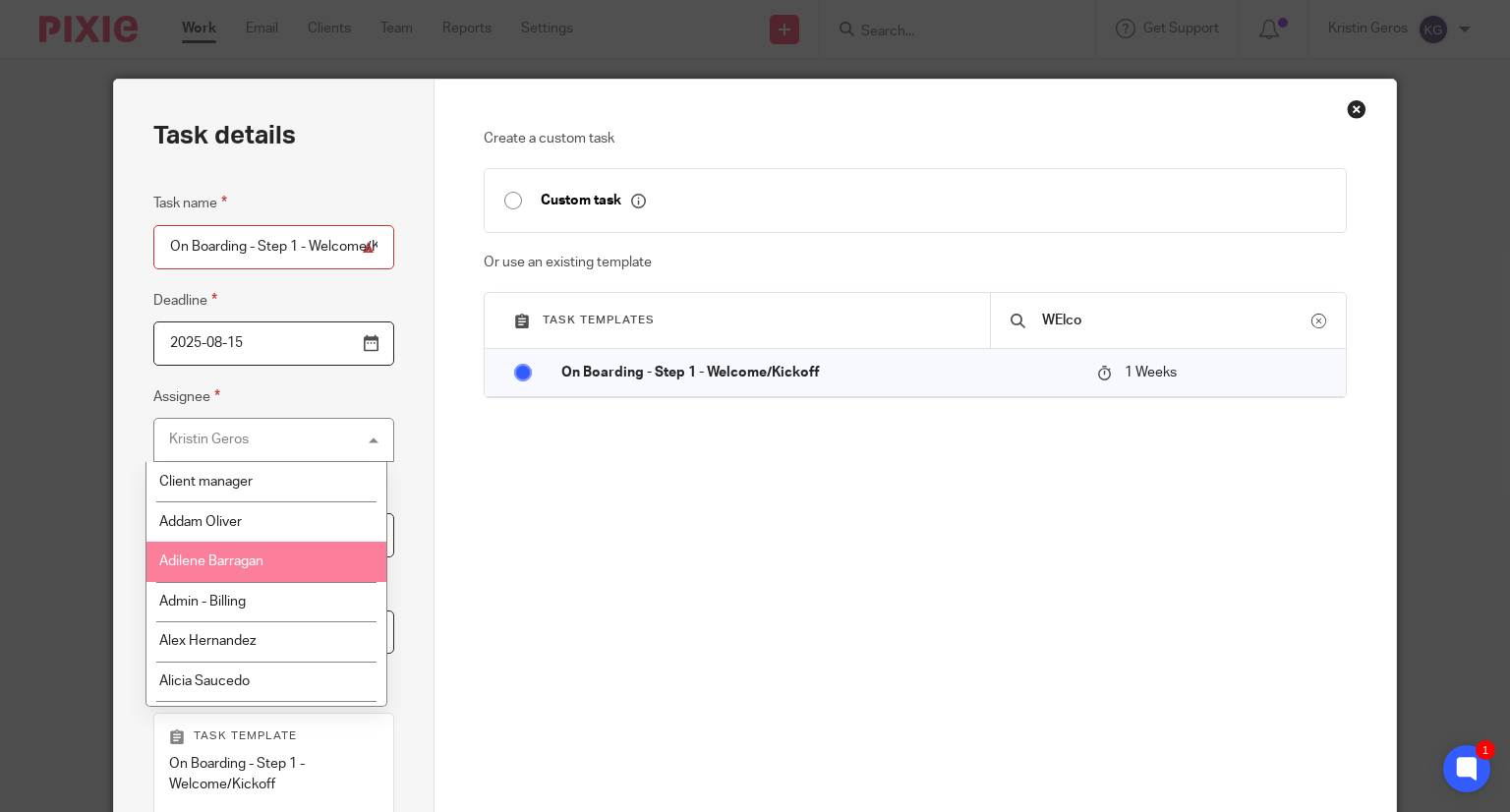 scroll, scrollTop: 197, scrollLeft: 0, axis: vertical 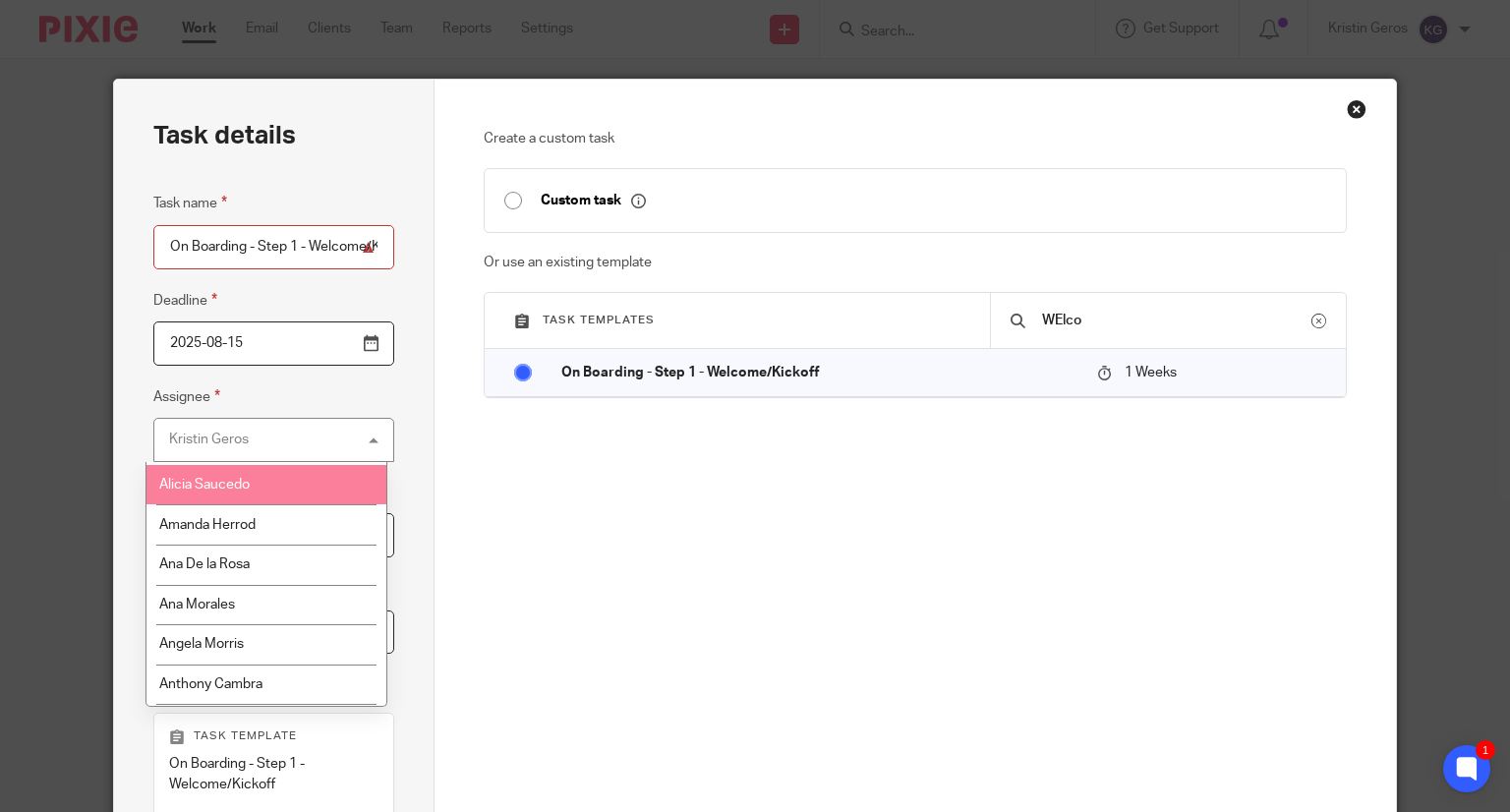 drag, startPoint x: 222, startPoint y: 493, endPoint x: 220, endPoint y: 481, distance: 12.165525 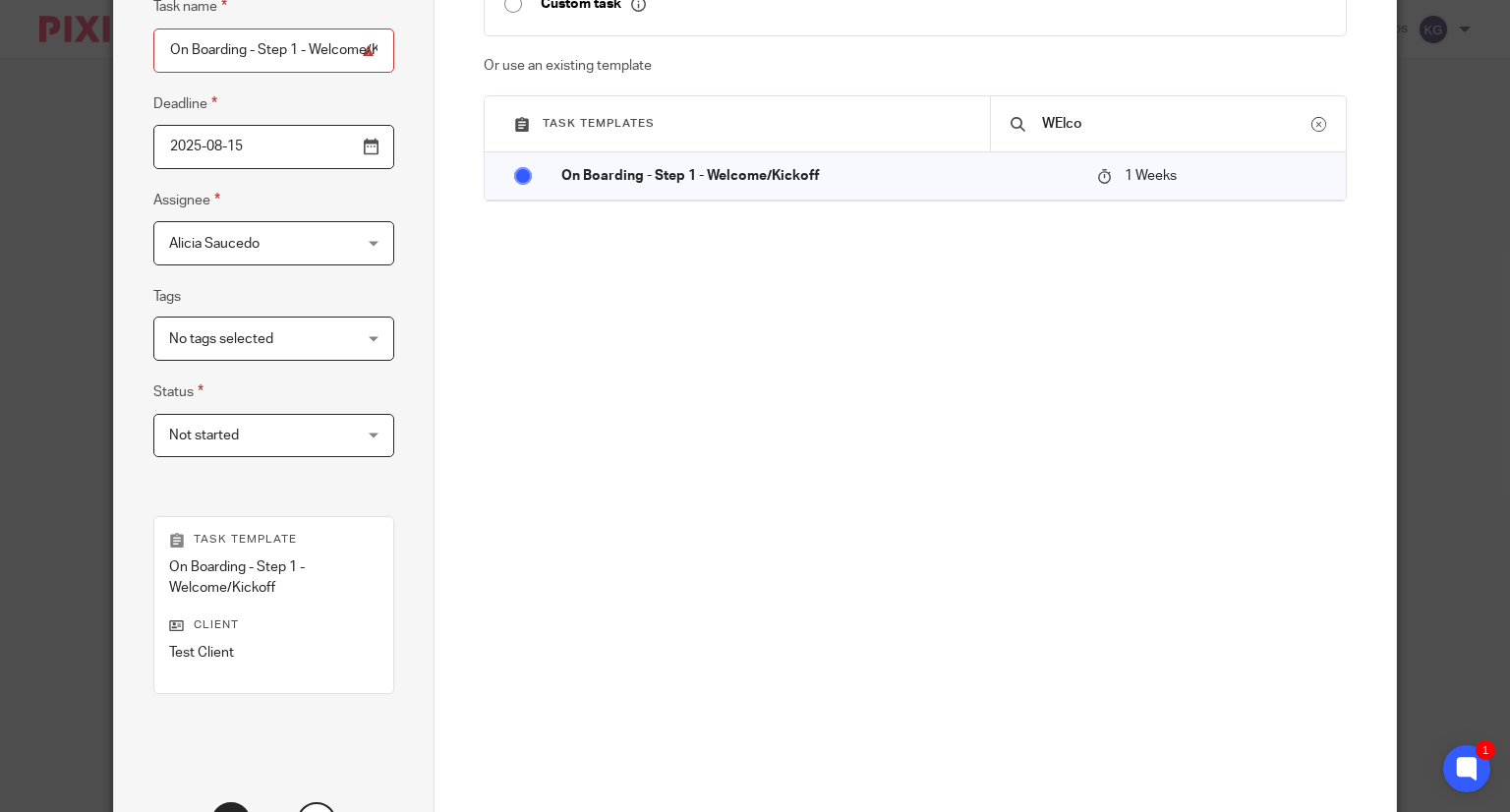 scroll, scrollTop: 369, scrollLeft: 0, axis: vertical 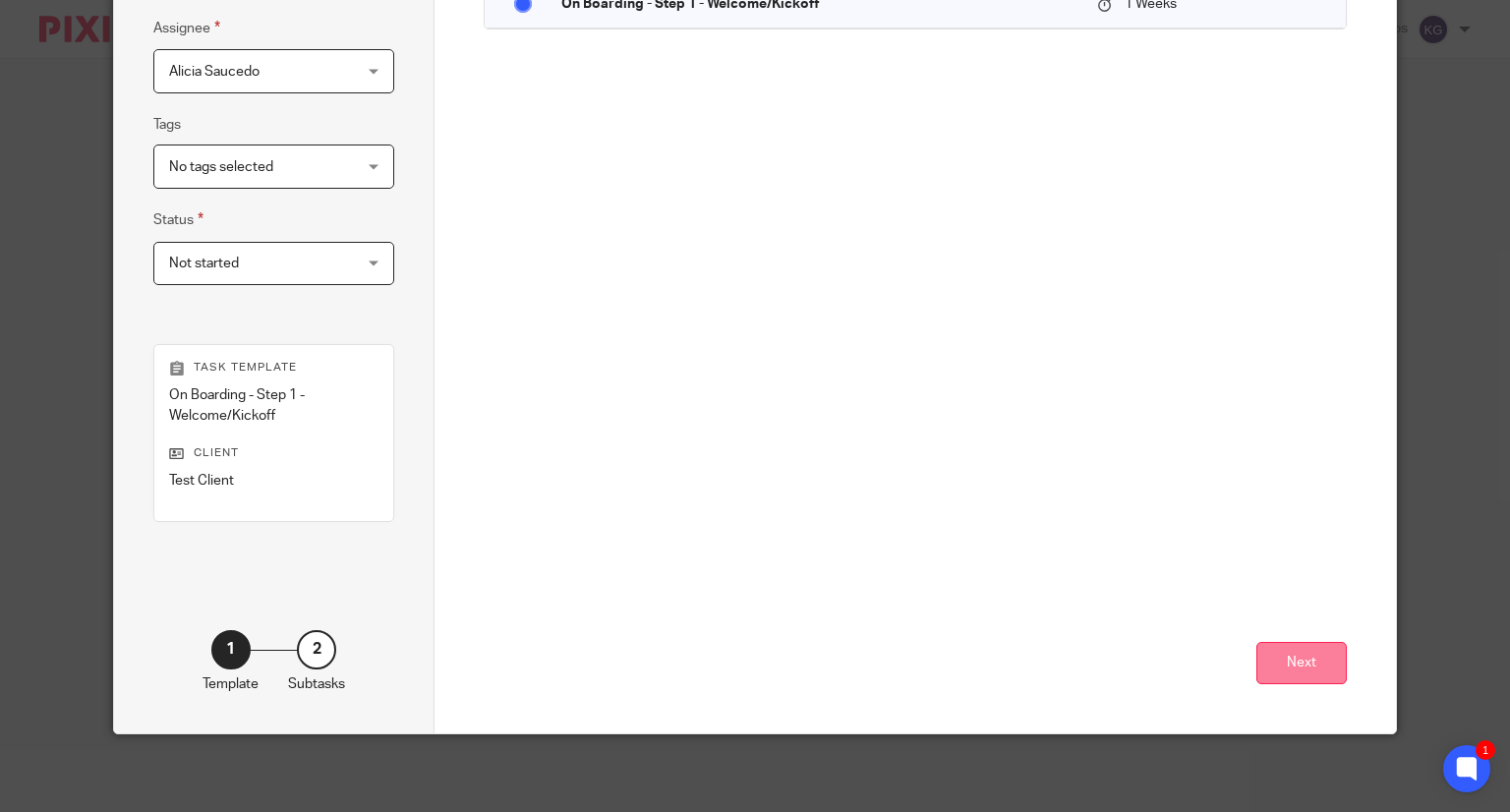click on "Next" at bounding box center [1302, 663] 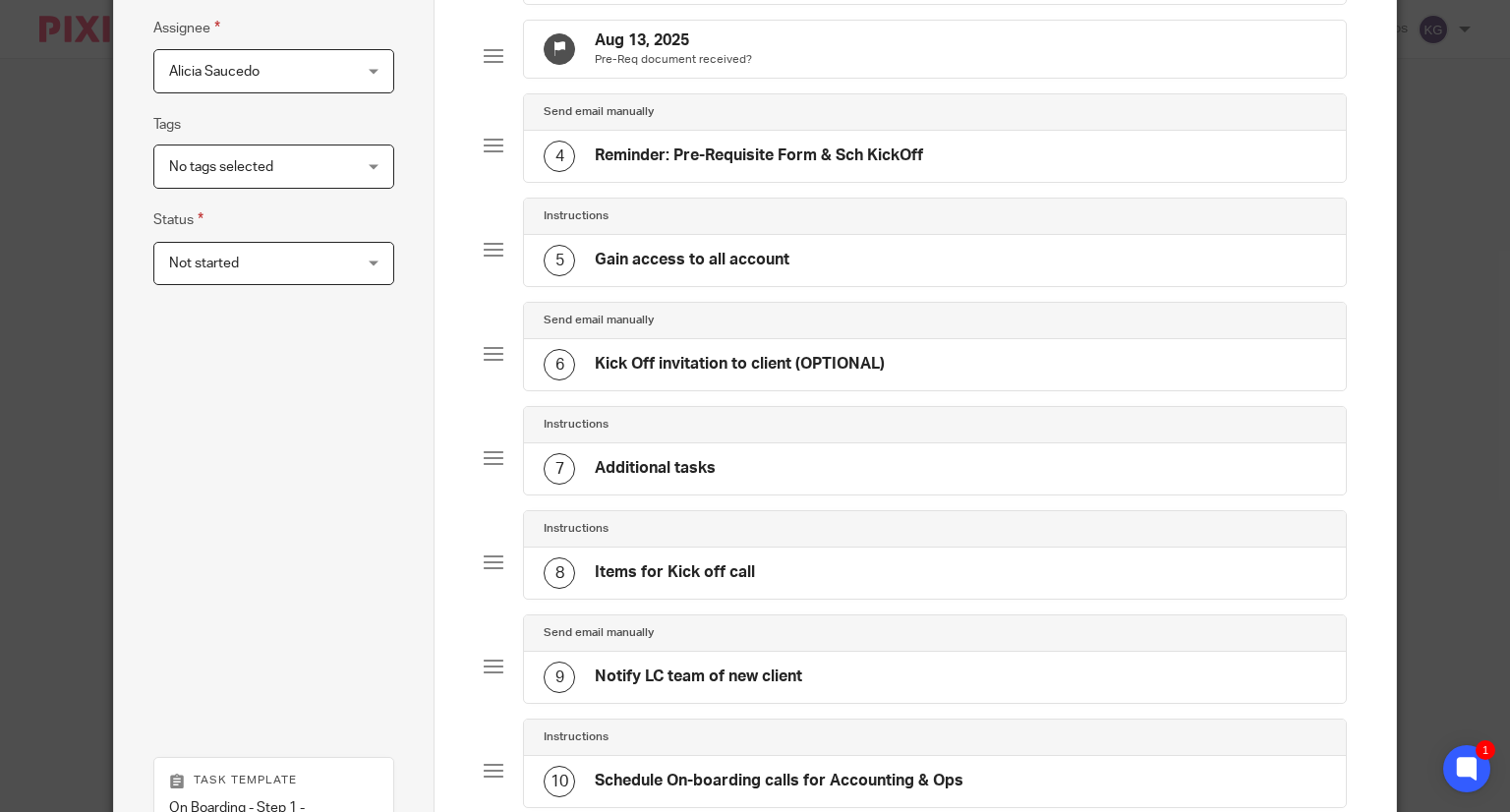 scroll, scrollTop: 791, scrollLeft: 0, axis: vertical 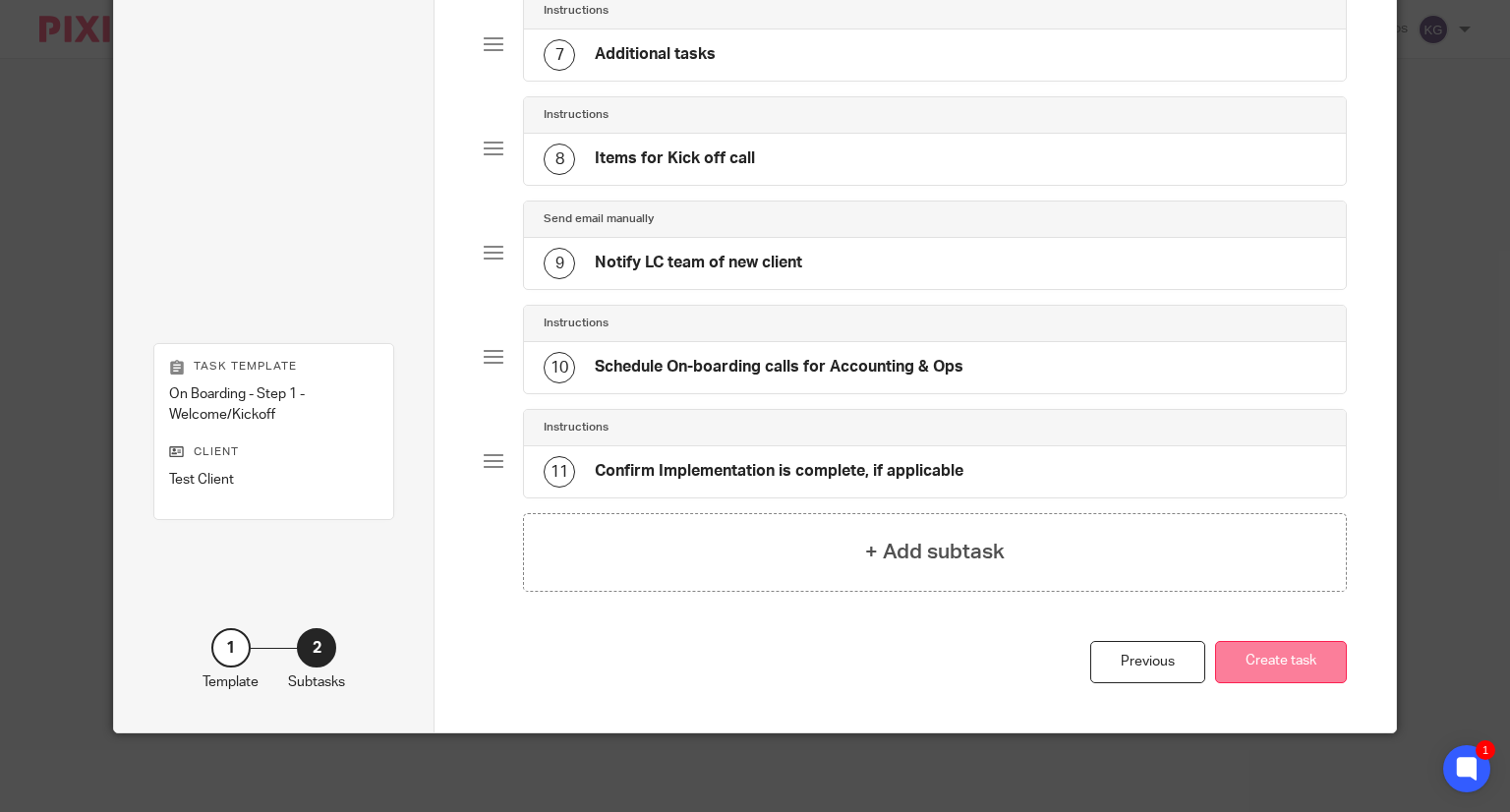 click on "Create task" at bounding box center (1281, 662) 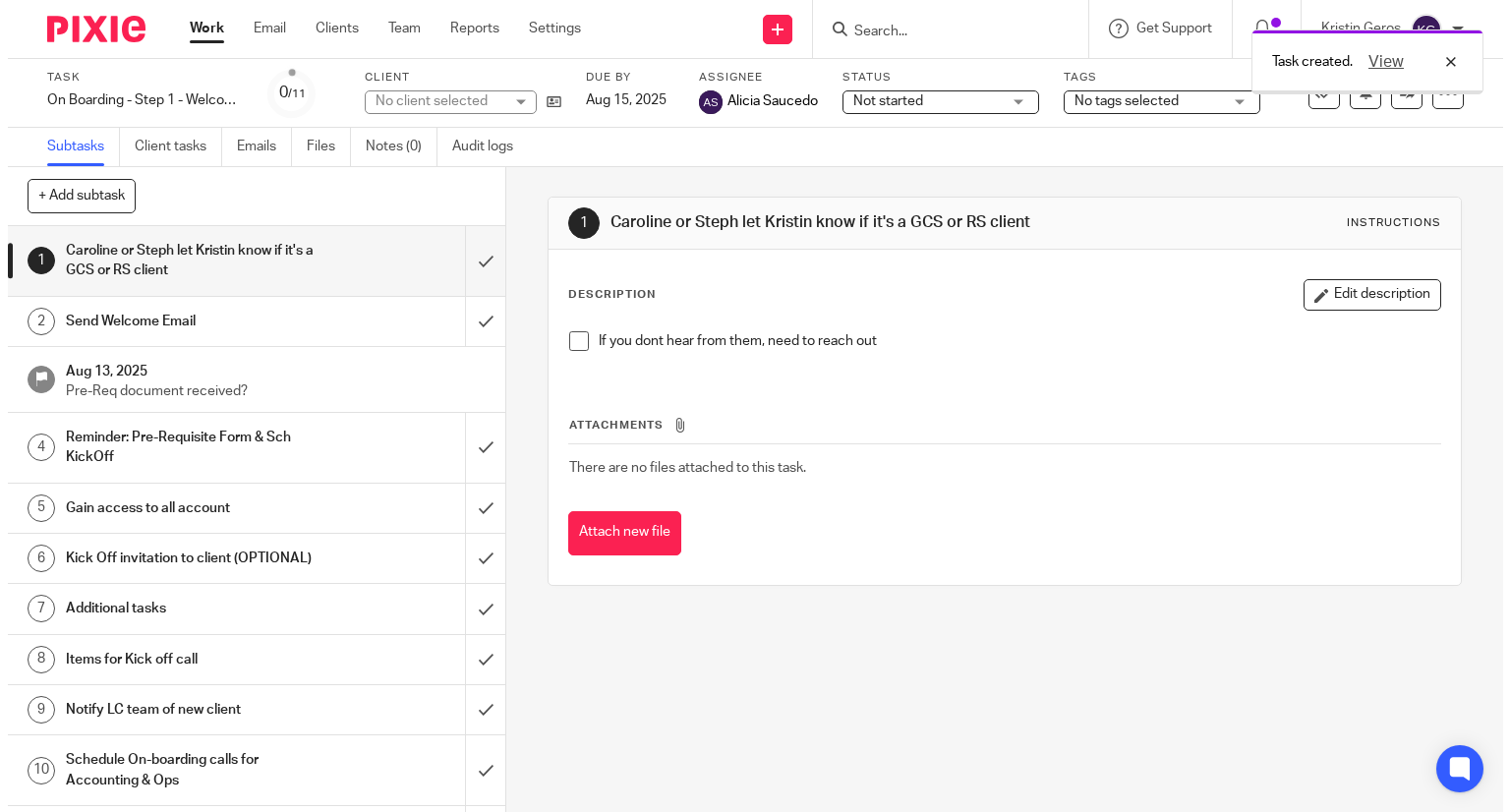 scroll, scrollTop: 0, scrollLeft: 0, axis: both 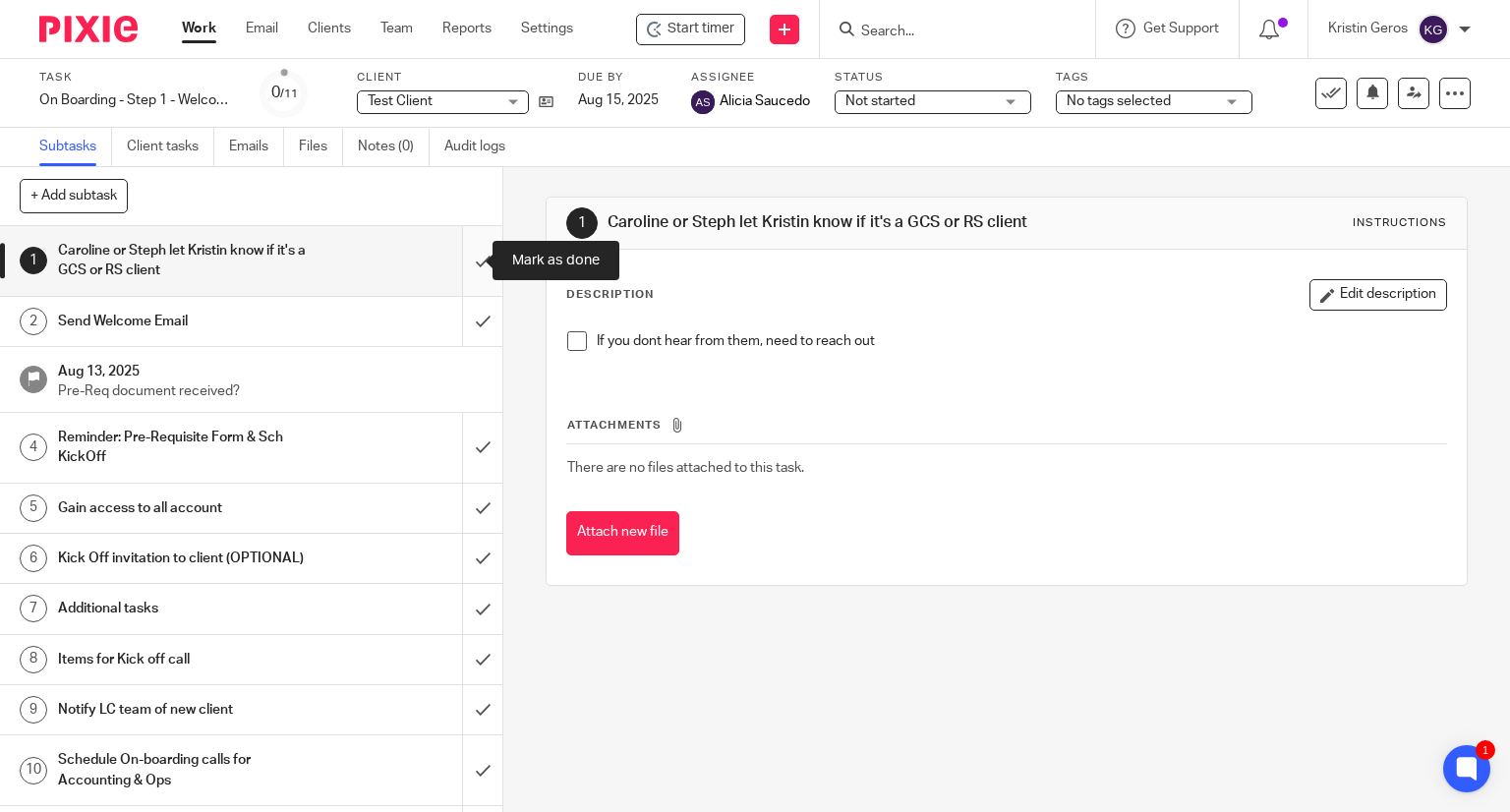 click at bounding box center (251, 261) 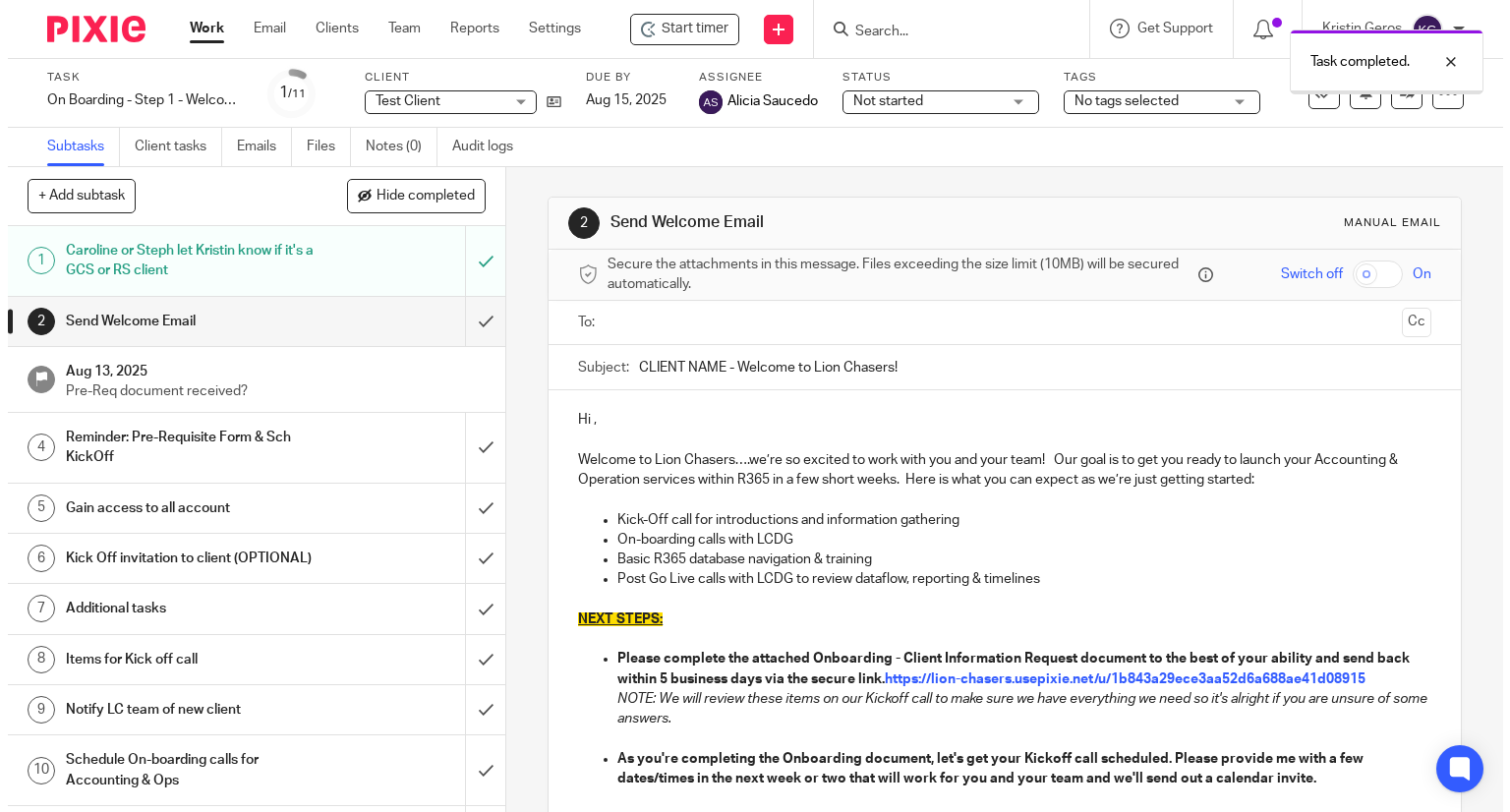 scroll, scrollTop: 0, scrollLeft: 0, axis: both 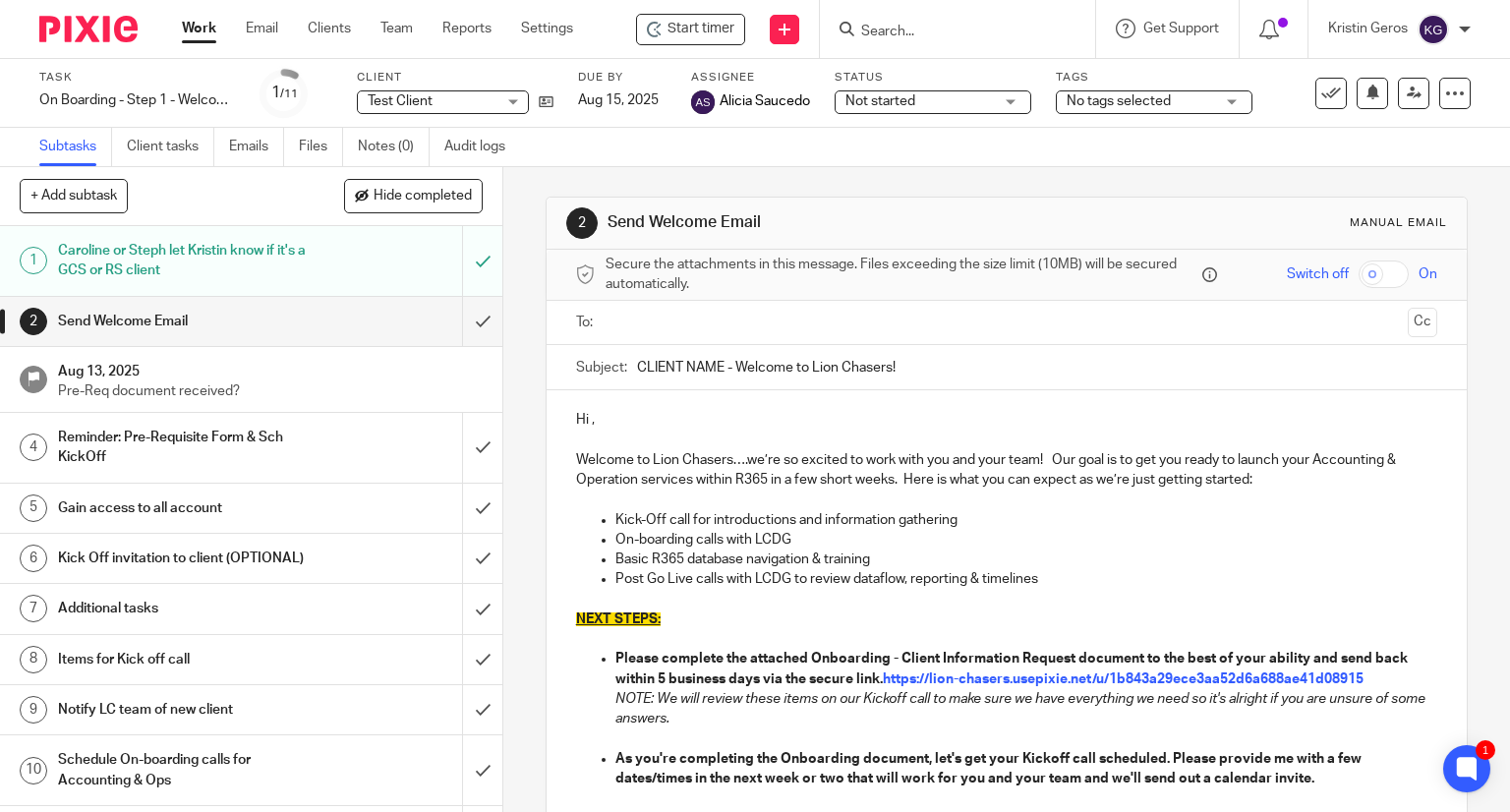 click at bounding box center (1006, 322) 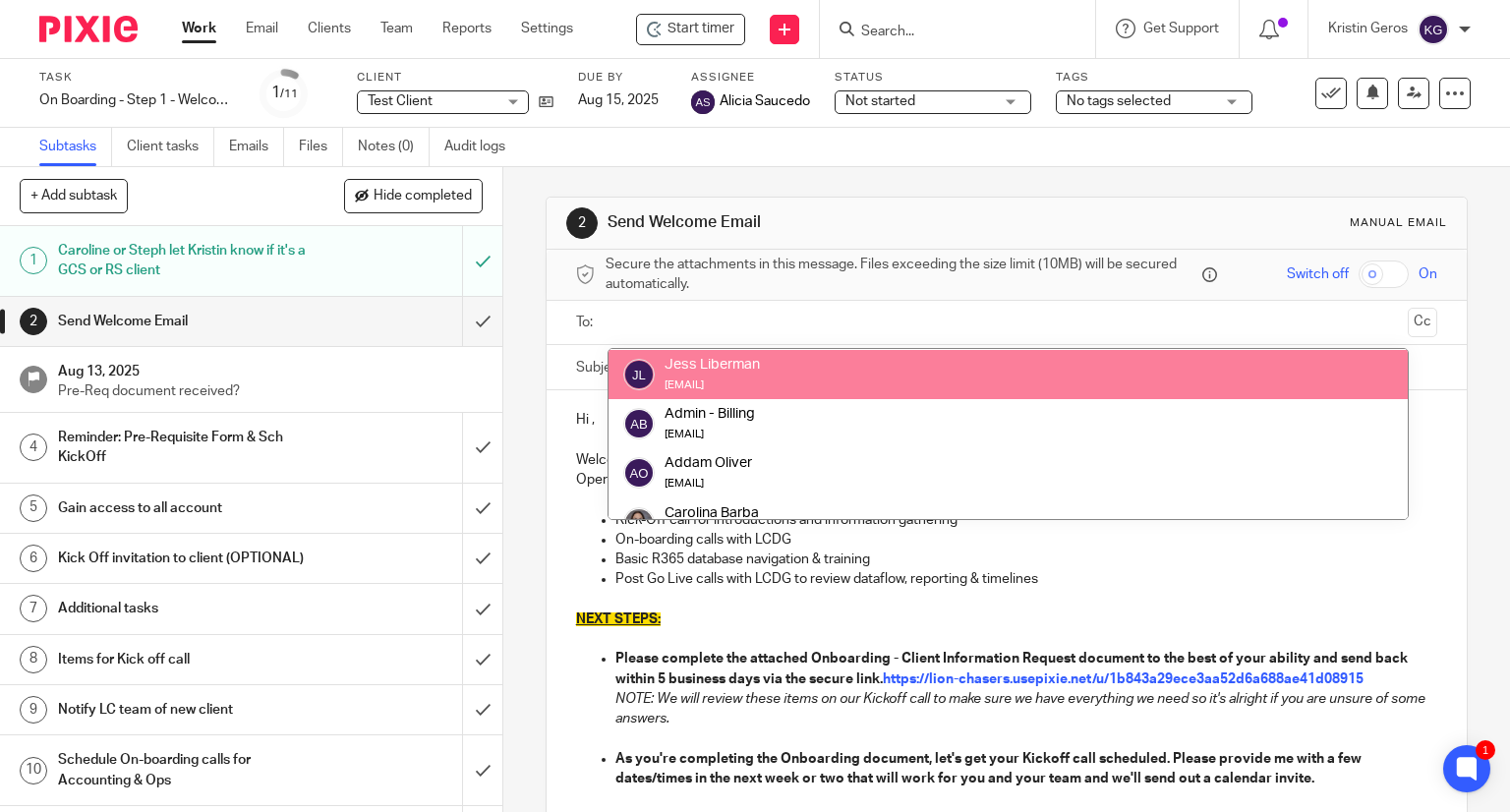 scroll, scrollTop: 0, scrollLeft: 0, axis: both 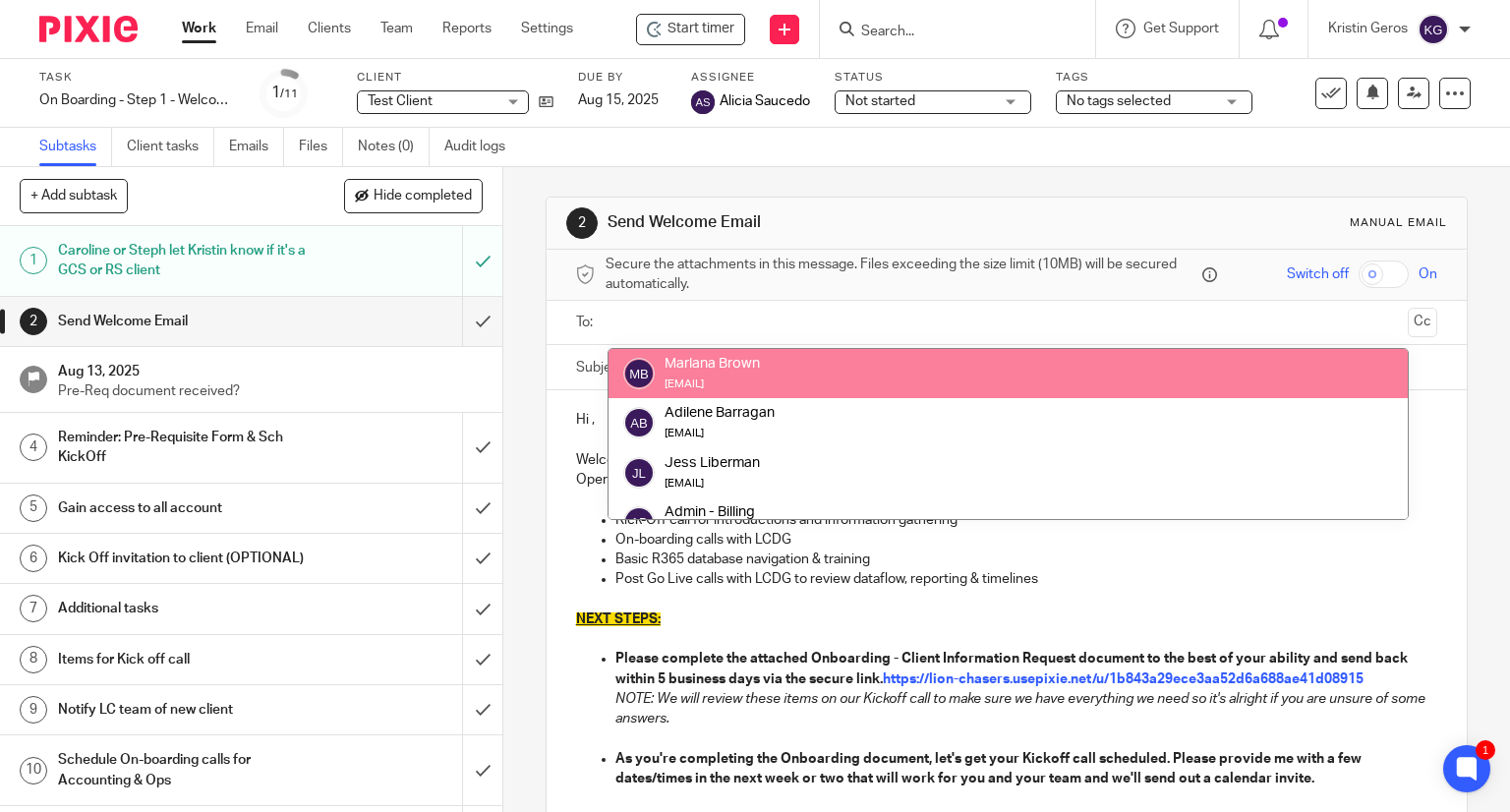 click on "Cc" at bounding box center (1423, 322) 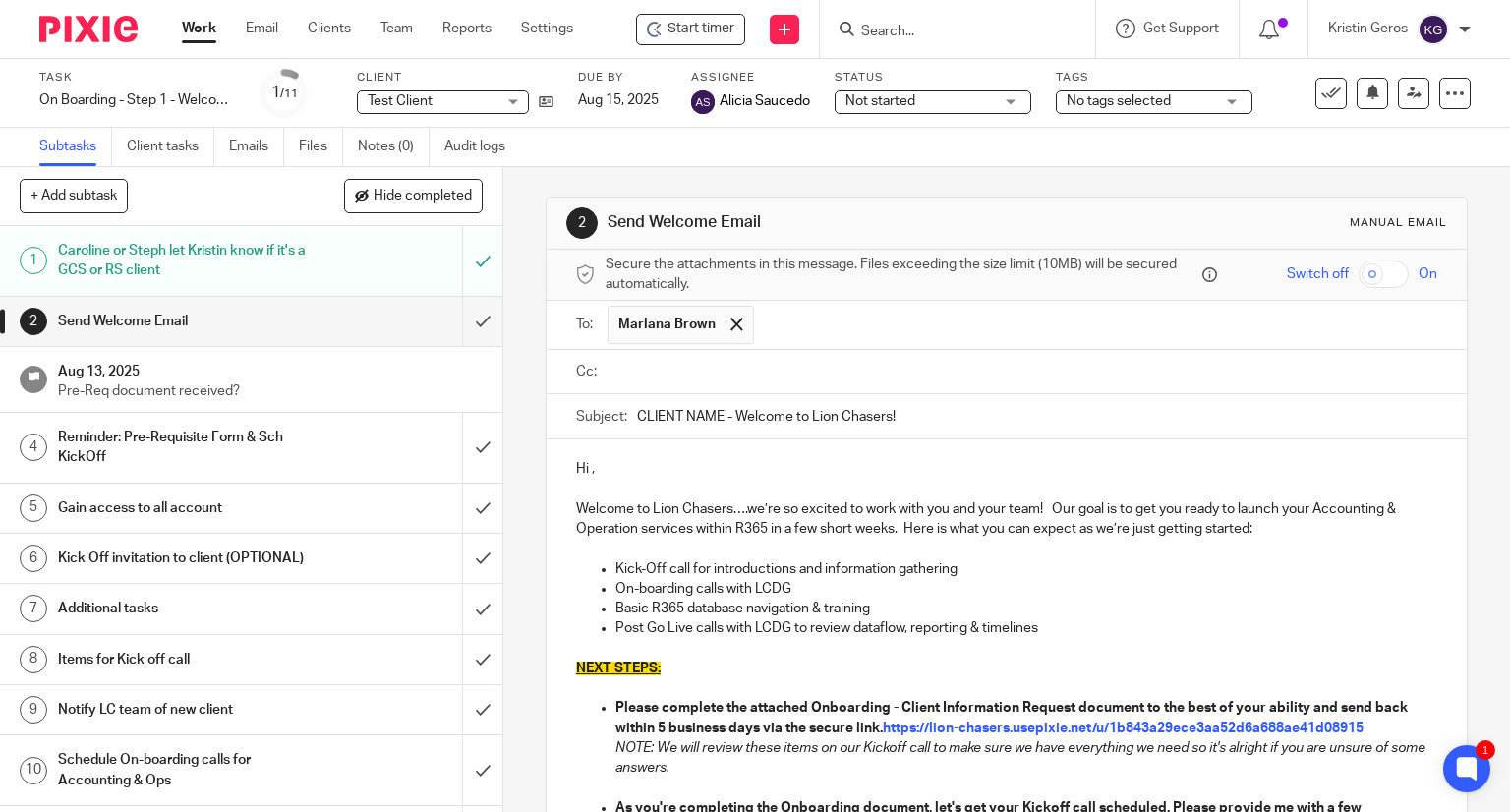 drag, startPoint x: 719, startPoint y: 417, endPoint x: 627, endPoint y: 413, distance: 92.08692 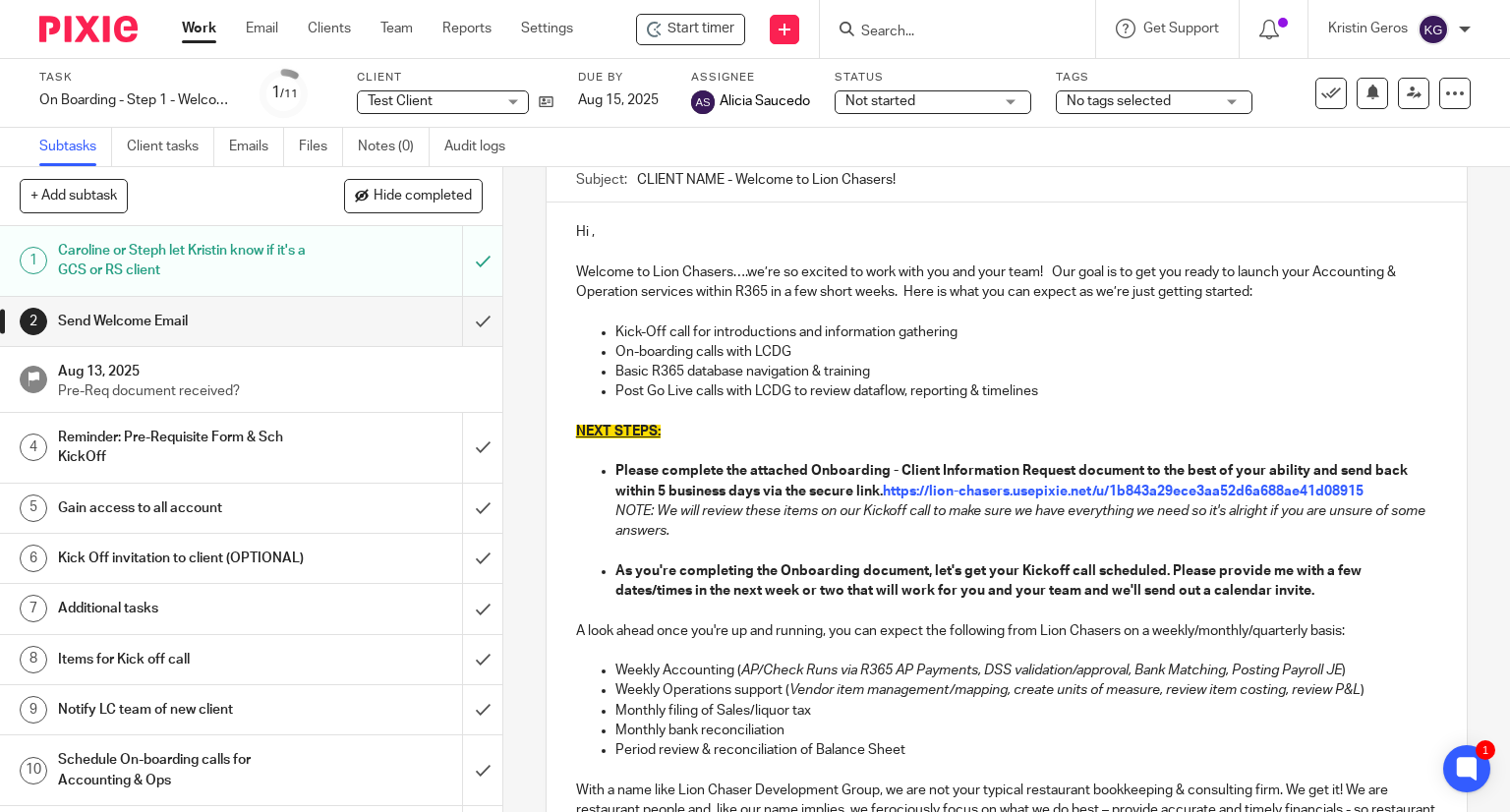 scroll, scrollTop: 139, scrollLeft: 0, axis: vertical 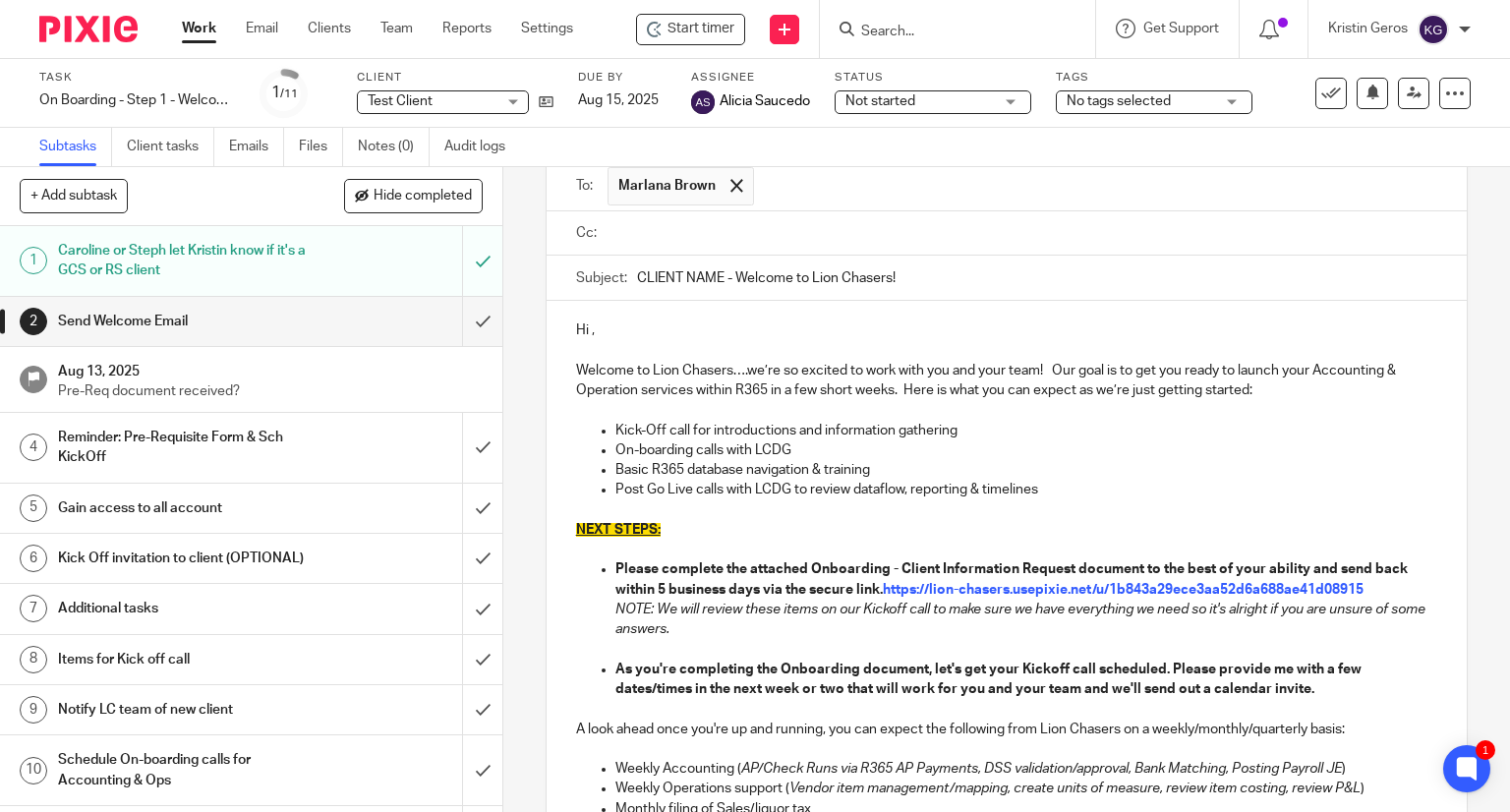 click on "Reminder: Pre-Requisite Form & Sch KickOff" at bounding box center (186, 447) 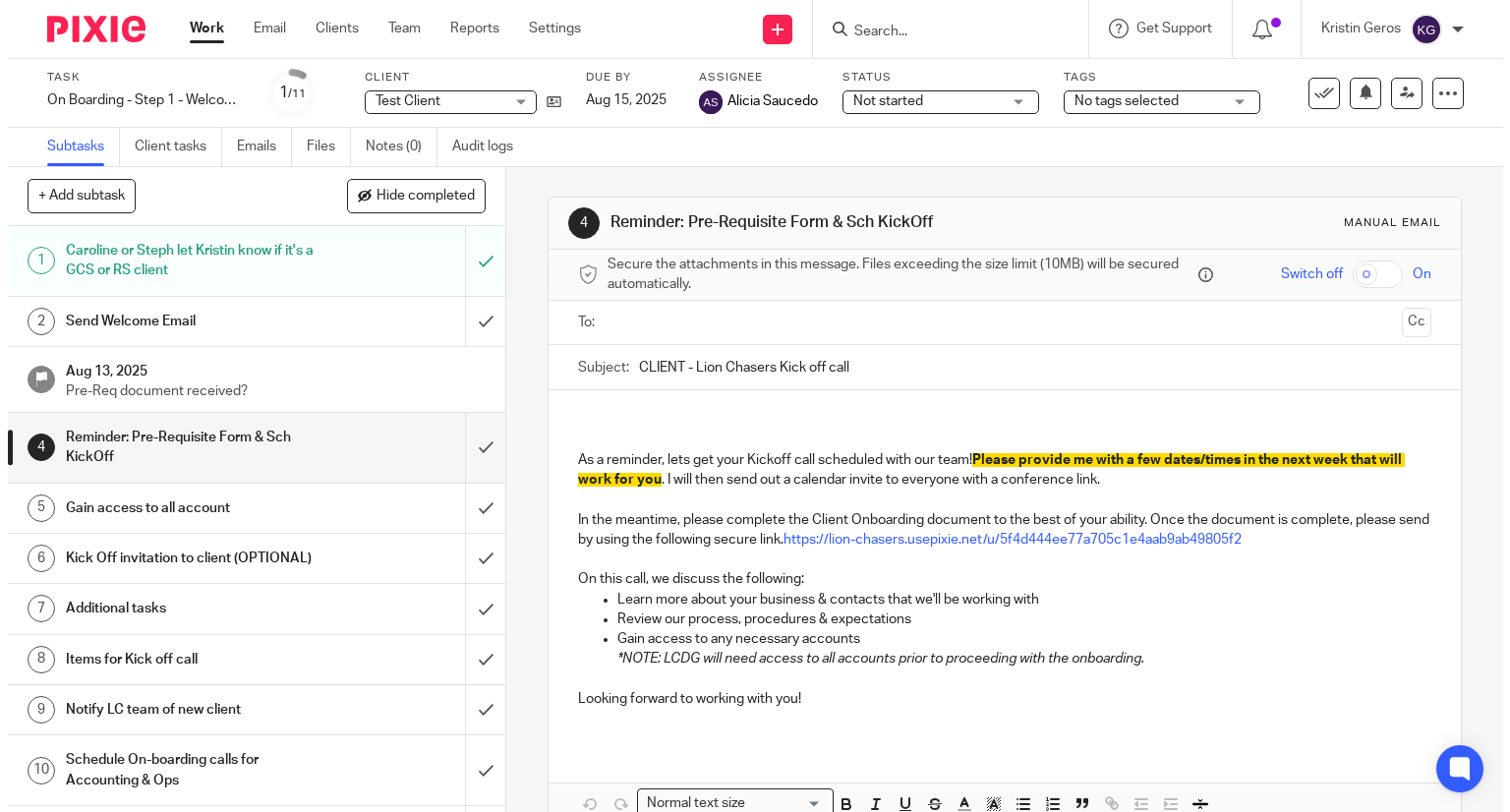 scroll, scrollTop: 0, scrollLeft: 0, axis: both 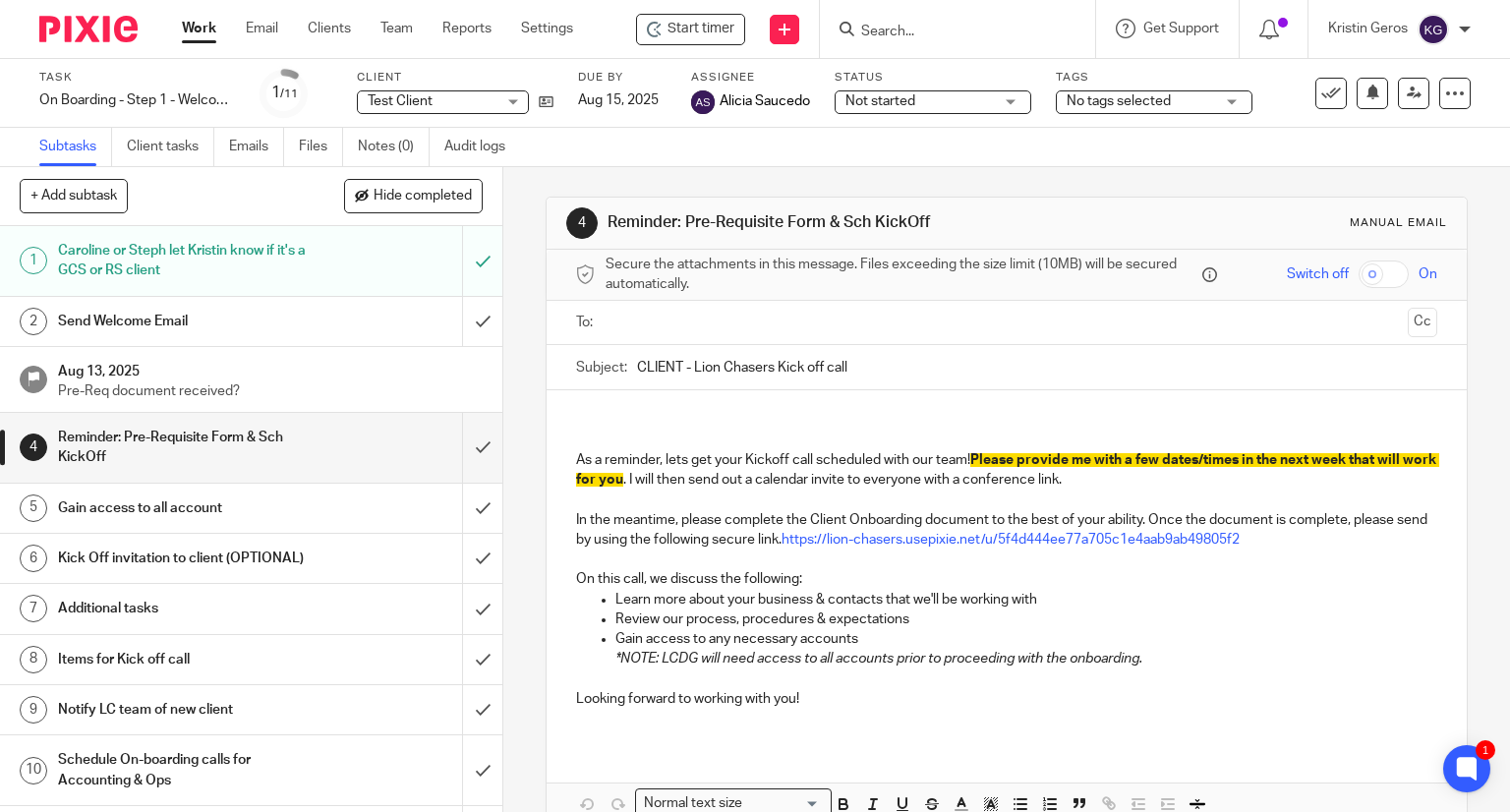 click on "Kick Off invitation to client (OPTIONAL)" at bounding box center [186, 558] 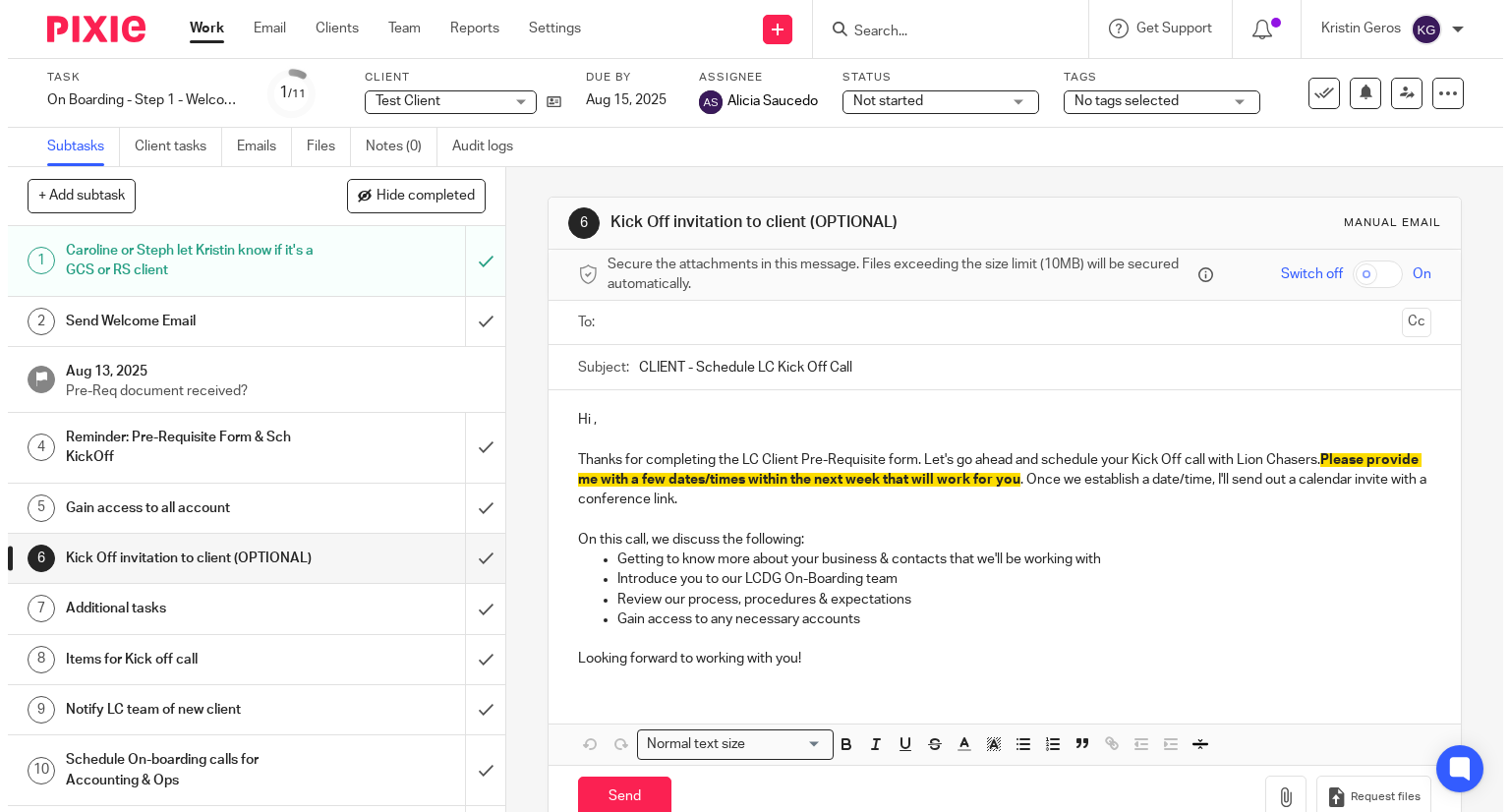 scroll, scrollTop: 0, scrollLeft: 0, axis: both 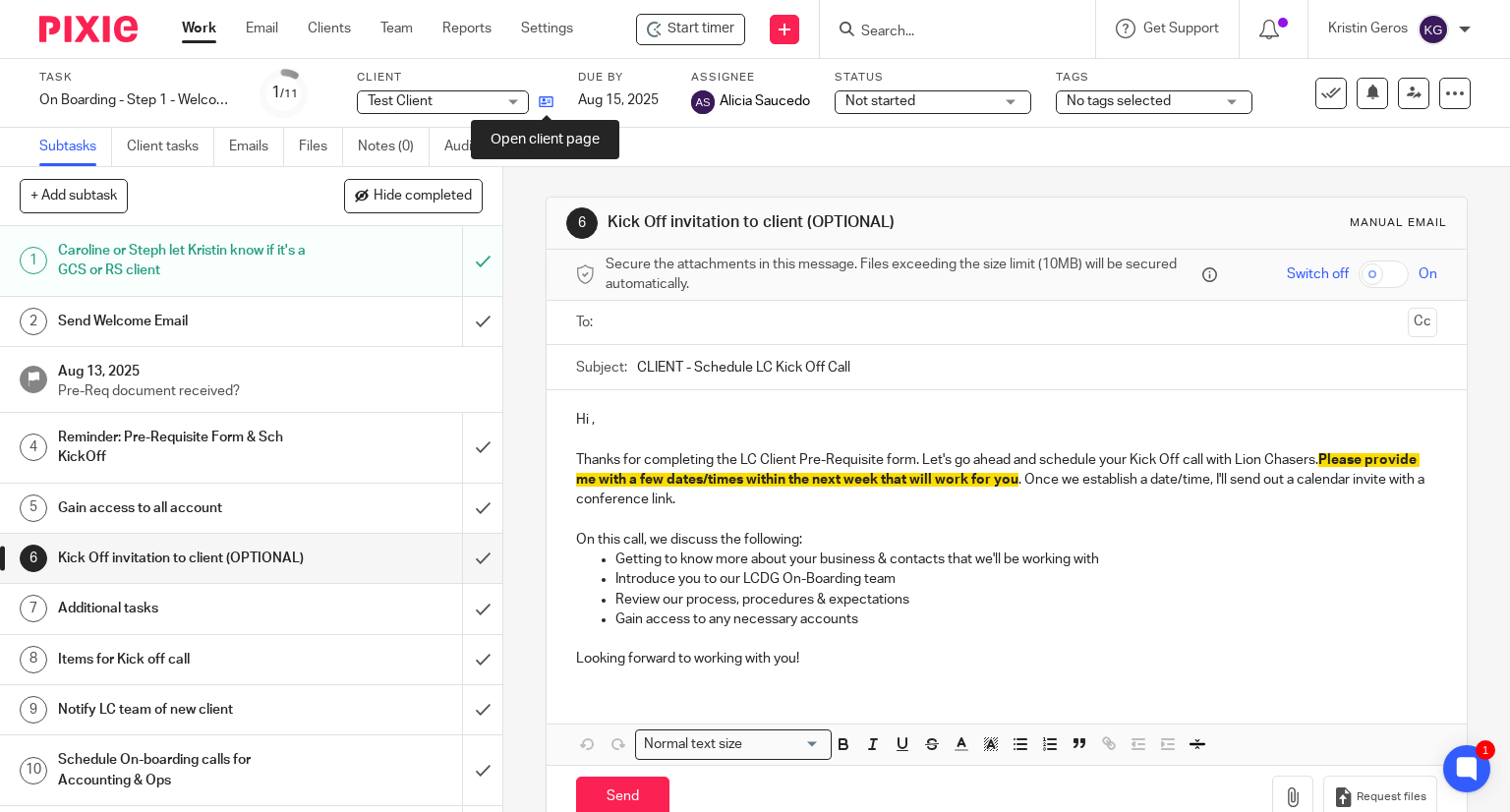click at bounding box center [546, 101] 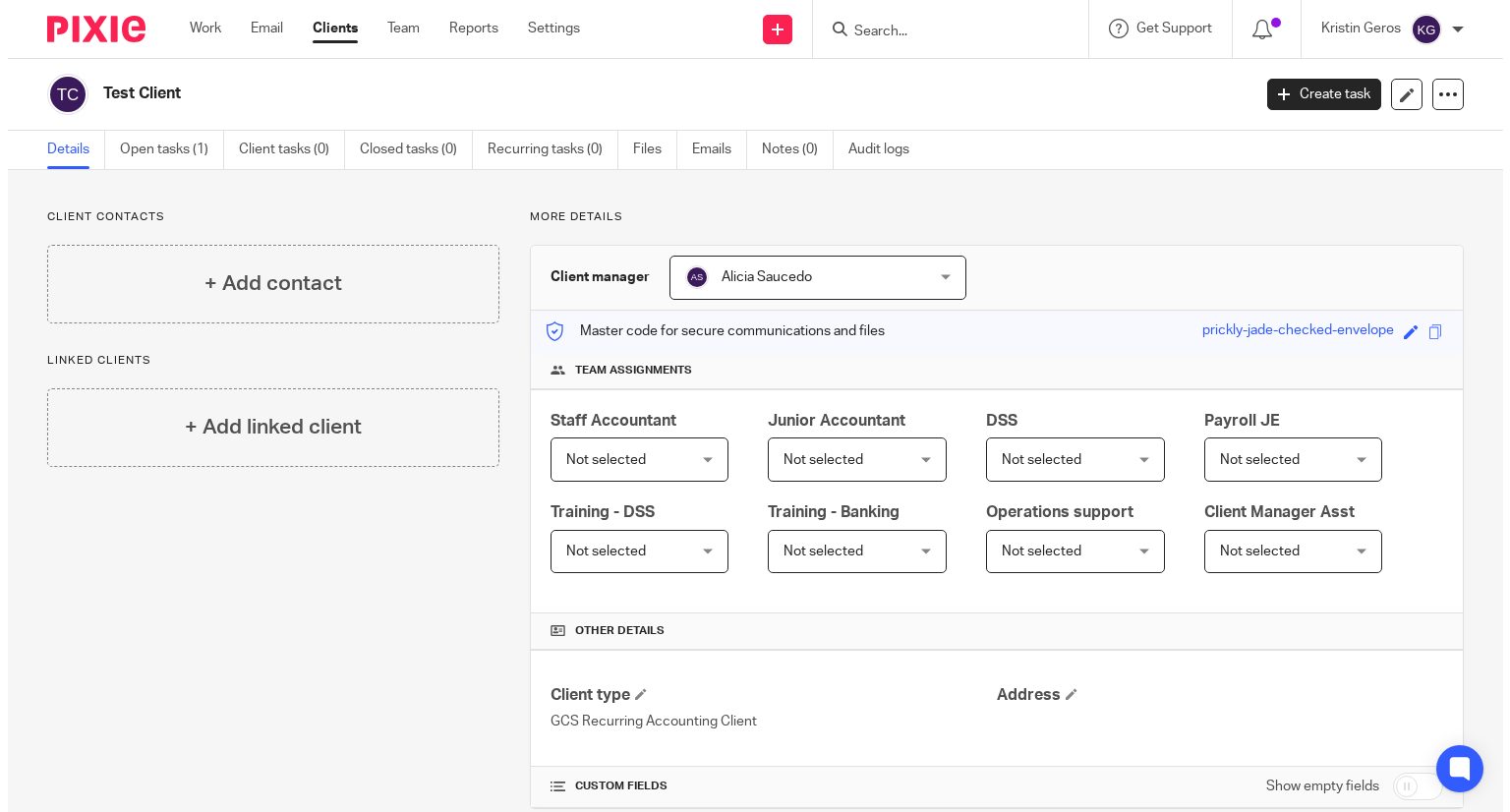 scroll, scrollTop: 0, scrollLeft: 0, axis: both 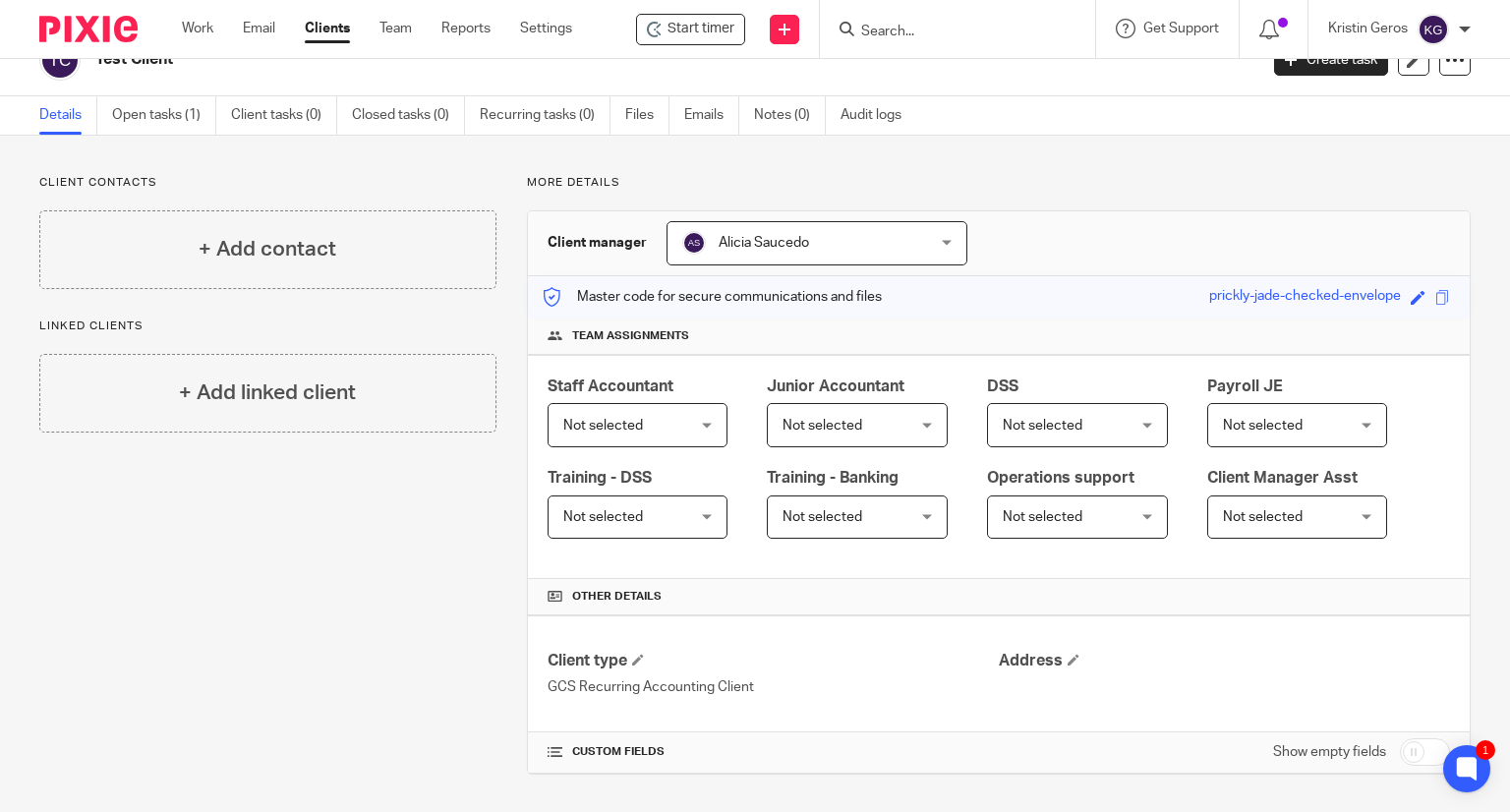 click on "Not selected" at bounding box center [628, 425] 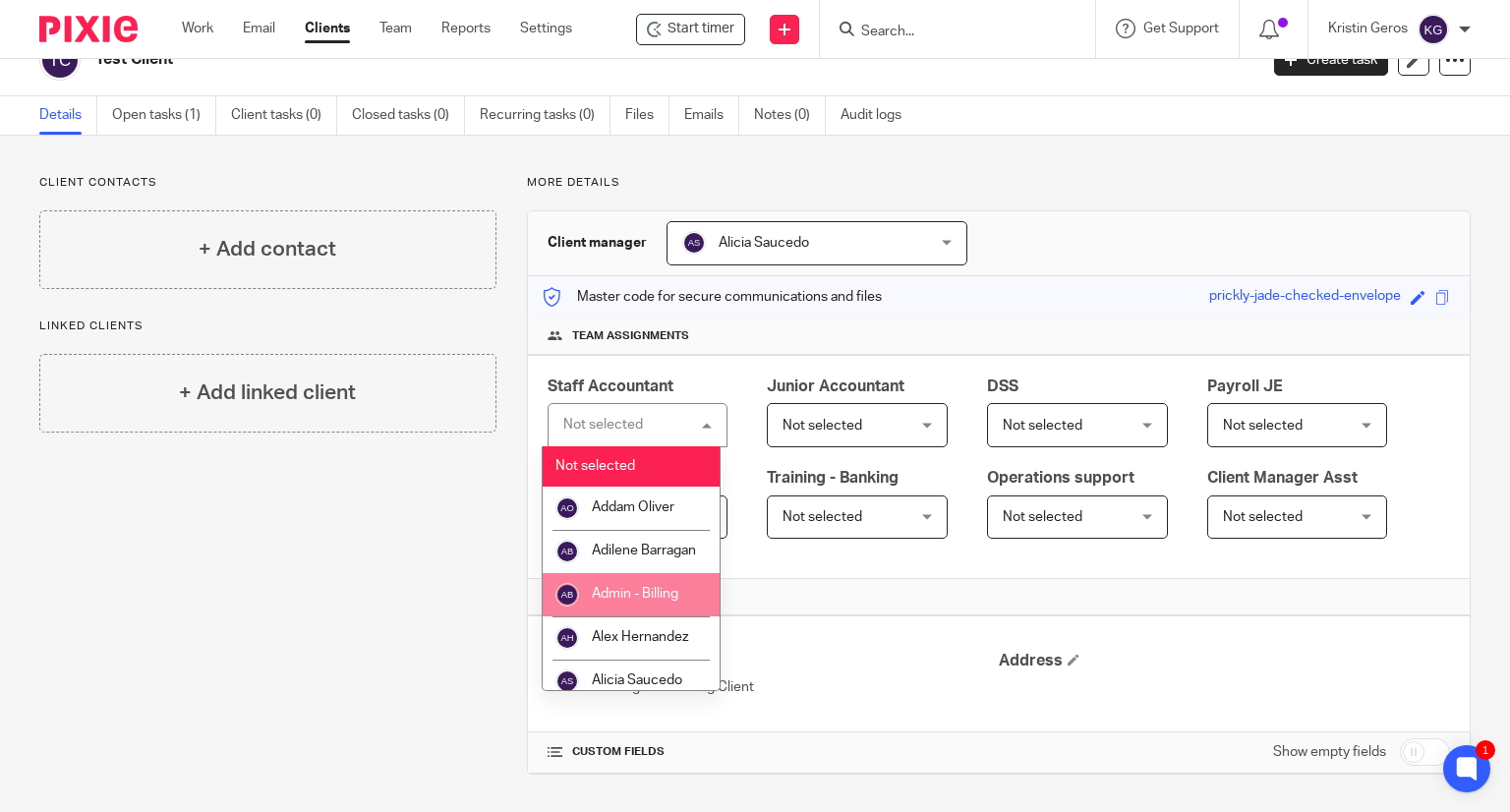 click on "Other details" at bounding box center (999, 597) 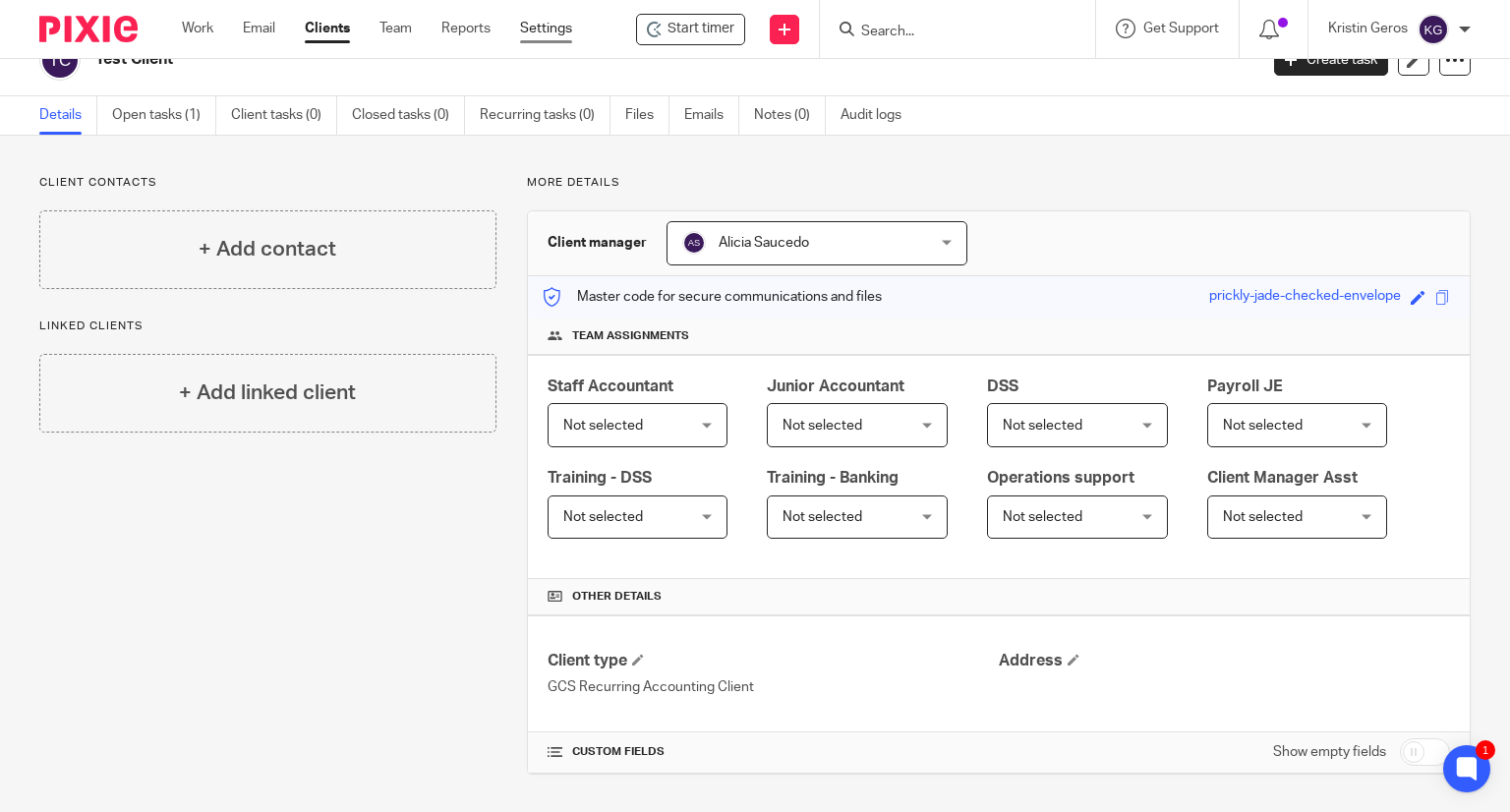 click on "Settings" at bounding box center (546, 29) 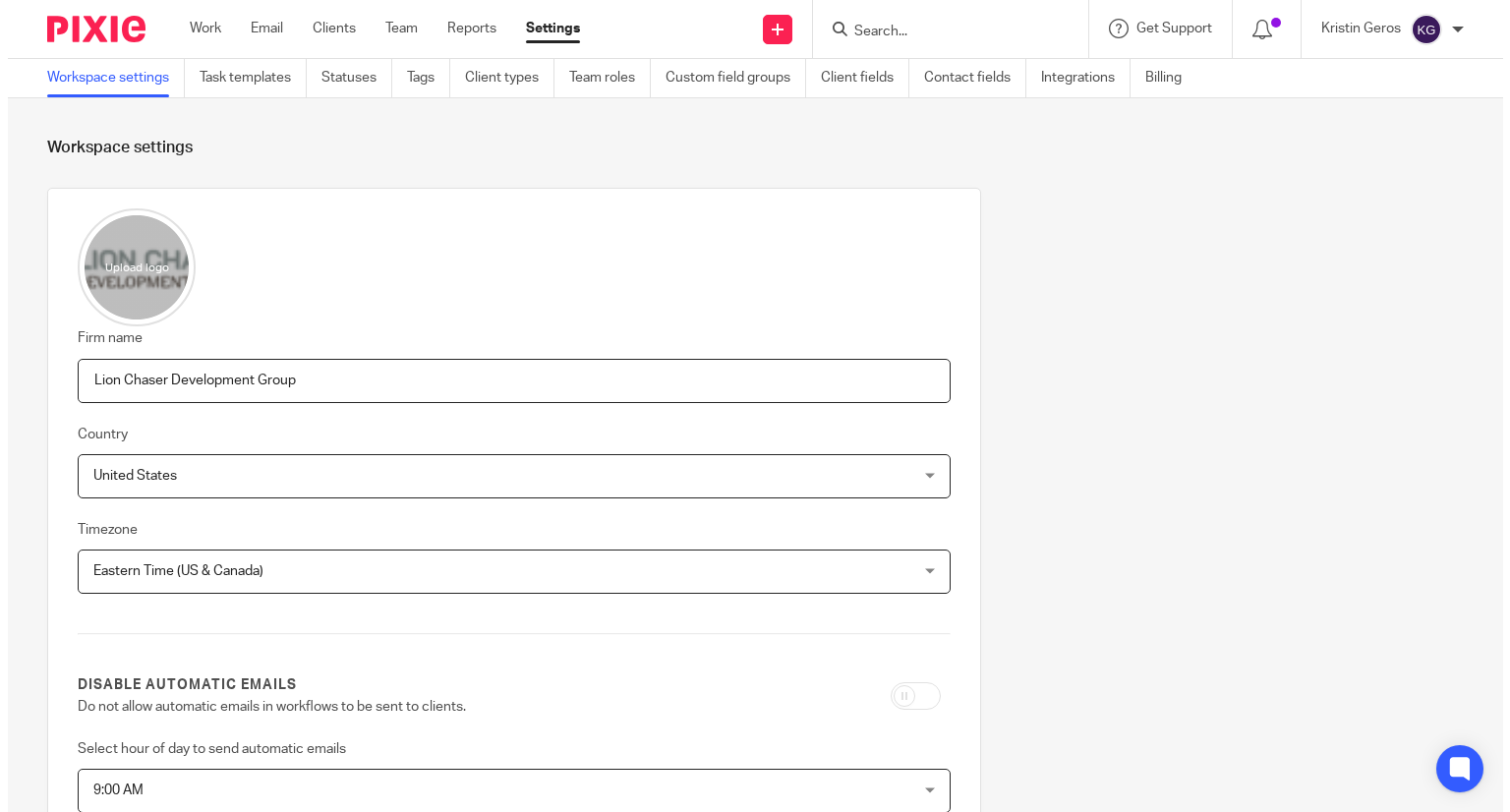scroll, scrollTop: 0, scrollLeft: 0, axis: both 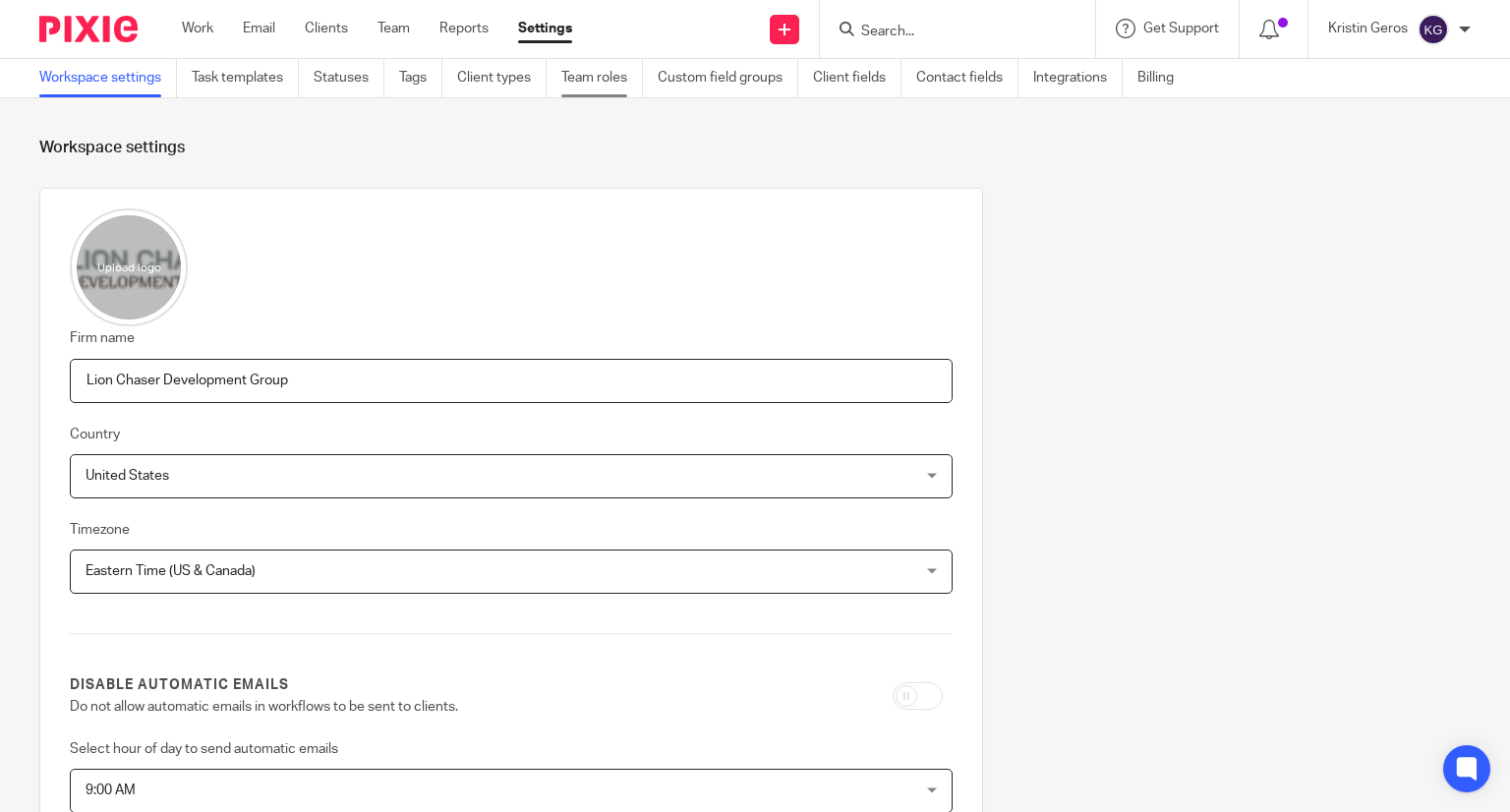click on "Team roles" at bounding box center [602, 78] 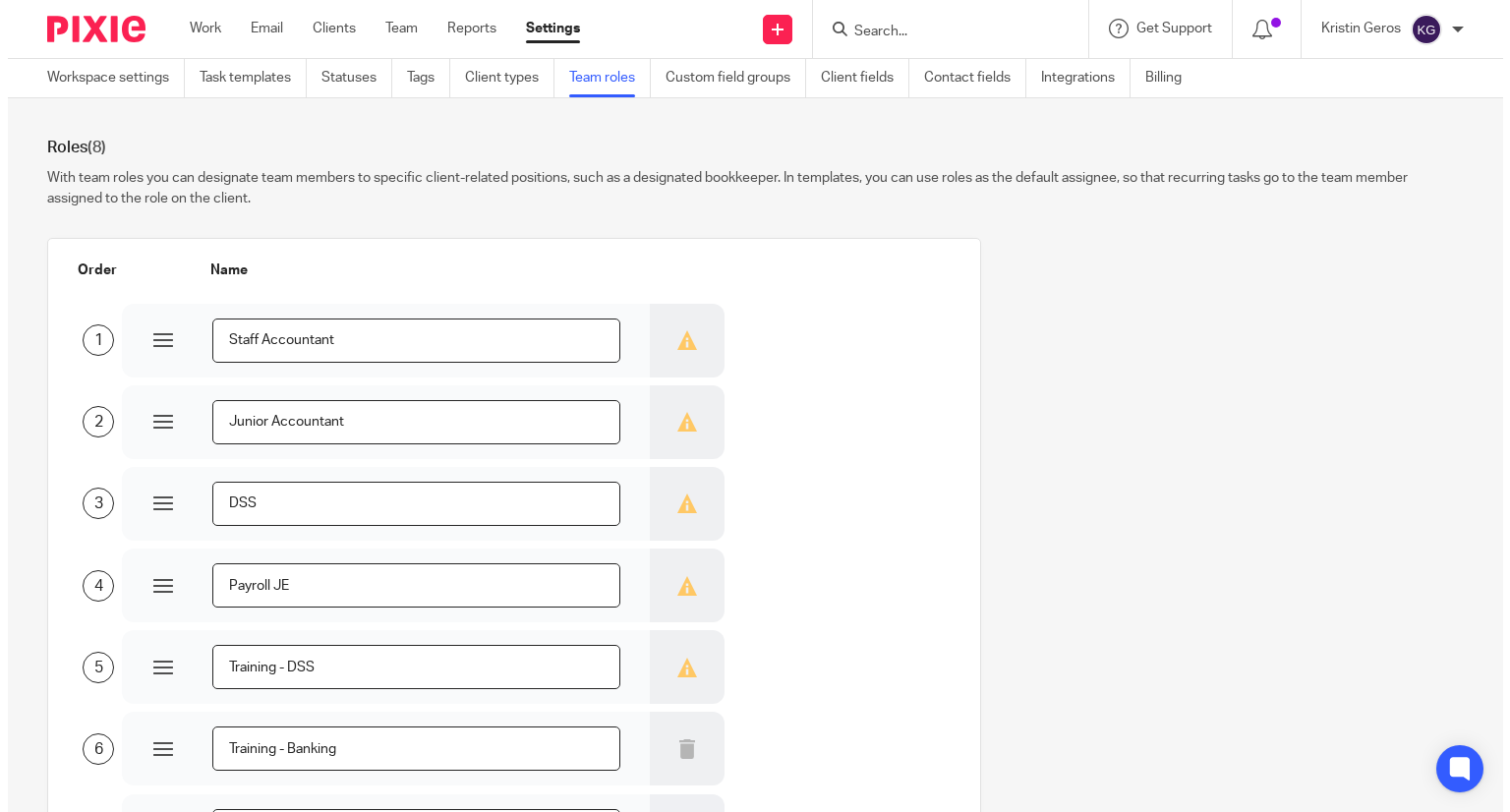 scroll, scrollTop: 0, scrollLeft: 0, axis: both 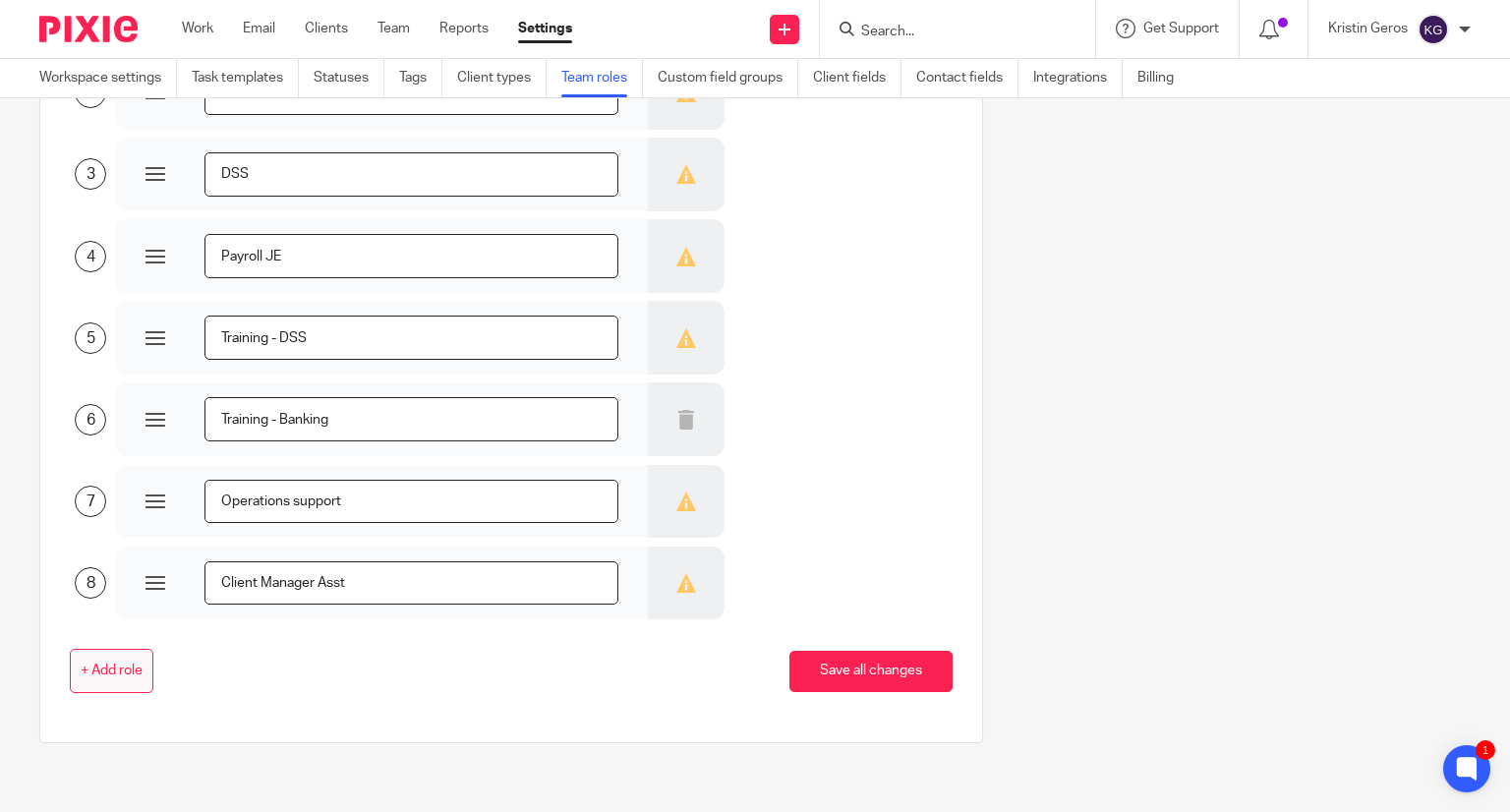 click on "+ Add role" at bounding box center (111, 670) 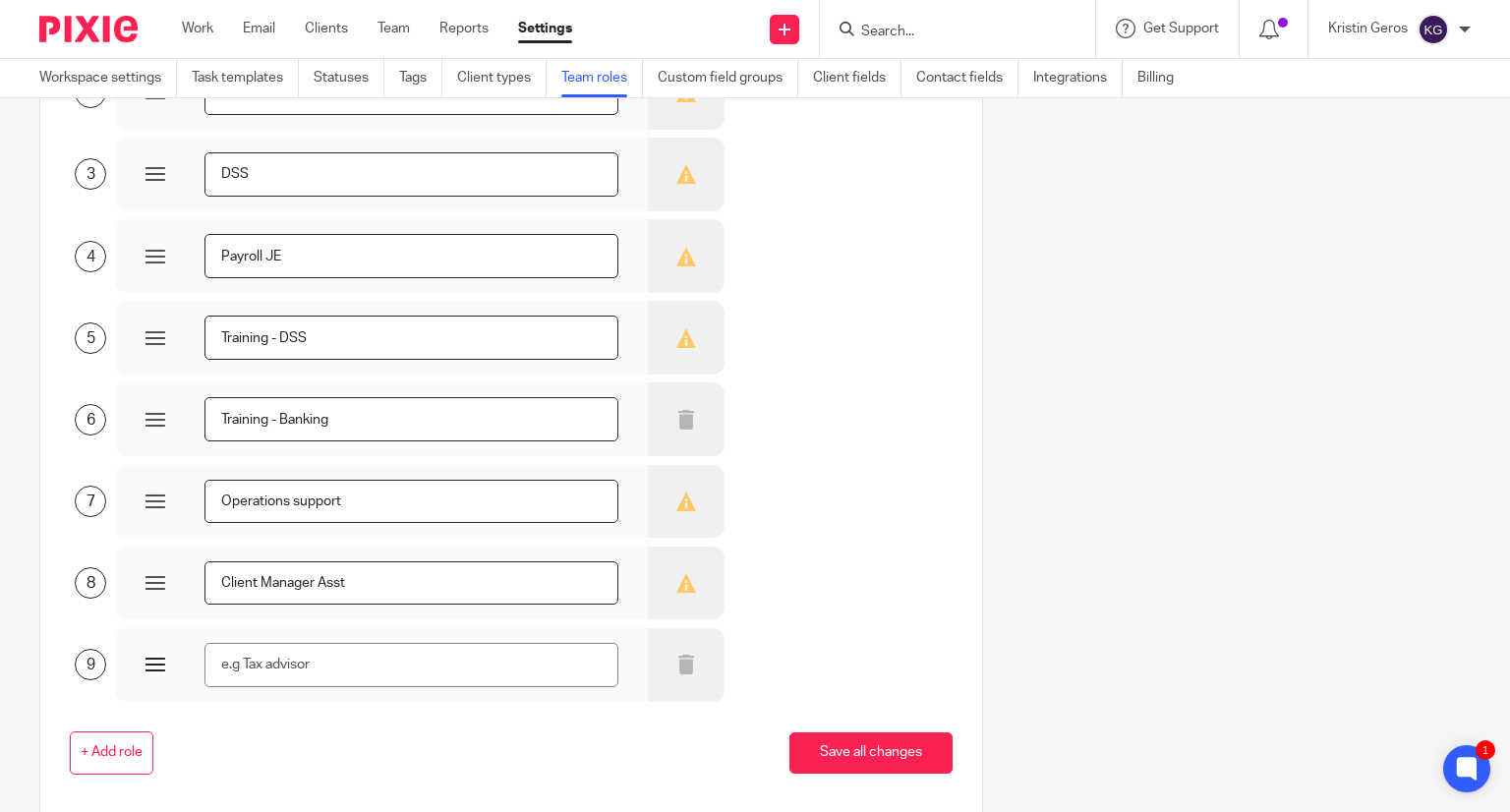 click at bounding box center [411, 665] 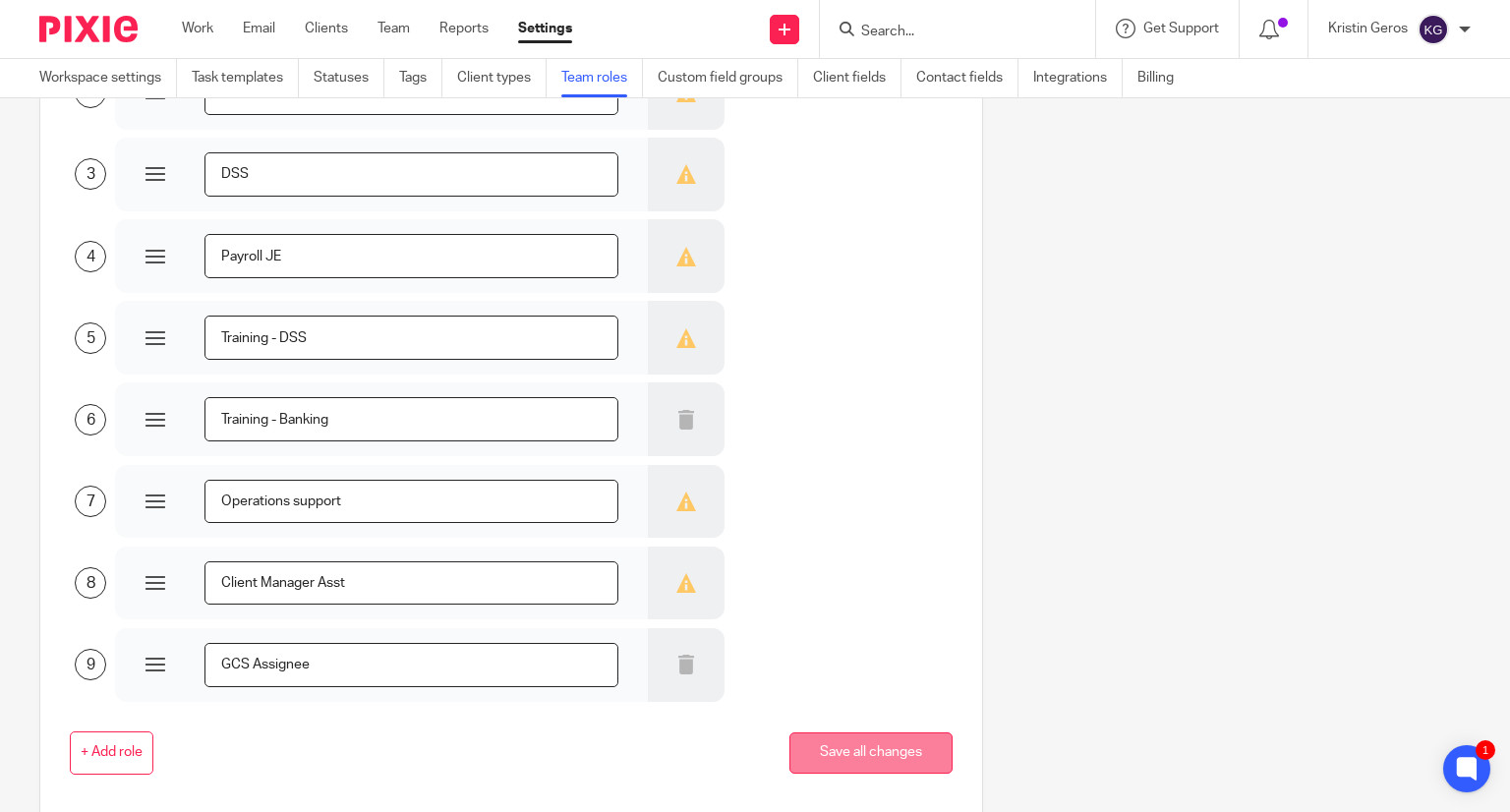 type on "GCS Assignee" 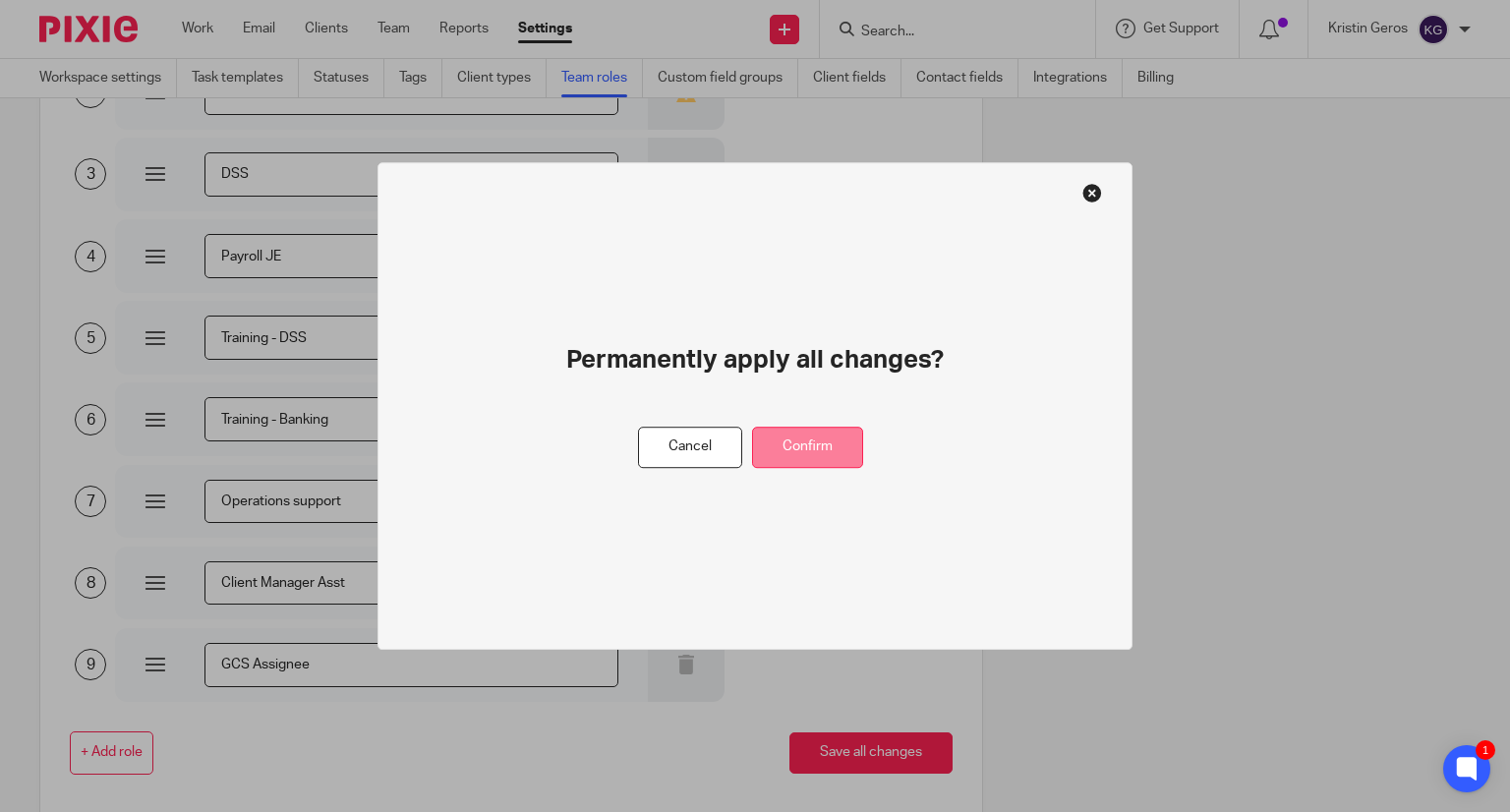 click on "Confirm" at bounding box center [807, 447] 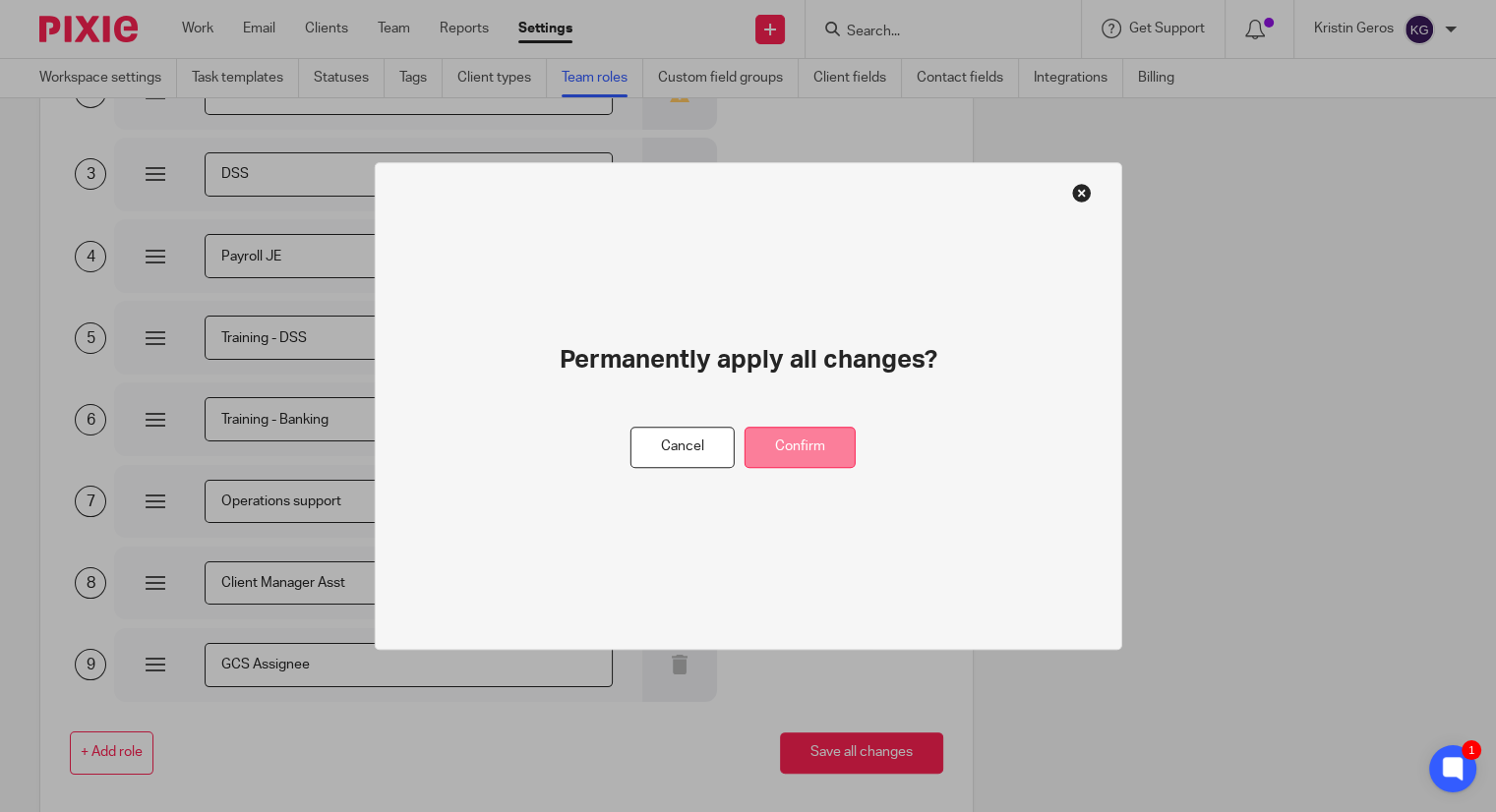 scroll, scrollTop: 0, scrollLeft: 0, axis: both 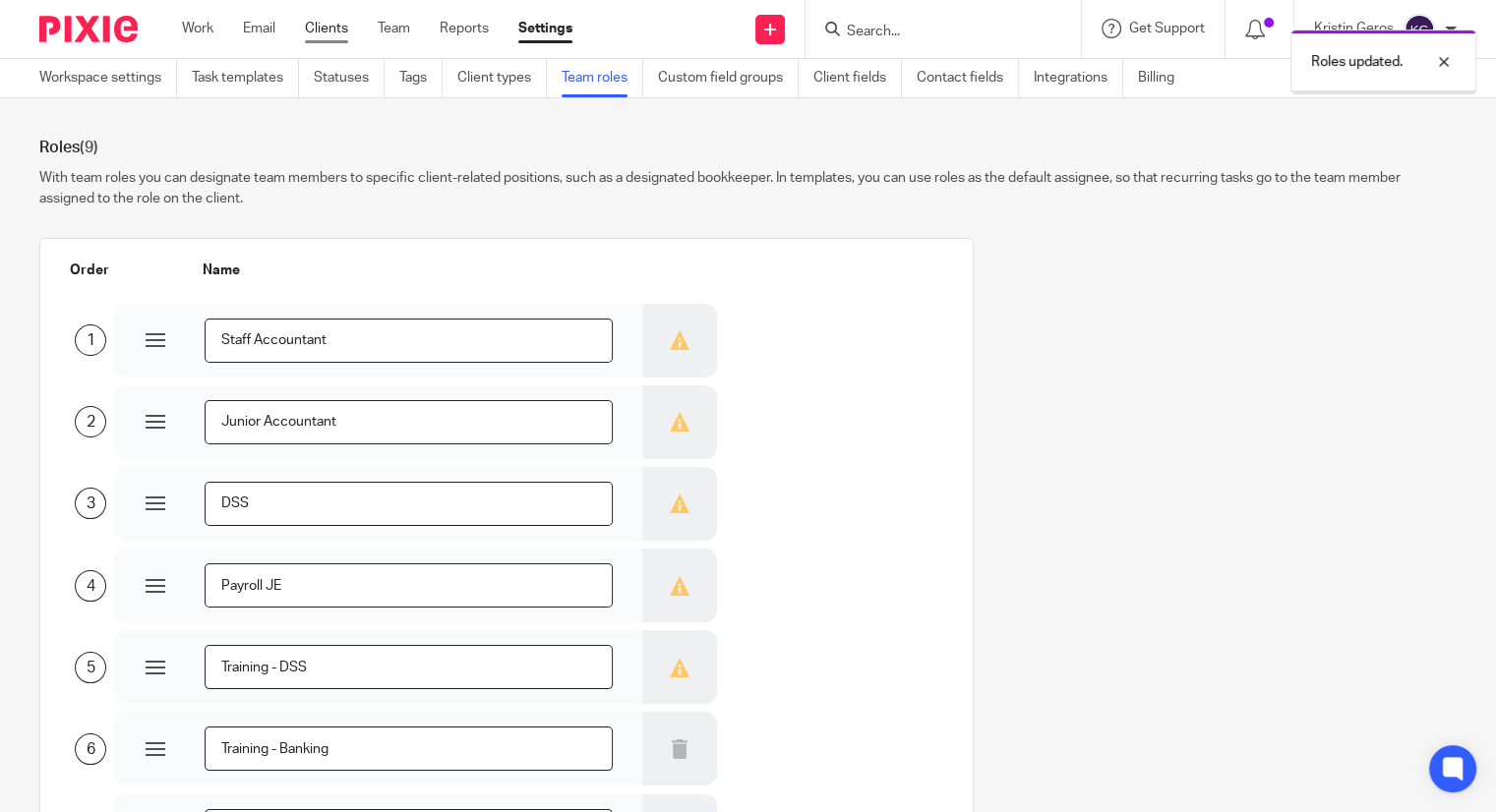 click on "Clients" at bounding box center (327, 29) 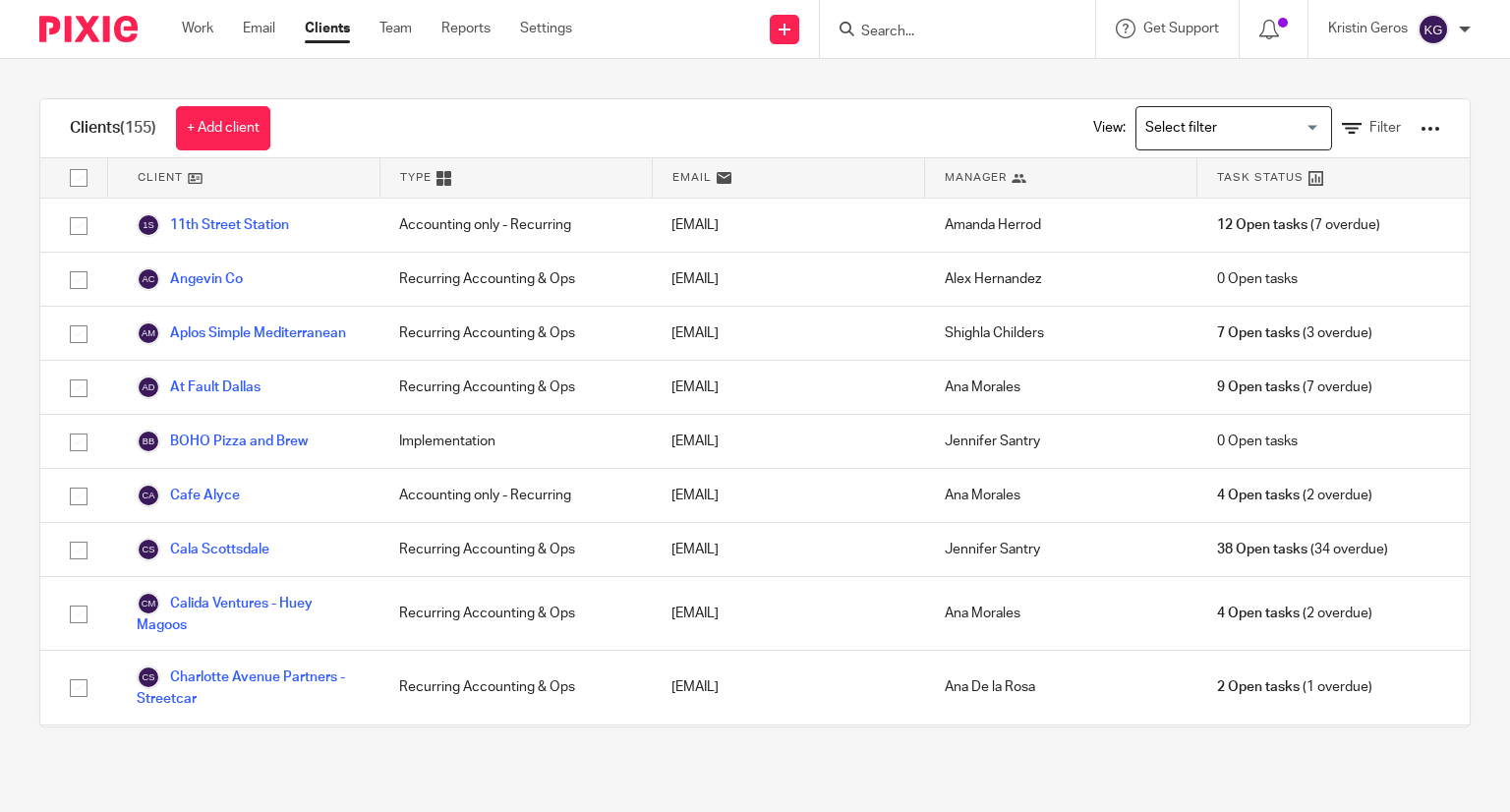 scroll, scrollTop: 0, scrollLeft: 0, axis: both 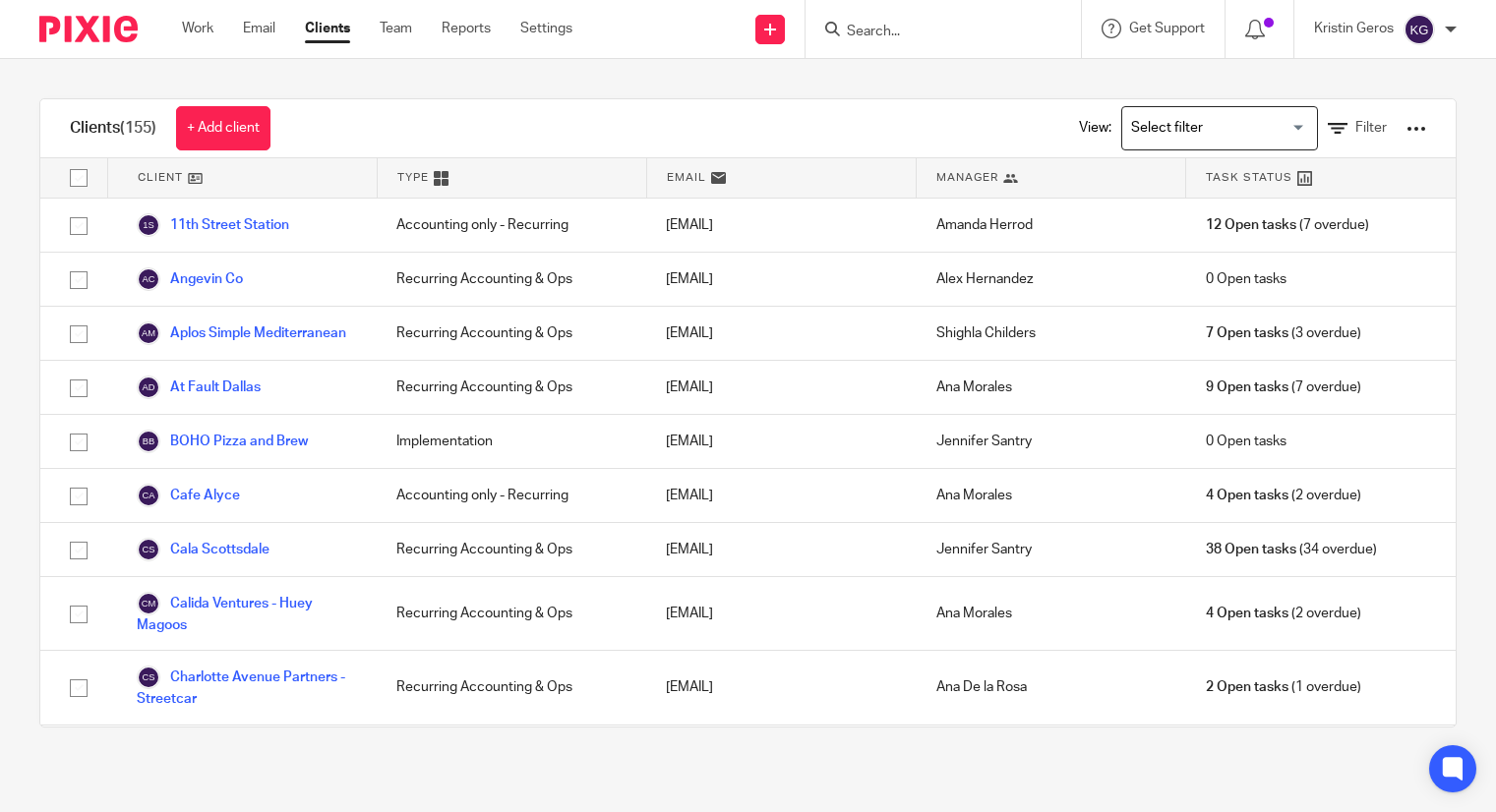 click at bounding box center (933, 32) 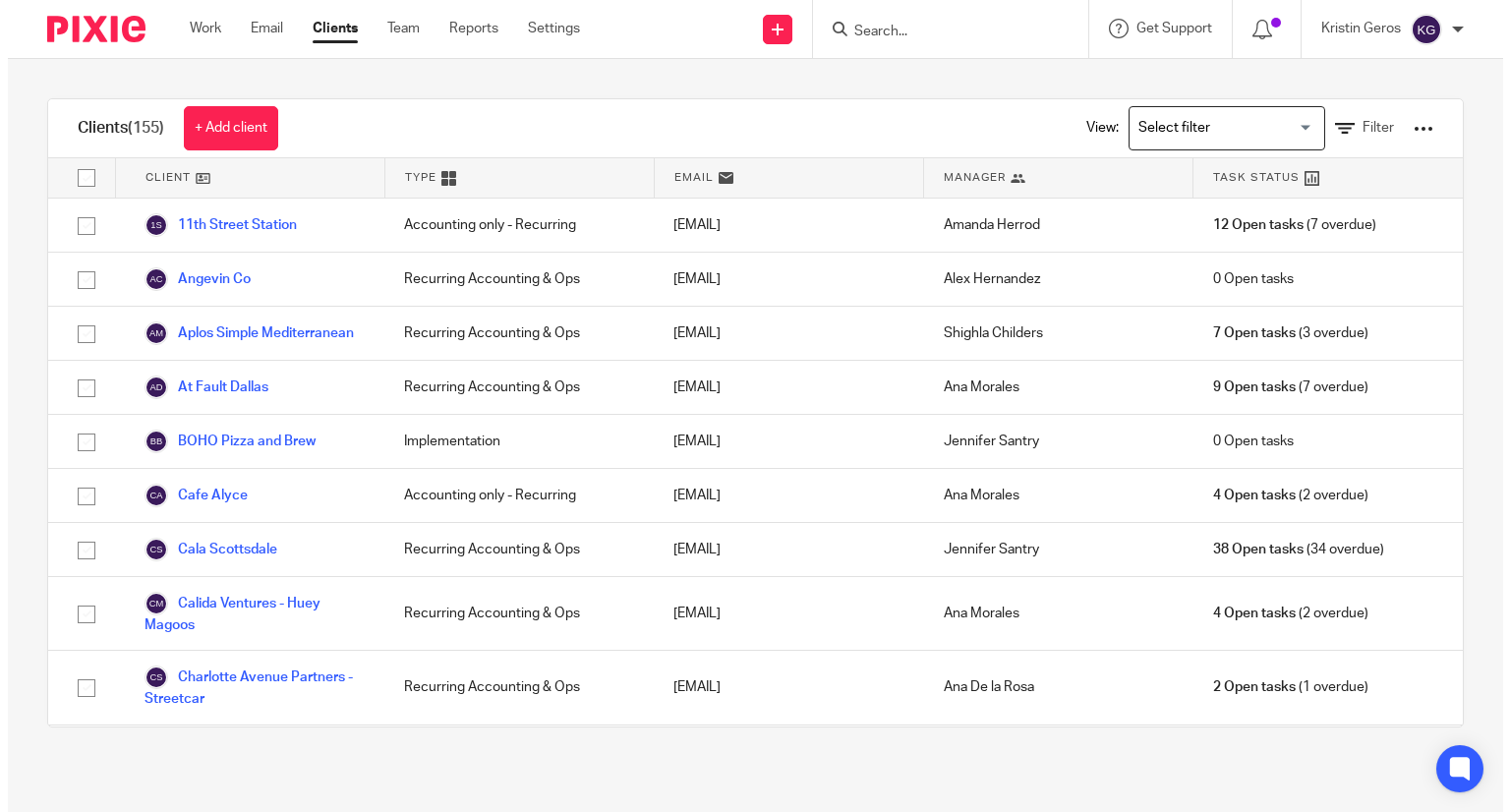 scroll, scrollTop: 0, scrollLeft: 0, axis: both 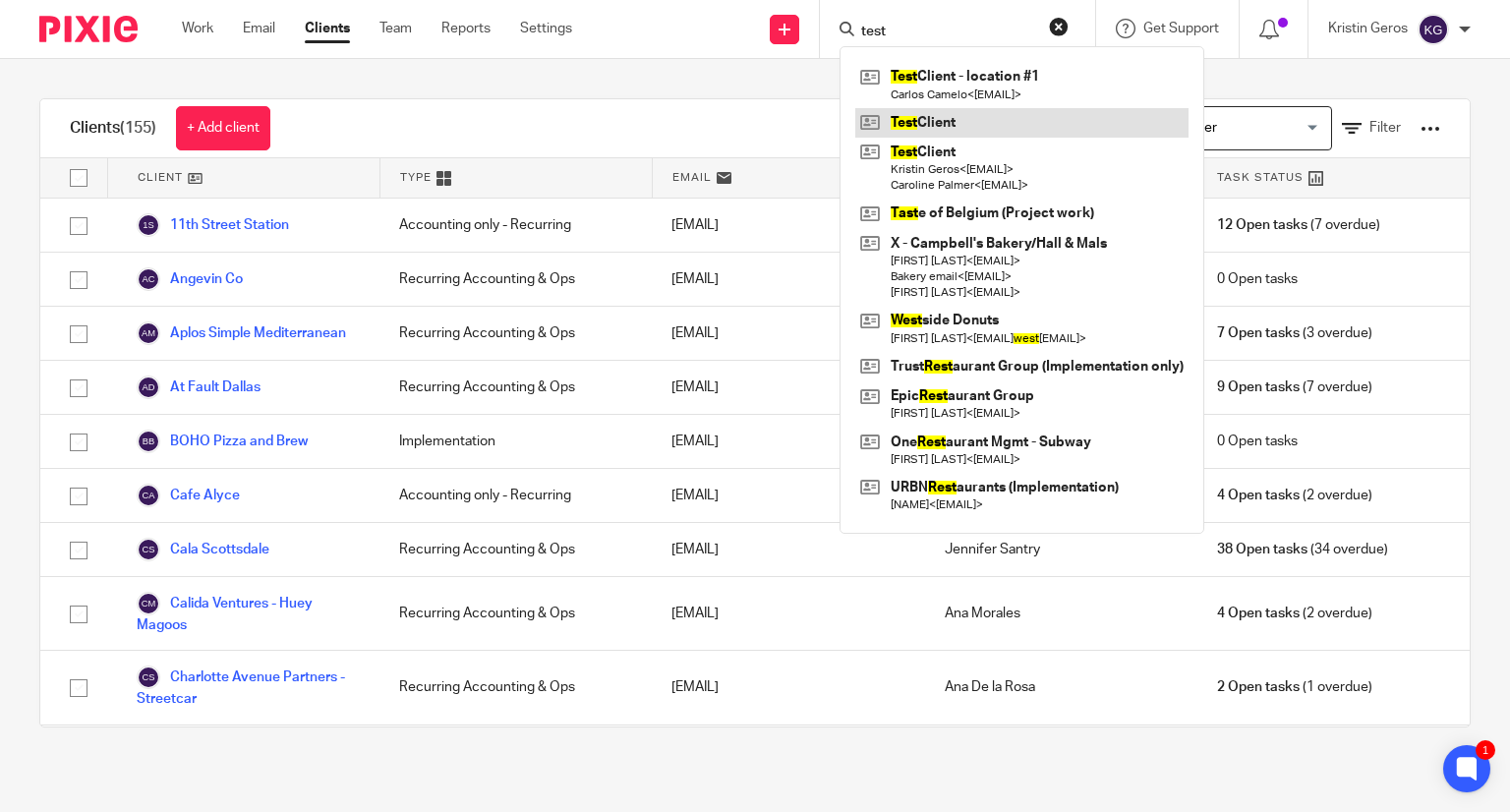 type on "test" 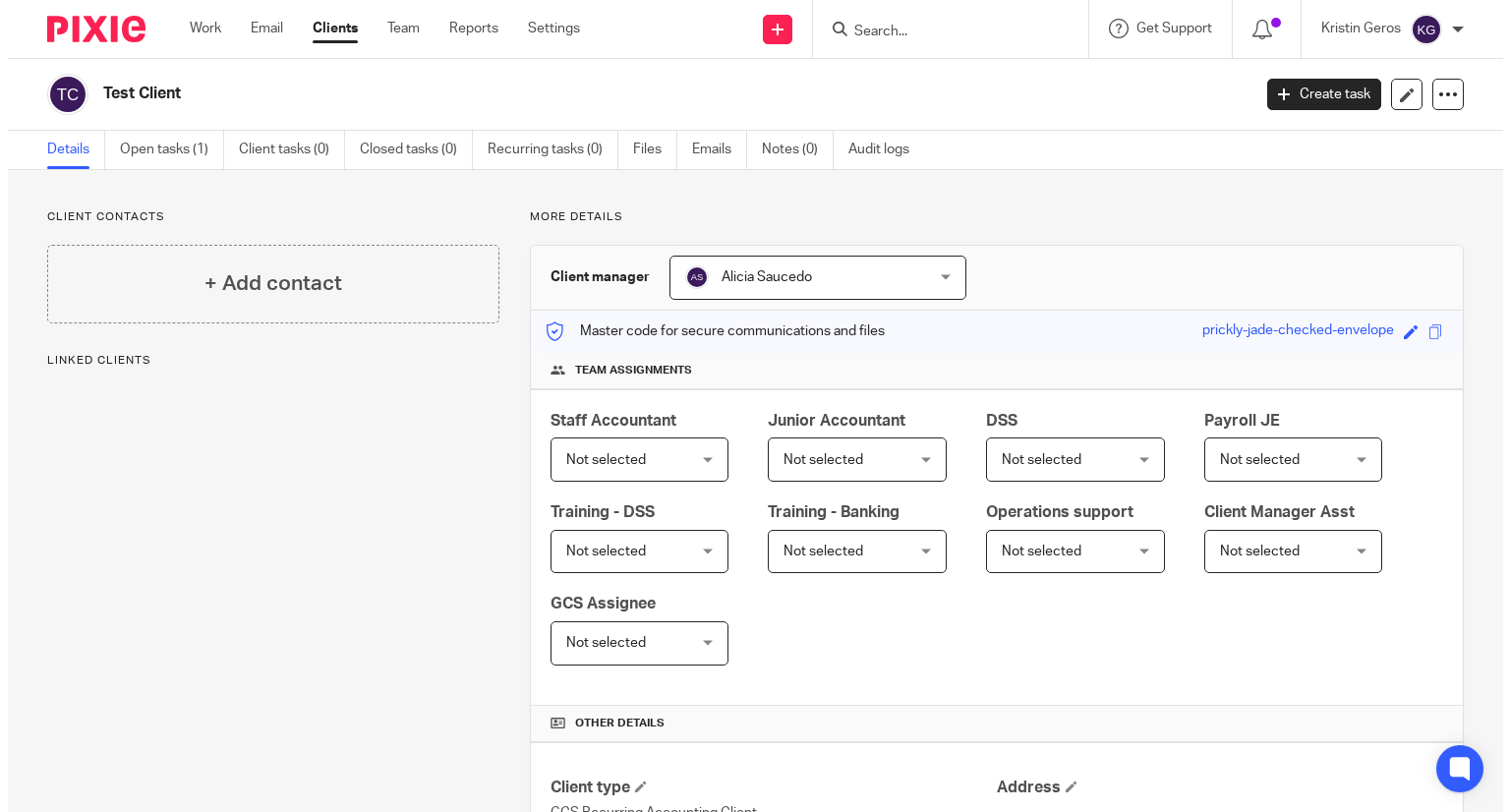 scroll, scrollTop: 0, scrollLeft: 0, axis: both 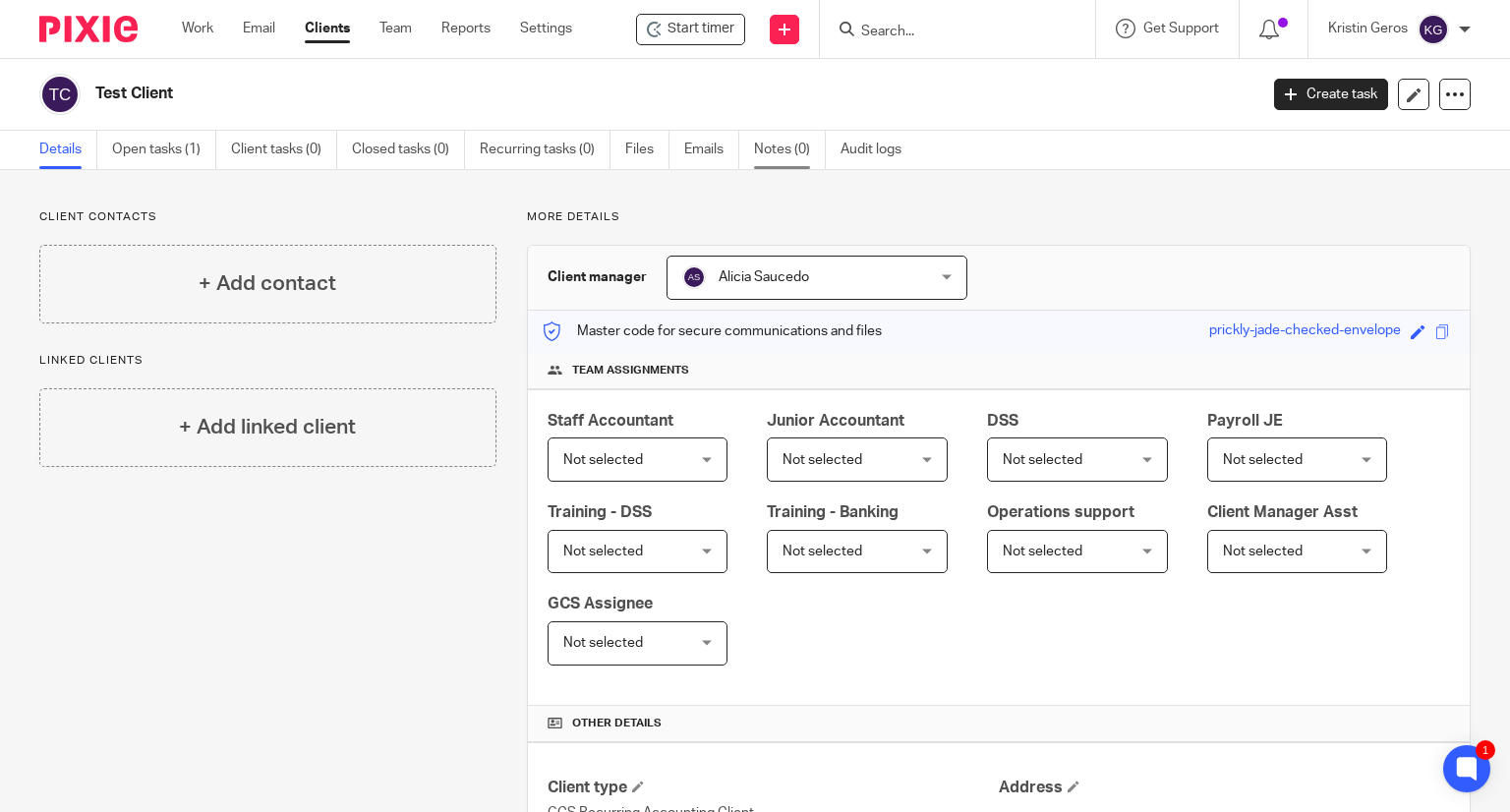 click on "Notes (0)" at bounding box center (789, 149) 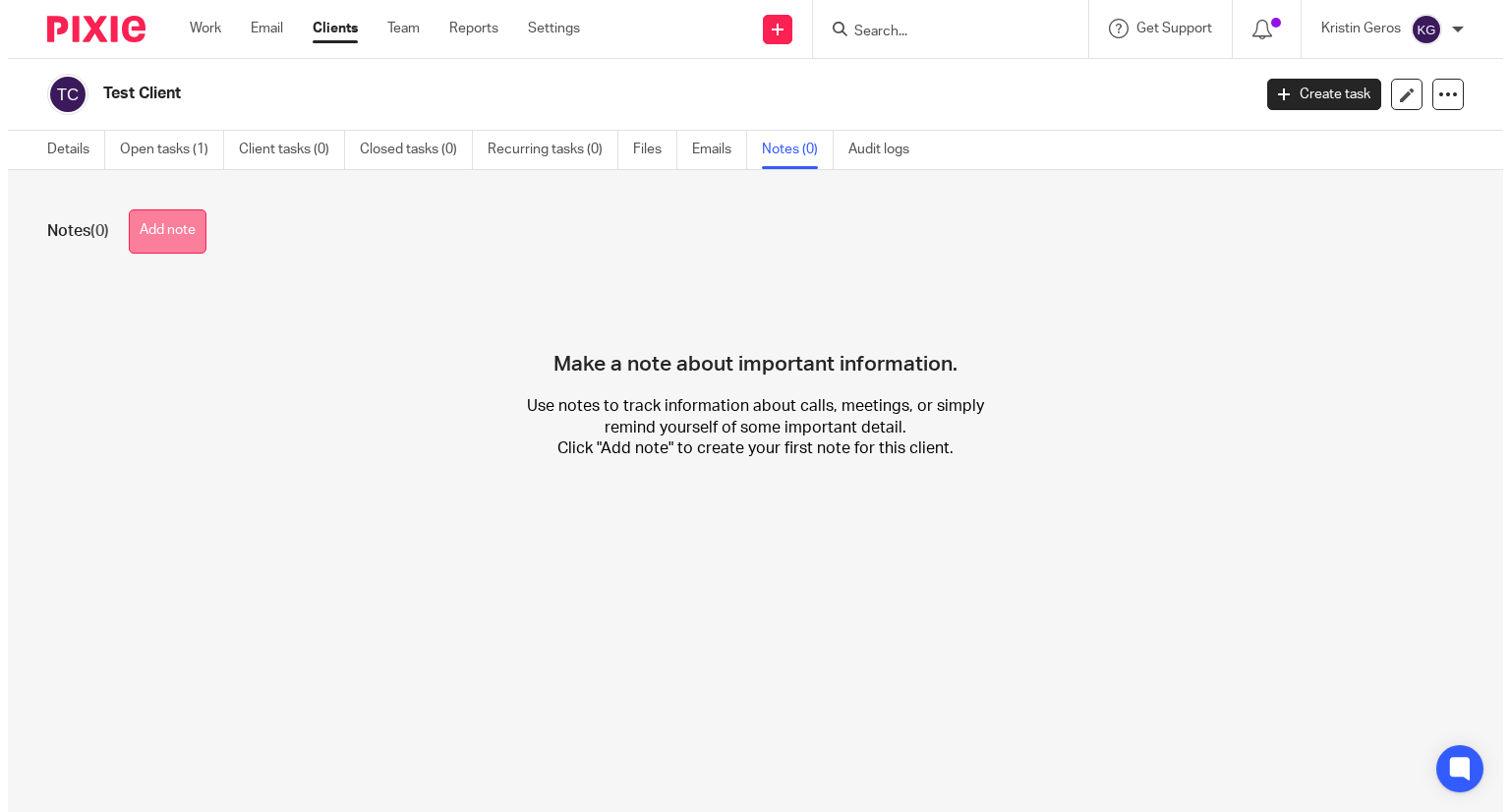 scroll, scrollTop: 0, scrollLeft: 0, axis: both 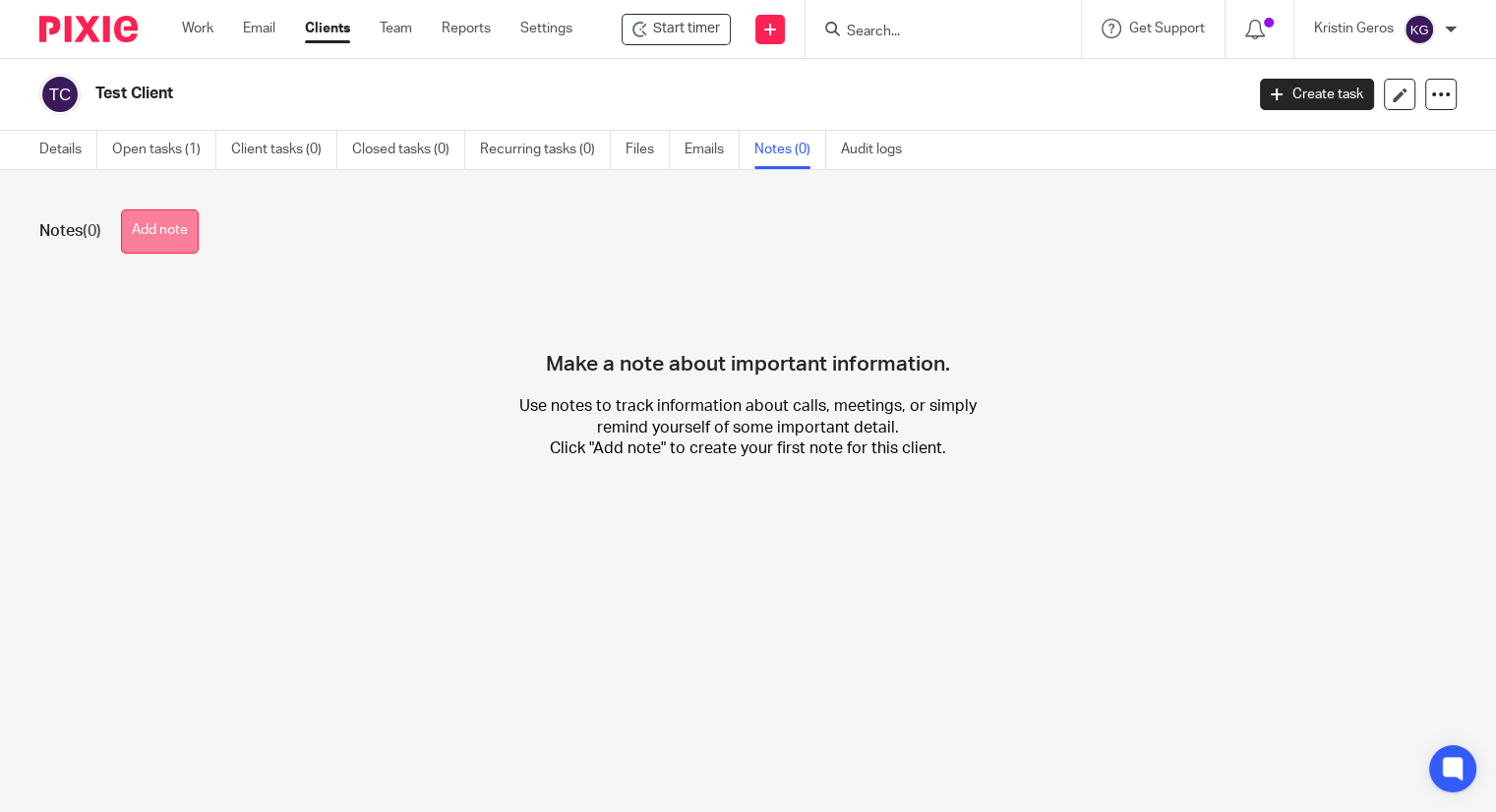 click on "Add note" at bounding box center [159, 231] 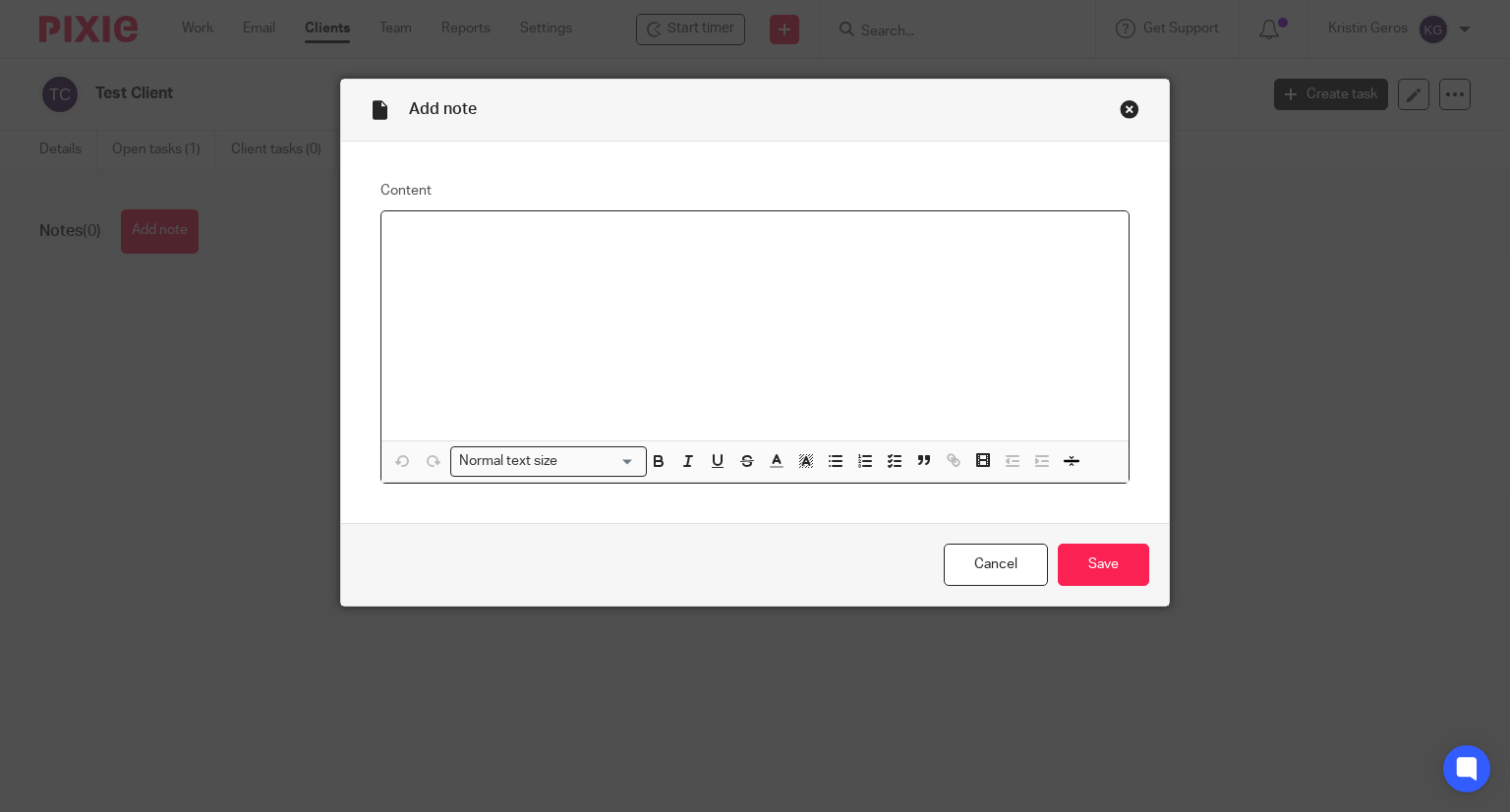 drag, startPoint x: 487, startPoint y: 261, endPoint x: 464, endPoint y: 272, distance: 25.495098 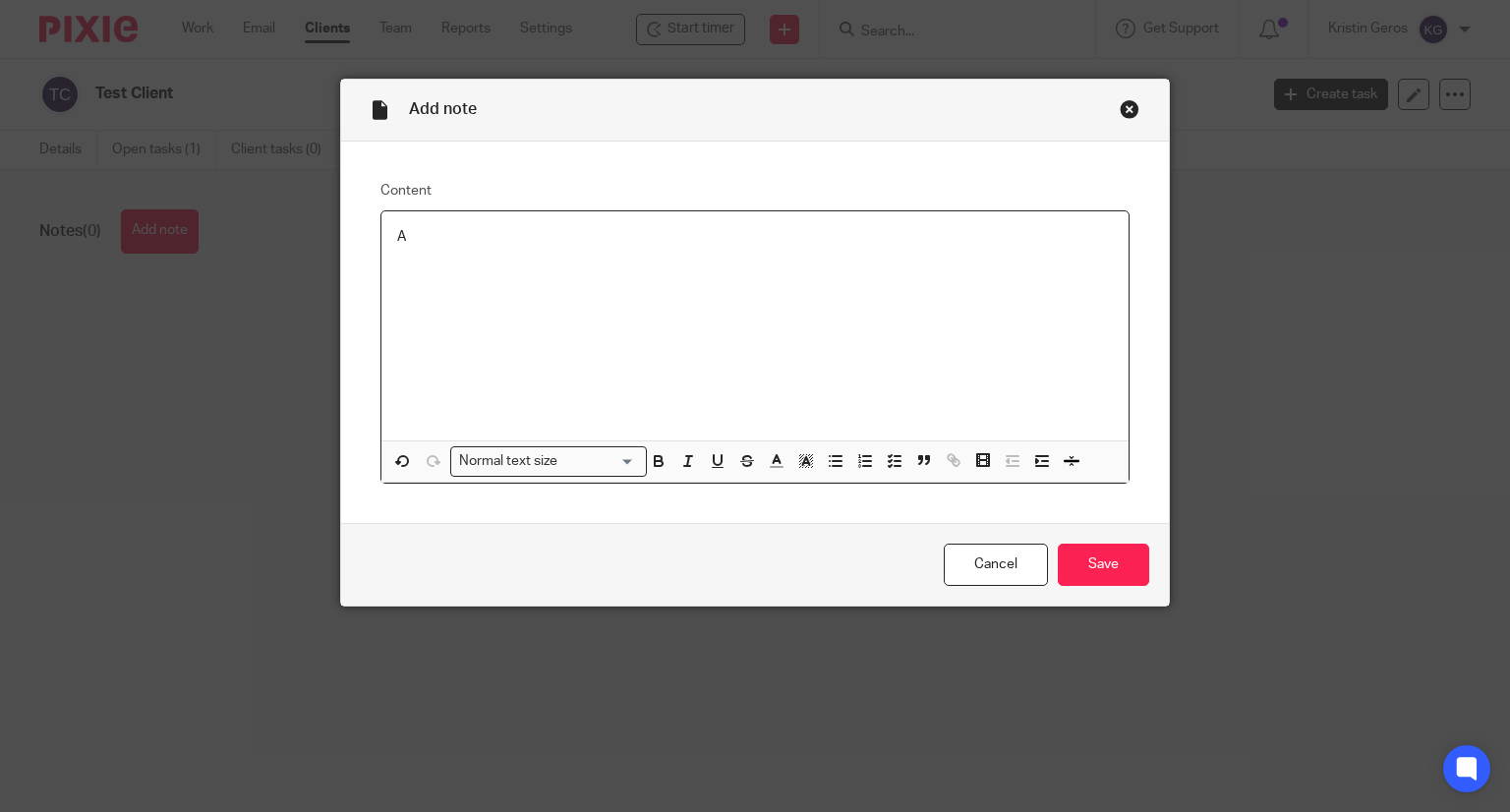 type 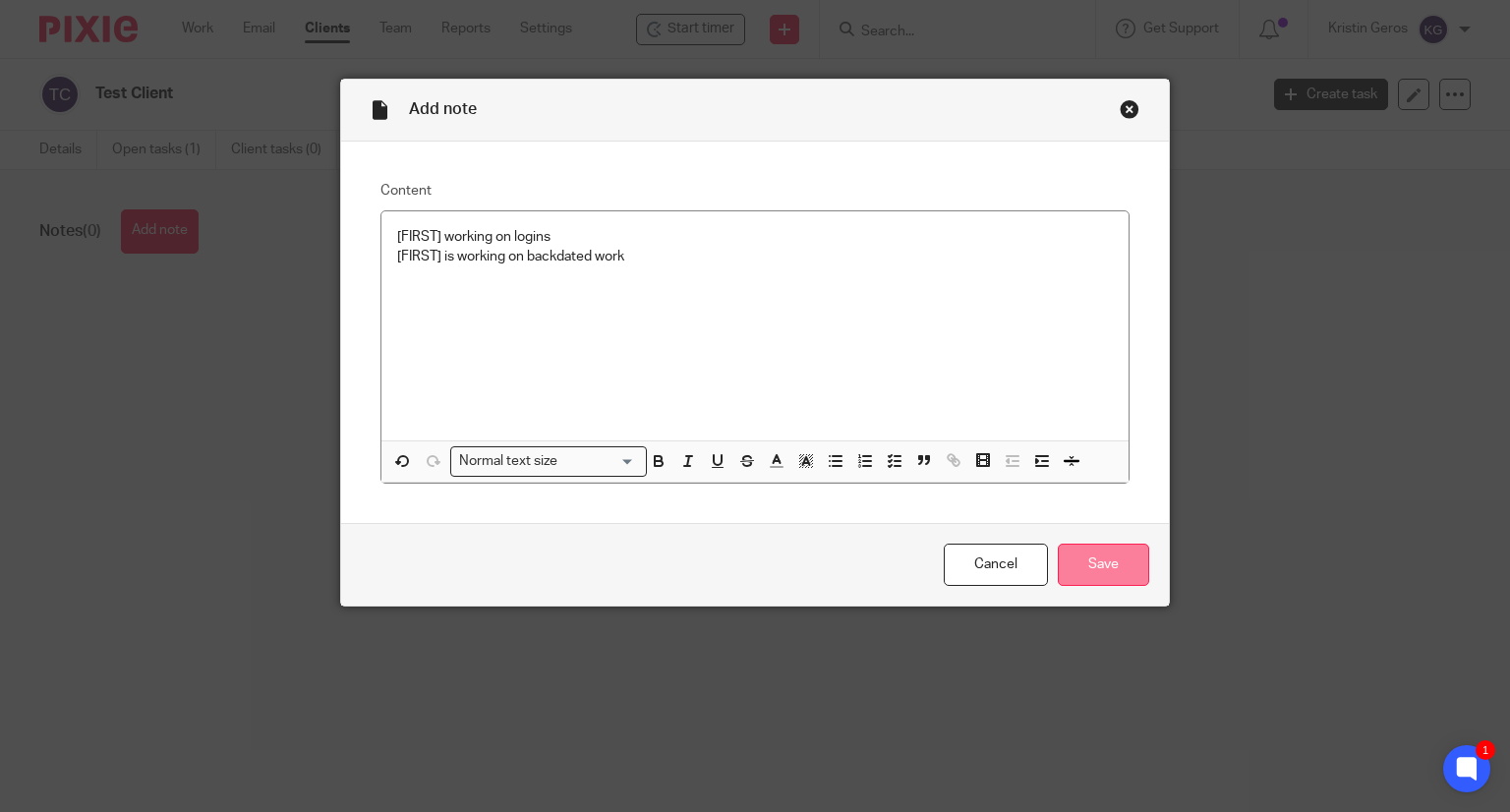 click on "Save" at bounding box center (1103, 564) 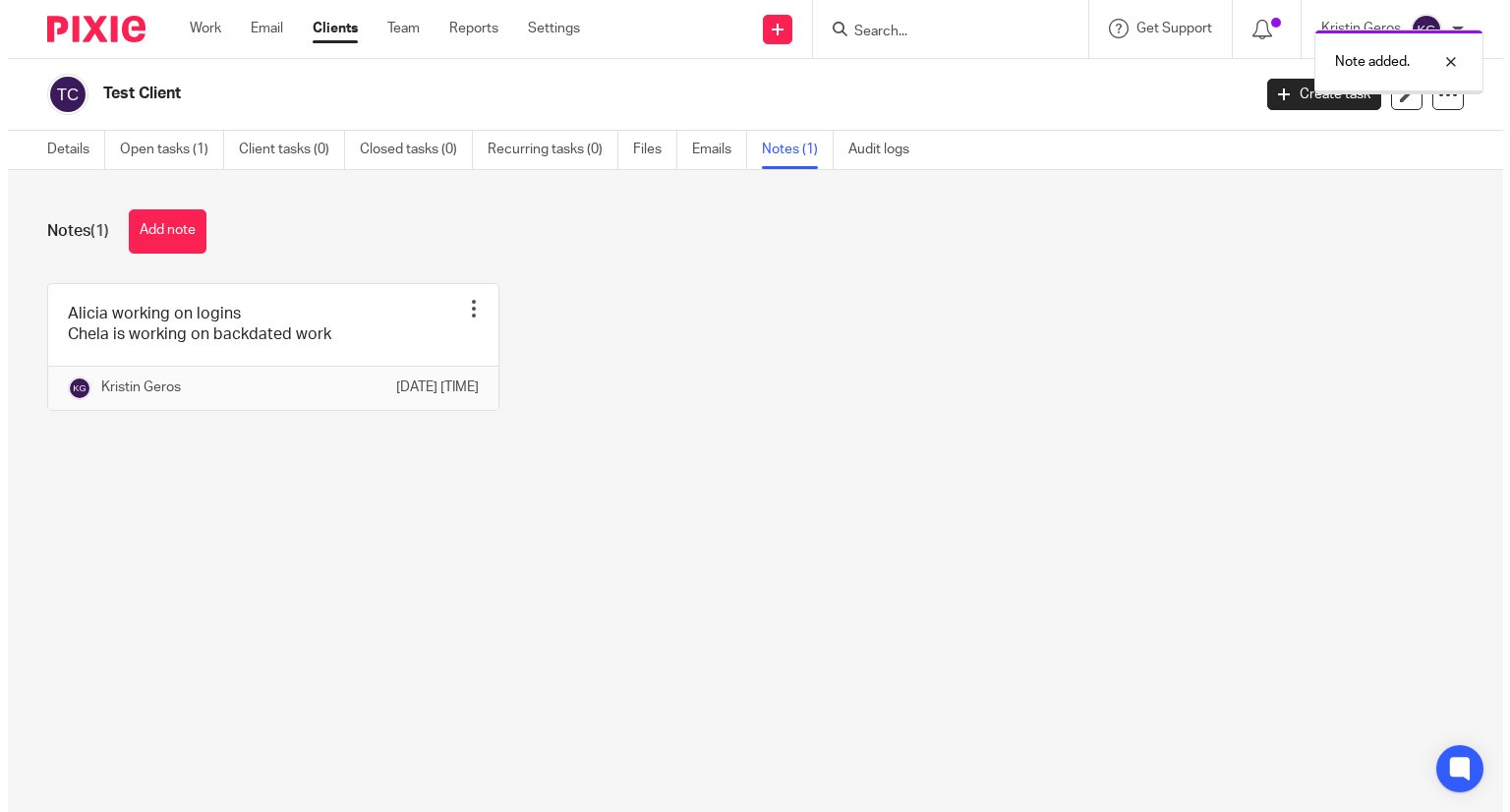 scroll, scrollTop: 0, scrollLeft: 0, axis: both 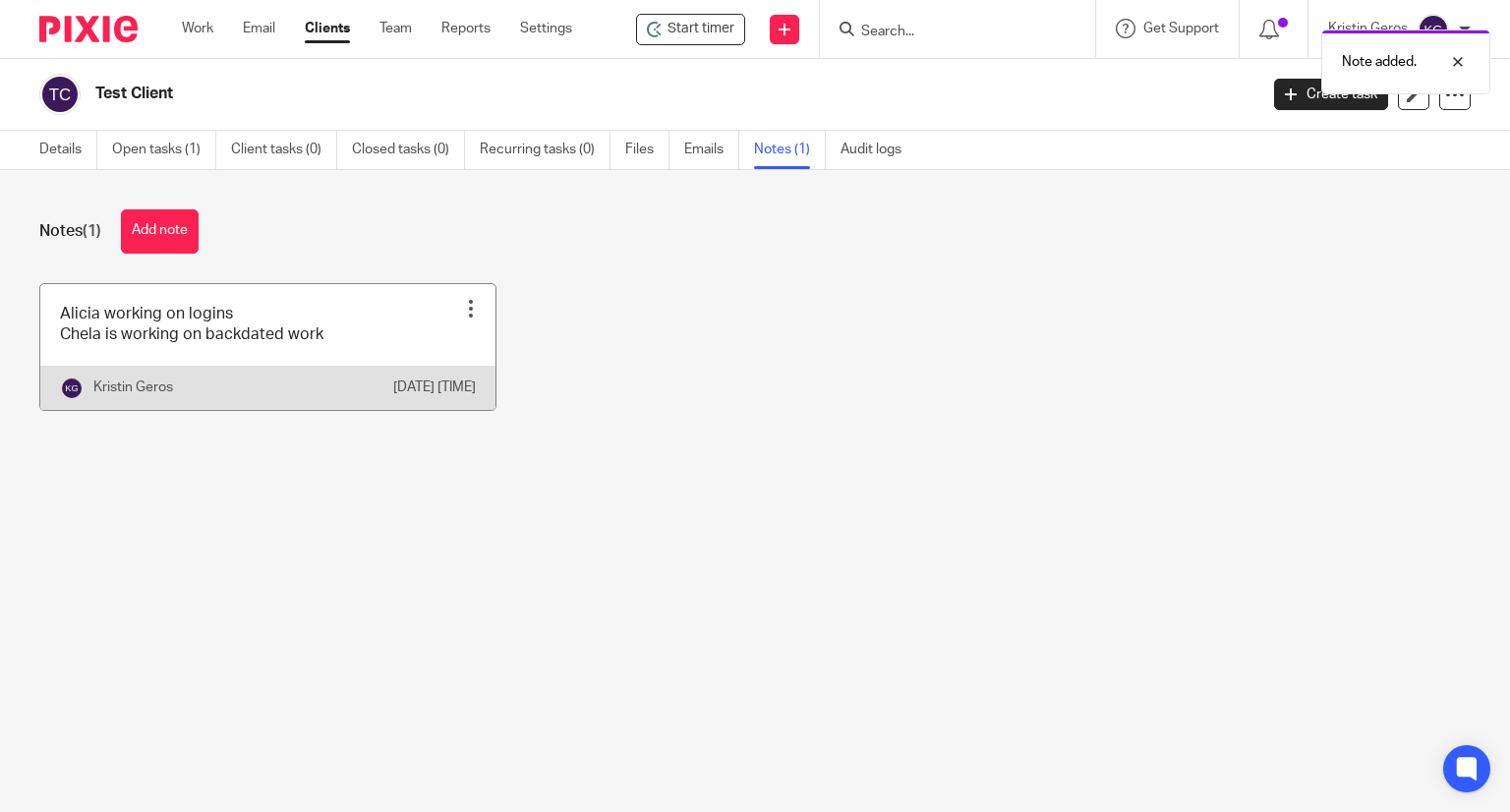 click at bounding box center [471, 309] 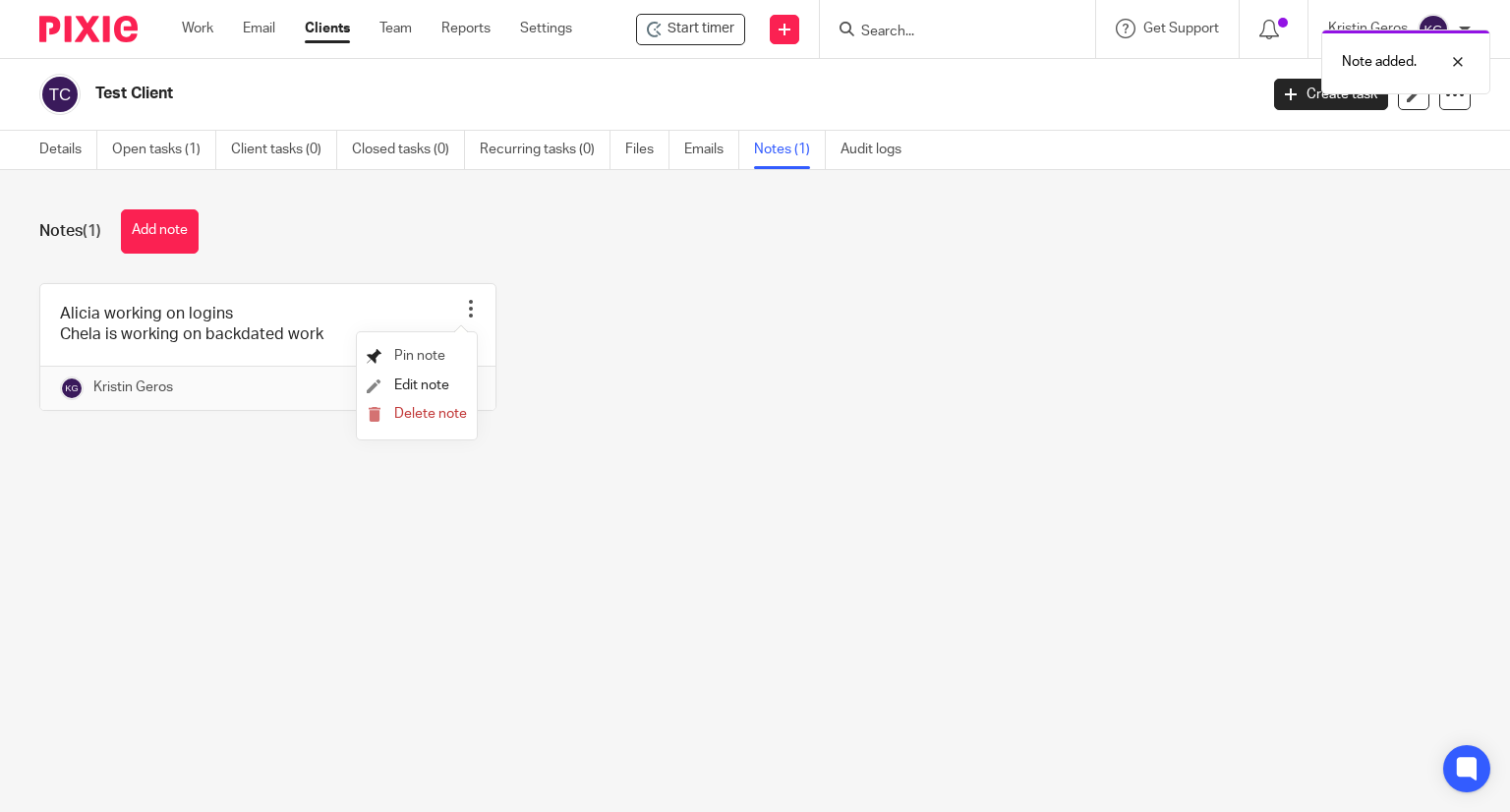 click on "Pin note" at bounding box center [420, 356] 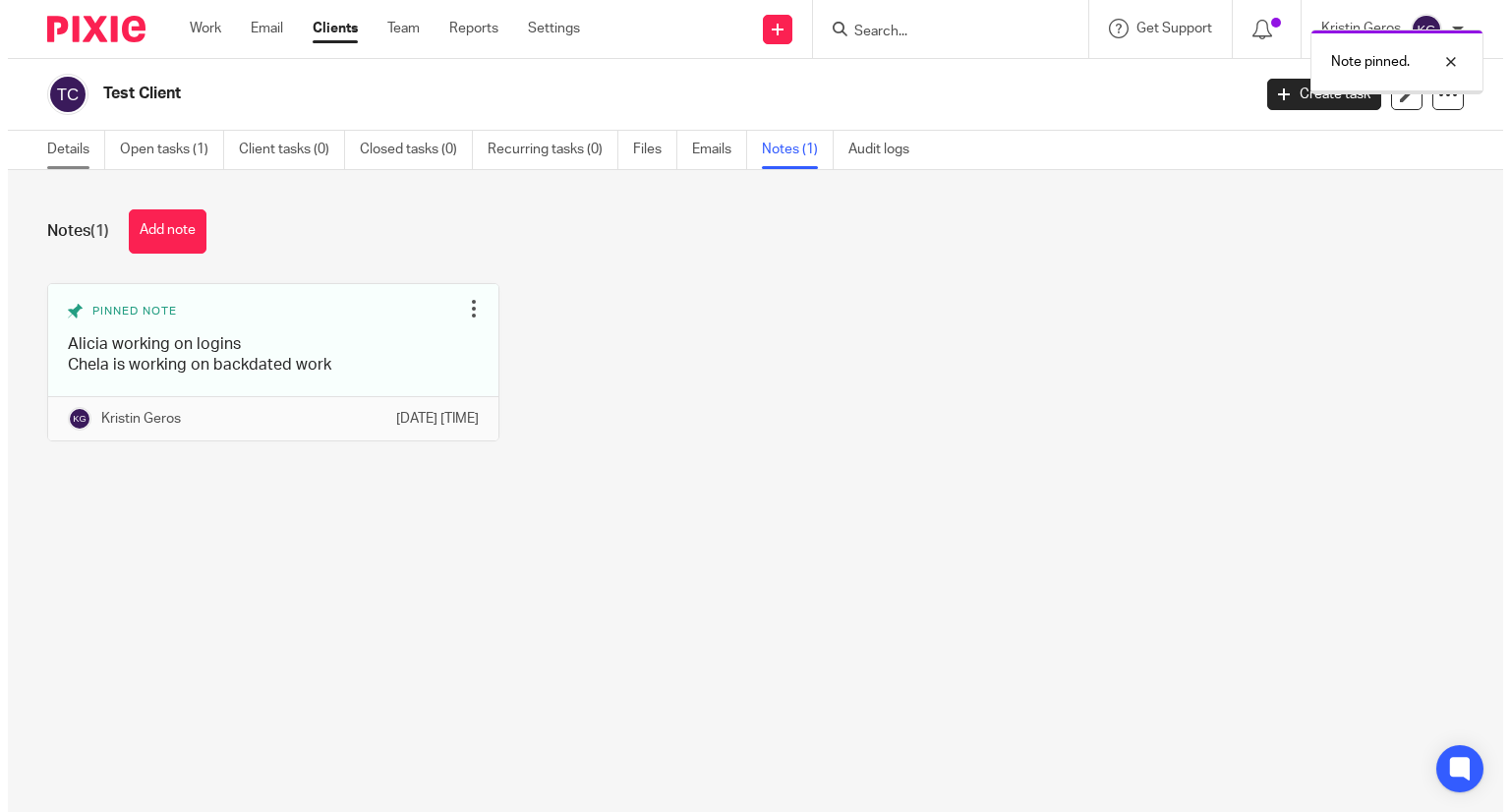 scroll, scrollTop: 0, scrollLeft: 0, axis: both 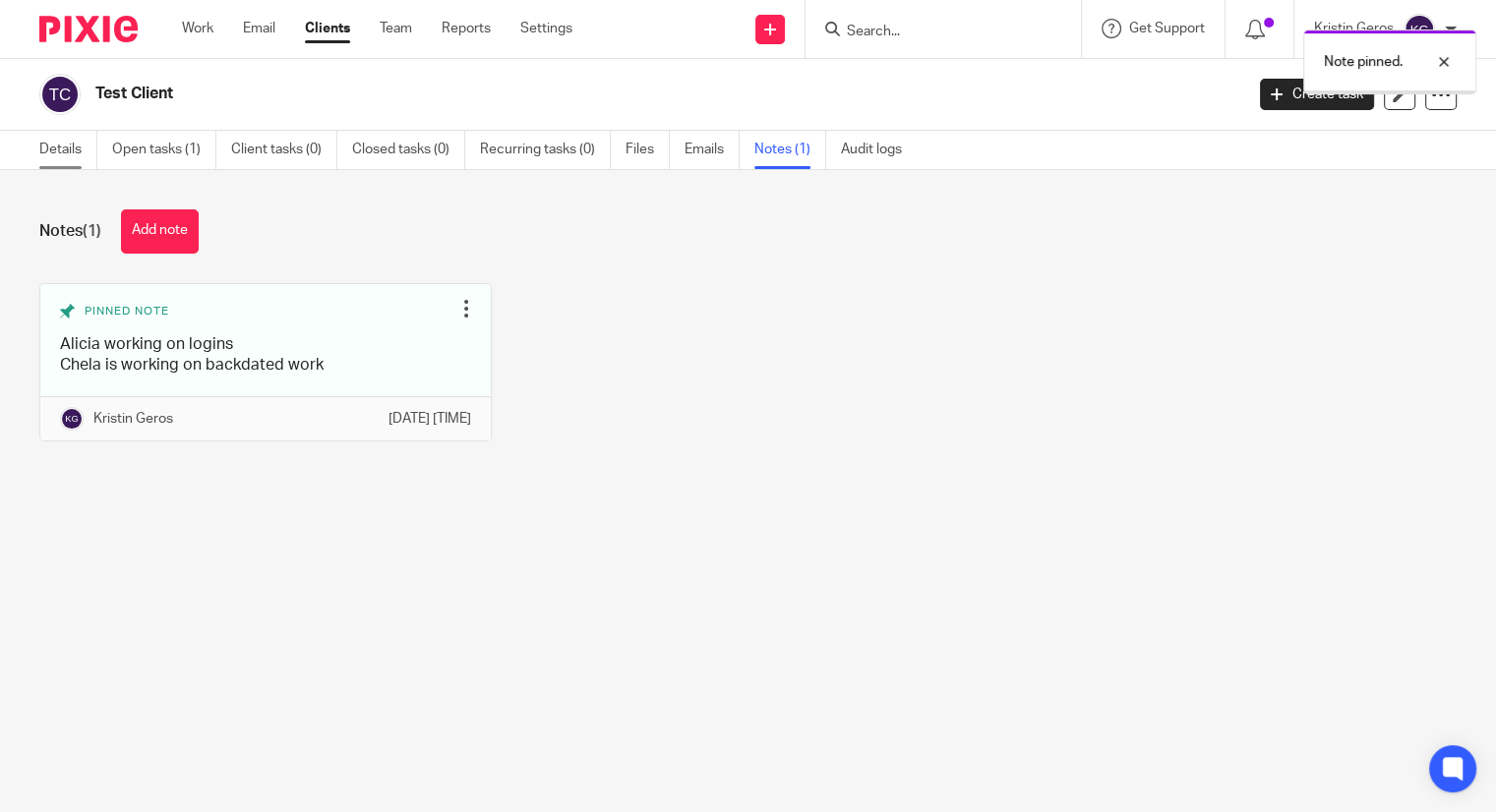 click on "Details" at bounding box center (68, 149) 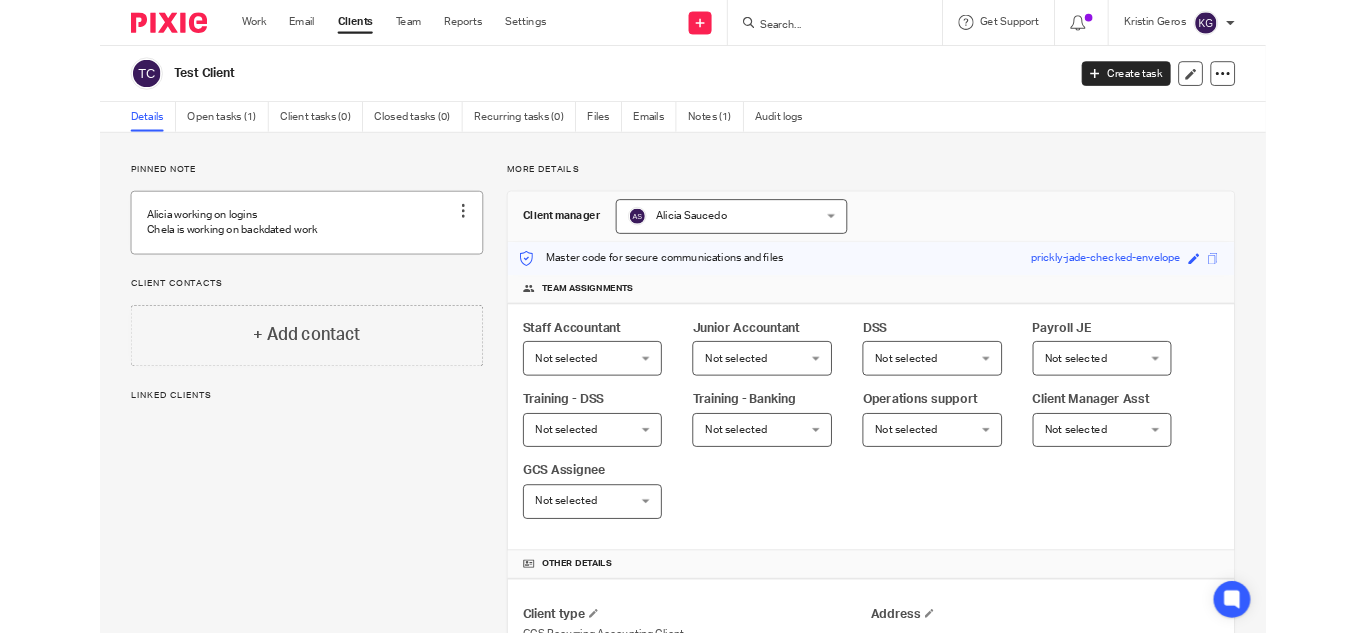 scroll, scrollTop: 0, scrollLeft: 0, axis: both 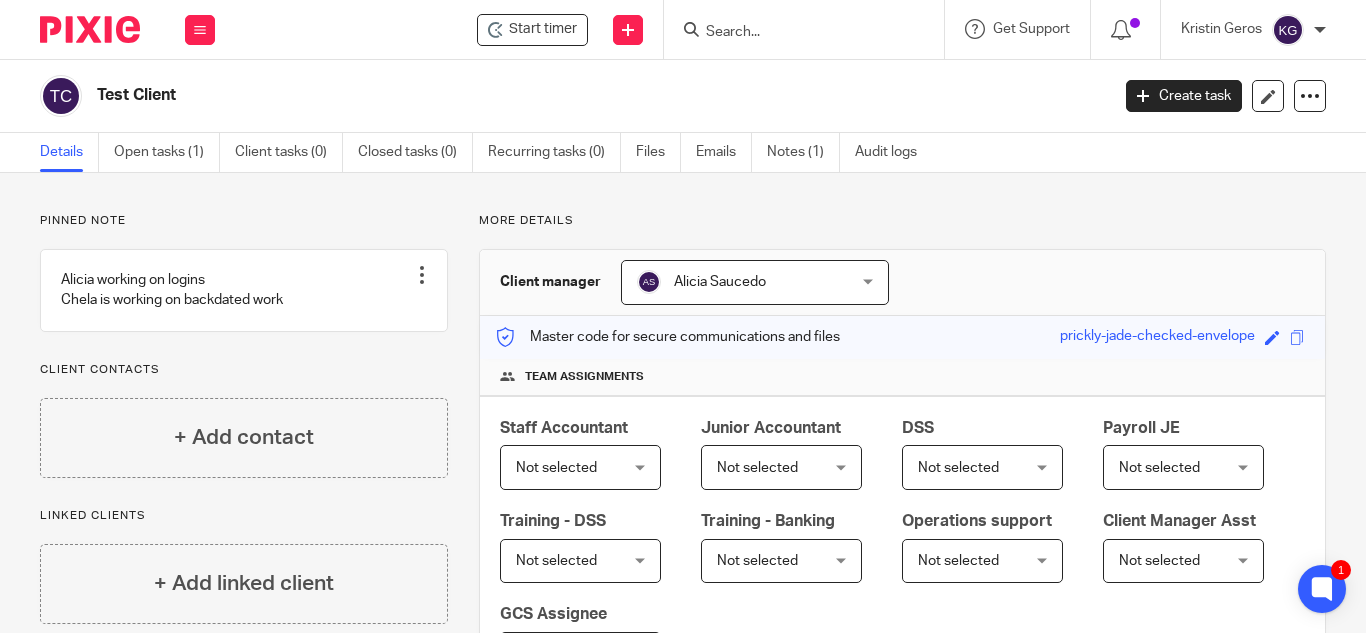 click at bounding box center (794, 33) 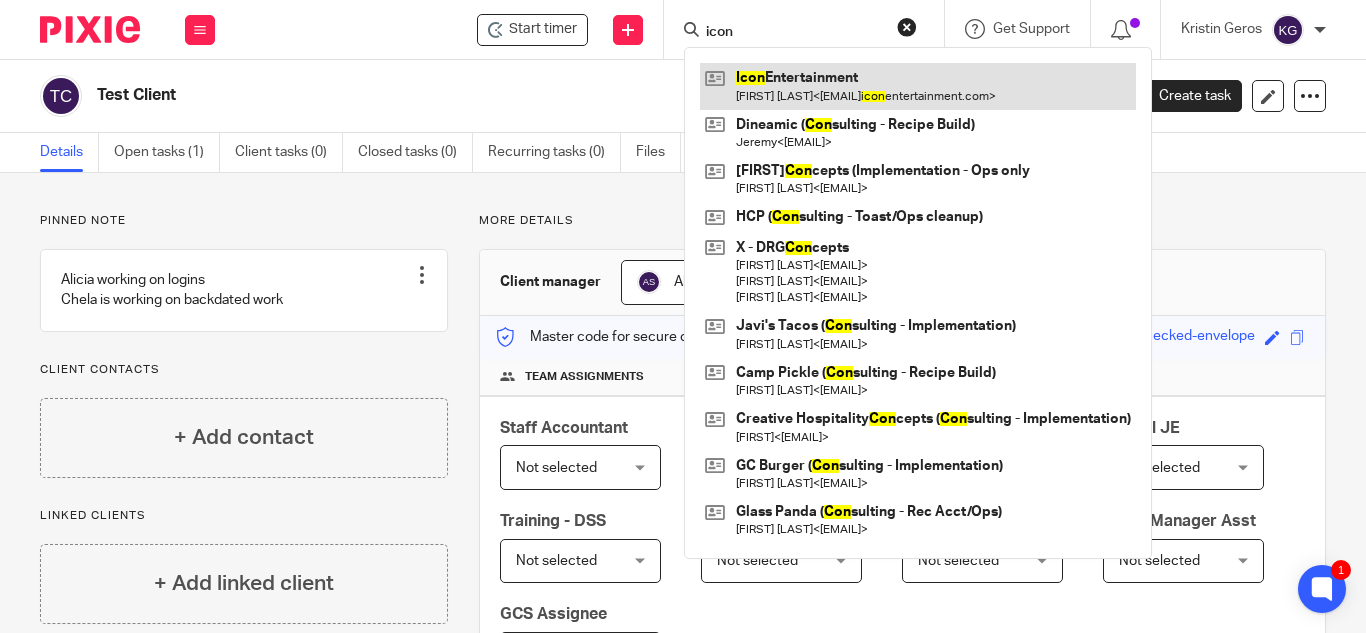 type on "icon" 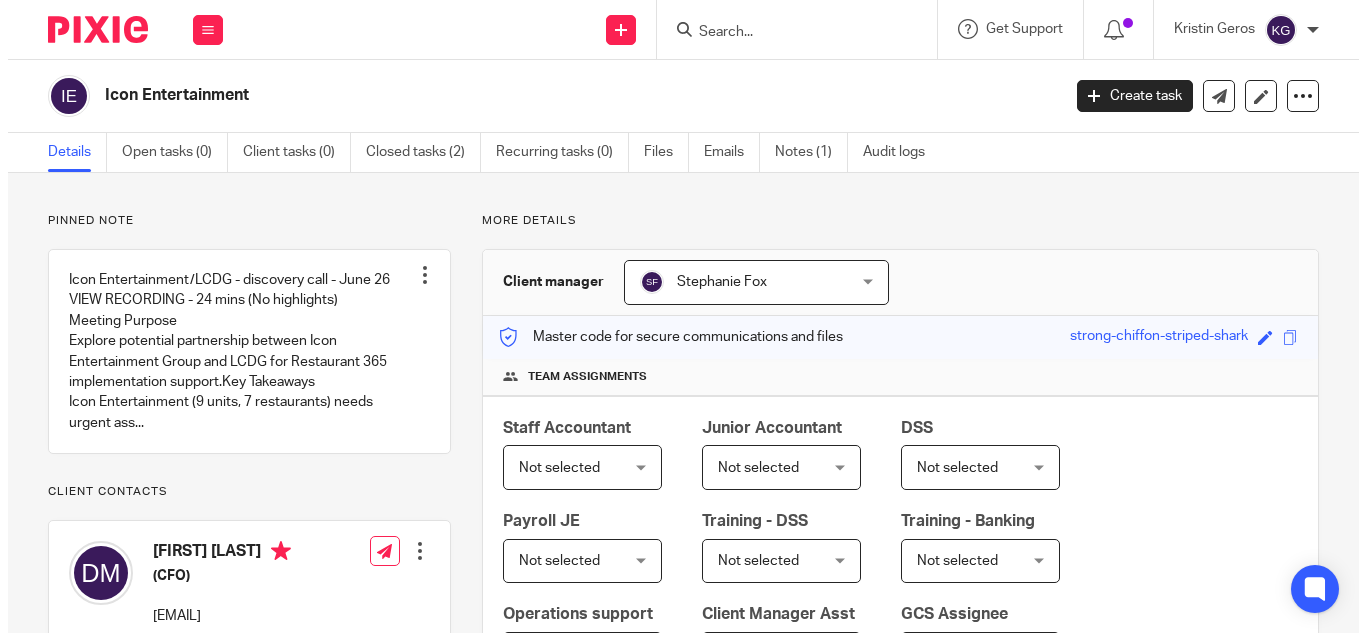 scroll, scrollTop: 0, scrollLeft: 0, axis: both 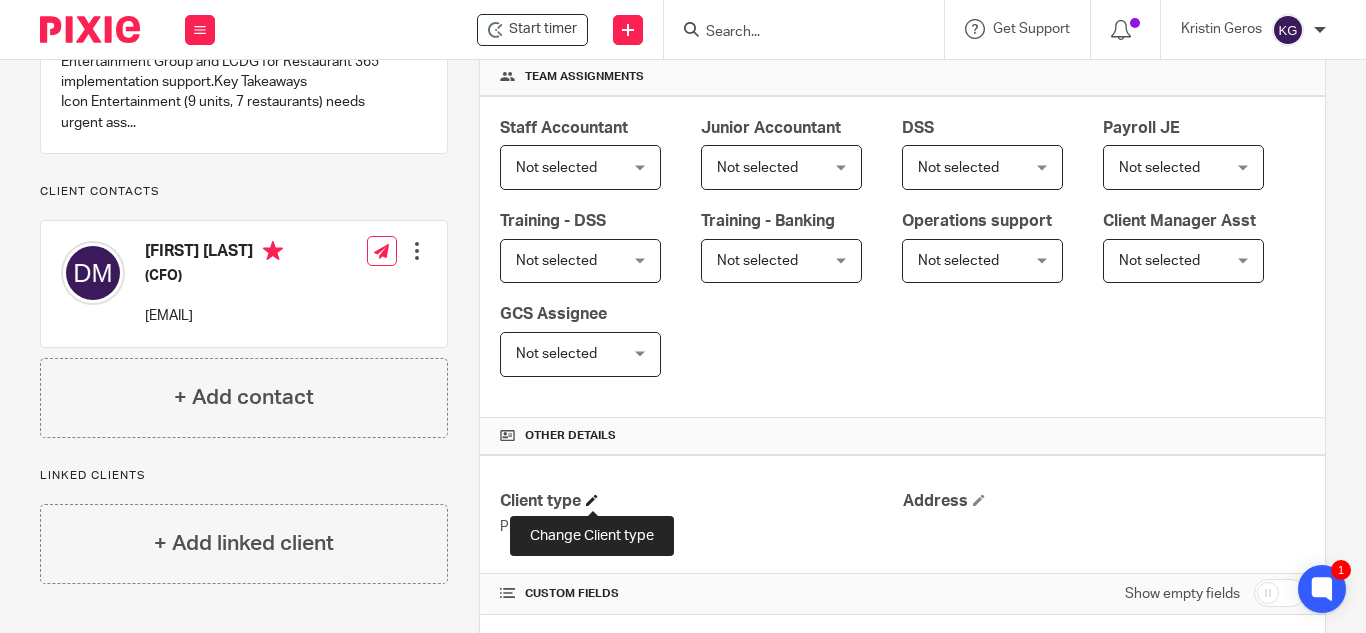 click at bounding box center [592, 500] 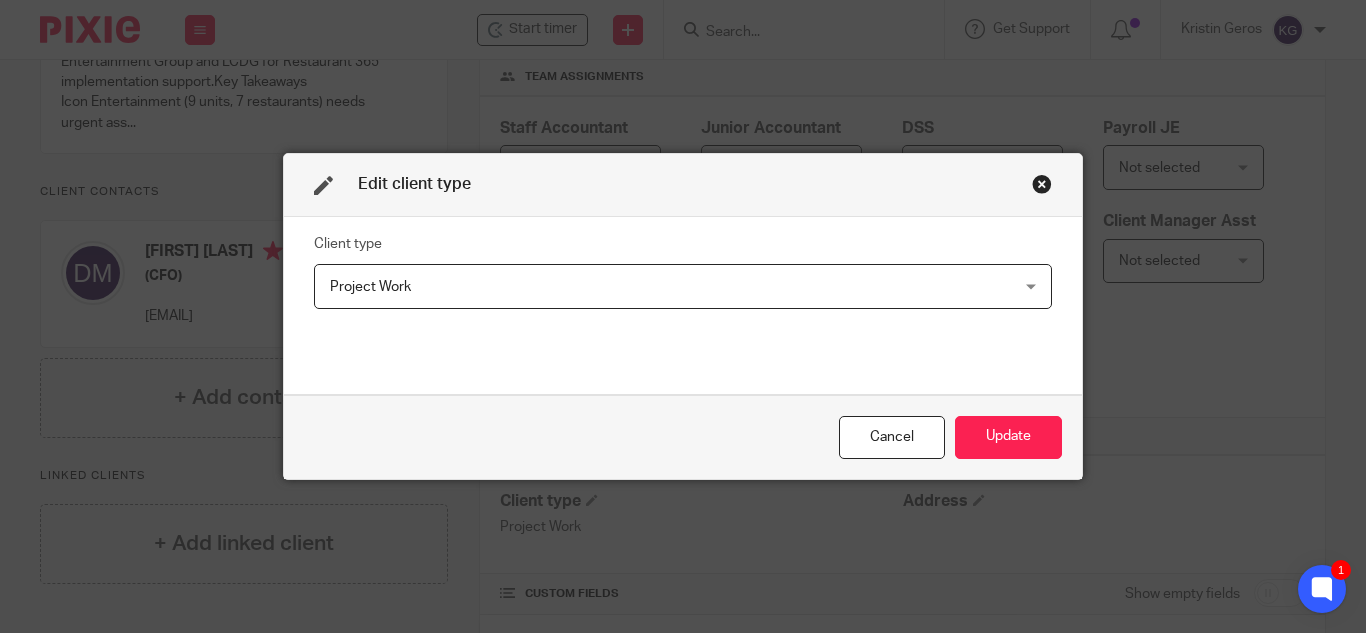 click on "Project Work" at bounding box center (618, 286) 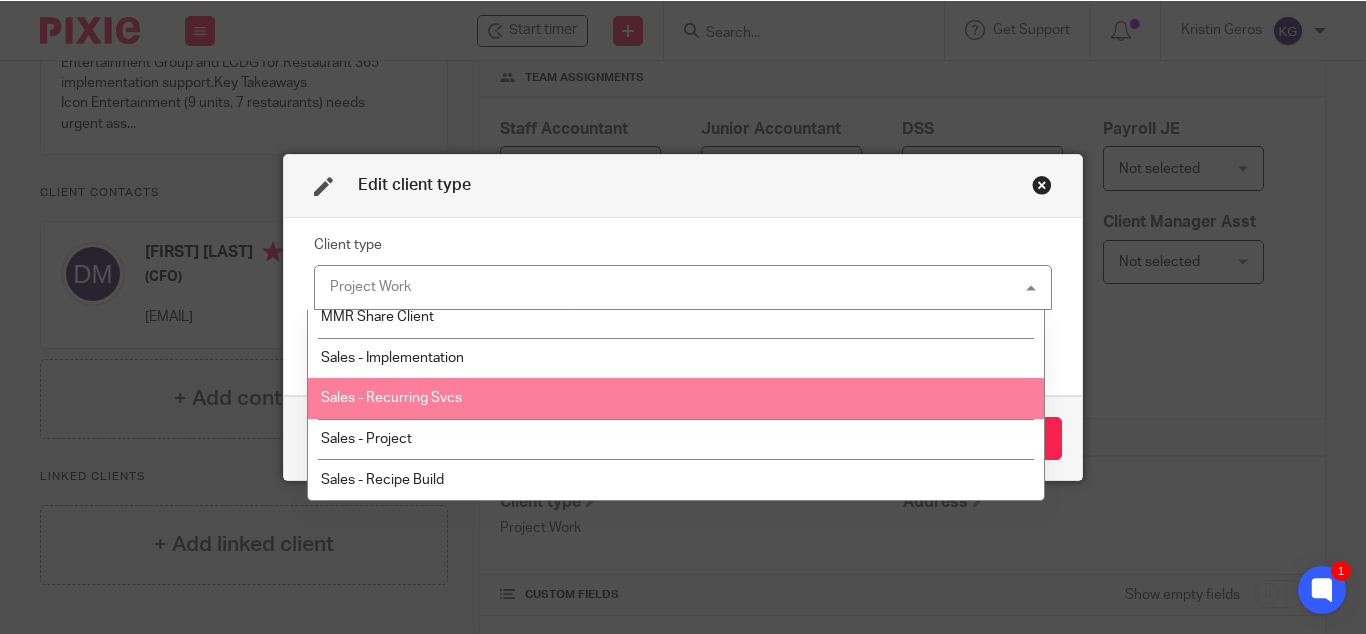 scroll, scrollTop: 622, scrollLeft: 0, axis: vertical 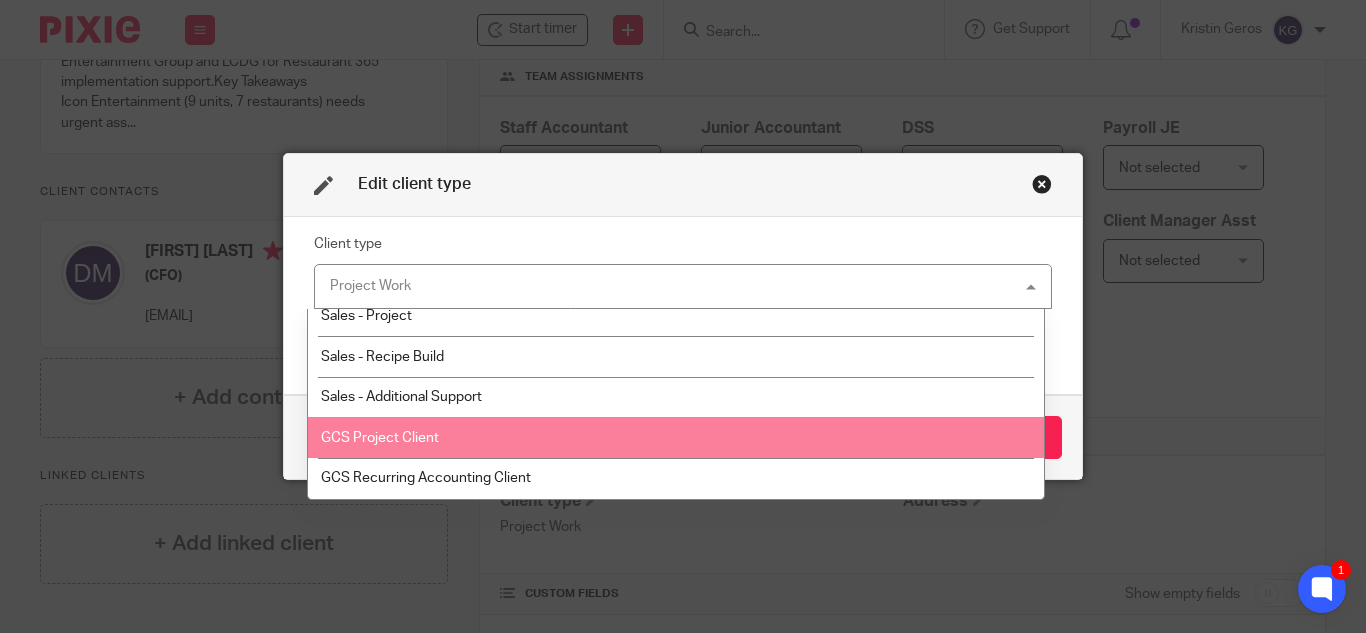 click on "GCS Project Client" at bounding box center (380, 438) 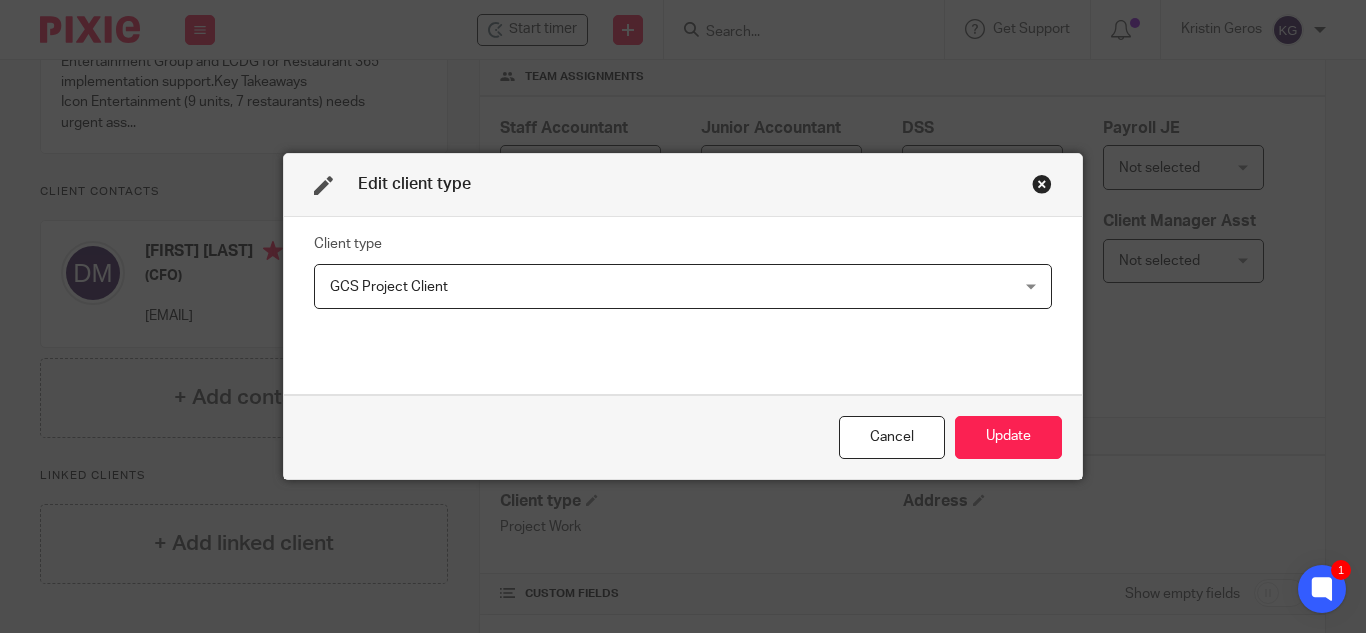 click on "GCS Project Client" at bounding box center (618, 286) 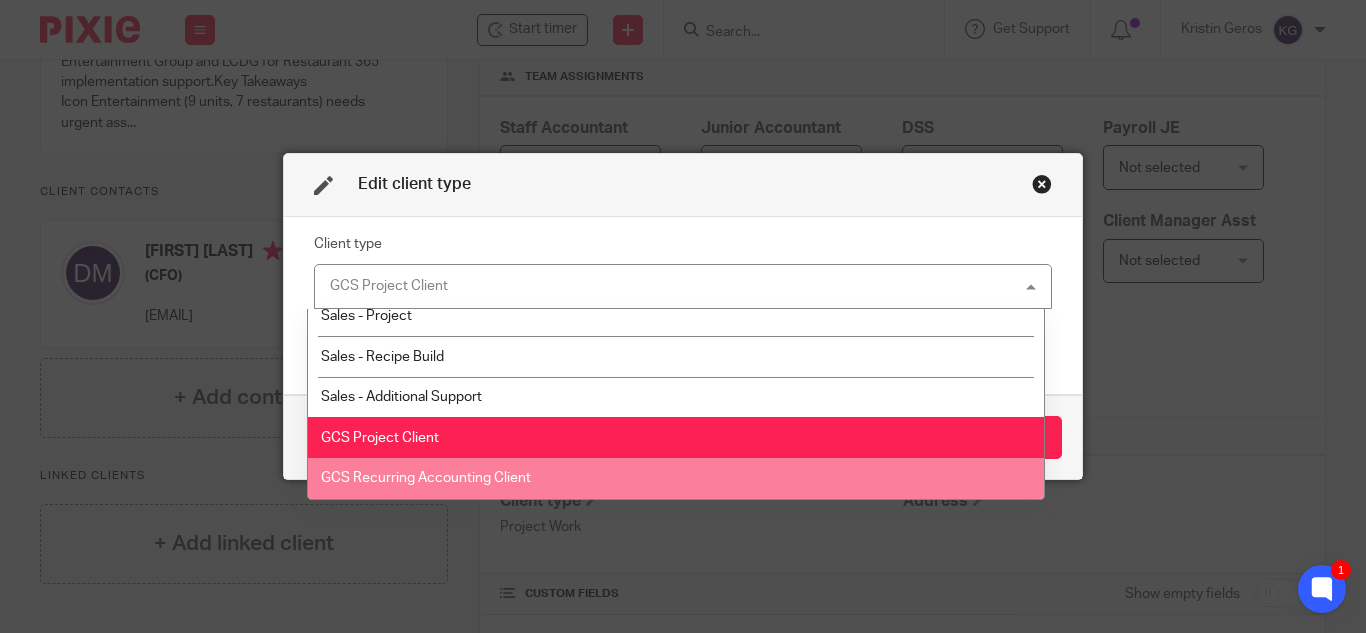 click on "GCS Recurring Accounting Client" at bounding box center [426, 478] 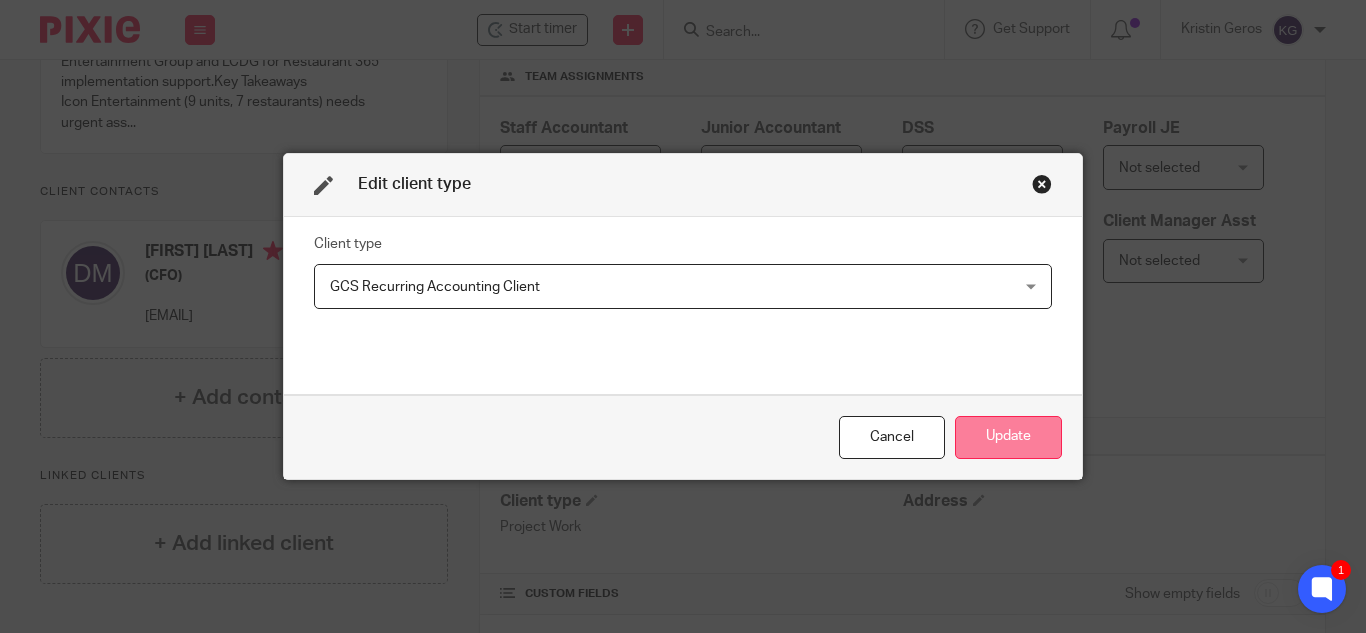 click on "Update" at bounding box center [1008, 437] 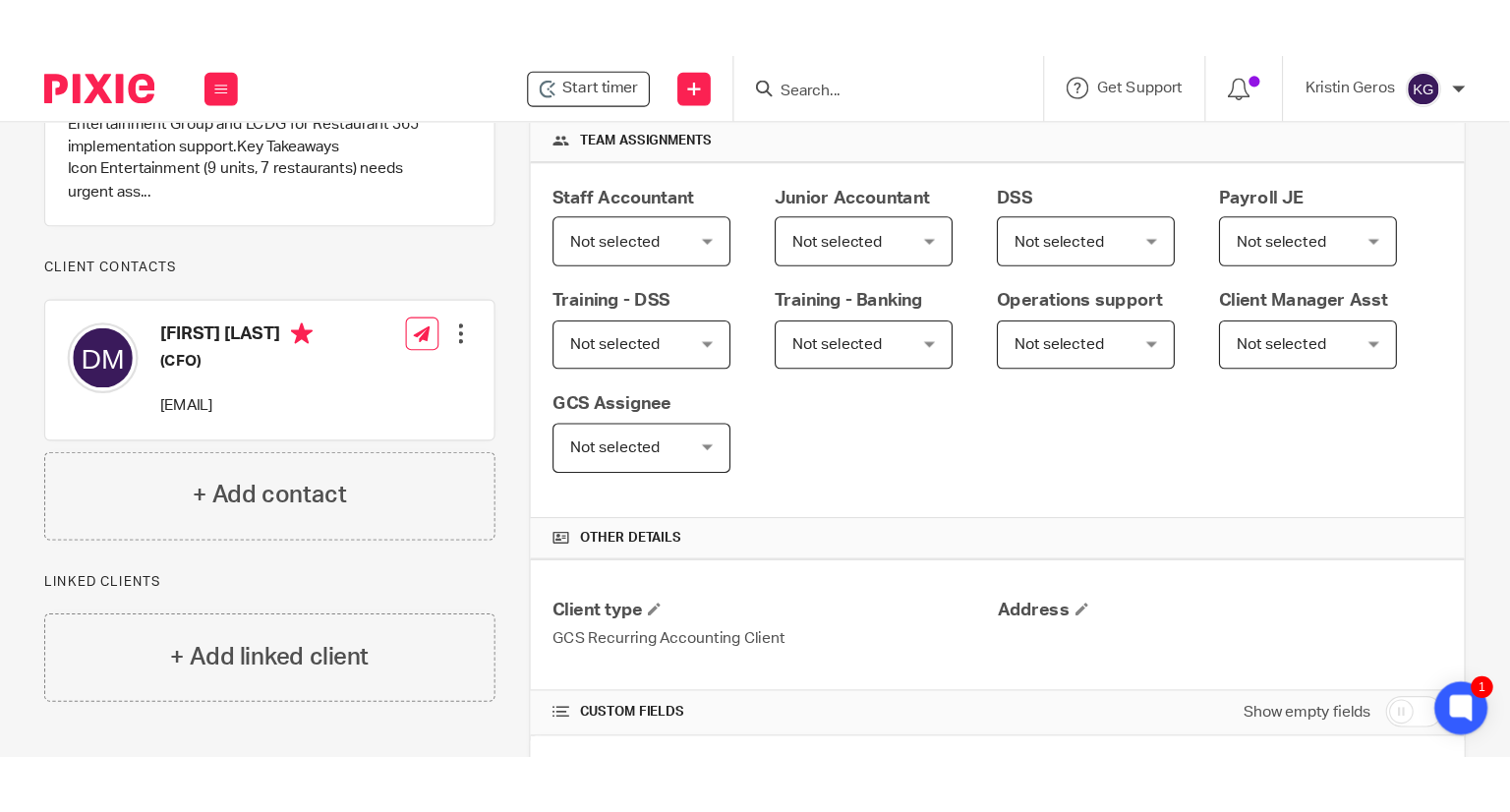 scroll, scrollTop: 295, scrollLeft: 0, axis: vertical 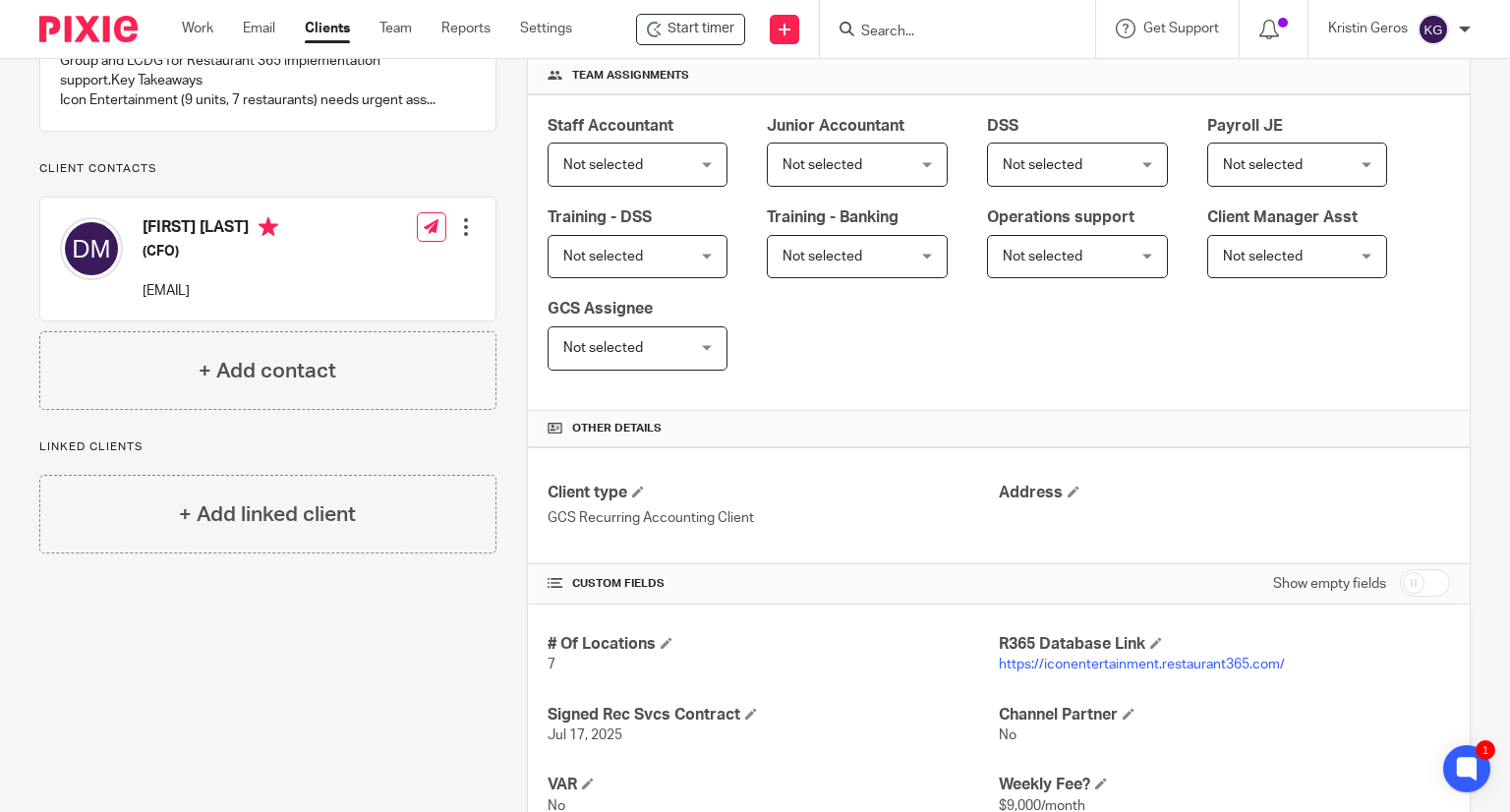 click on "Clients" at bounding box center [327, 29] 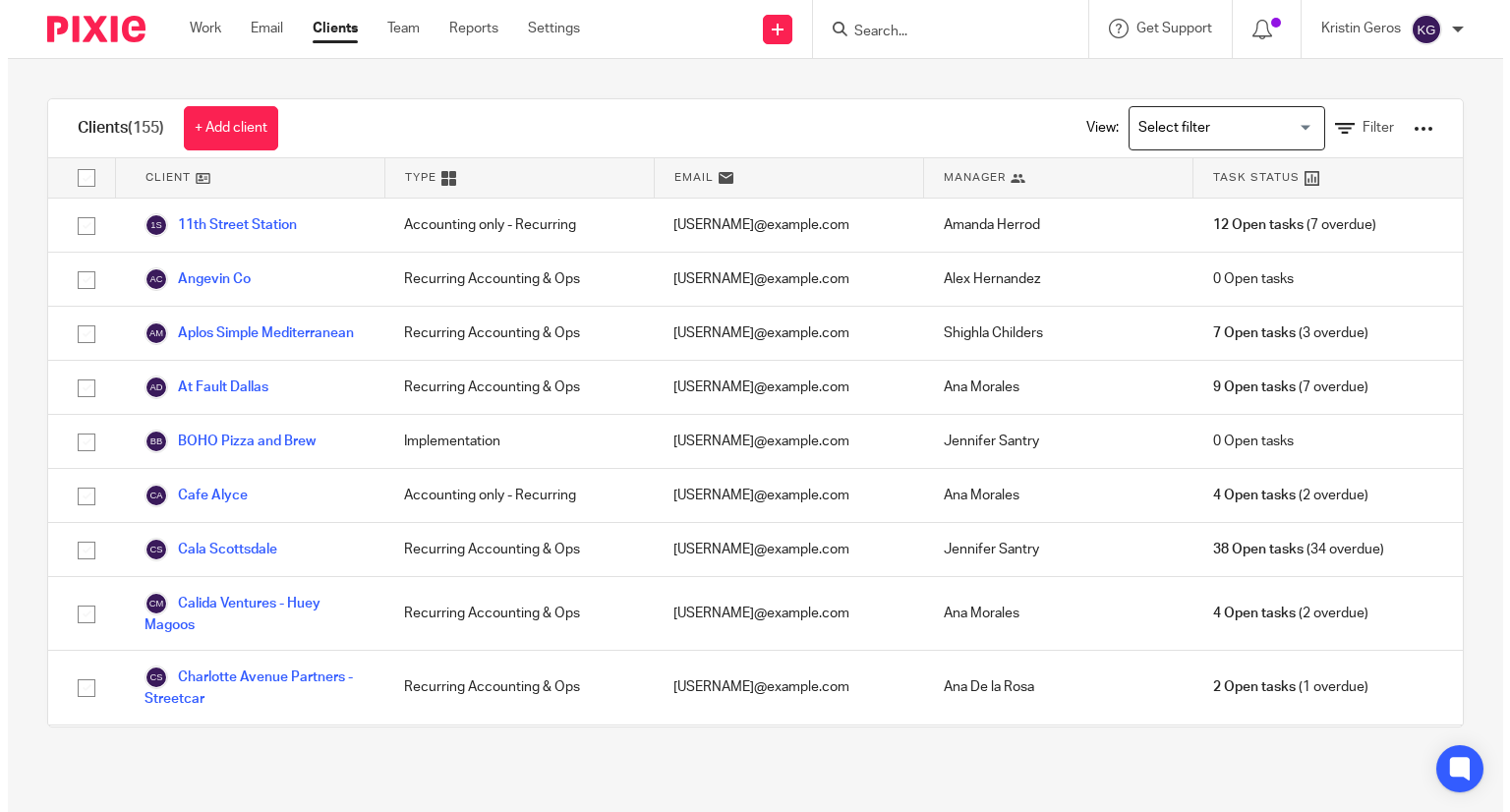 scroll, scrollTop: 0, scrollLeft: 0, axis: both 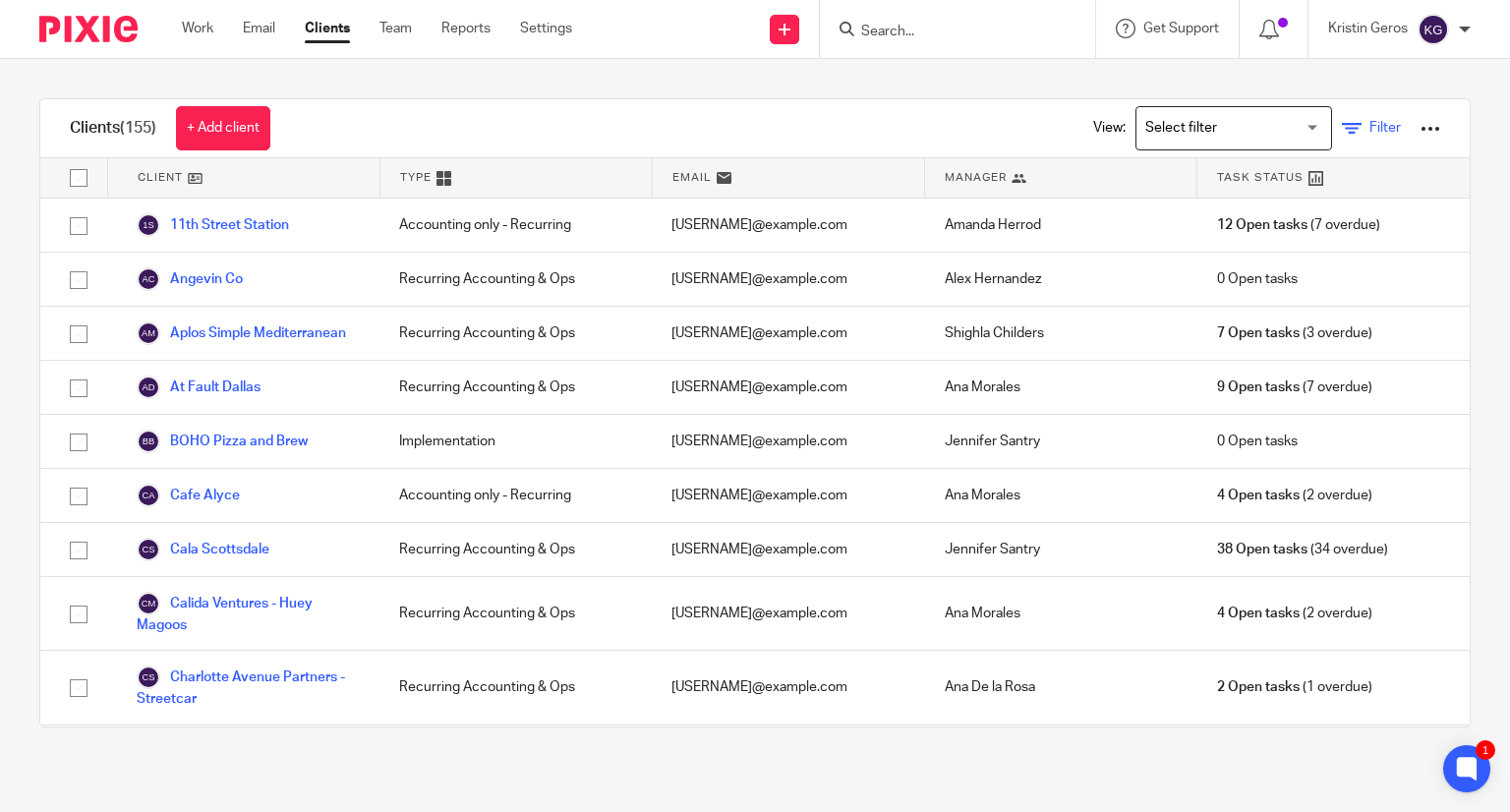 click on "Filter" at bounding box center [1371, 128] 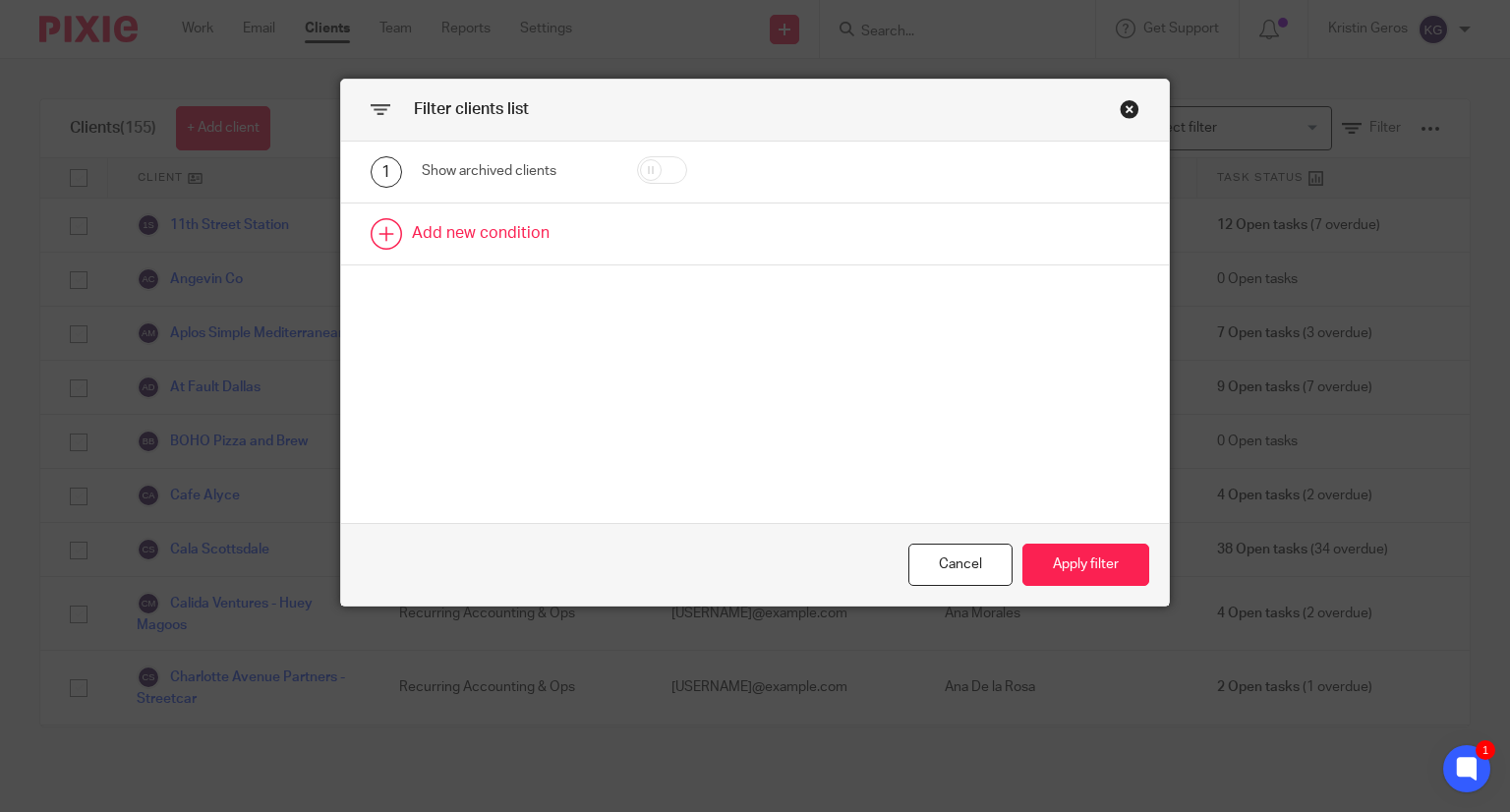 click at bounding box center (755, 234) 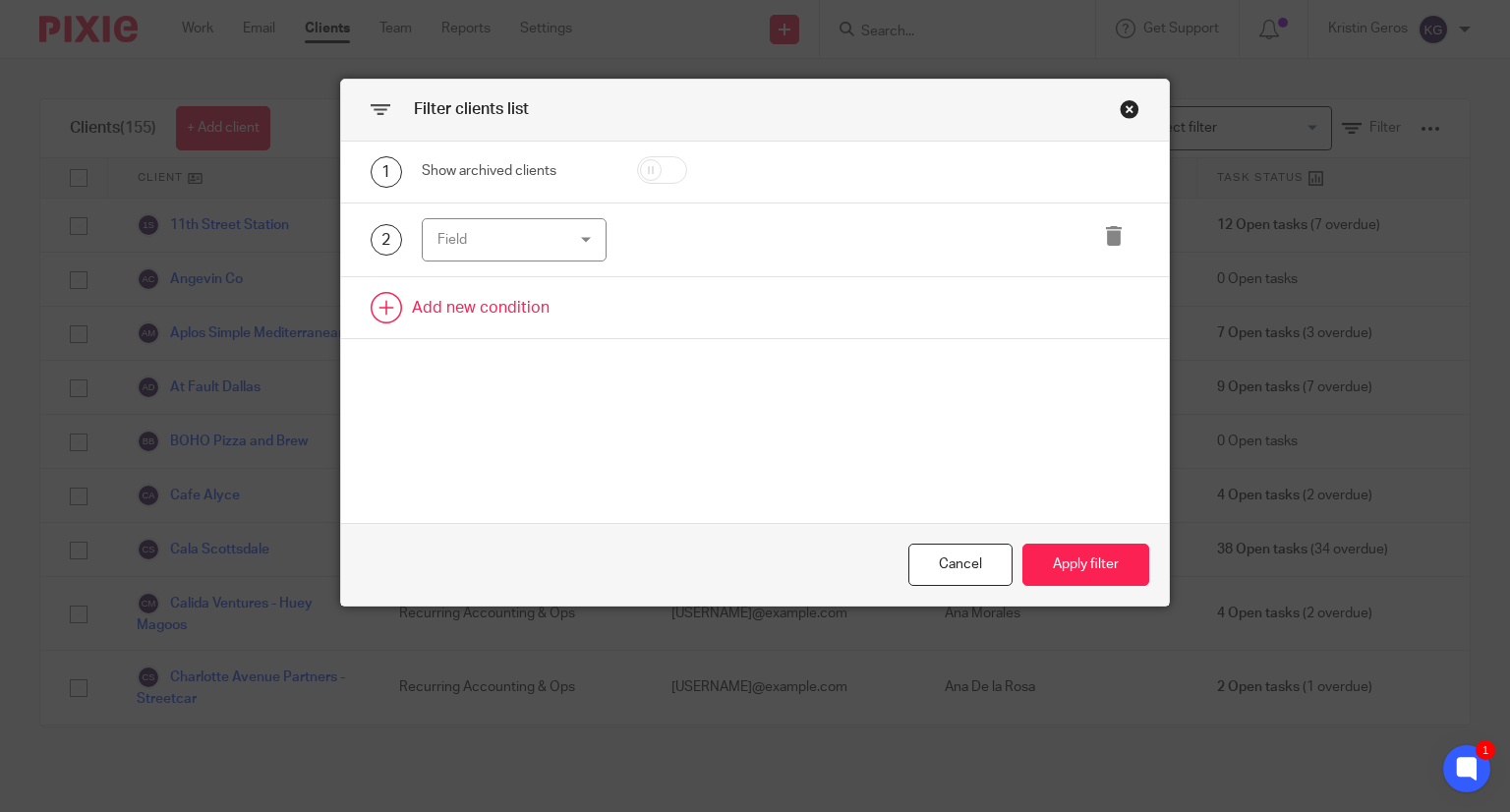 click on "Field" at bounding box center [504, 240] 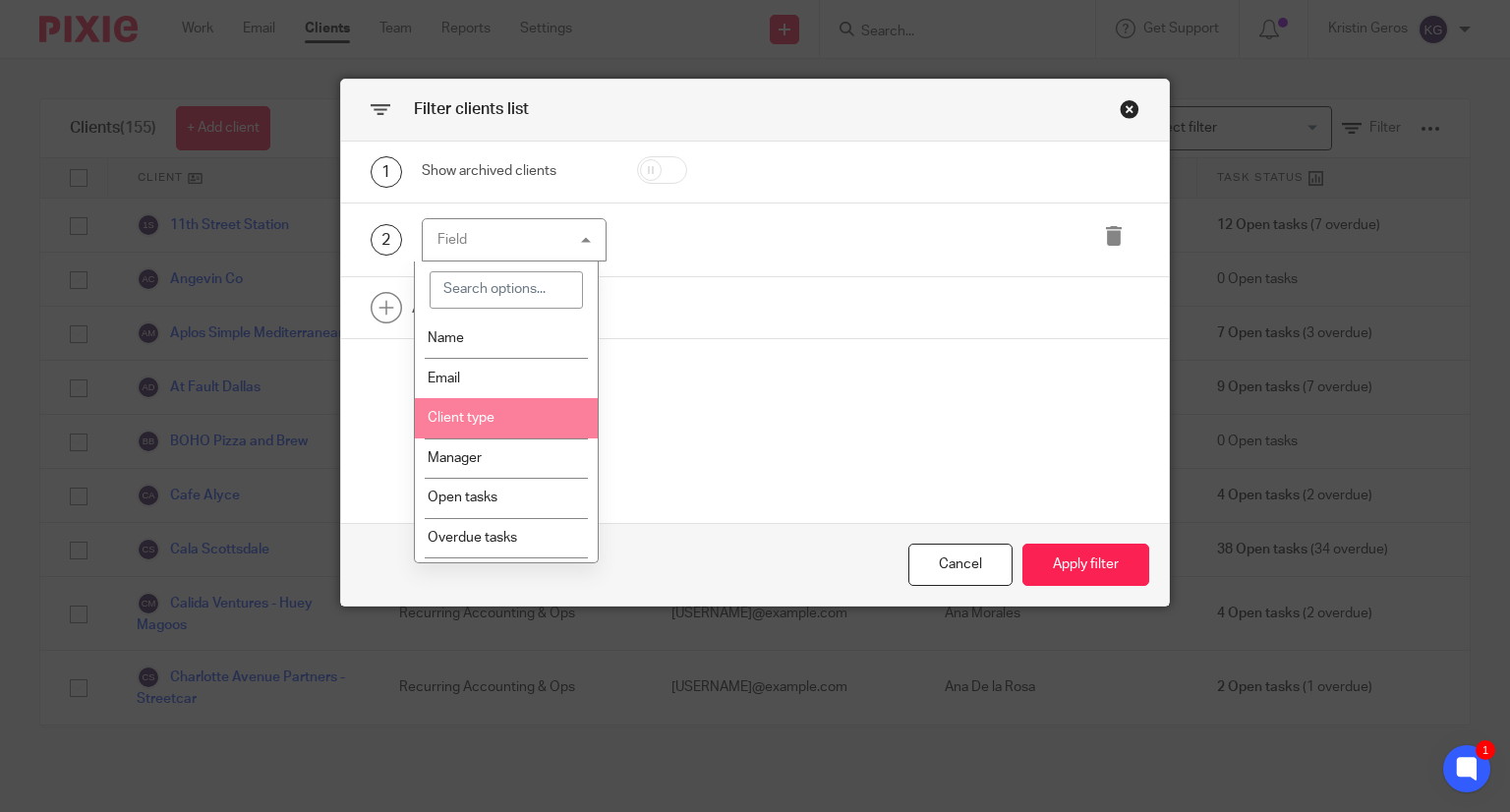 click on "Client type" at bounding box center (461, 418) 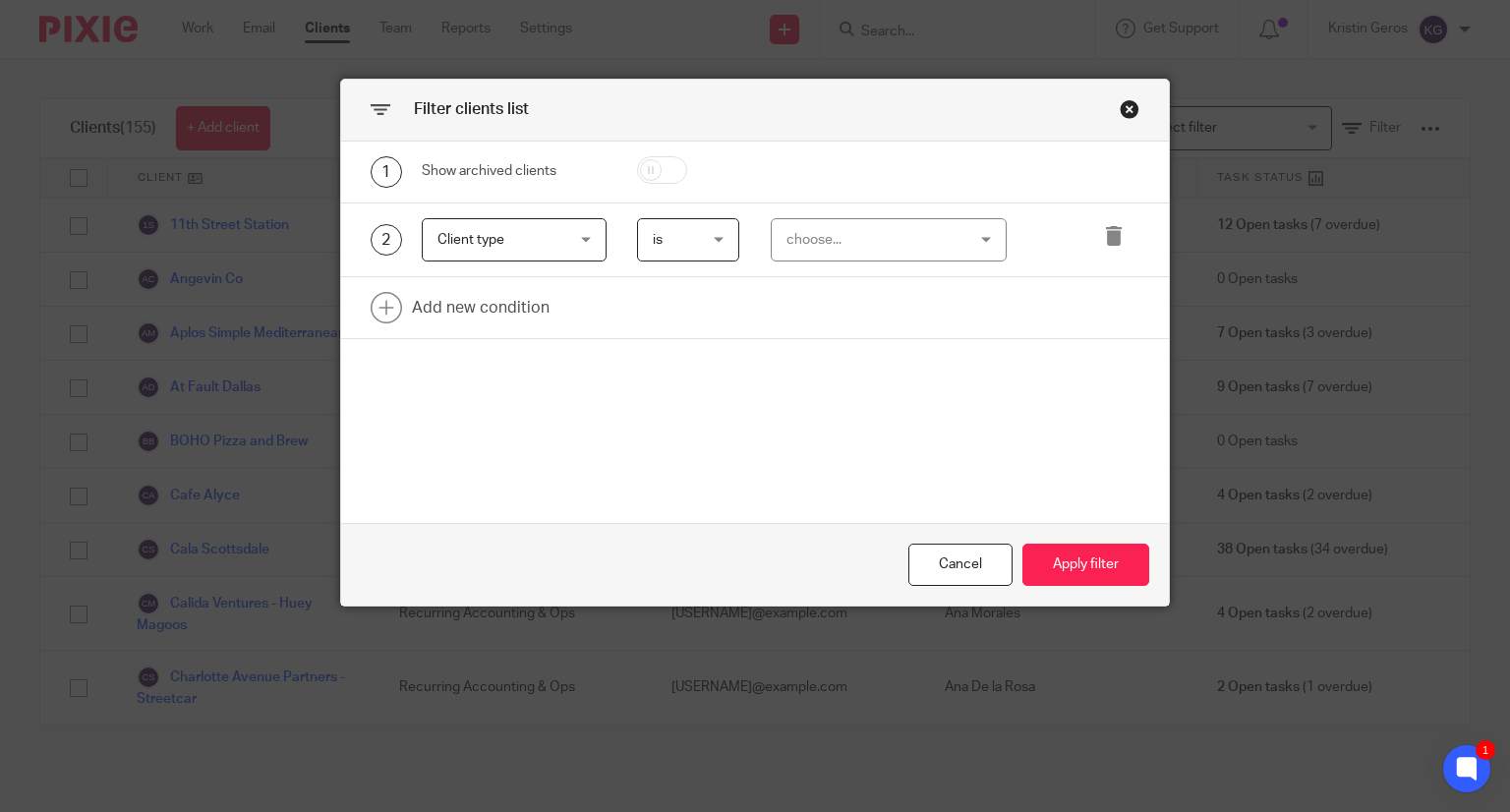 click on "choose..." at bounding box center (874, 240) 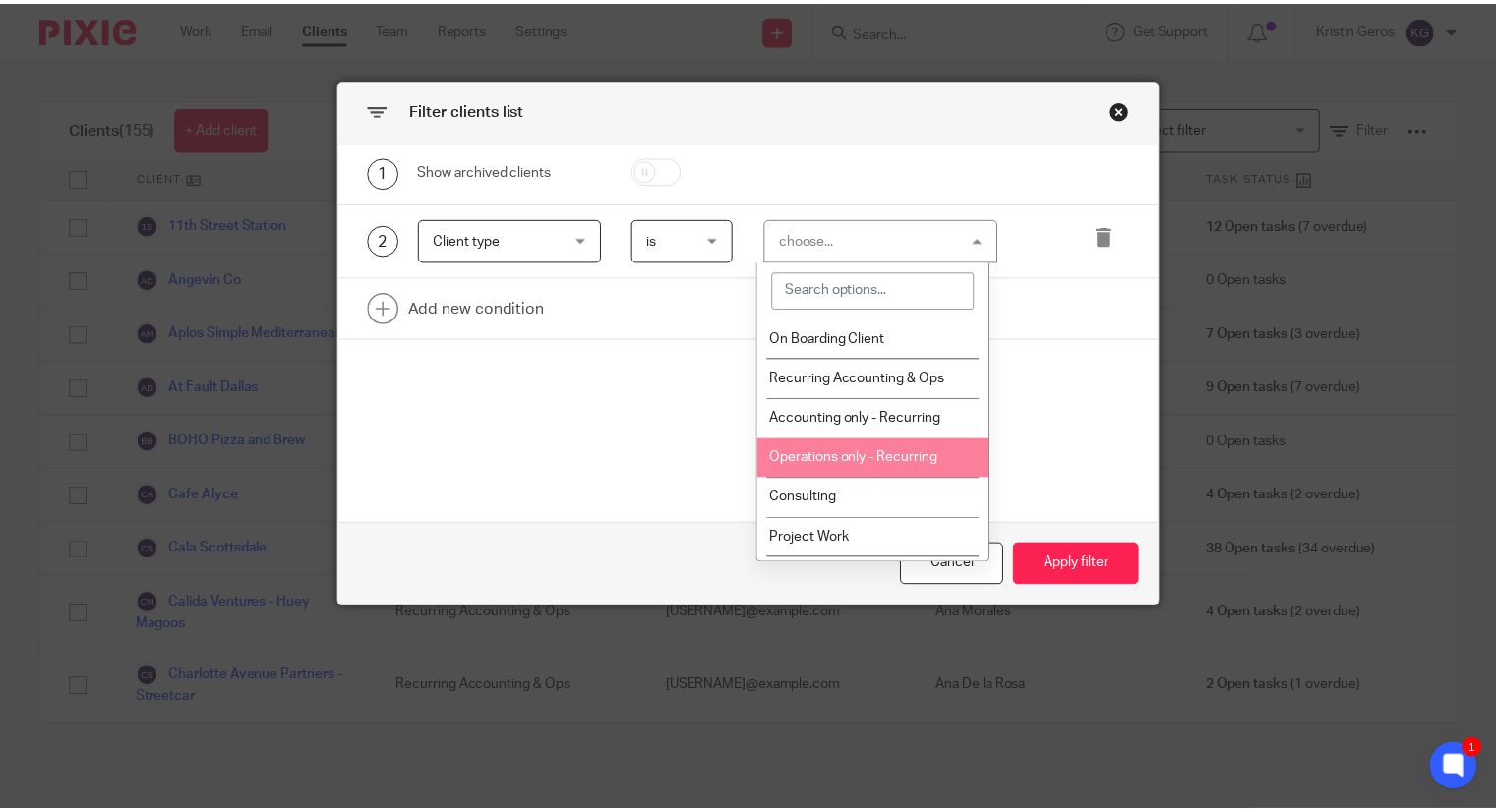 scroll, scrollTop: 582, scrollLeft: 0, axis: vertical 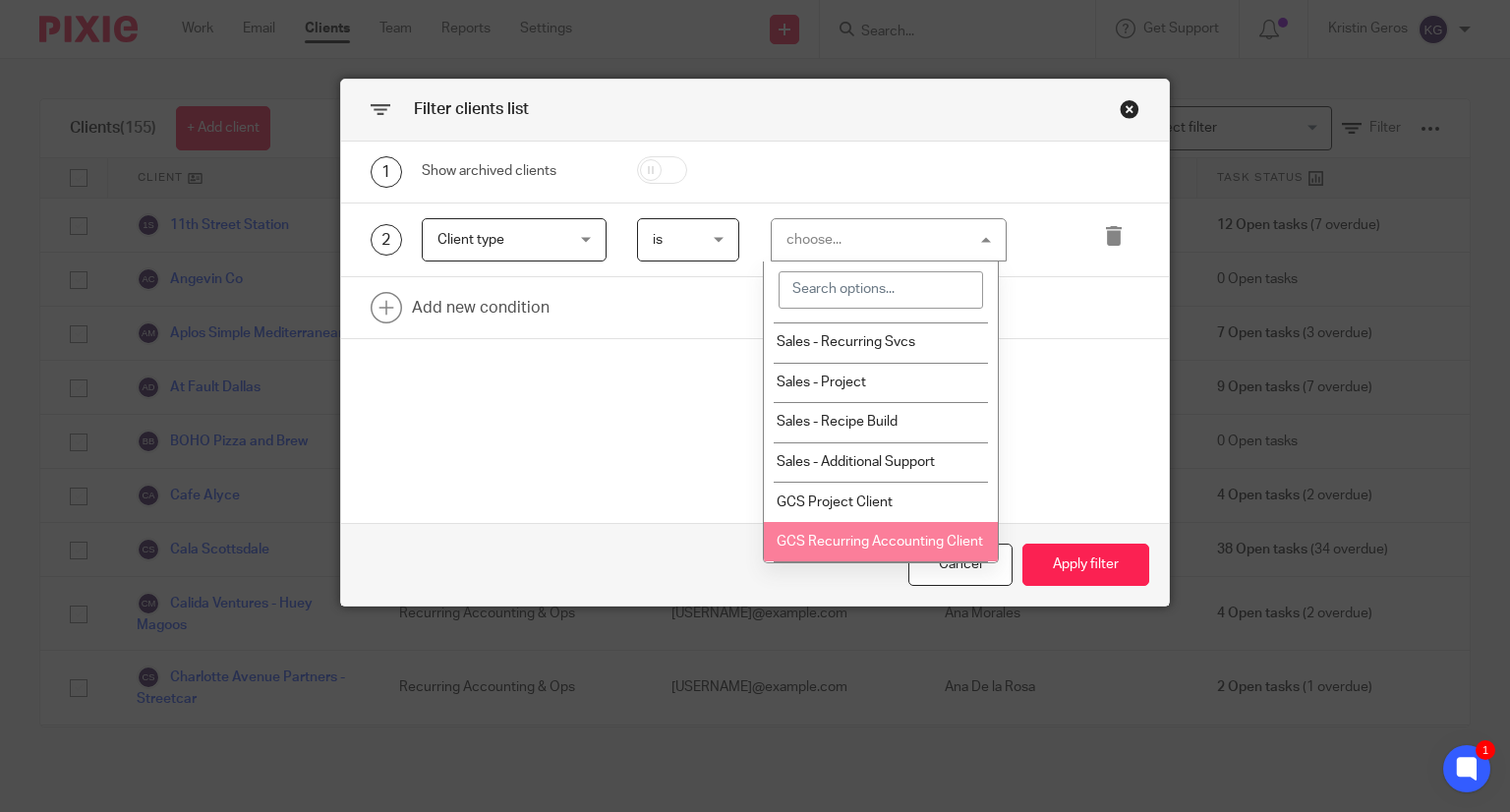 click on "GCS Recurring Accounting Client" at bounding box center (880, 542) 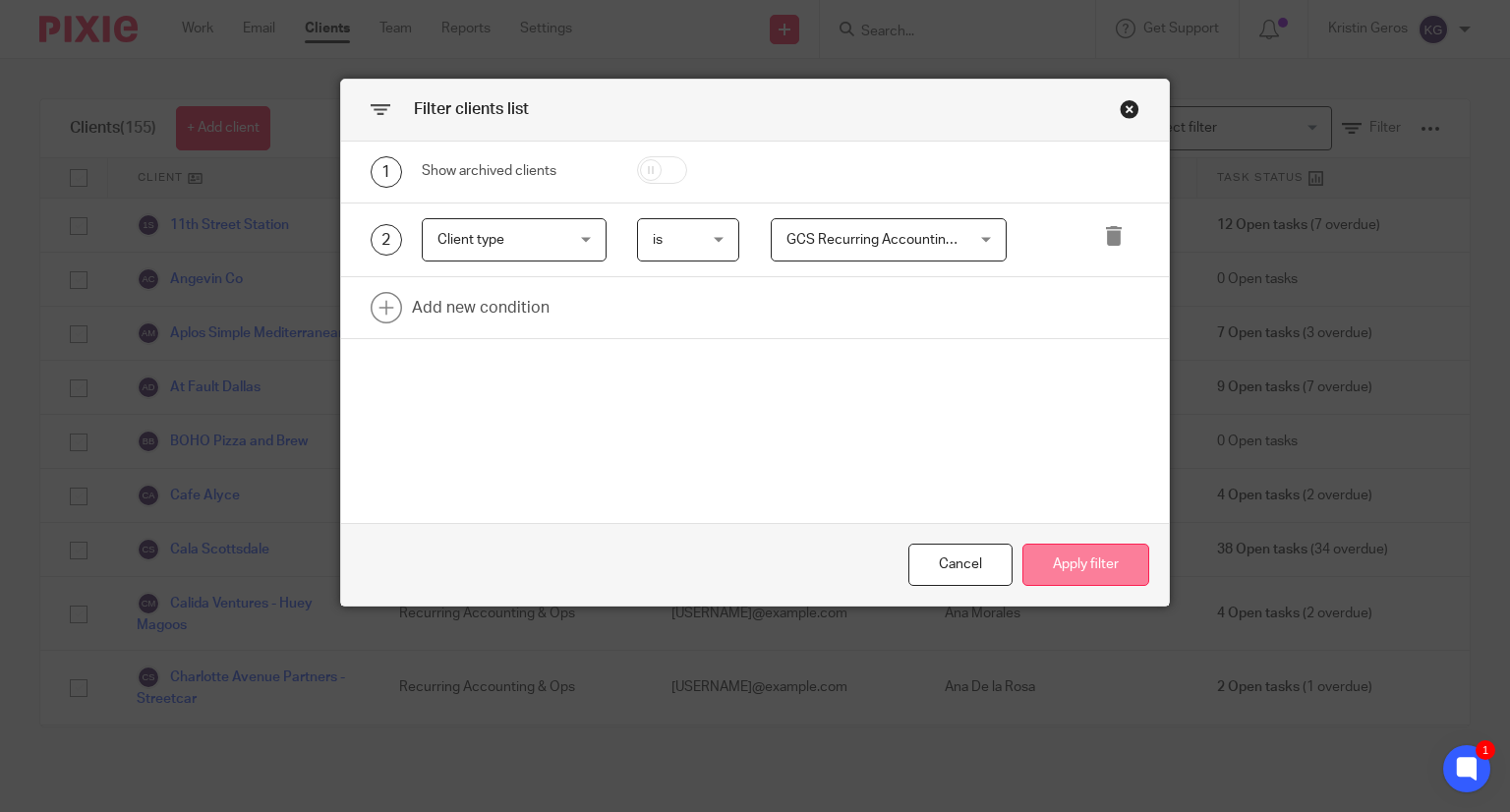 click on "Apply filter" at bounding box center [1085, 564] 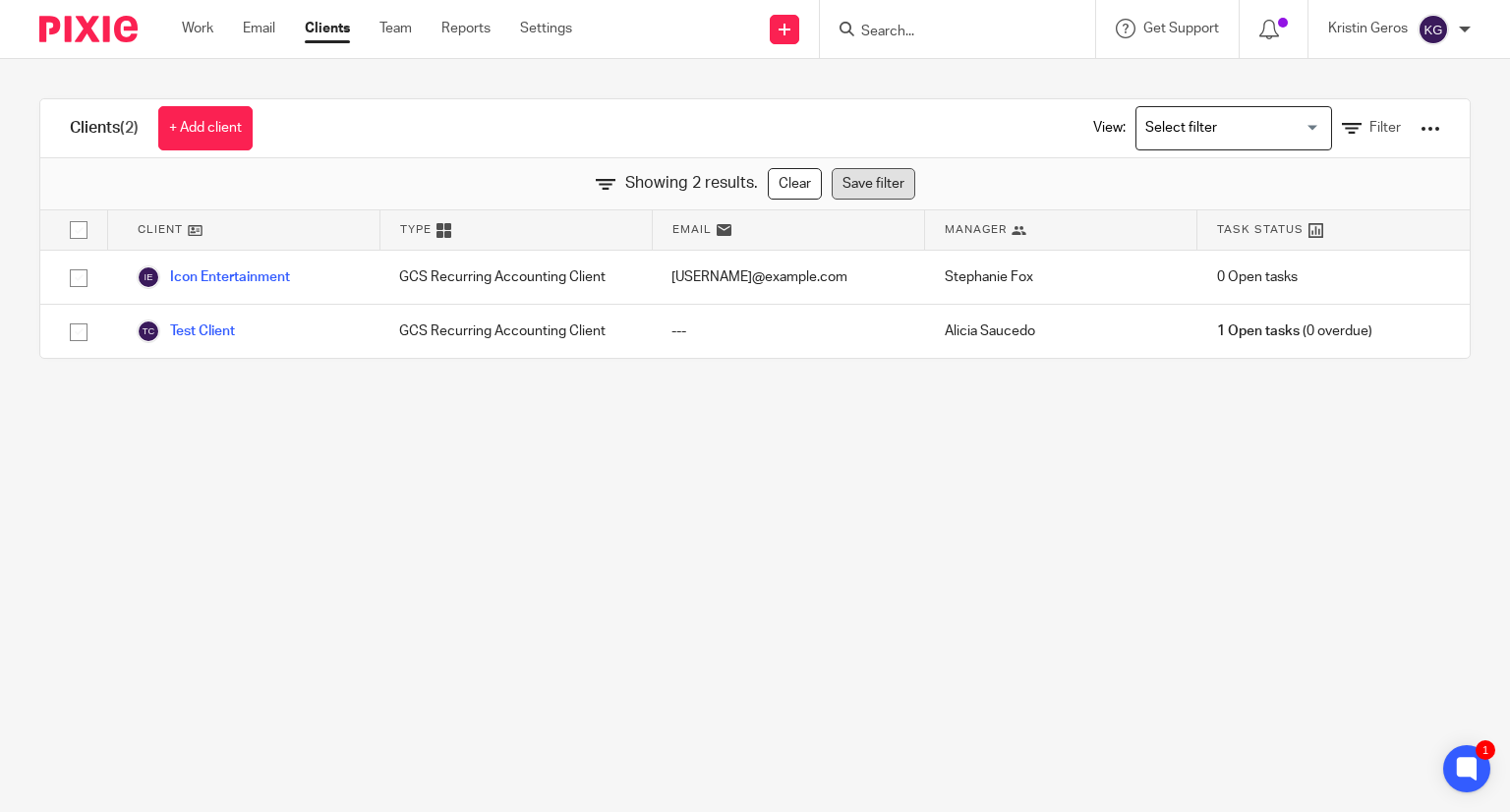 click on "Save filter" at bounding box center (873, 184) 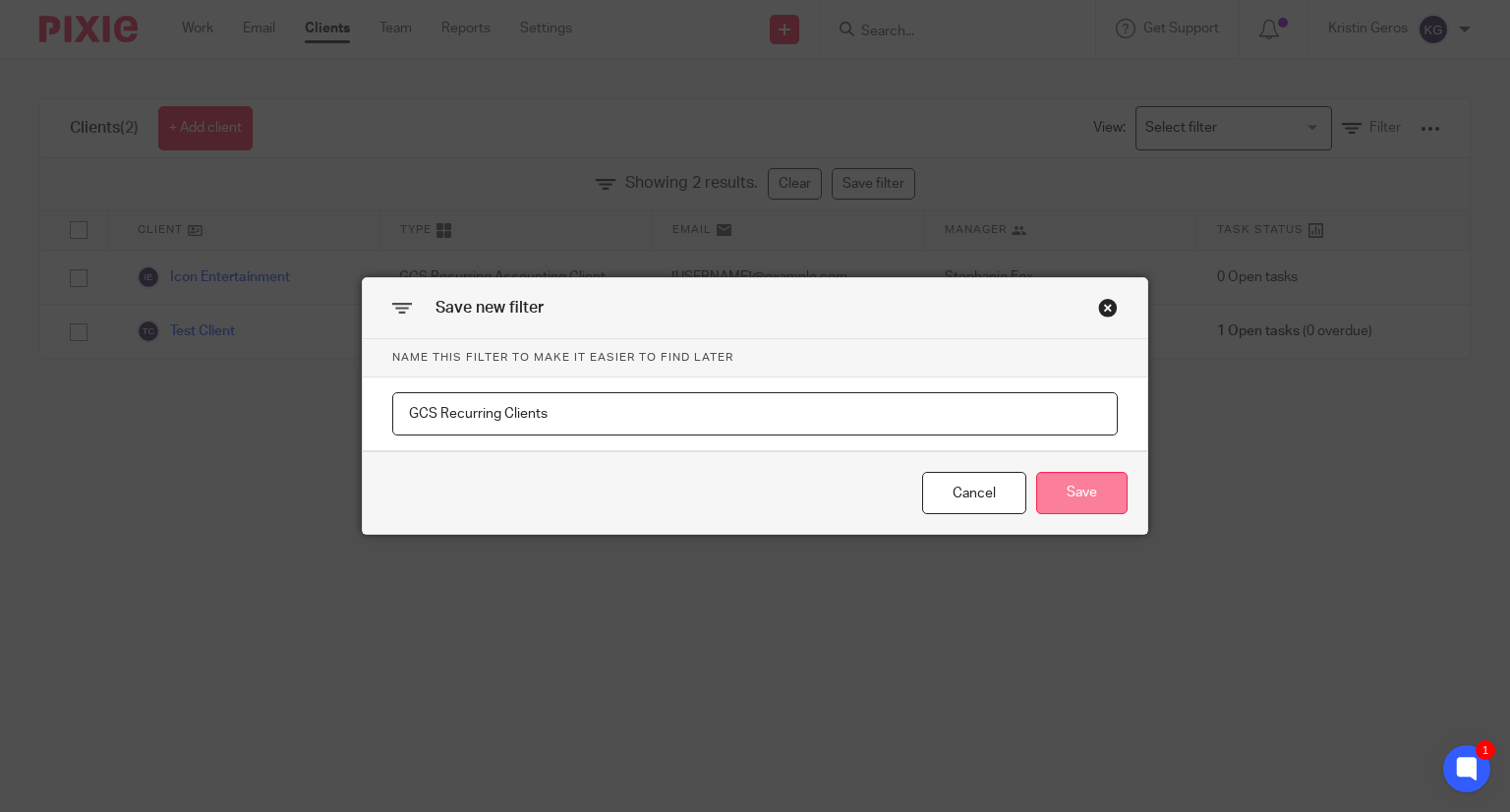 type on "GCS Recurring Clients" 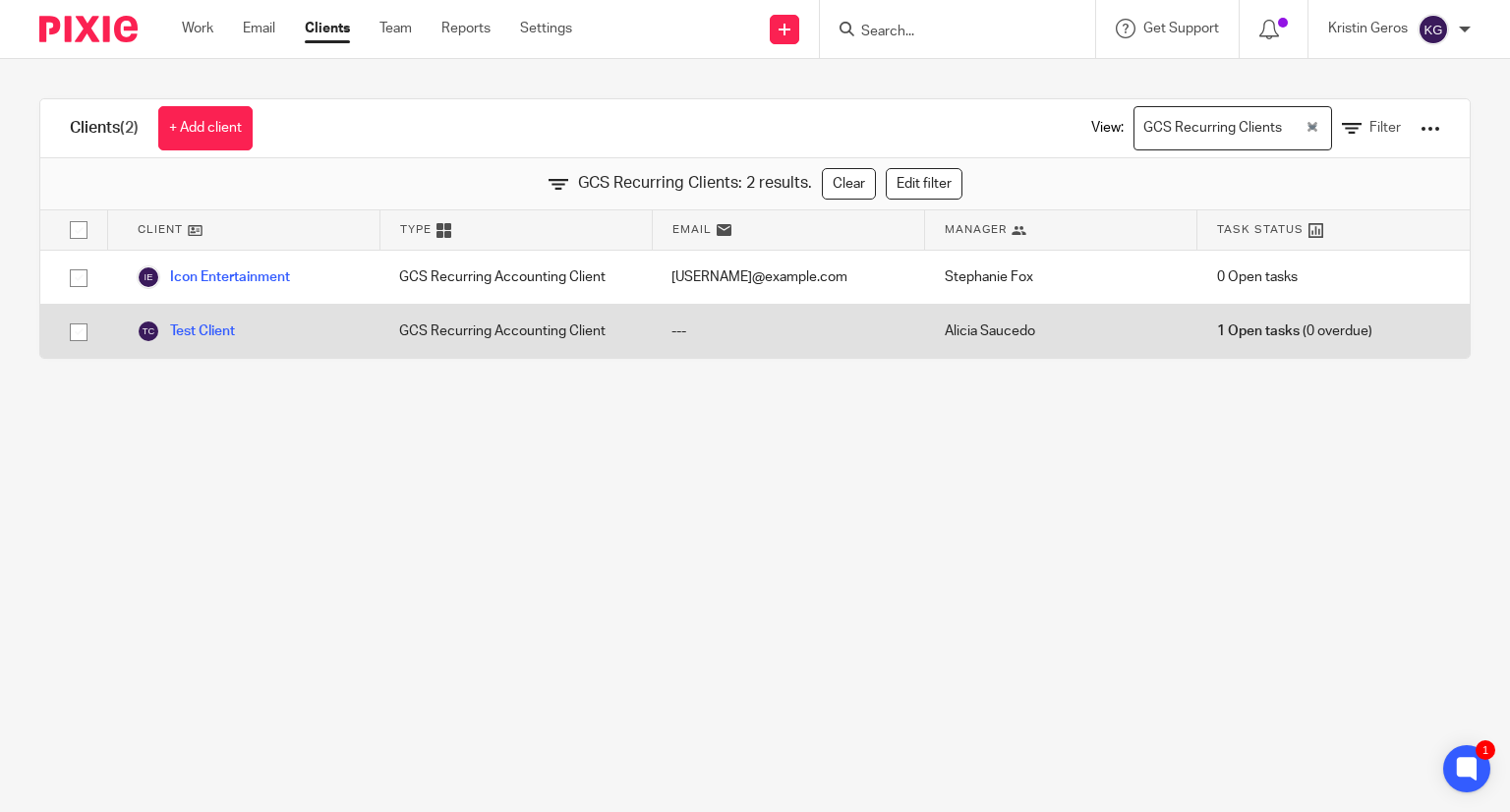 click at bounding box center [79, 332] 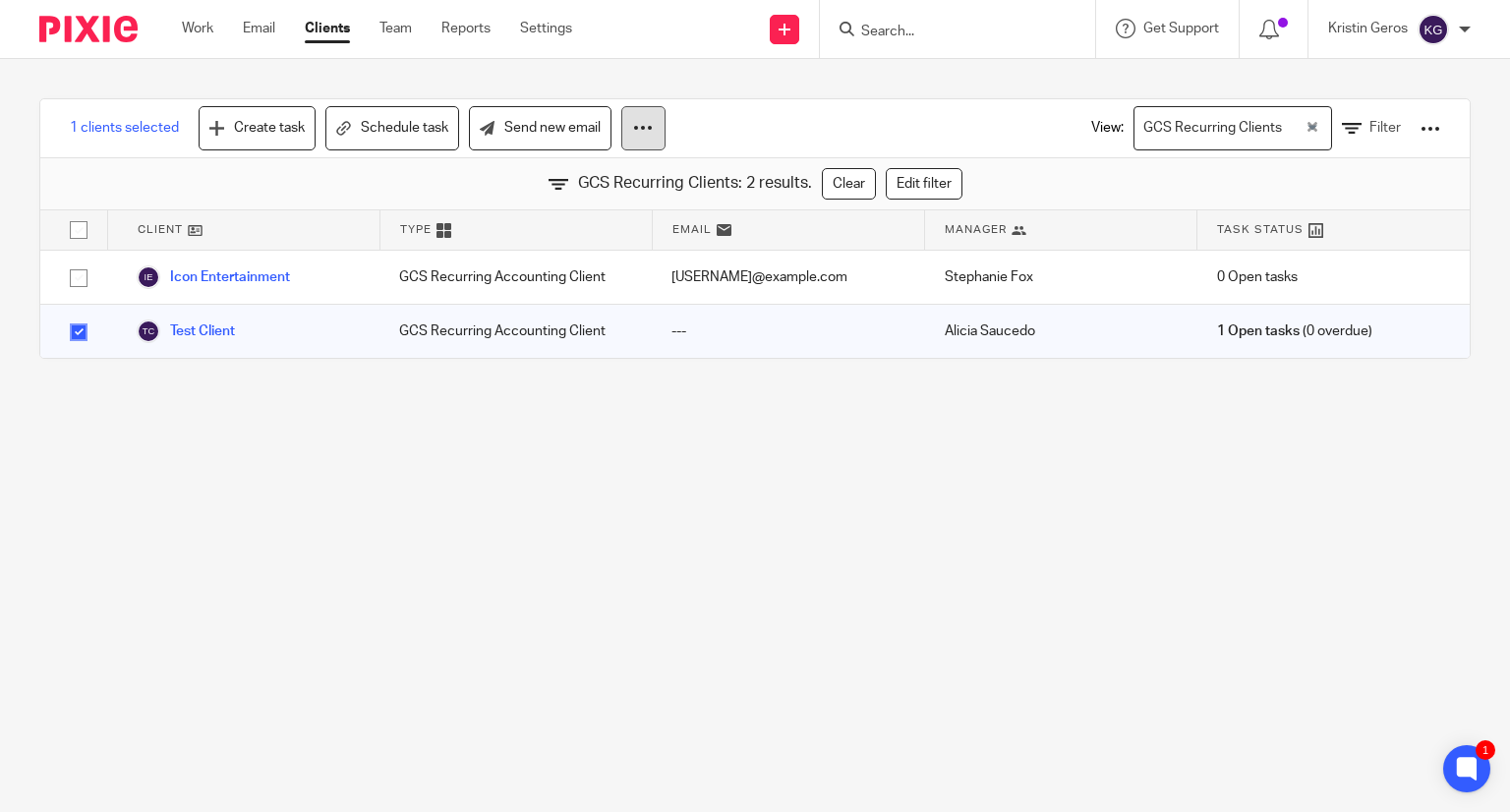 click at bounding box center [643, 128] 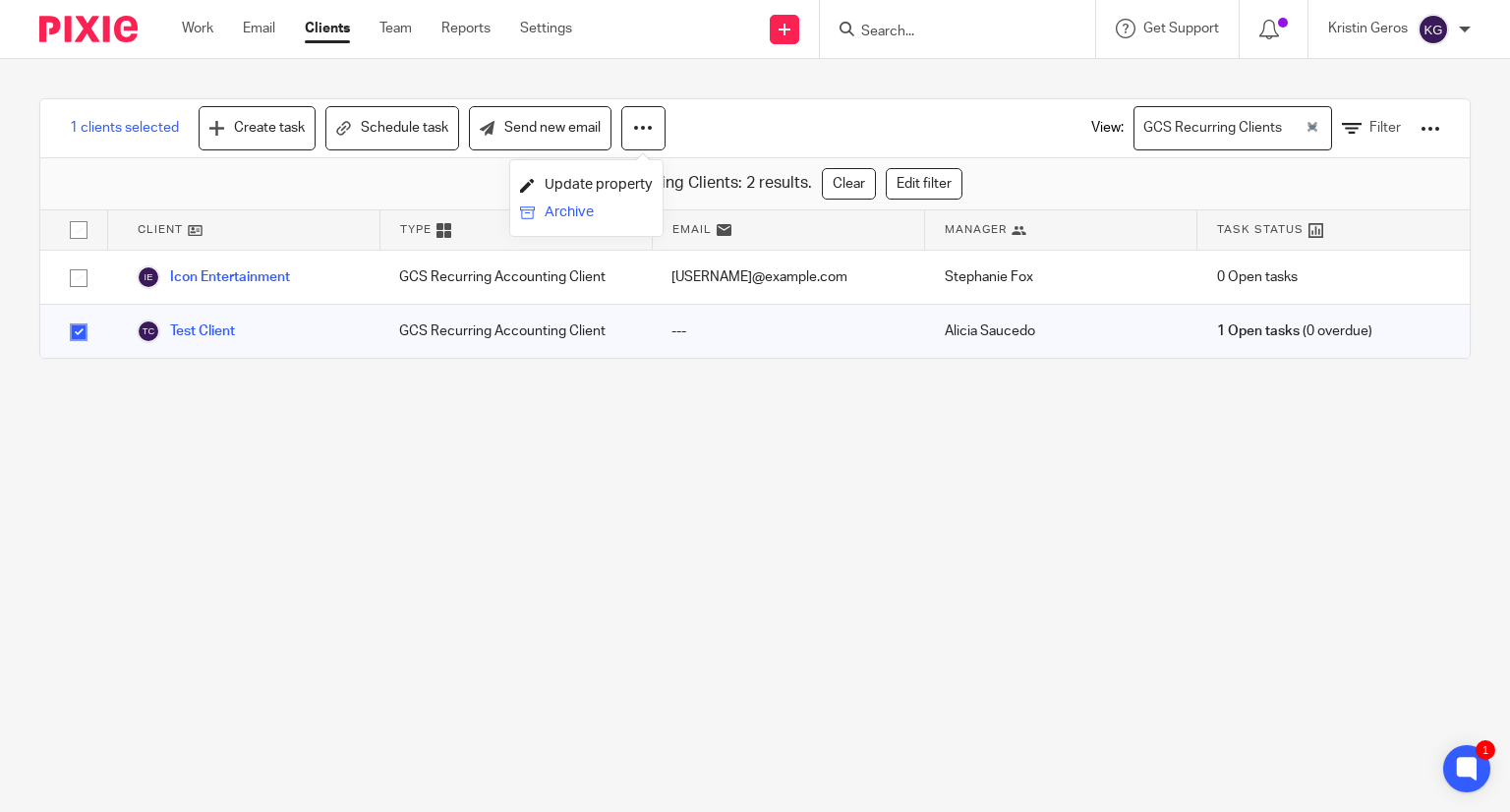 click on "Archive" at bounding box center (586, 212) 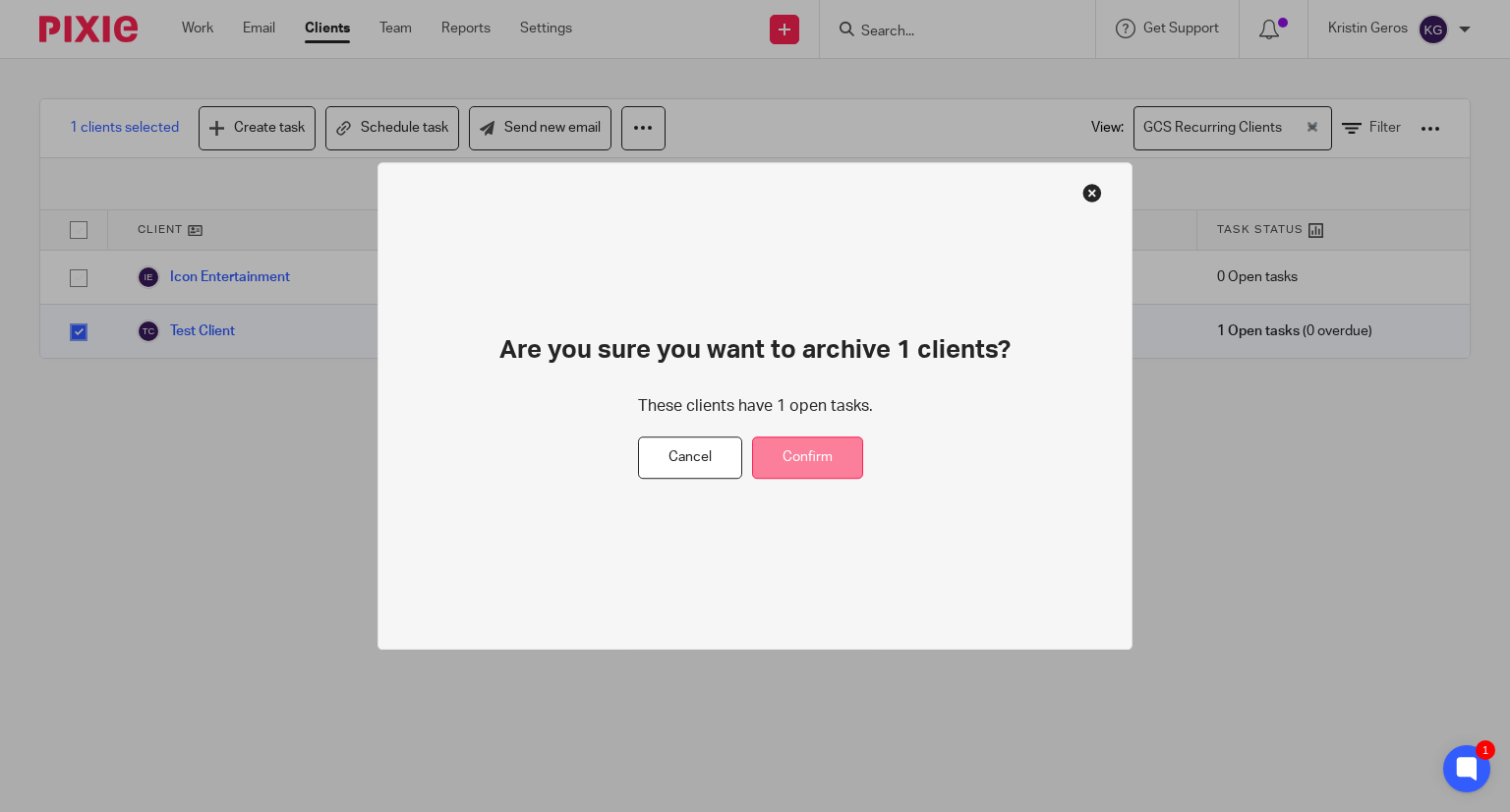 click on "Confirm" at bounding box center (807, 458) 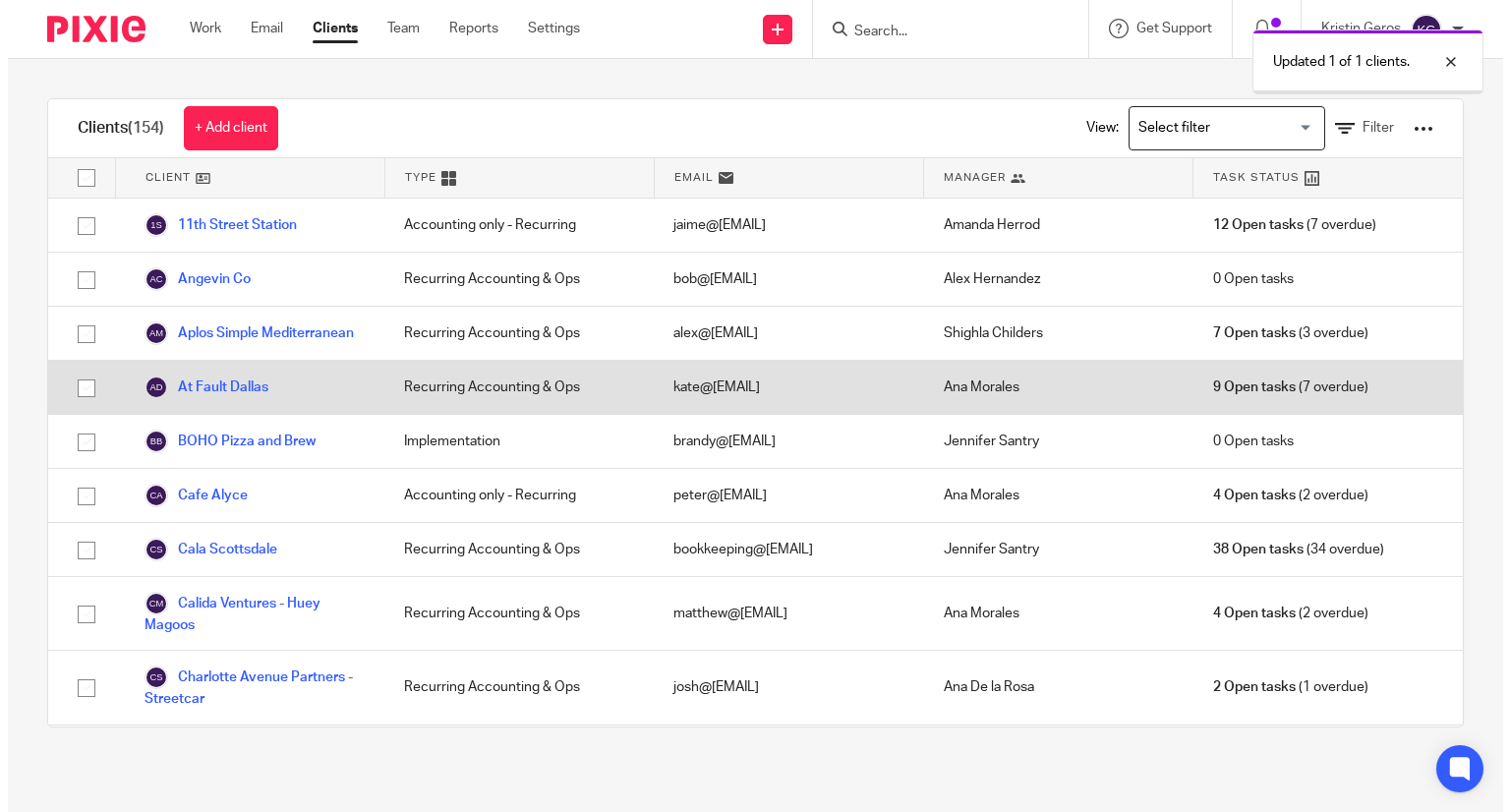 scroll, scrollTop: 0, scrollLeft: 0, axis: both 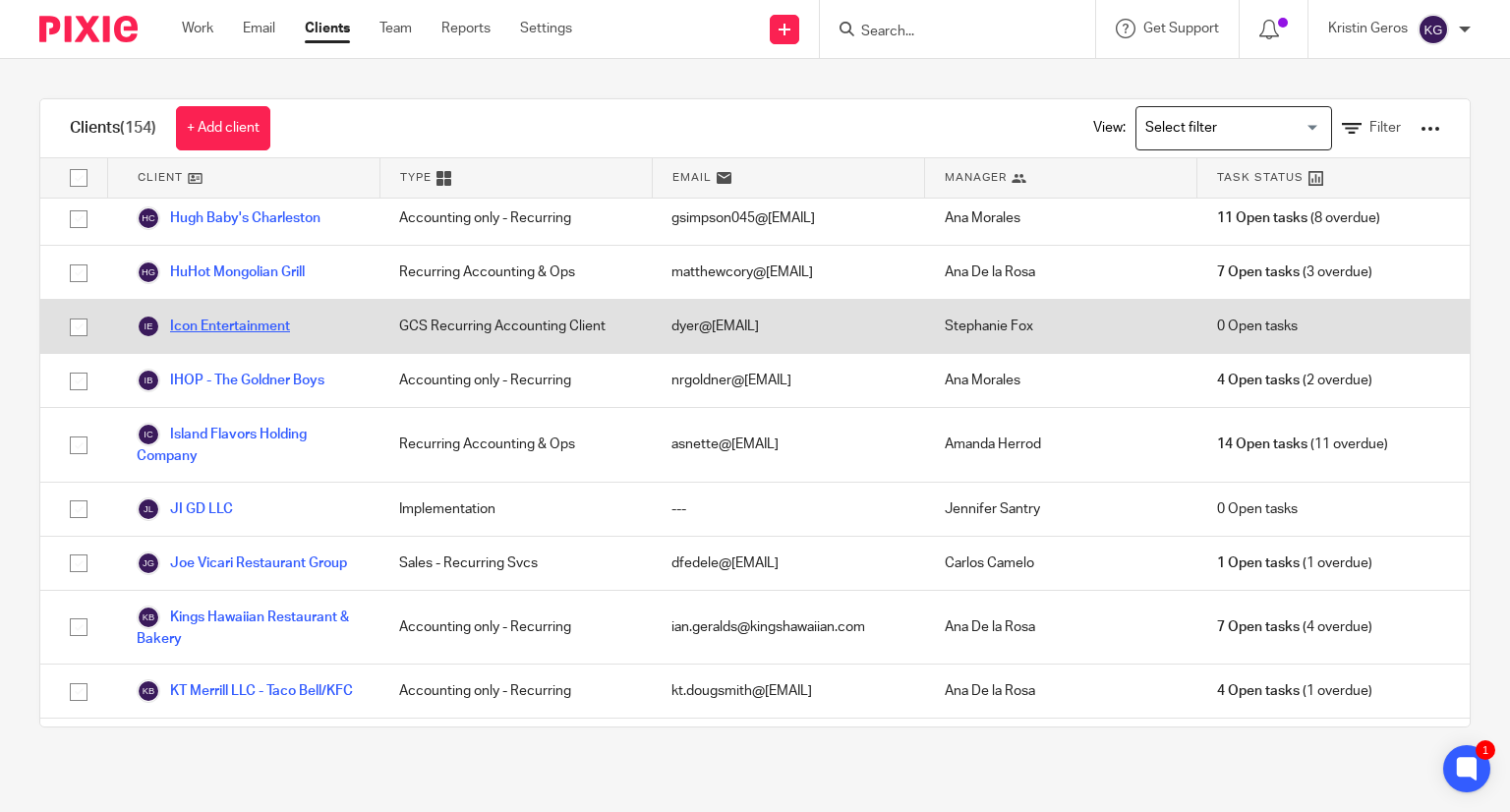 click on "Icon Entertainment" at bounding box center [213, 326] 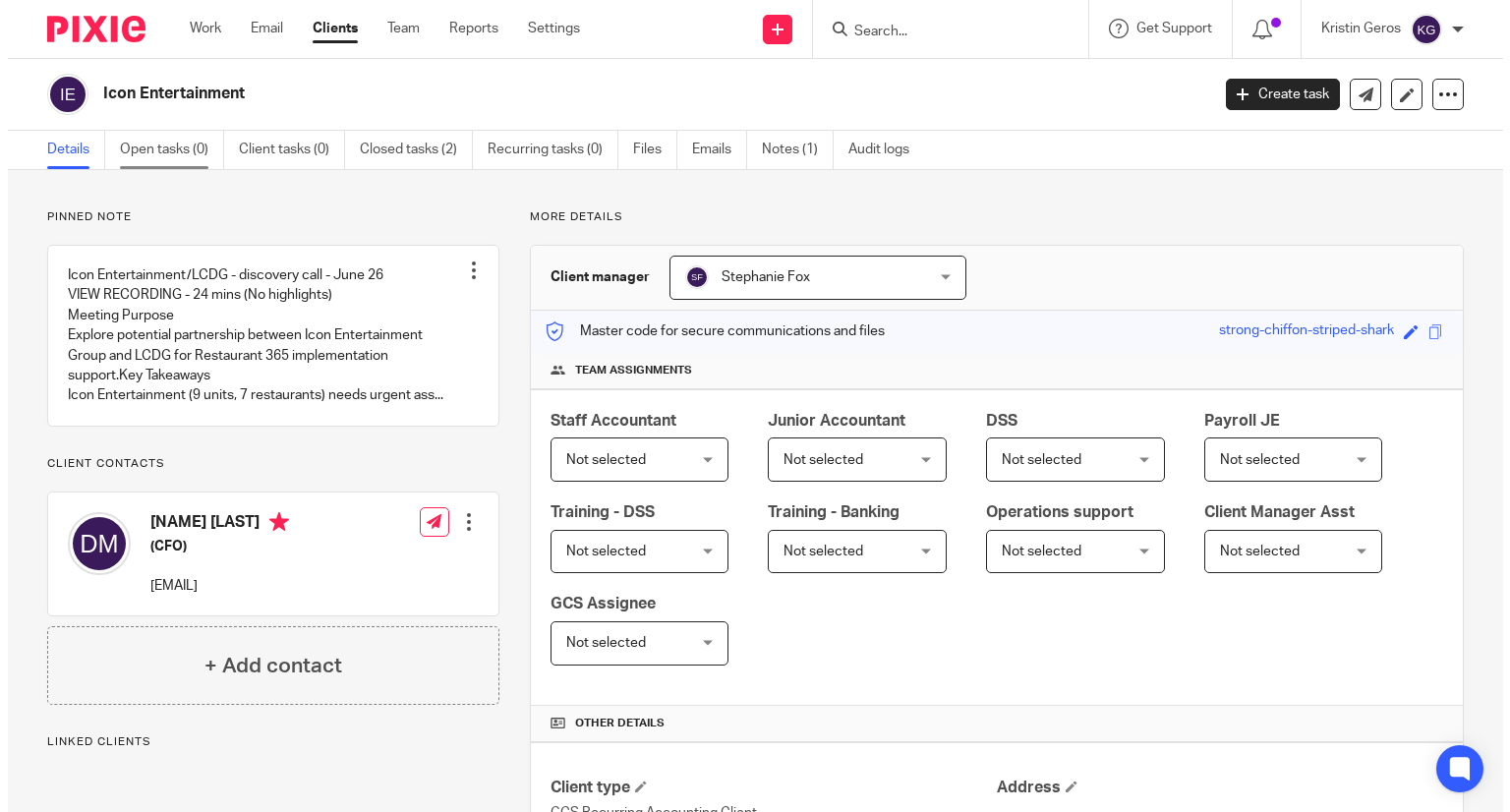 scroll, scrollTop: 0, scrollLeft: 0, axis: both 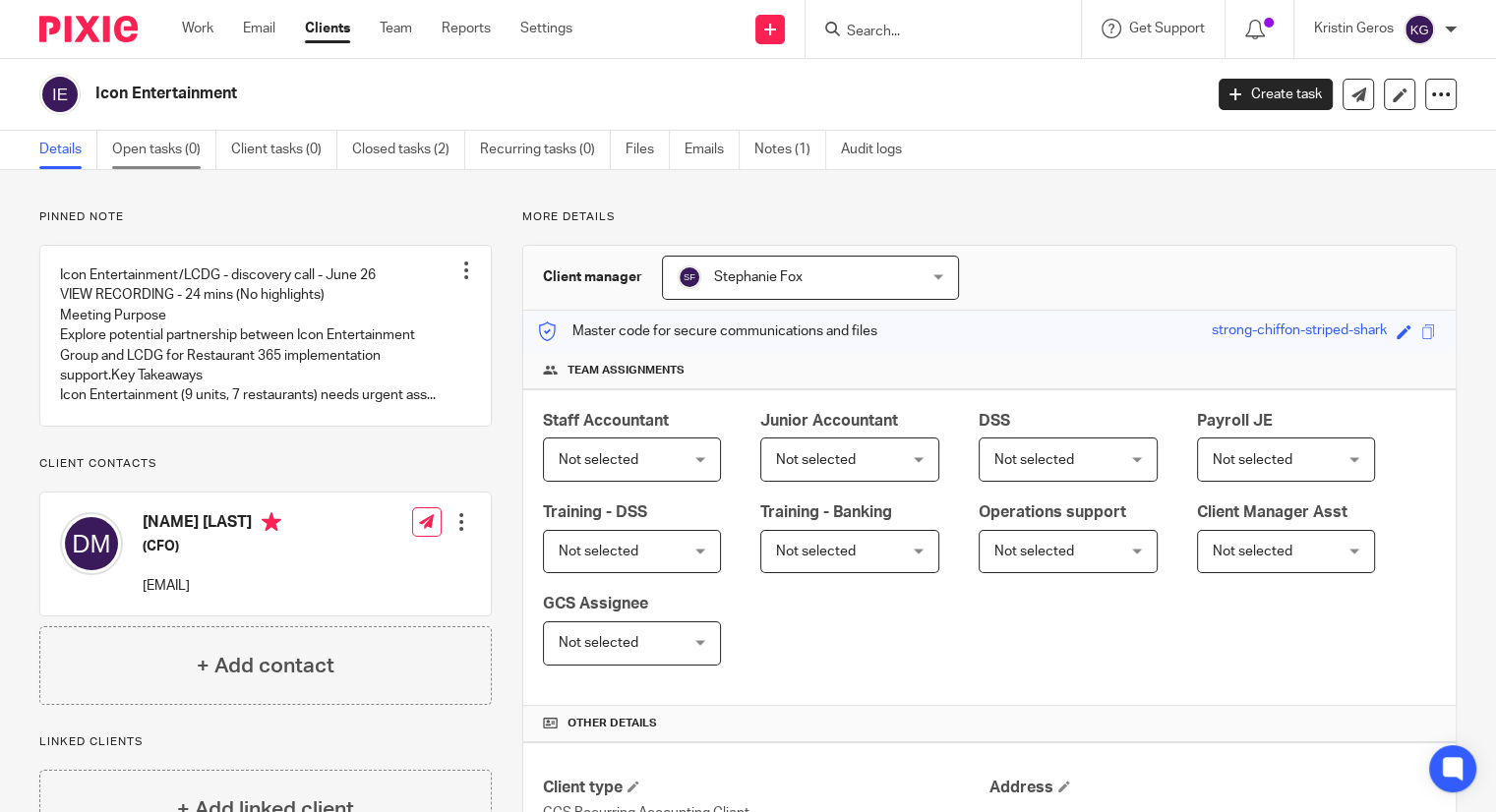 click on "Open tasks (0)" at bounding box center [164, 149] 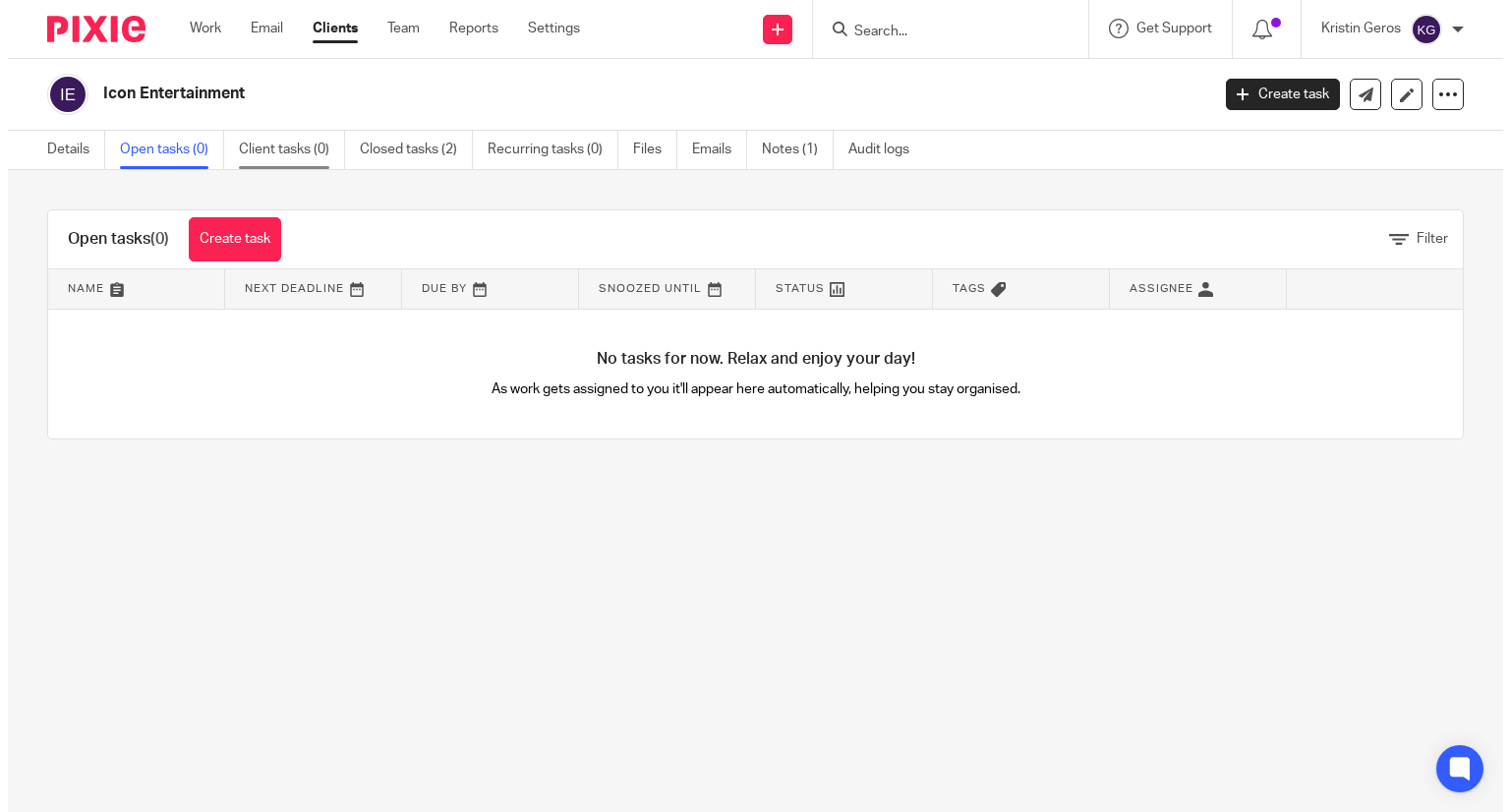 scroll, scrollTop: 0, scrollLeft: 0, axis: both 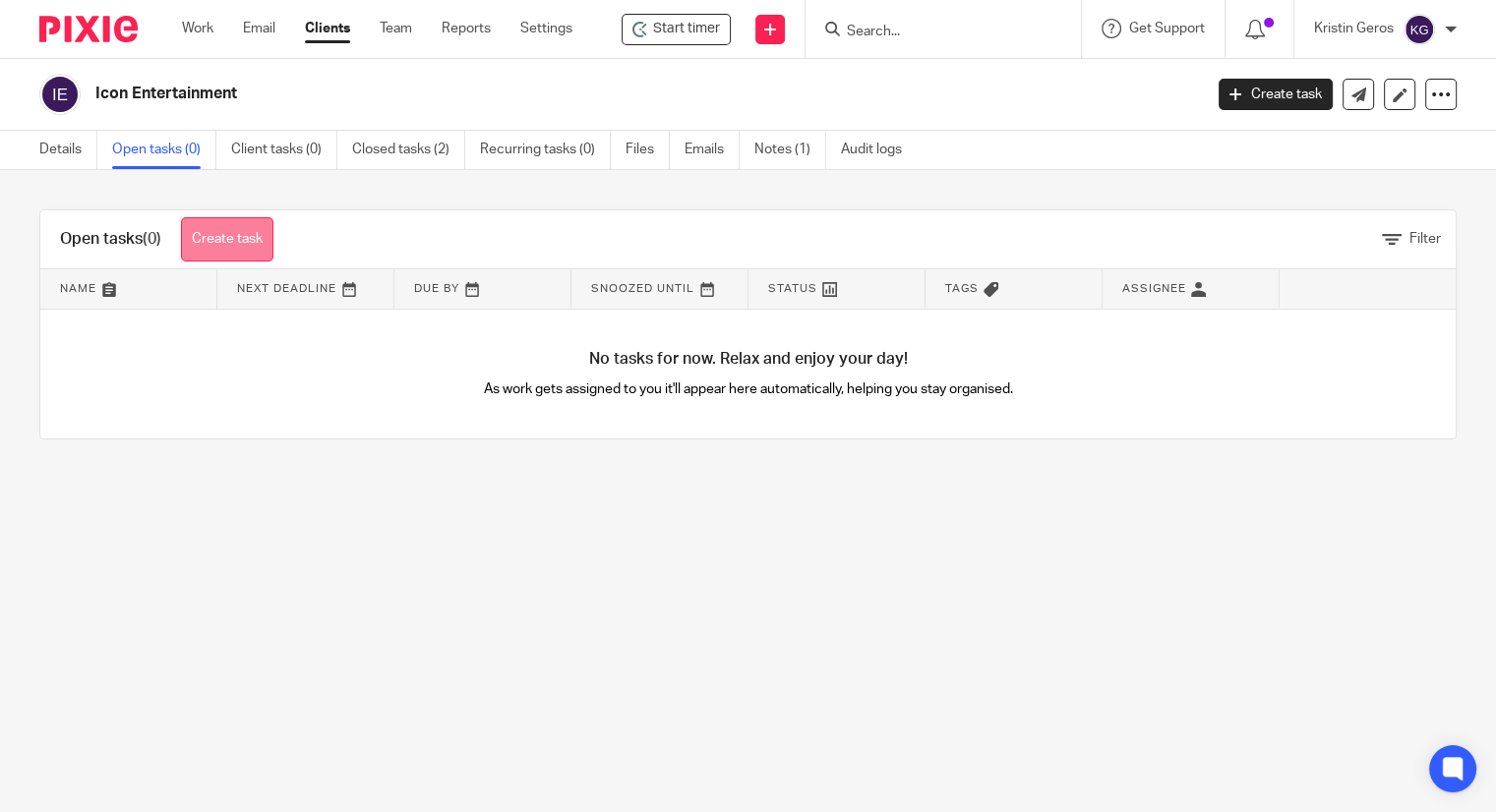 click on "Create task" at bounding box center [227, 239] 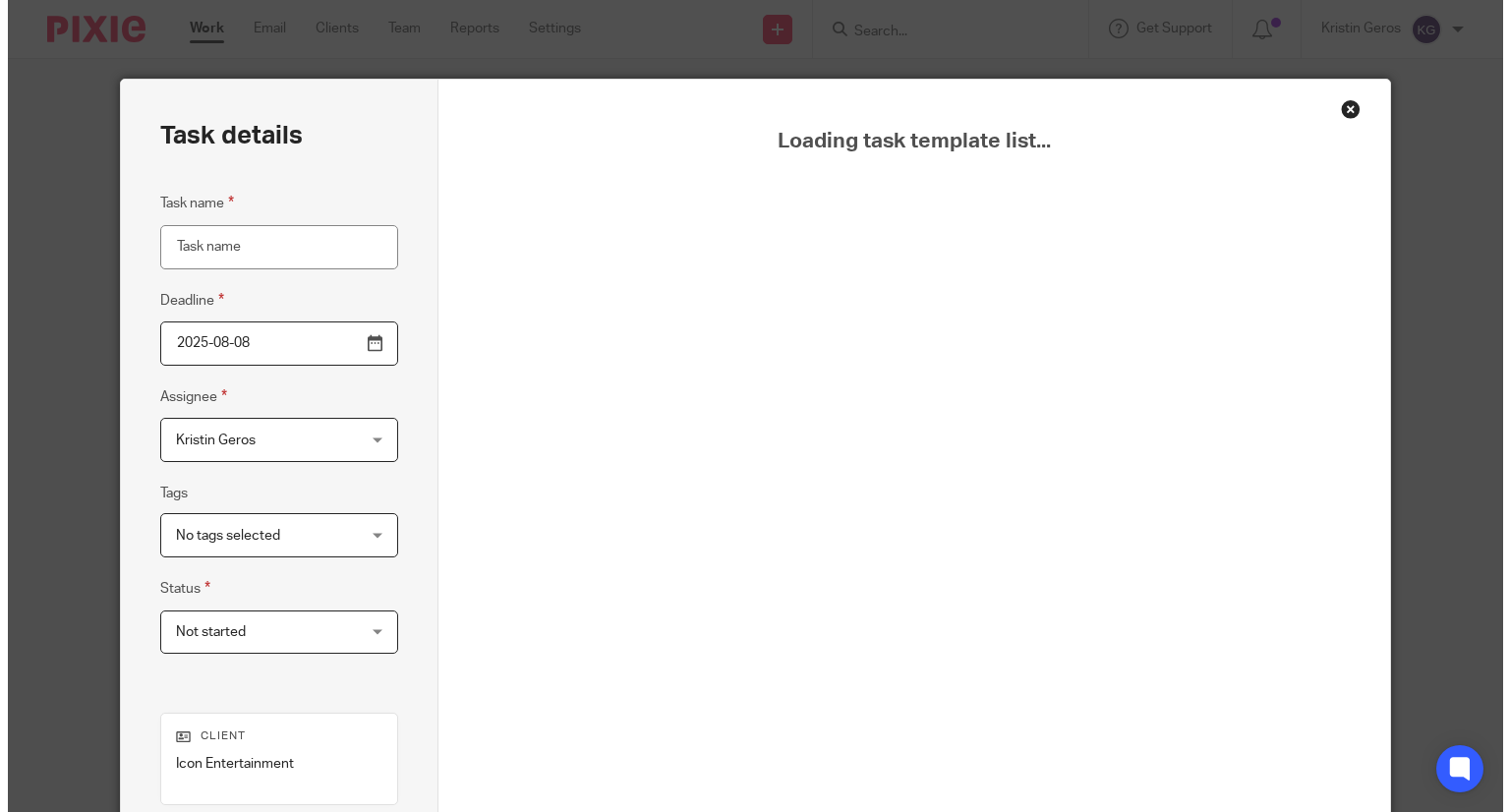 scroll, scrollTop: 0, scrollLeft: 0, axis: both 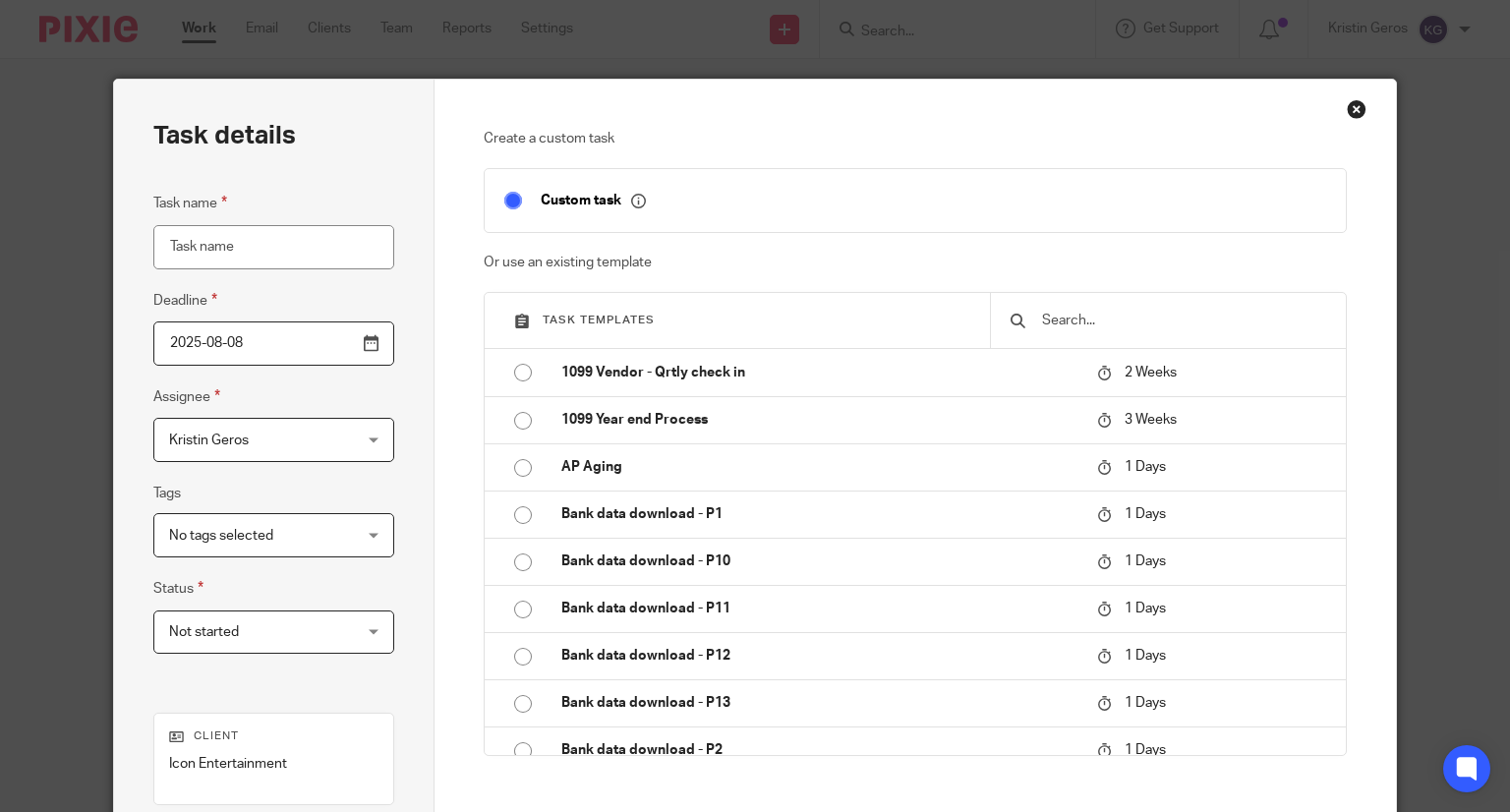 click at bounding box center [1183, 320] 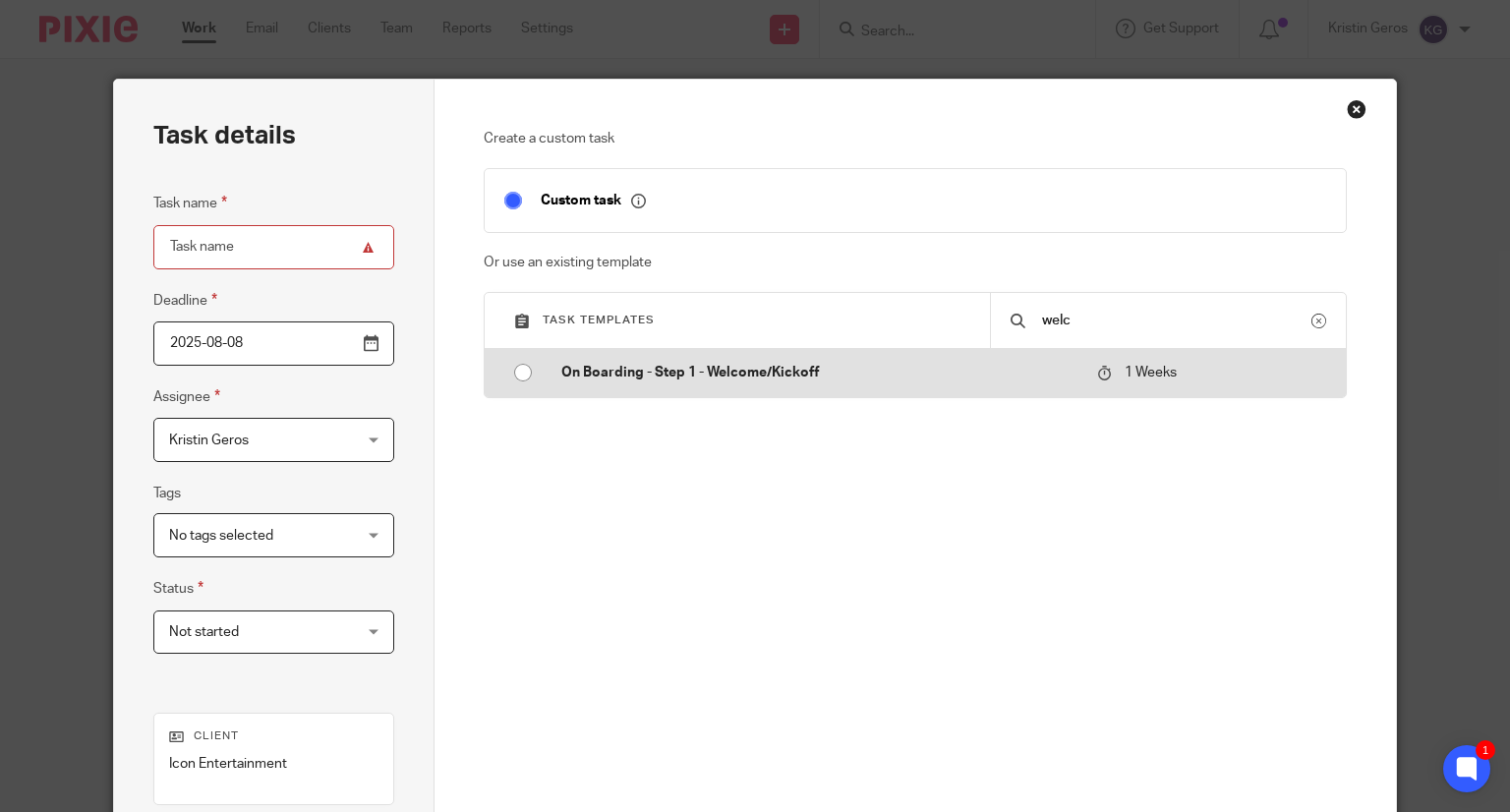 type on "welc" 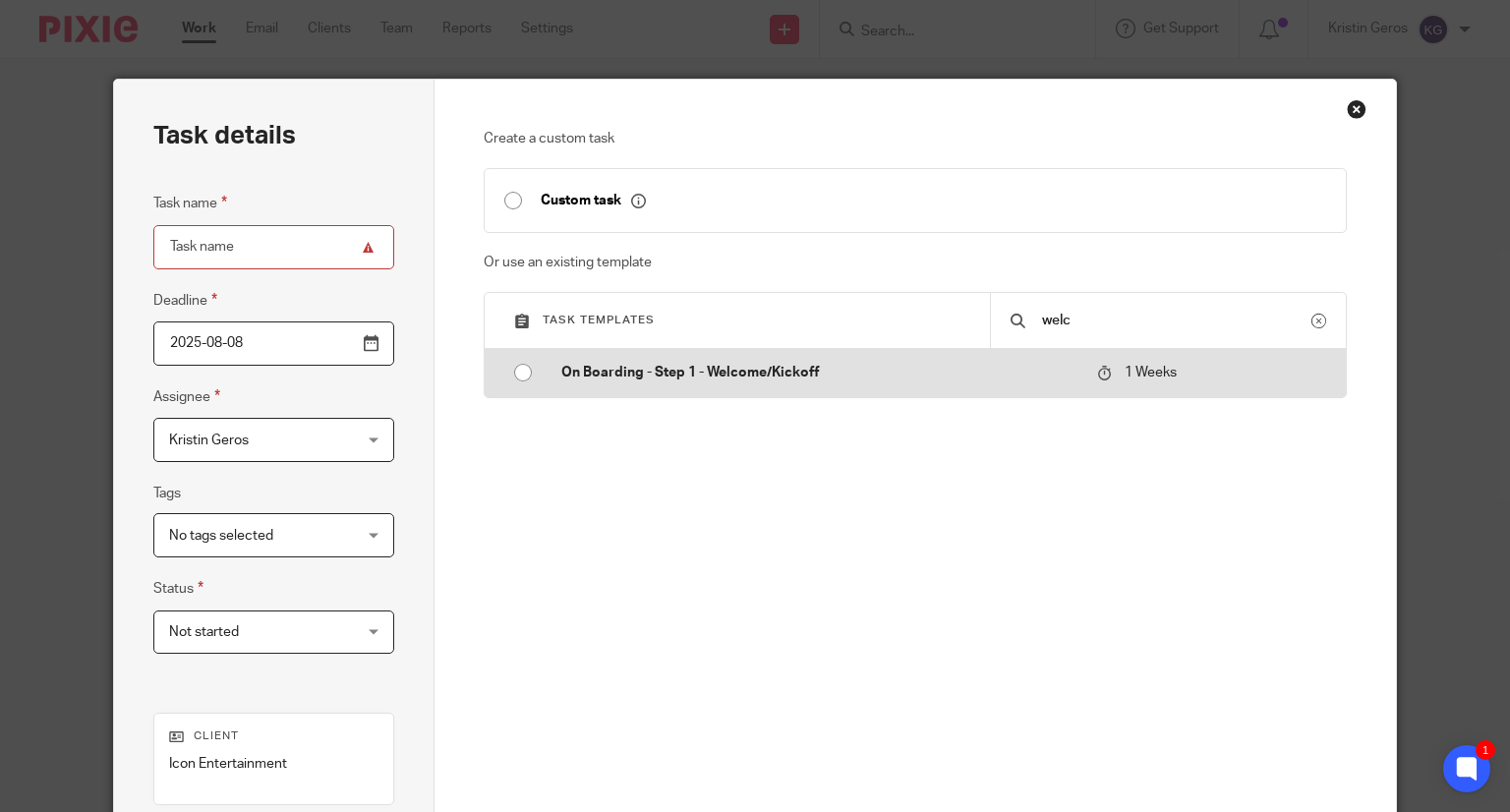 type on "2025-08-15" 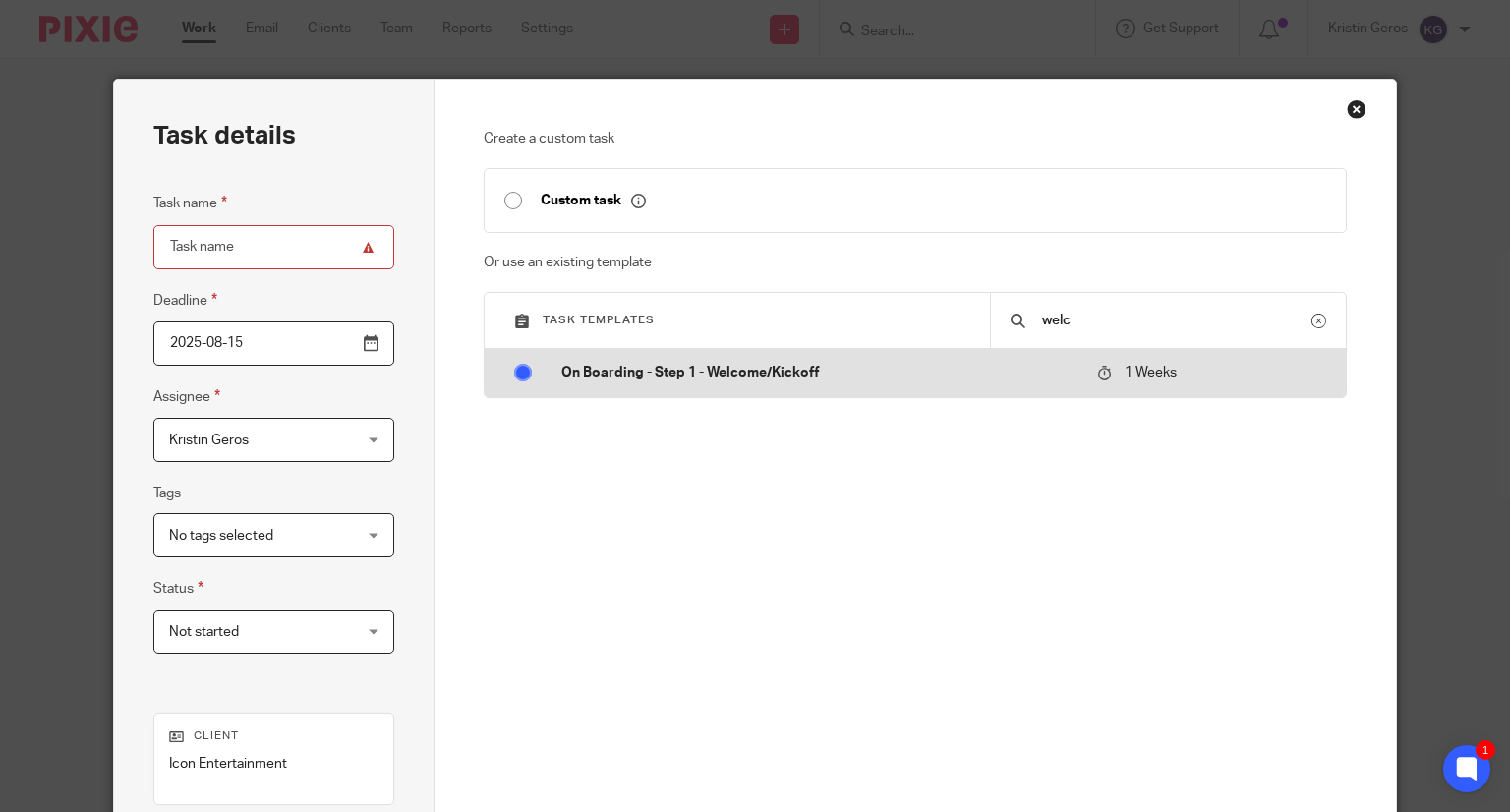 type on "On Boarding - Step 1 - Welcome/Kickoff" 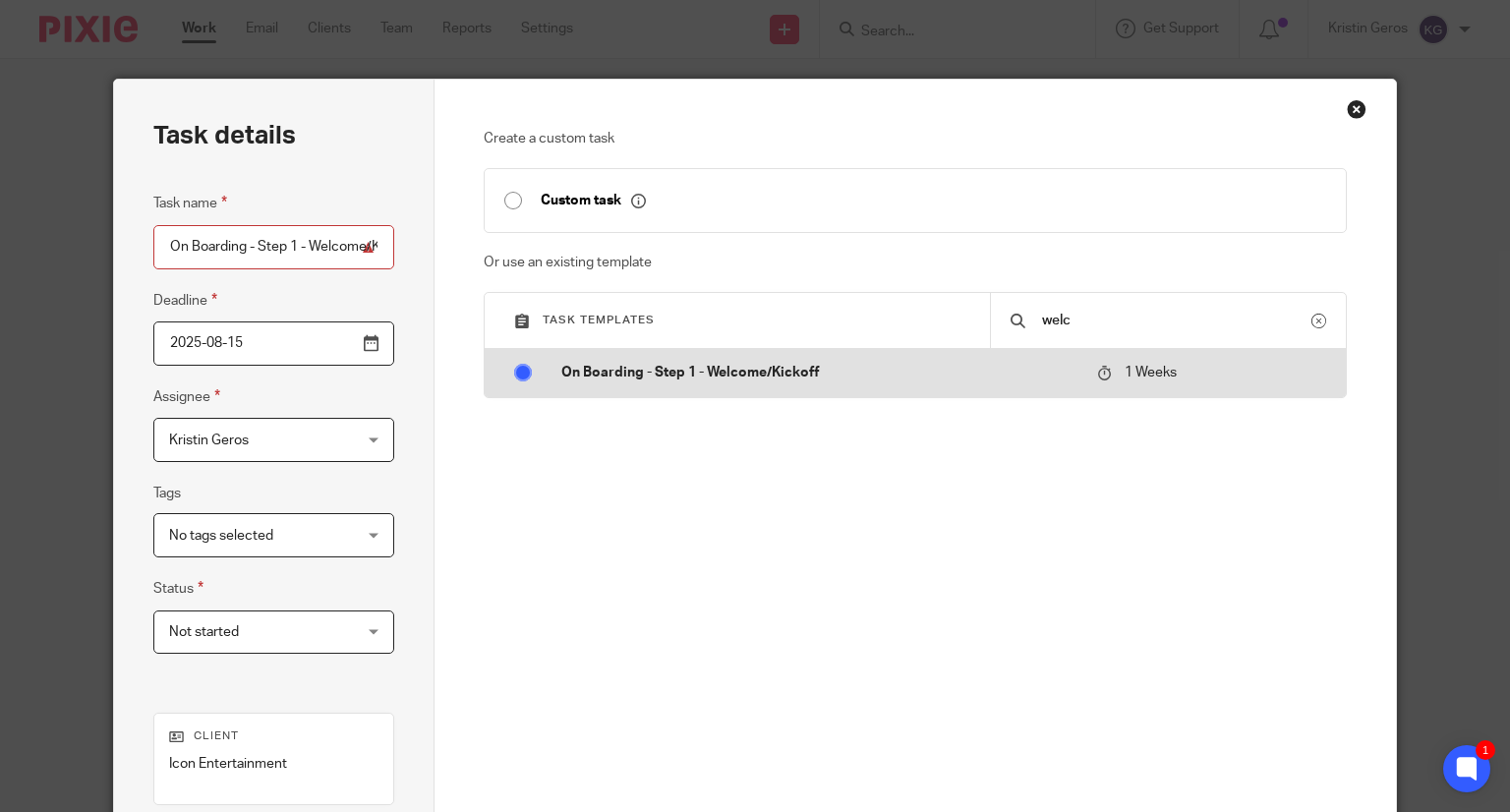 checkbox on "false" 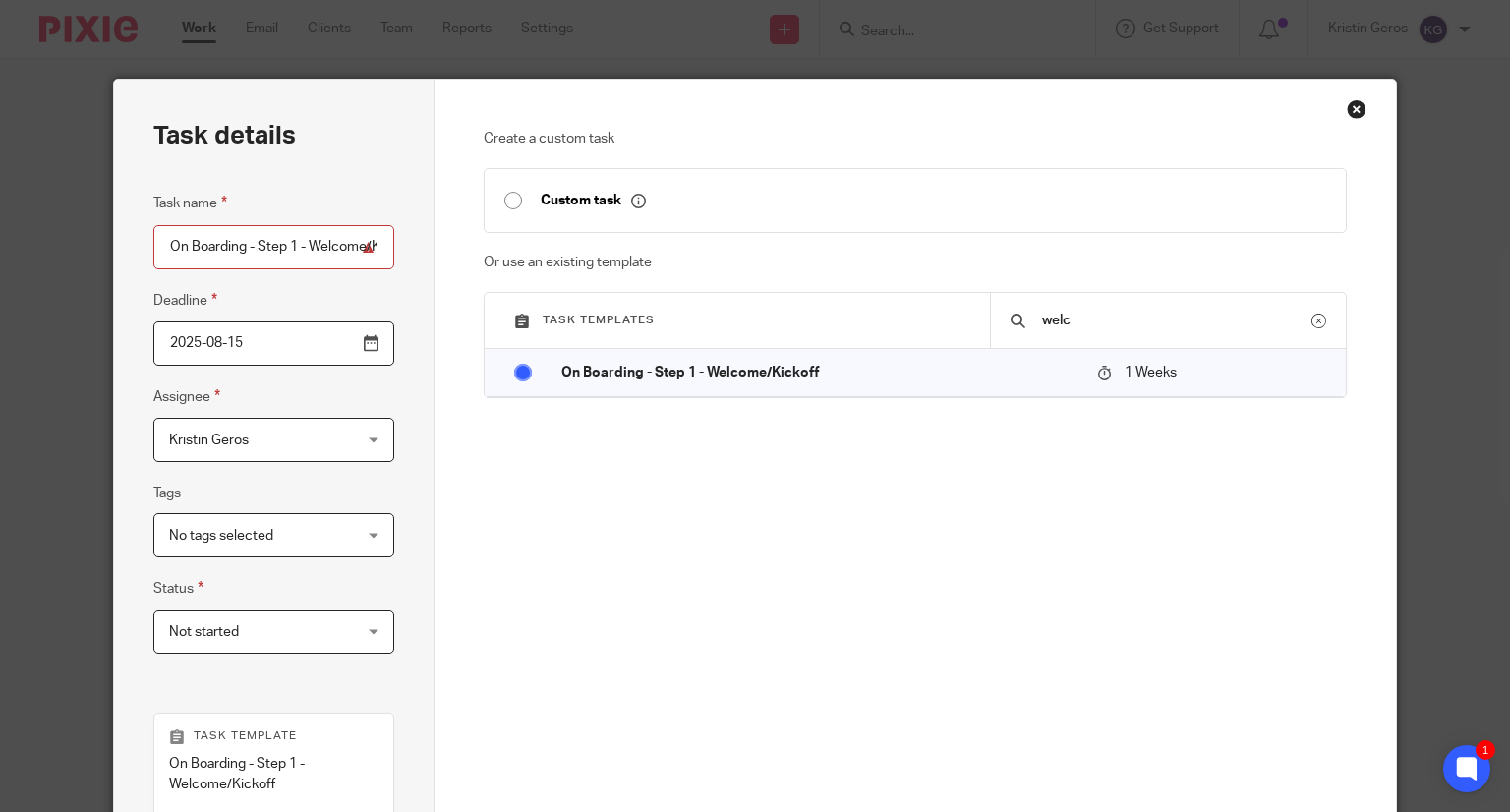 click on "Kristin Geros
Kristin Geros" at bounding box center [273, 439] 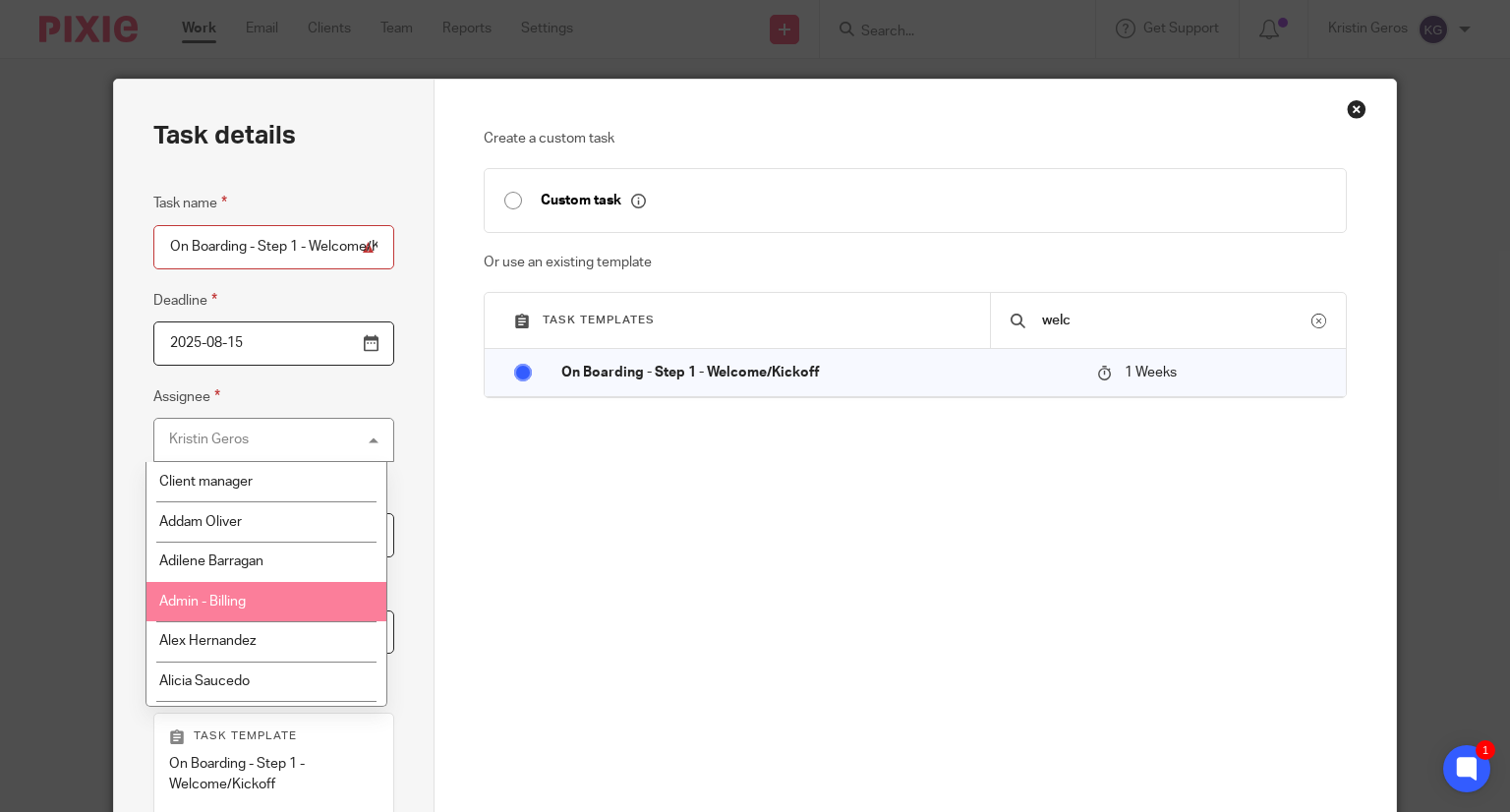 scroll, scrollTop: 98, scrollLeft: 0, axis: vertical 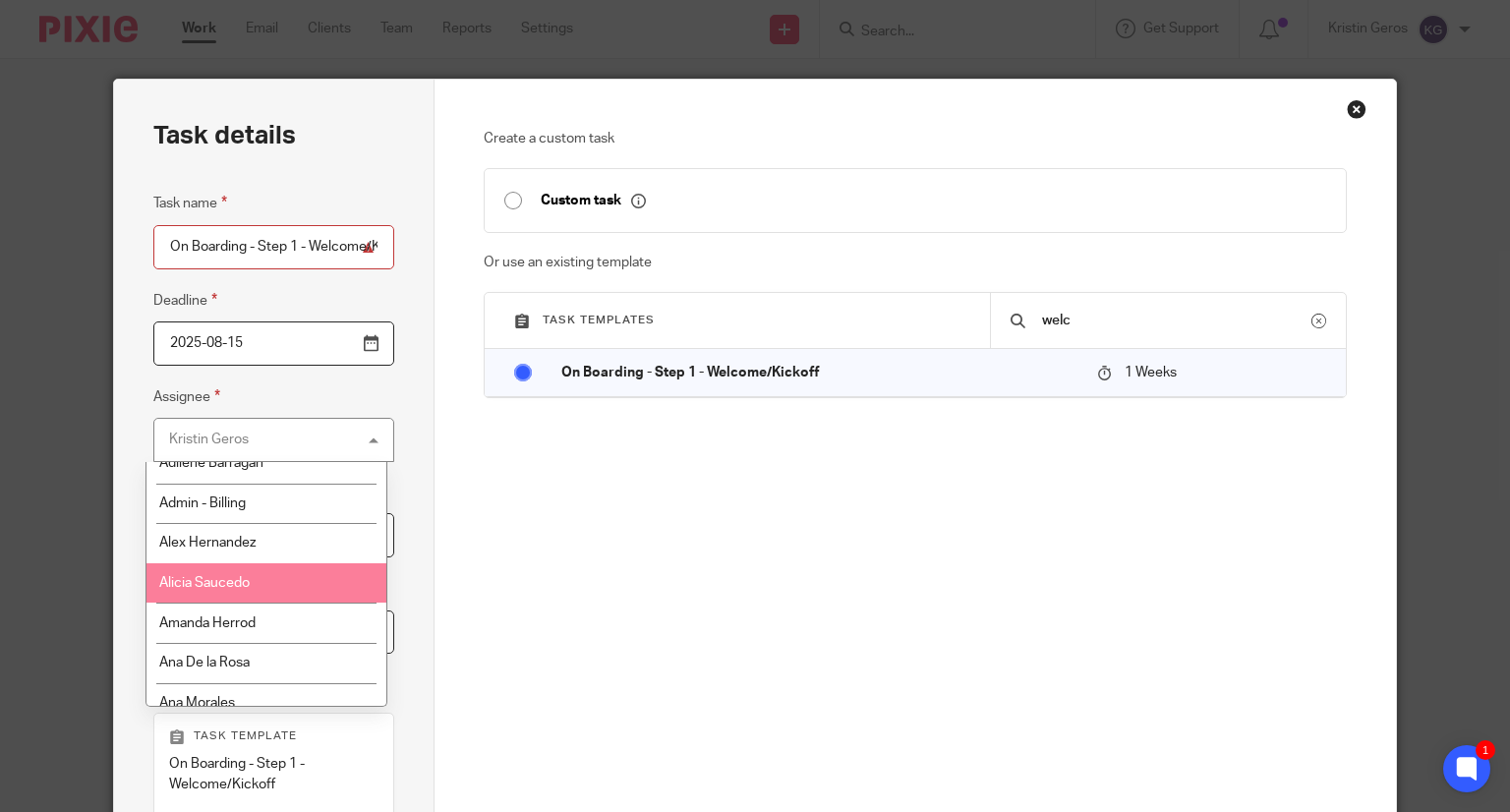 click on "Alicia Saucedo" at bounding box center [204, 583] 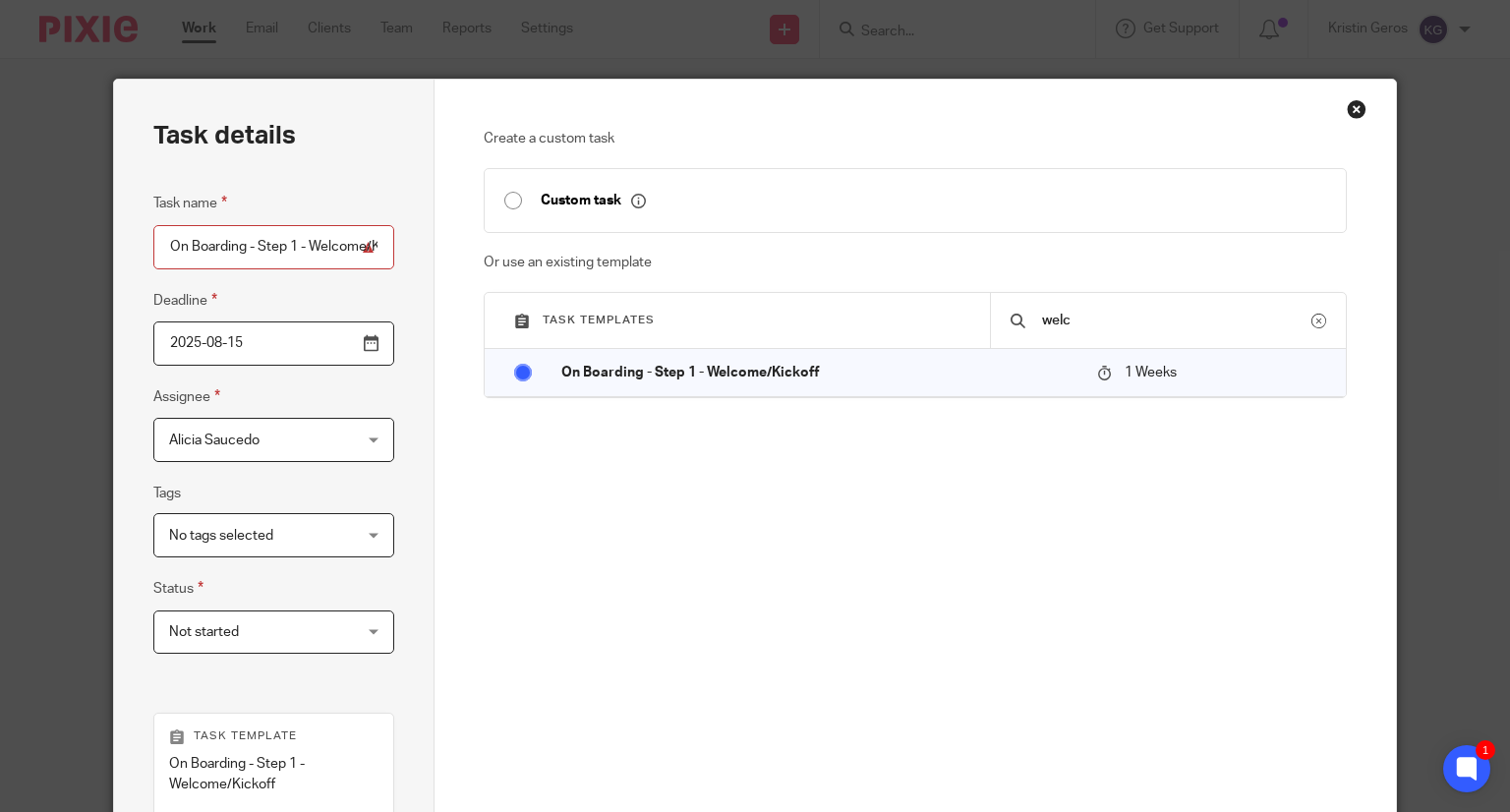 scroll, scrollTop: 369, scrollLeft: 0, axis: vertical 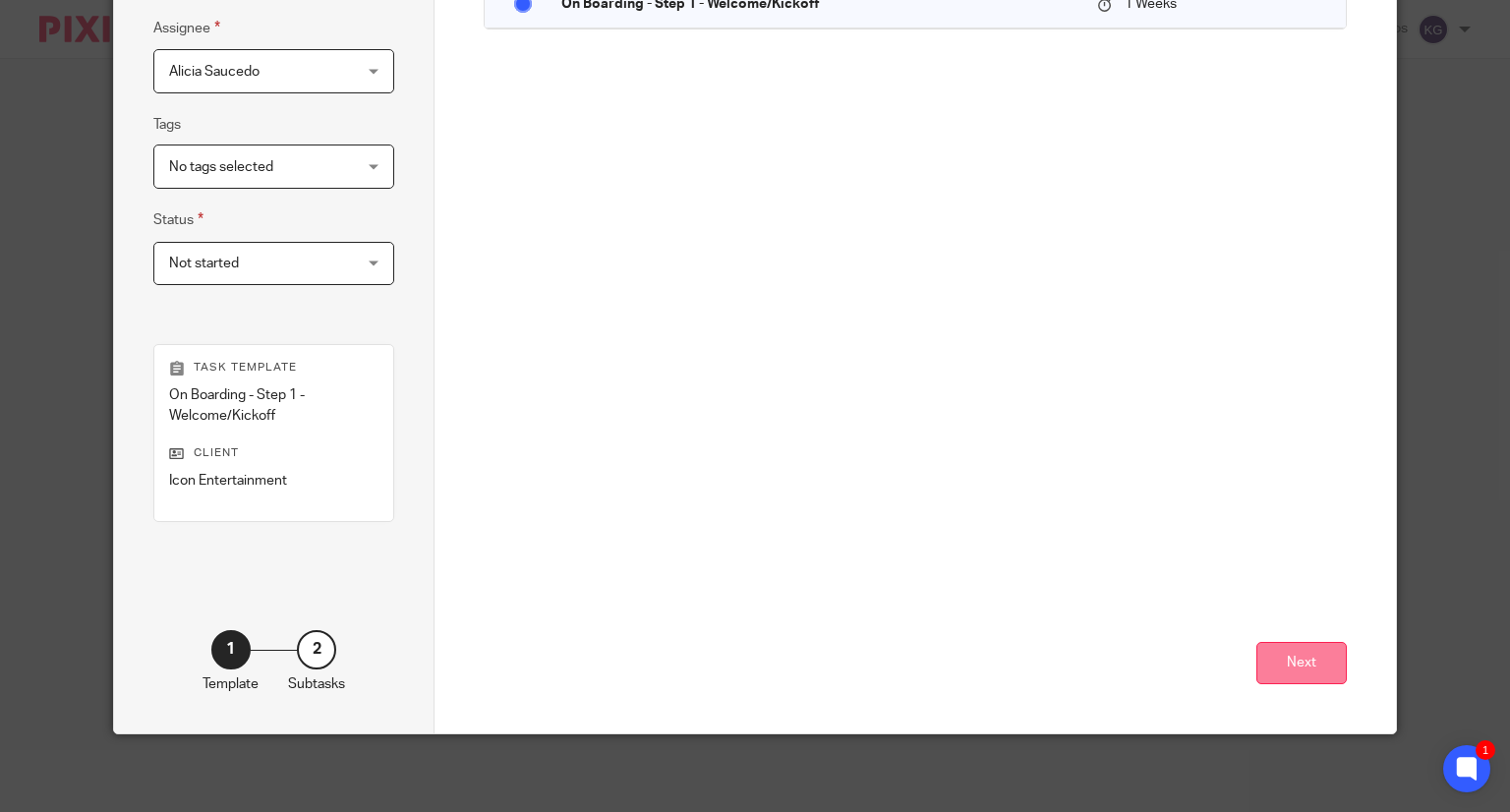 click on "Next" at bounding box center [1302, 663] 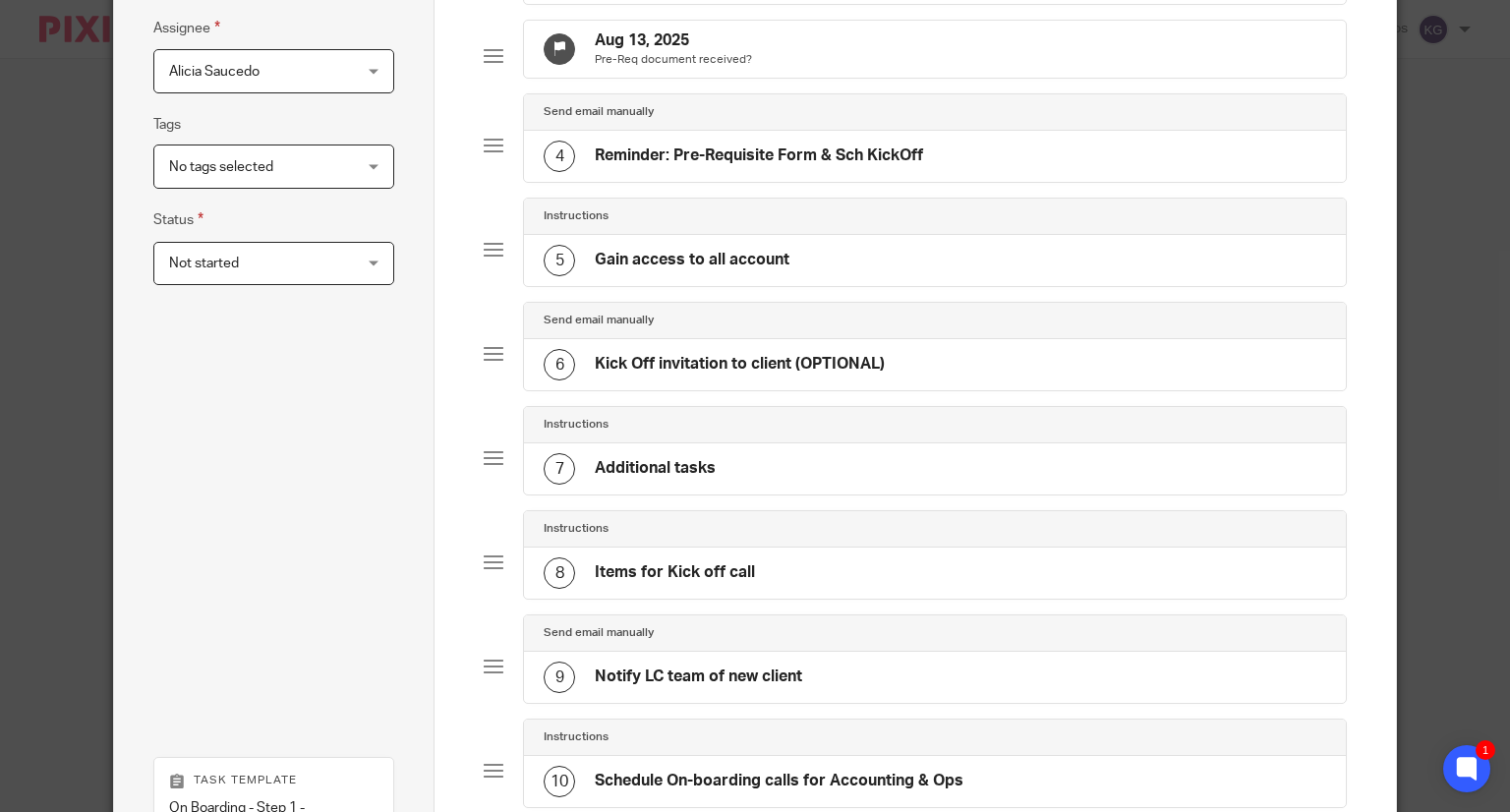 scroll, scrollTop: 791, scrollLeft: 0, axis: vertical 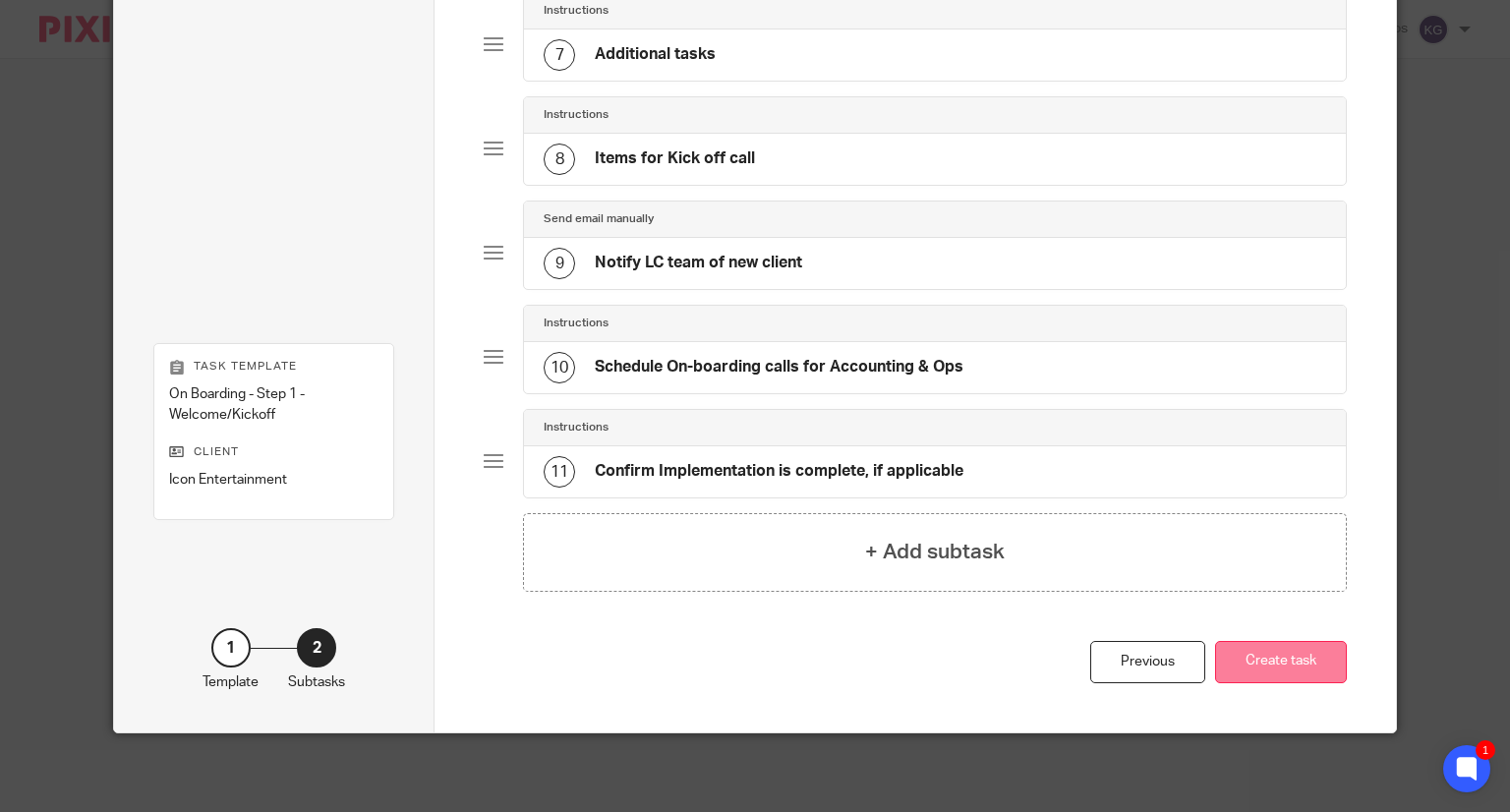 click on "Create task" at bounding box center (1281, 662) 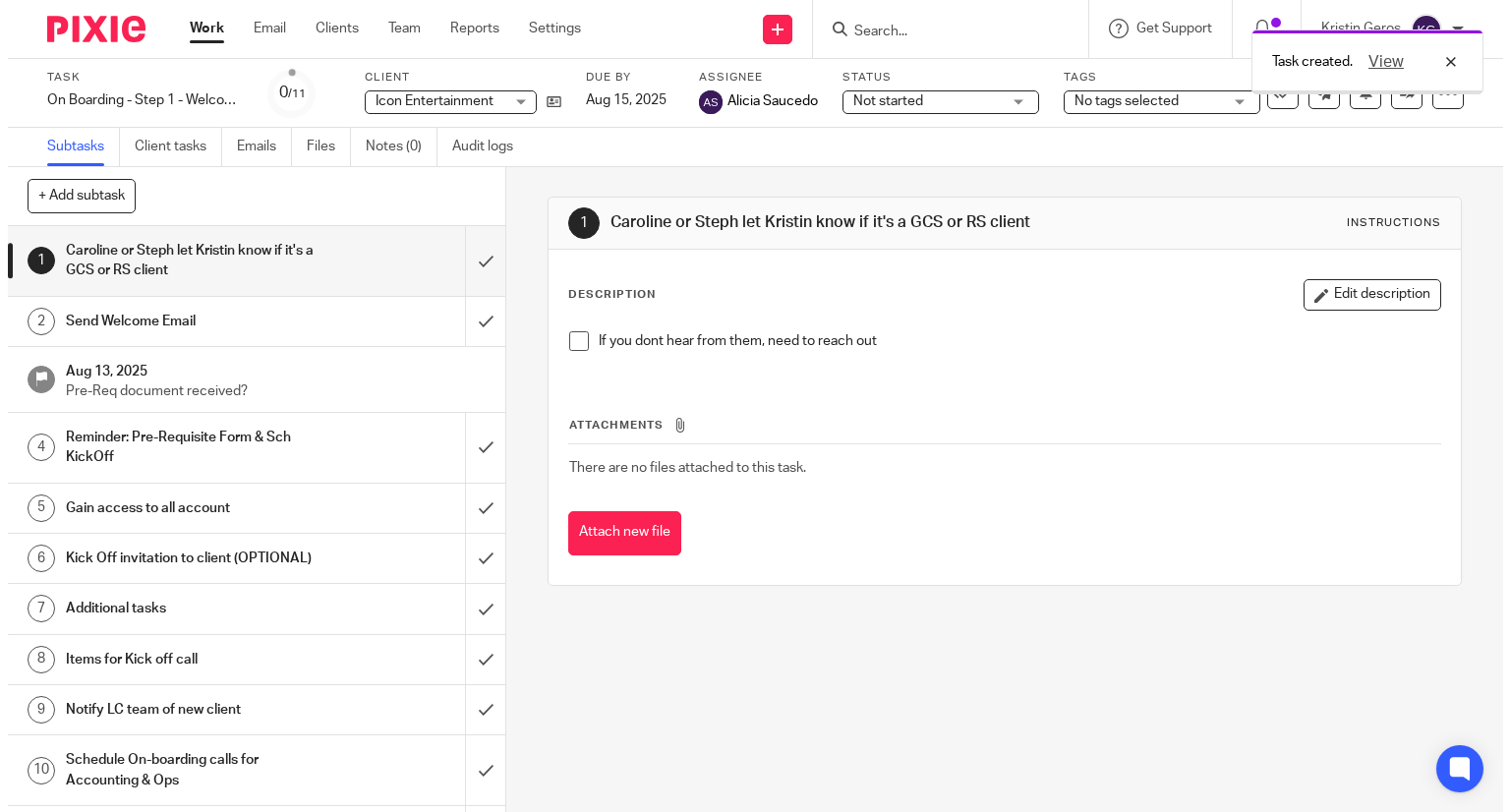 scroll, scrollTop: 0, scrollLeft: 0, axis: both 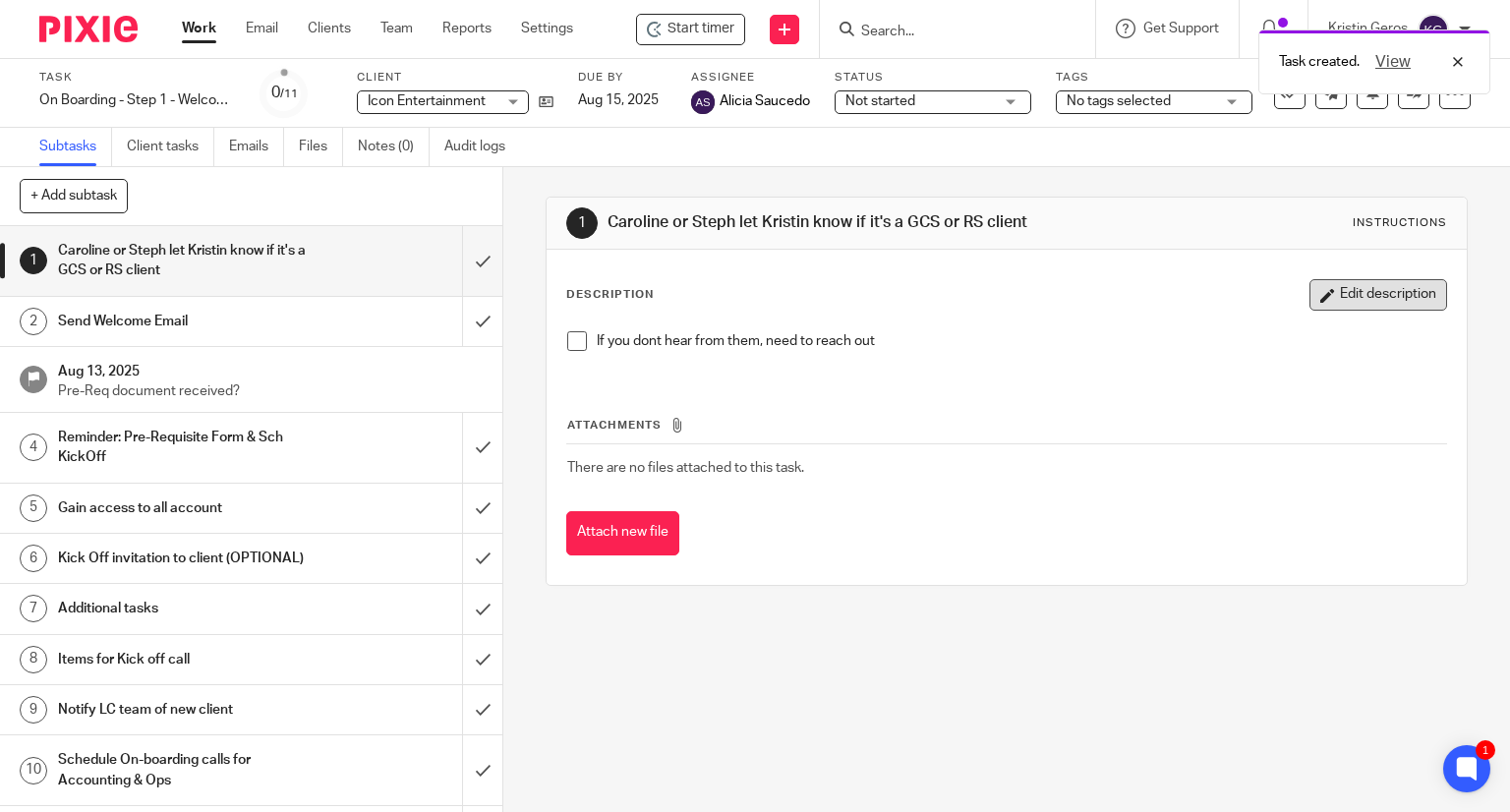 click on "Edit description" at bounding box center (1378, 295) 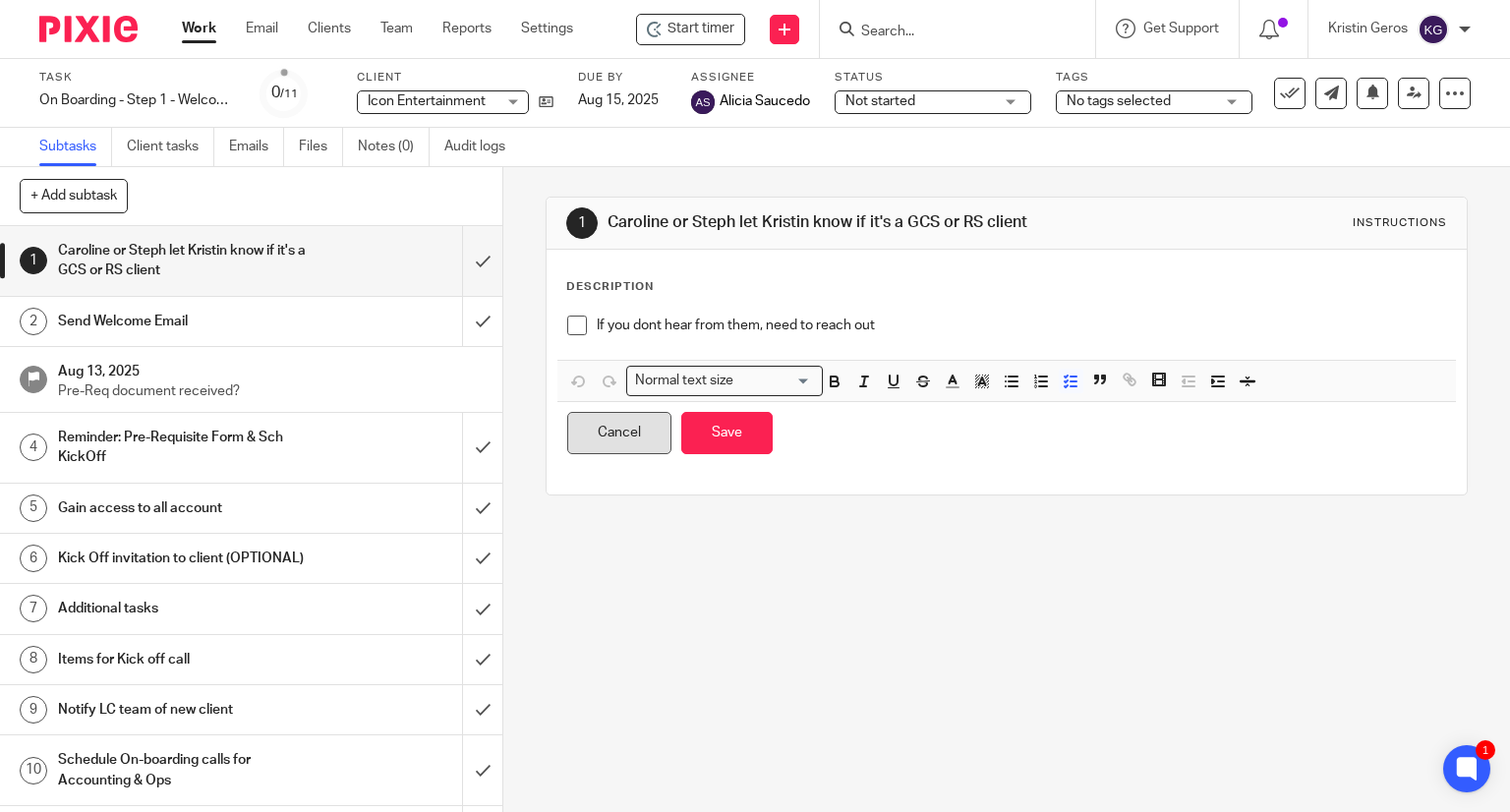 click on "Cancel" at bounding box center [619, 433] 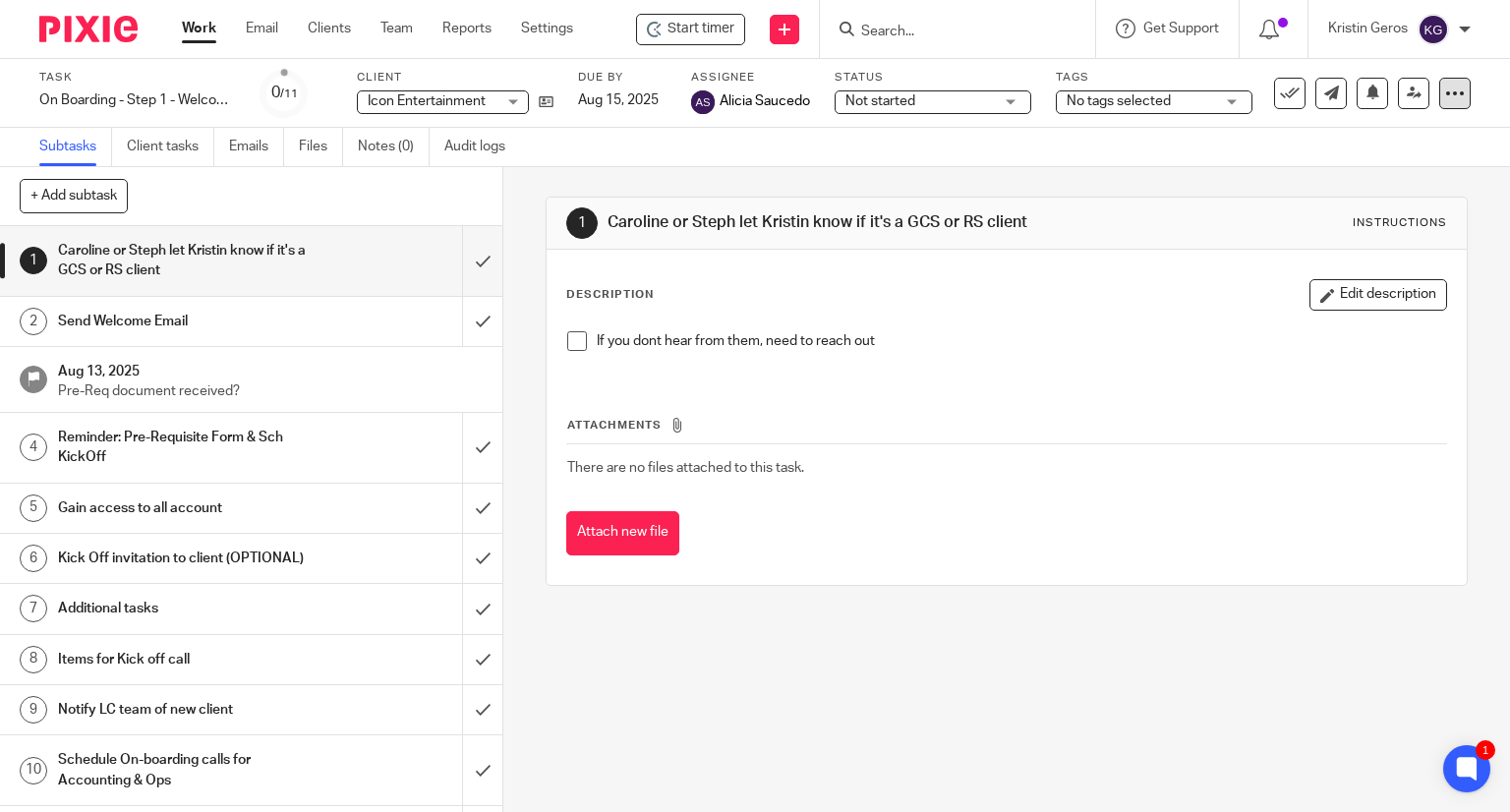 click at bounding box center [1455, 93] 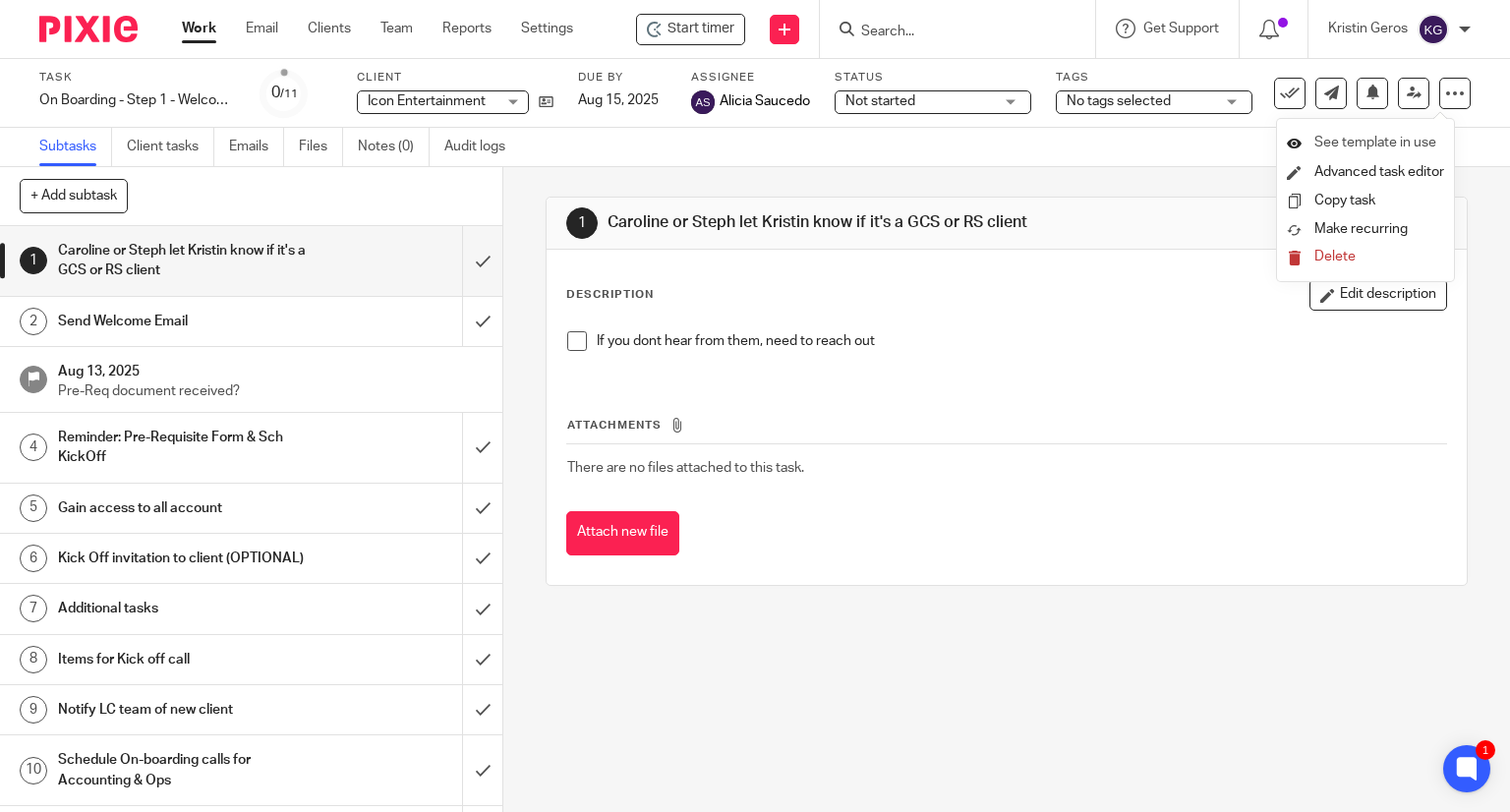 click on "See template in use" at bounding box center [1375, 143] 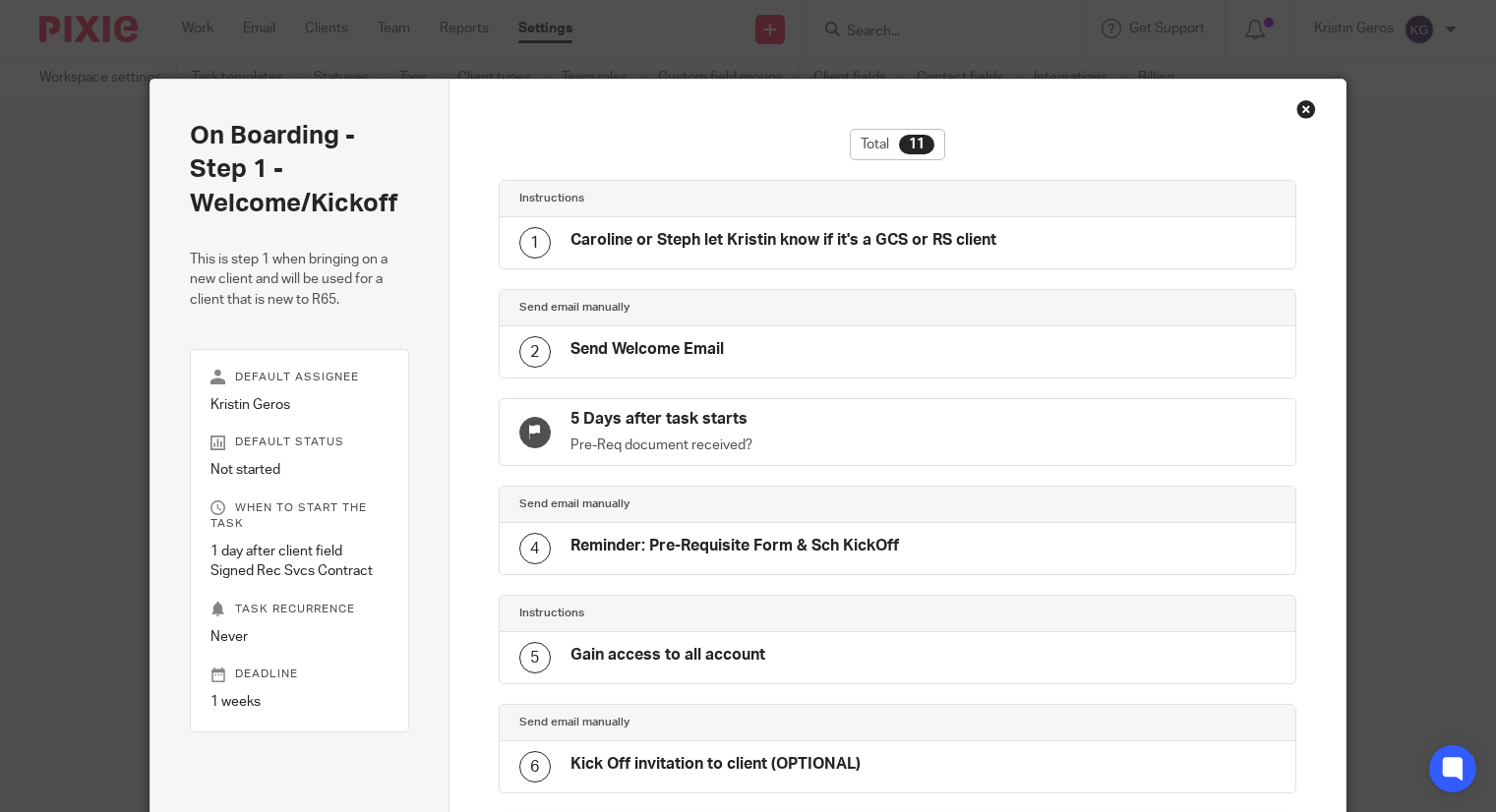 scroll, scrollTop: 0, scrollLeft: 0, axis: both 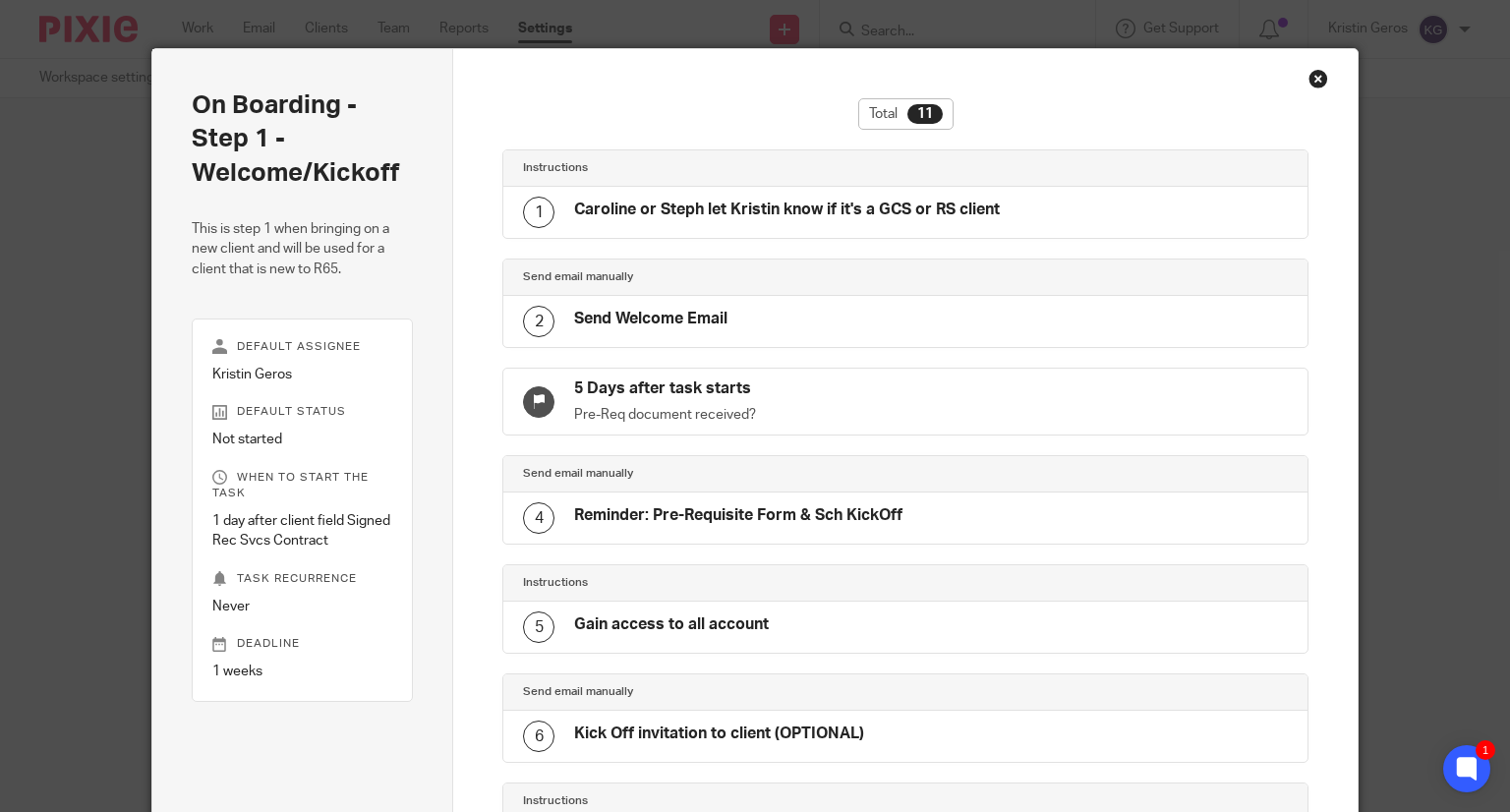click at bounding box center (1318, 79) 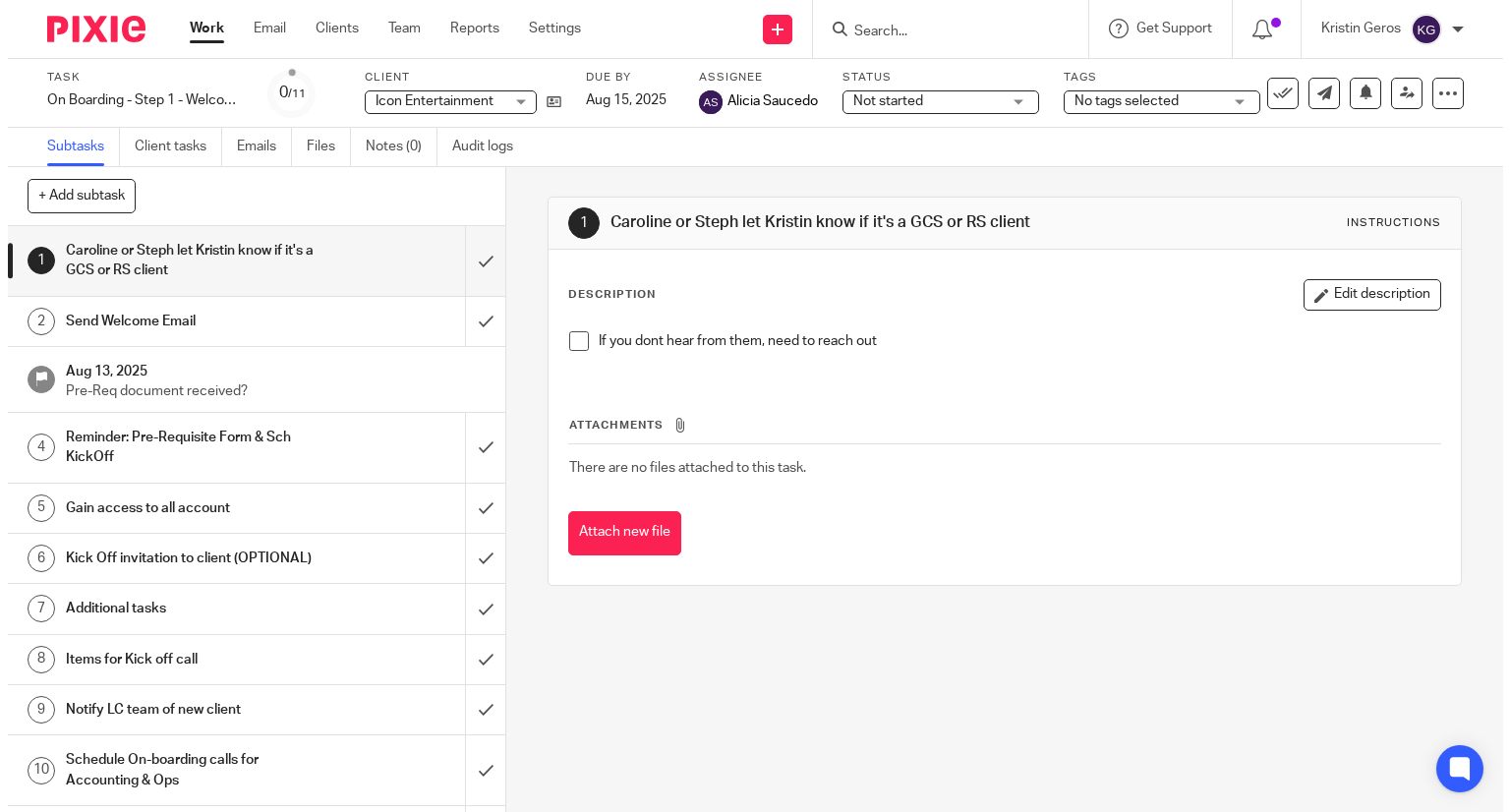 scroll, scrollTop: 0, scrollLeft: 0, axis: both 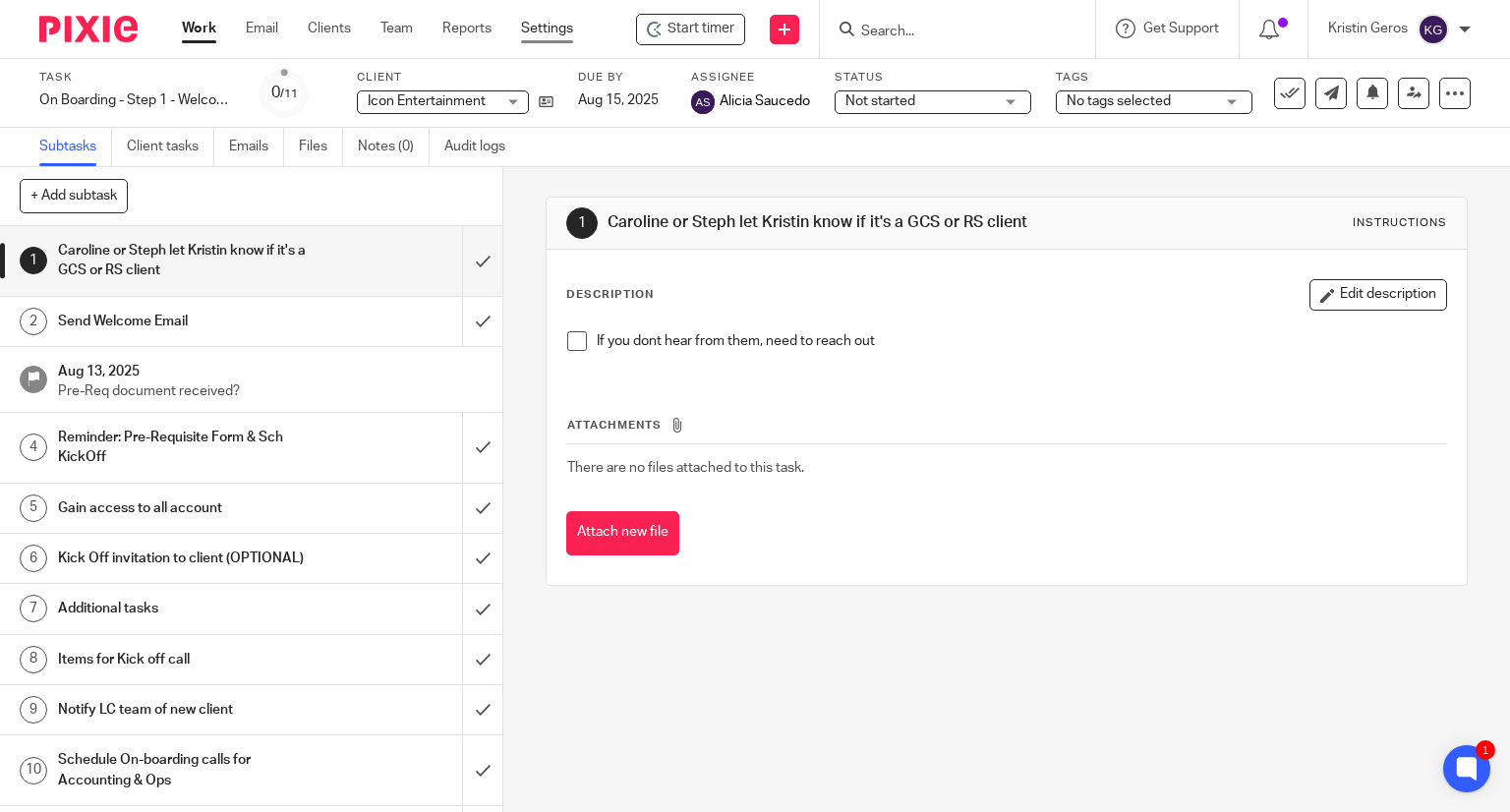 click on "Settings" at bounding box center [547, 29] 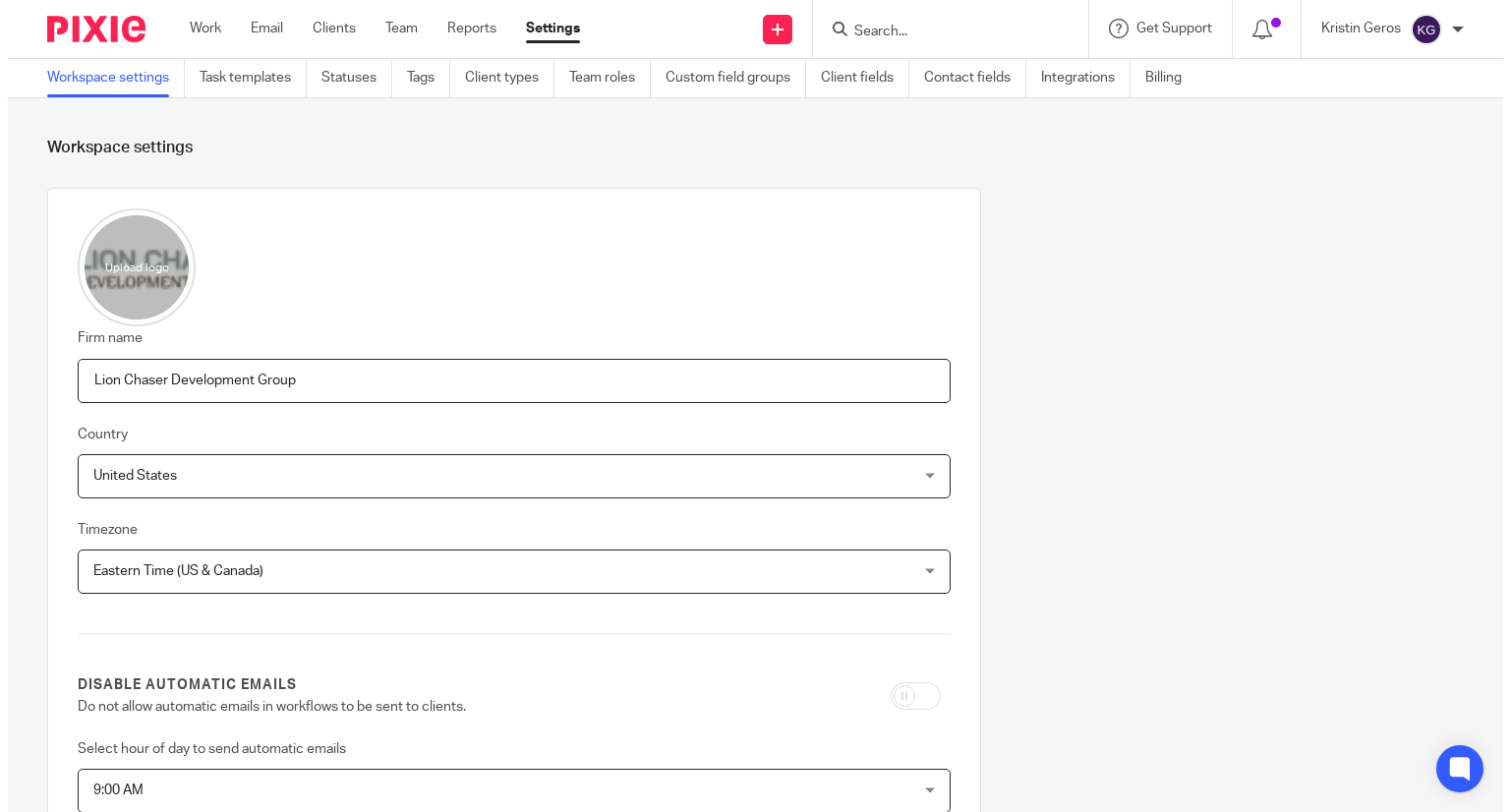 scroll, scrollTop: 0, scrollLeft: 0, axis: both 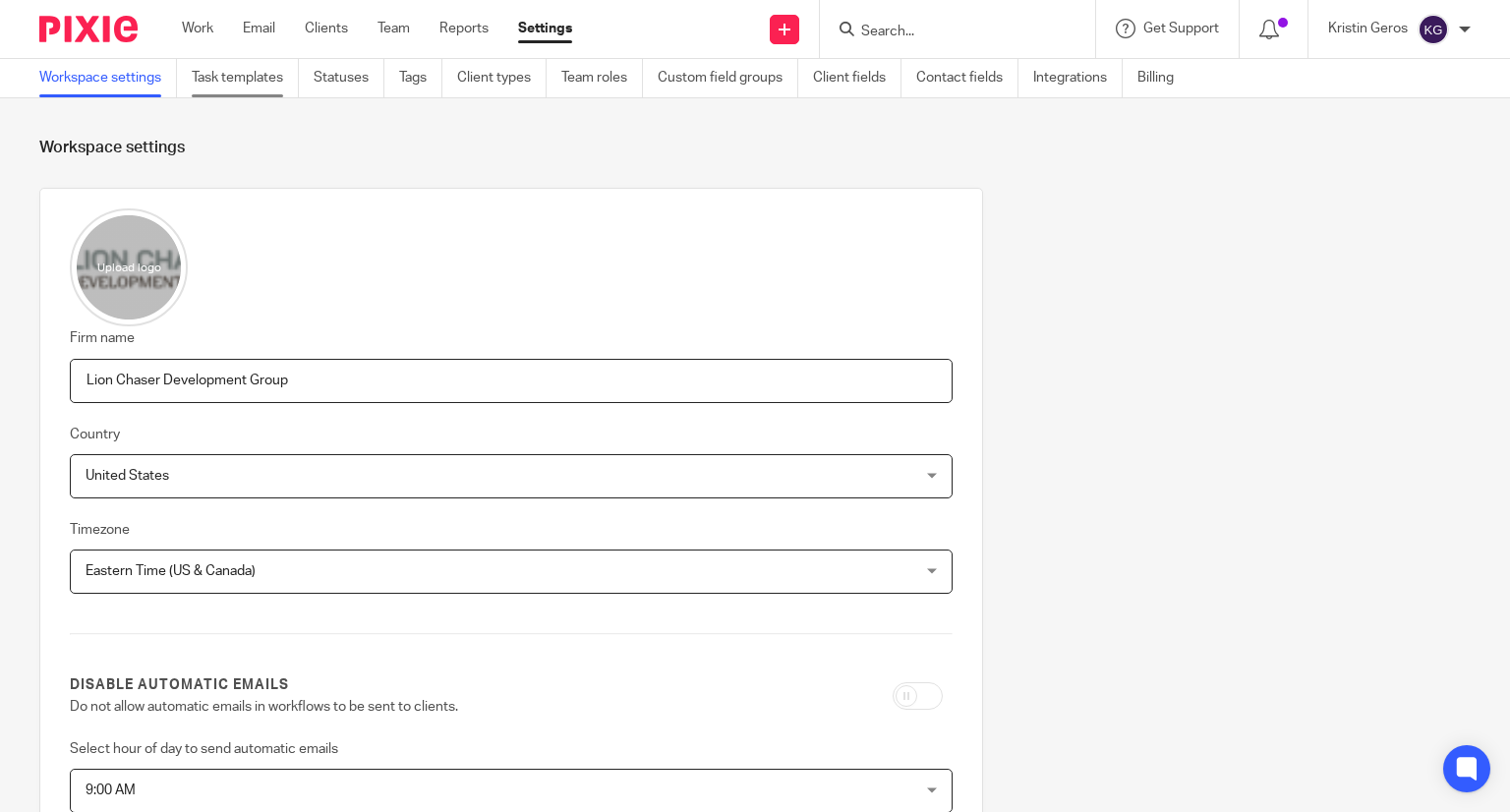 click on "Task templates" at bounding box center [245, 78] 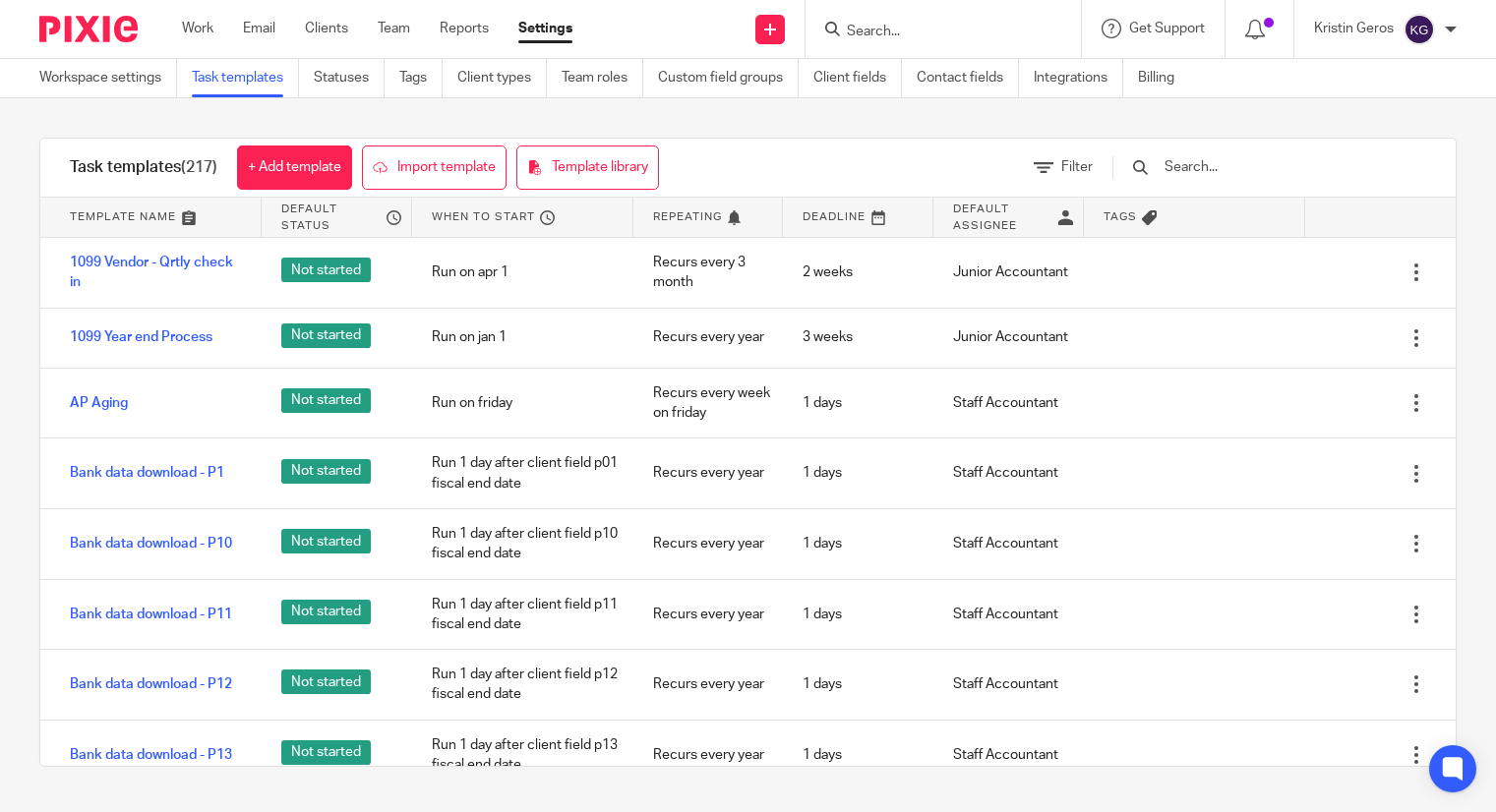 scroll, scrollTop: 0, scrollLeft: 0, axis: both 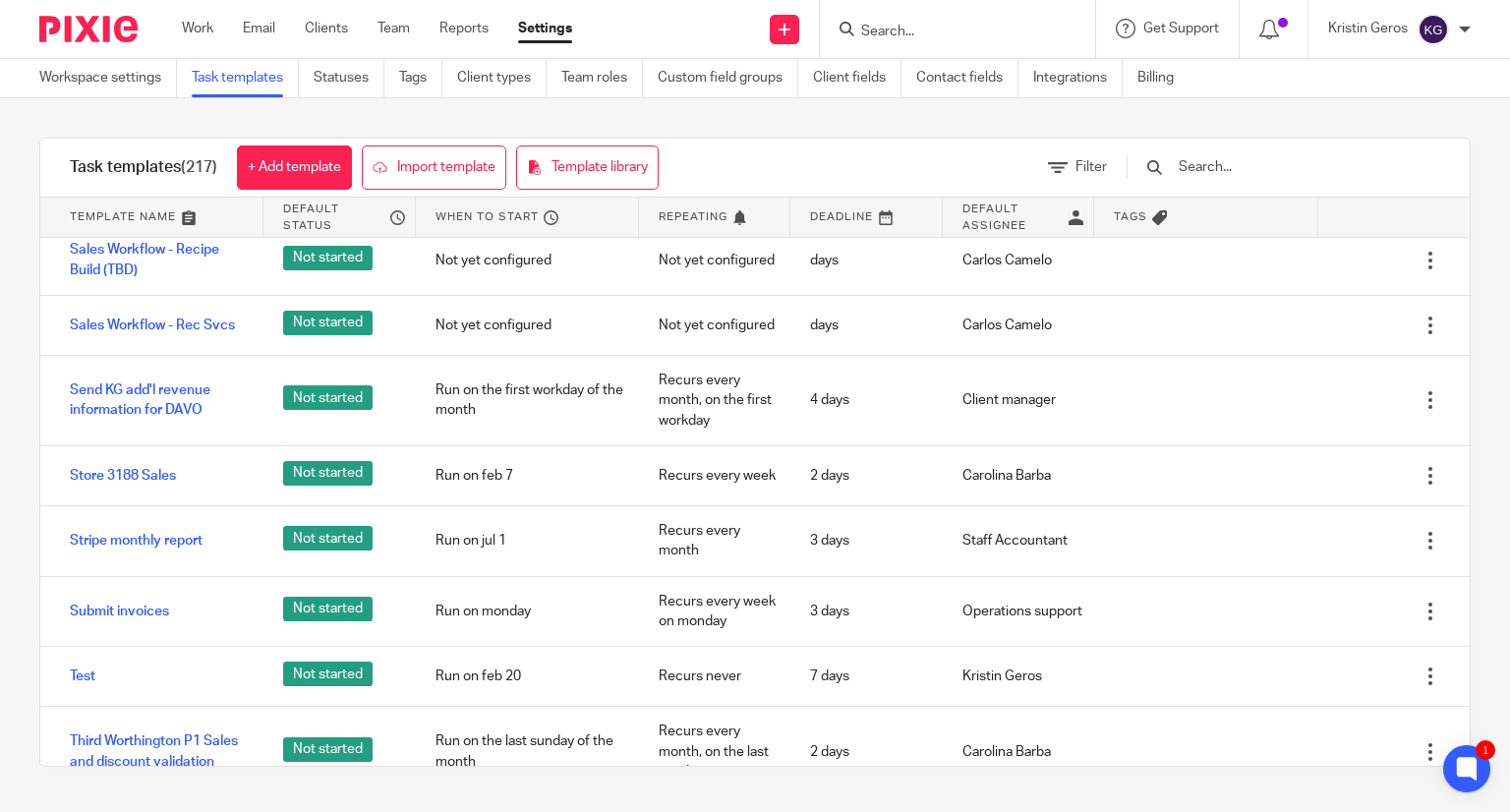 click at bounding box center (1291, 167) 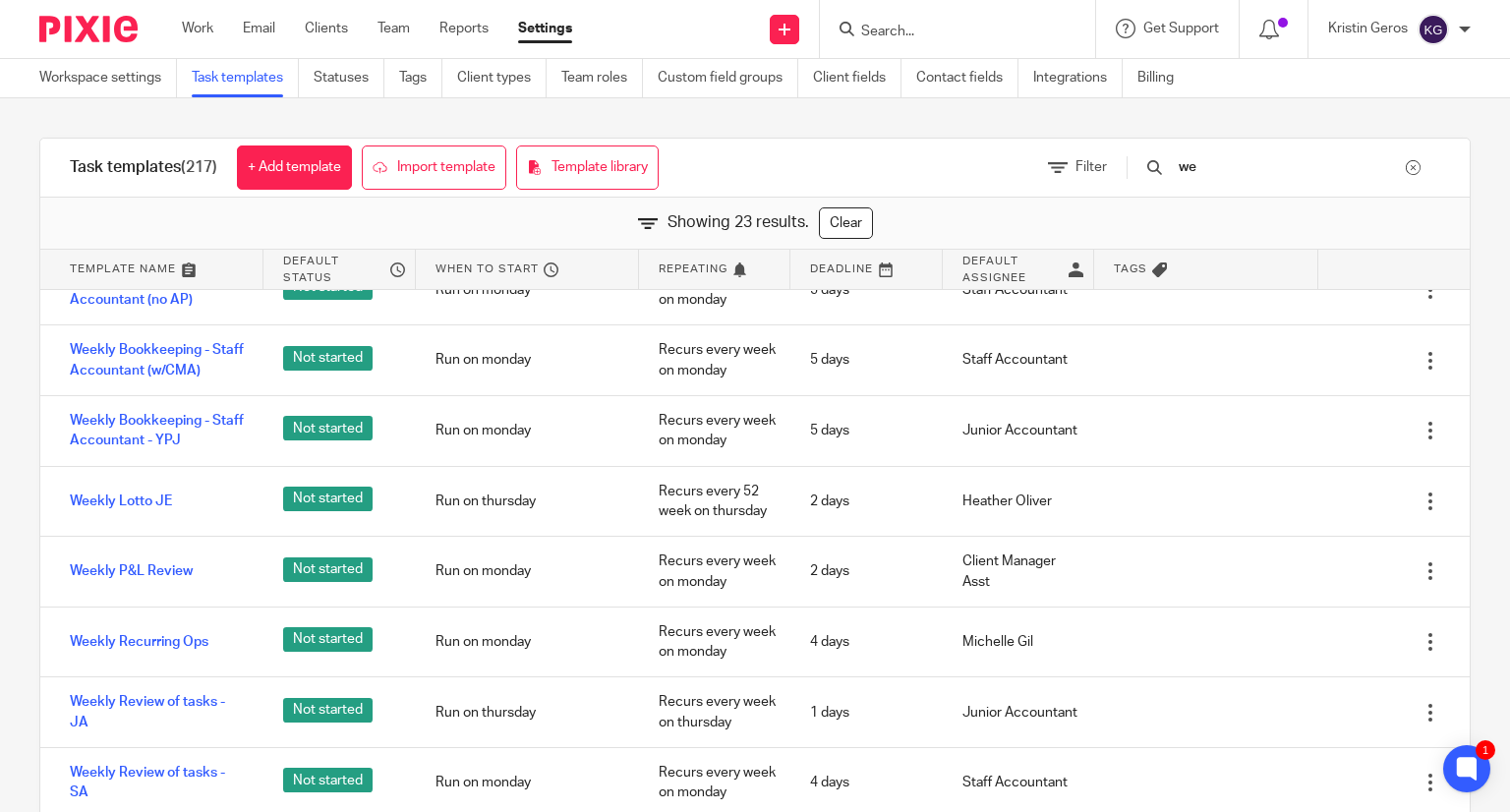 scroll, scrollTop: 0, scrollLeft: 0, axis: both 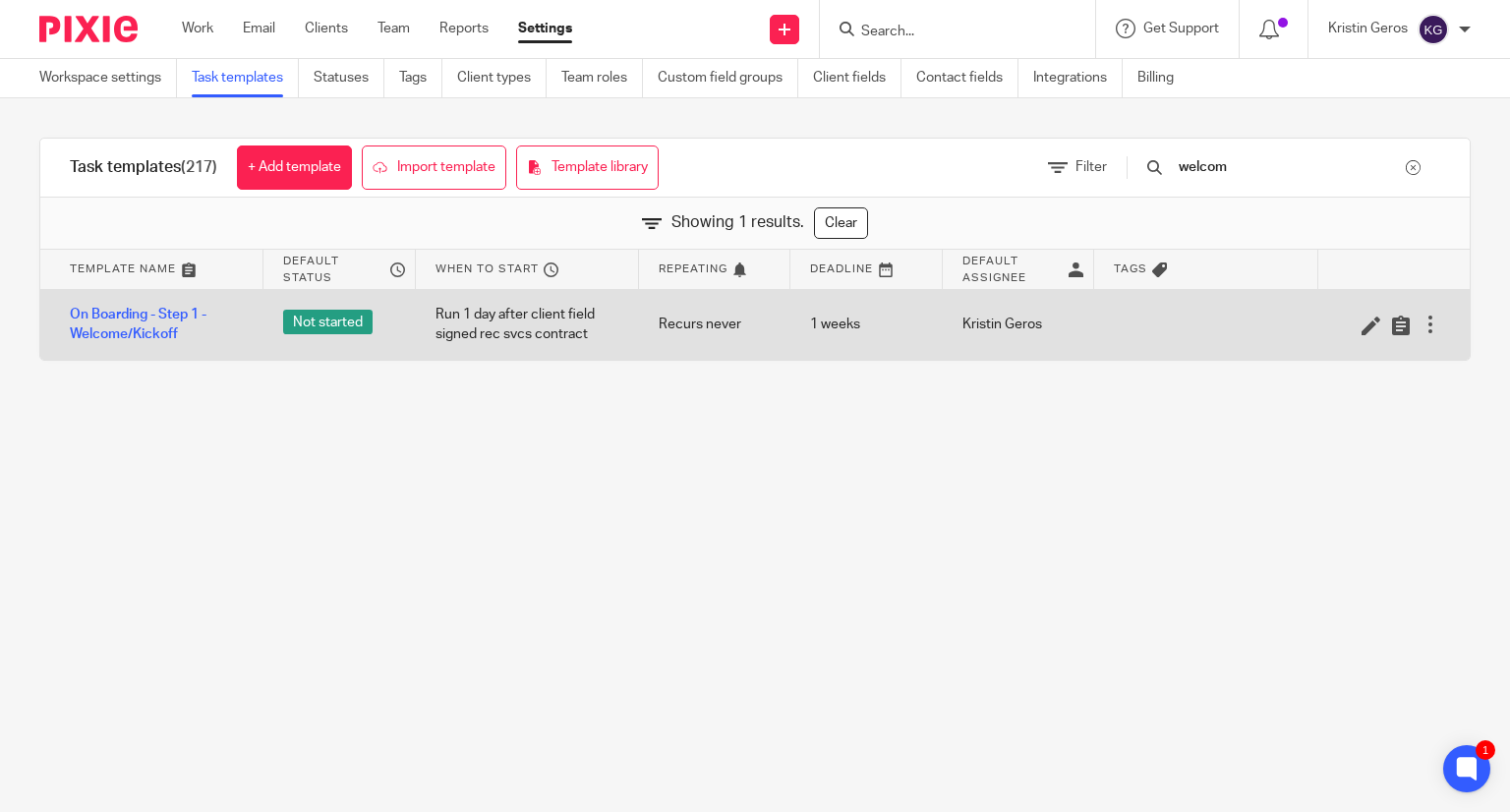 type on "welcom" 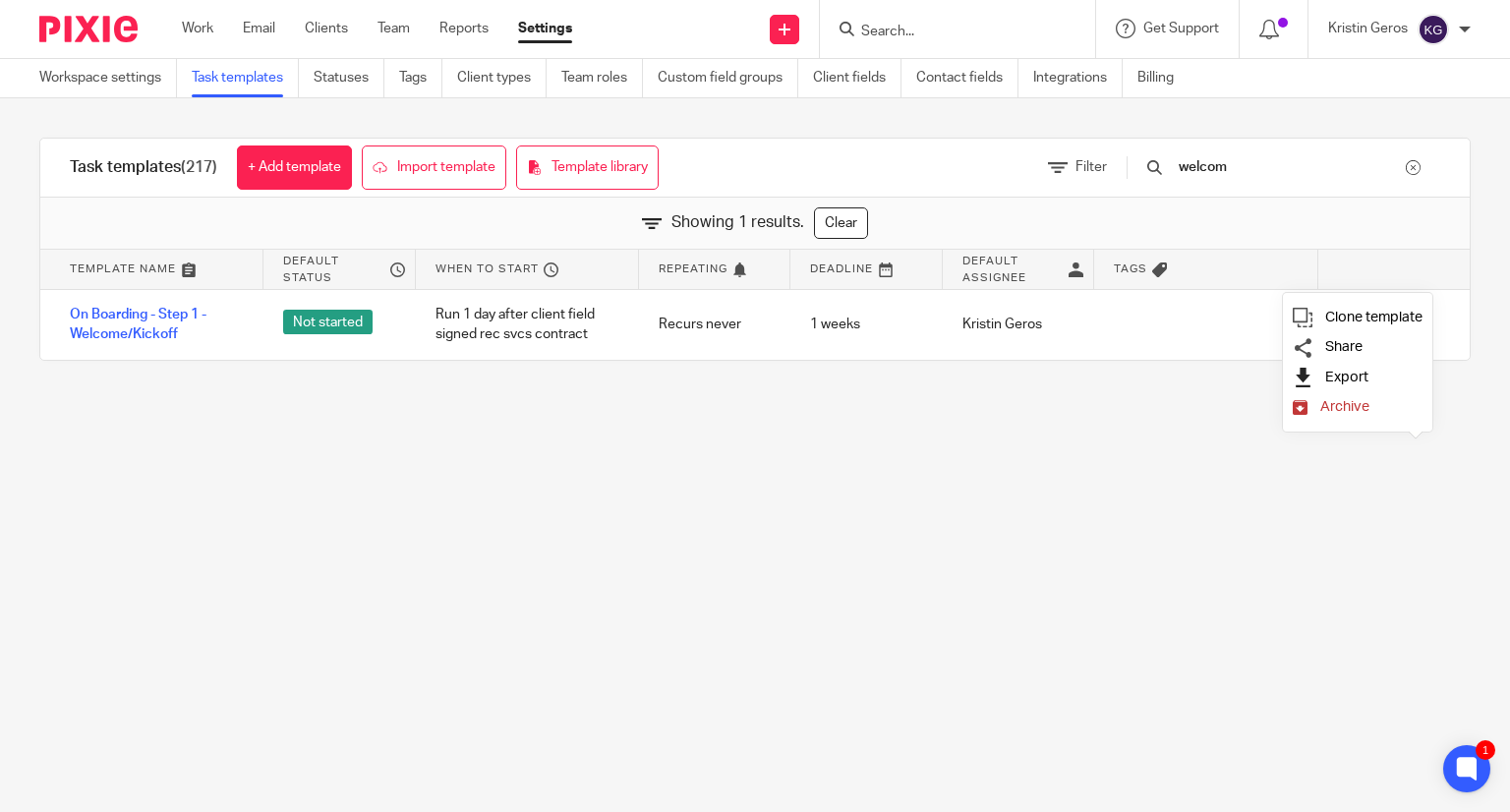 click on "Export" at bounding box center (1347, 377) 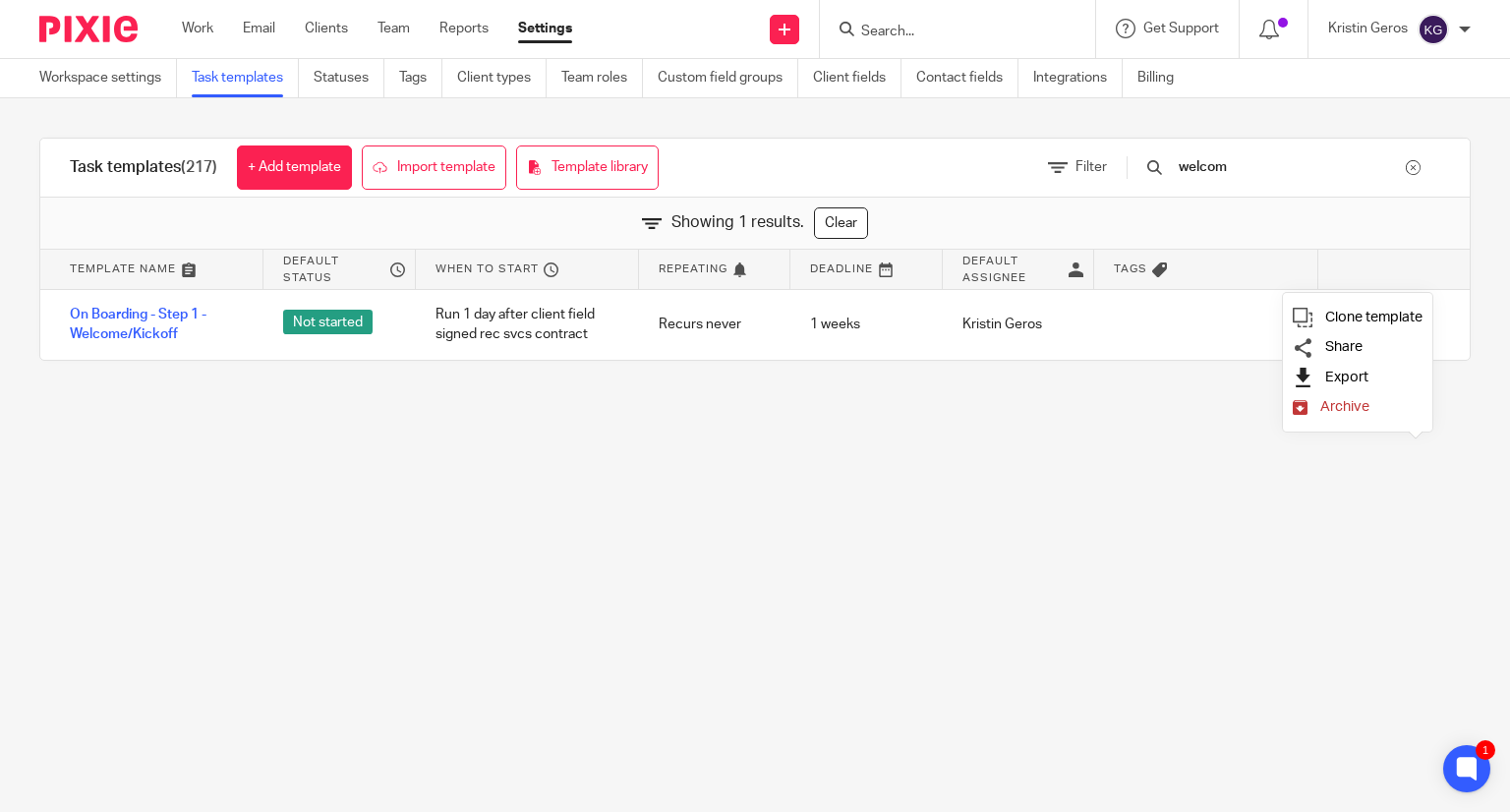 click on "Export" at bounding box center [1347, 377] 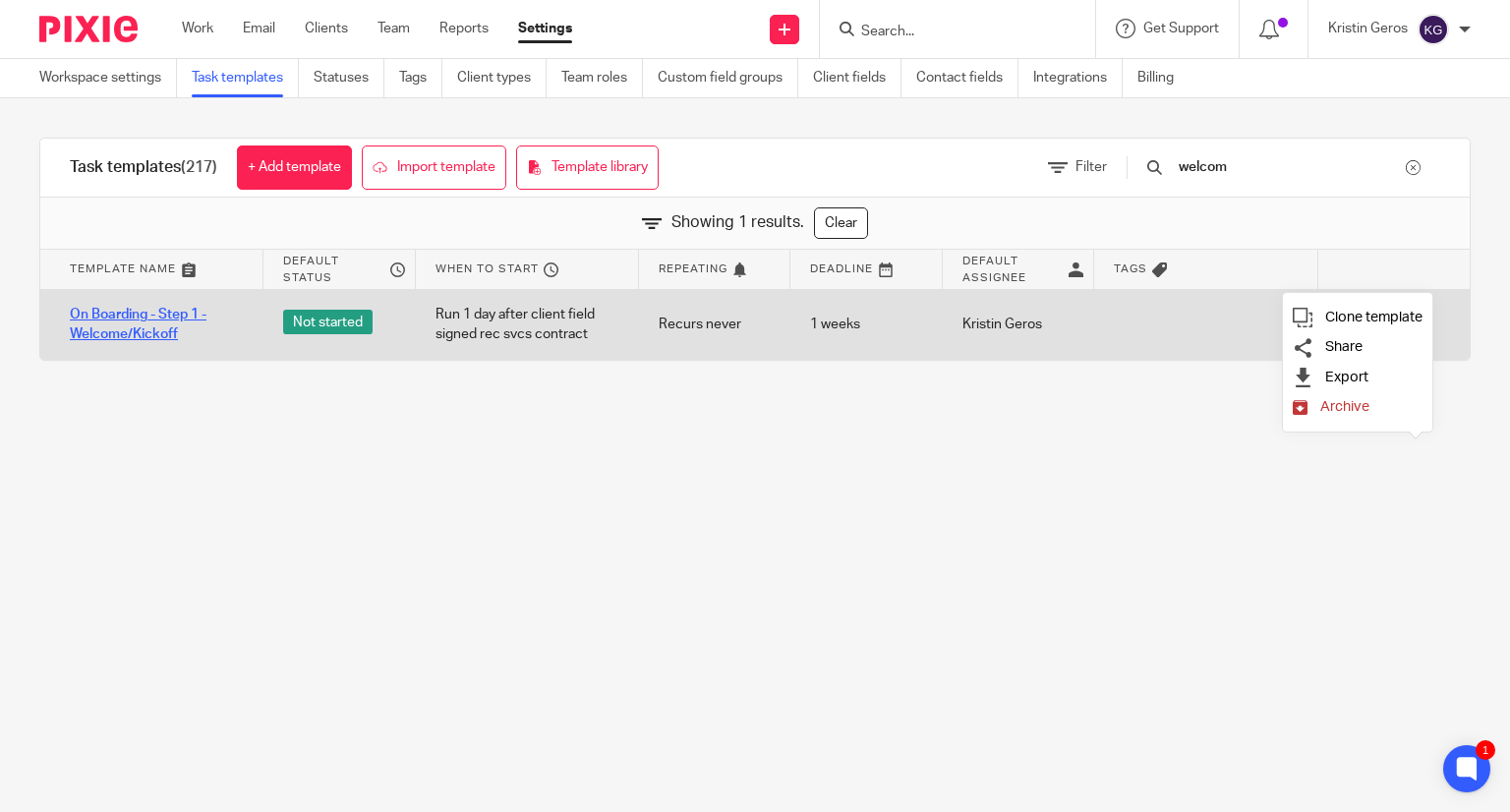 click on "On Boarding - Step 1 - Welcome/Kickoff" at bounding box center (156, 324) 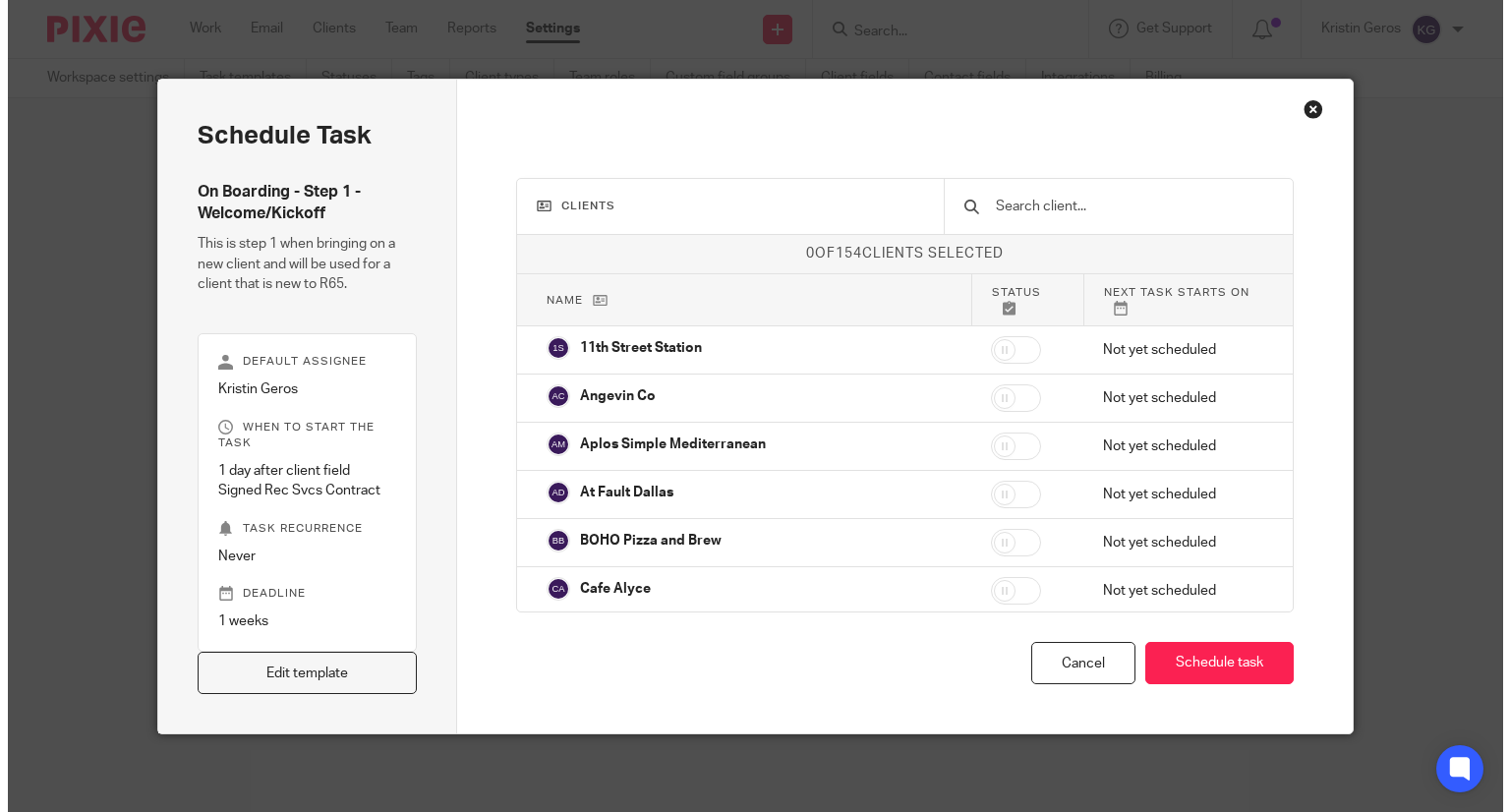 scroll, scrollTop: 0, scrollLeft: 0, axis: both 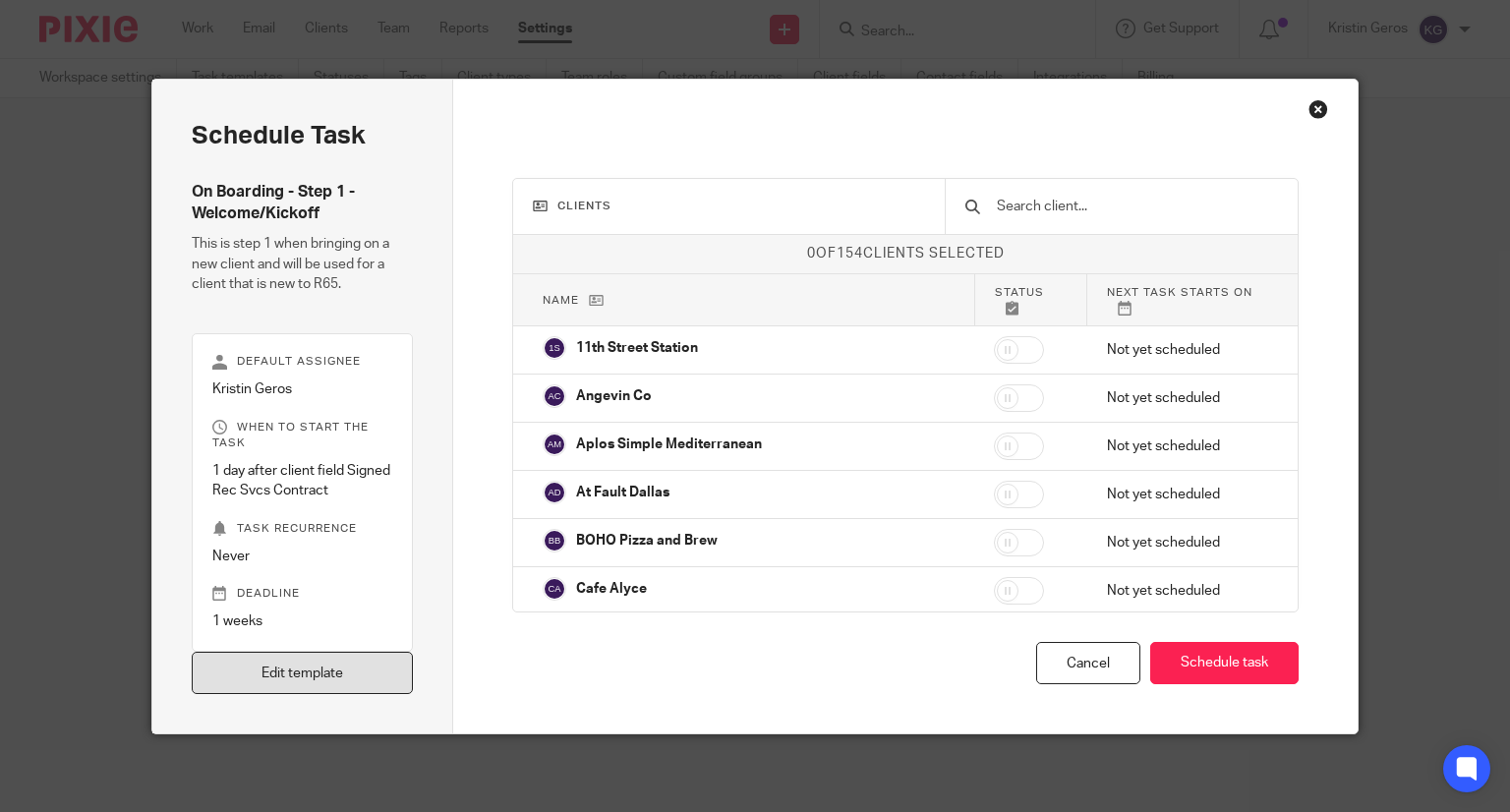 click on "Edit template" at bounding box center (303, 672) 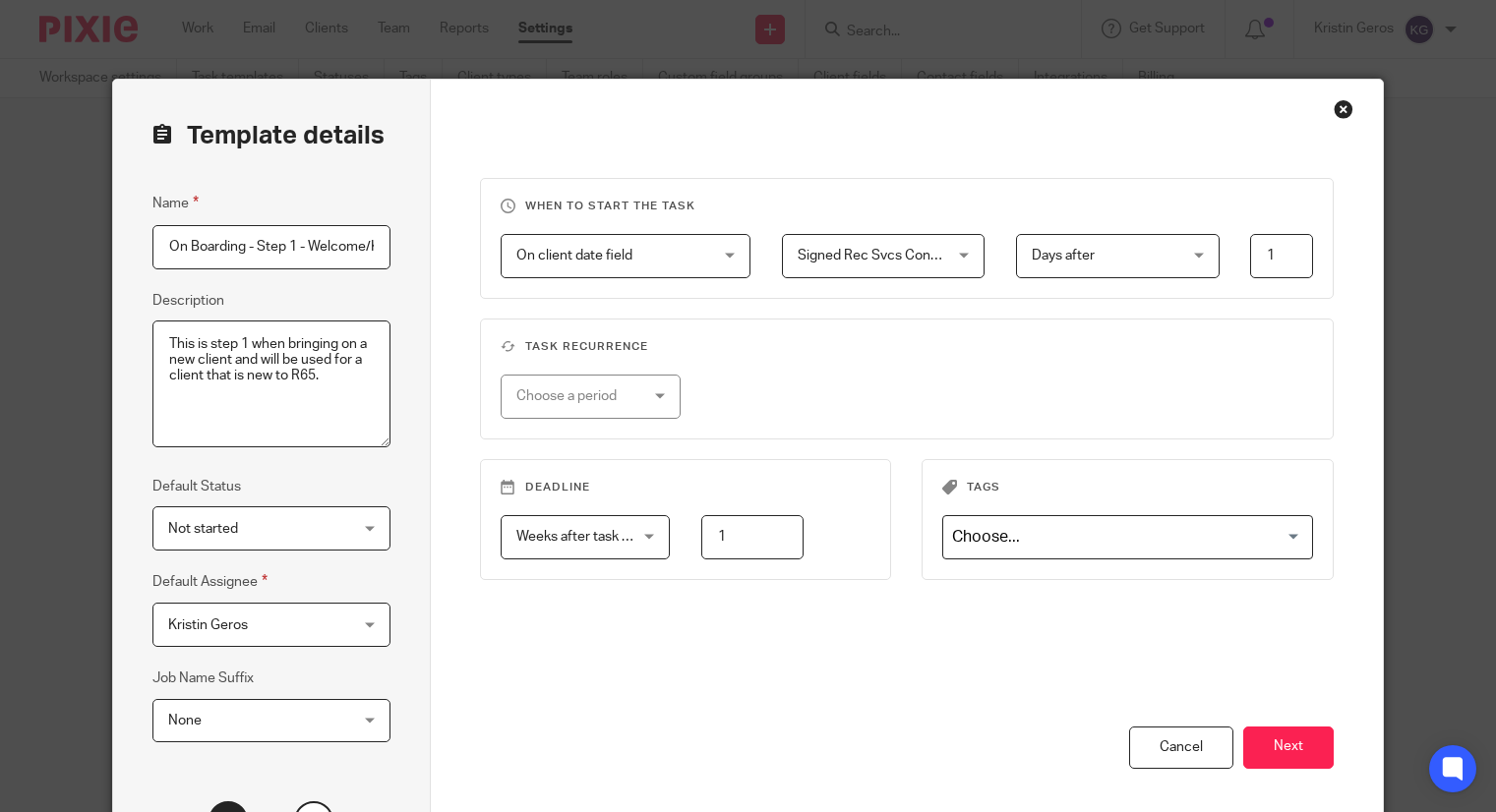 scroll, scrollTop: 0, scrollLeft: 0, axis: both 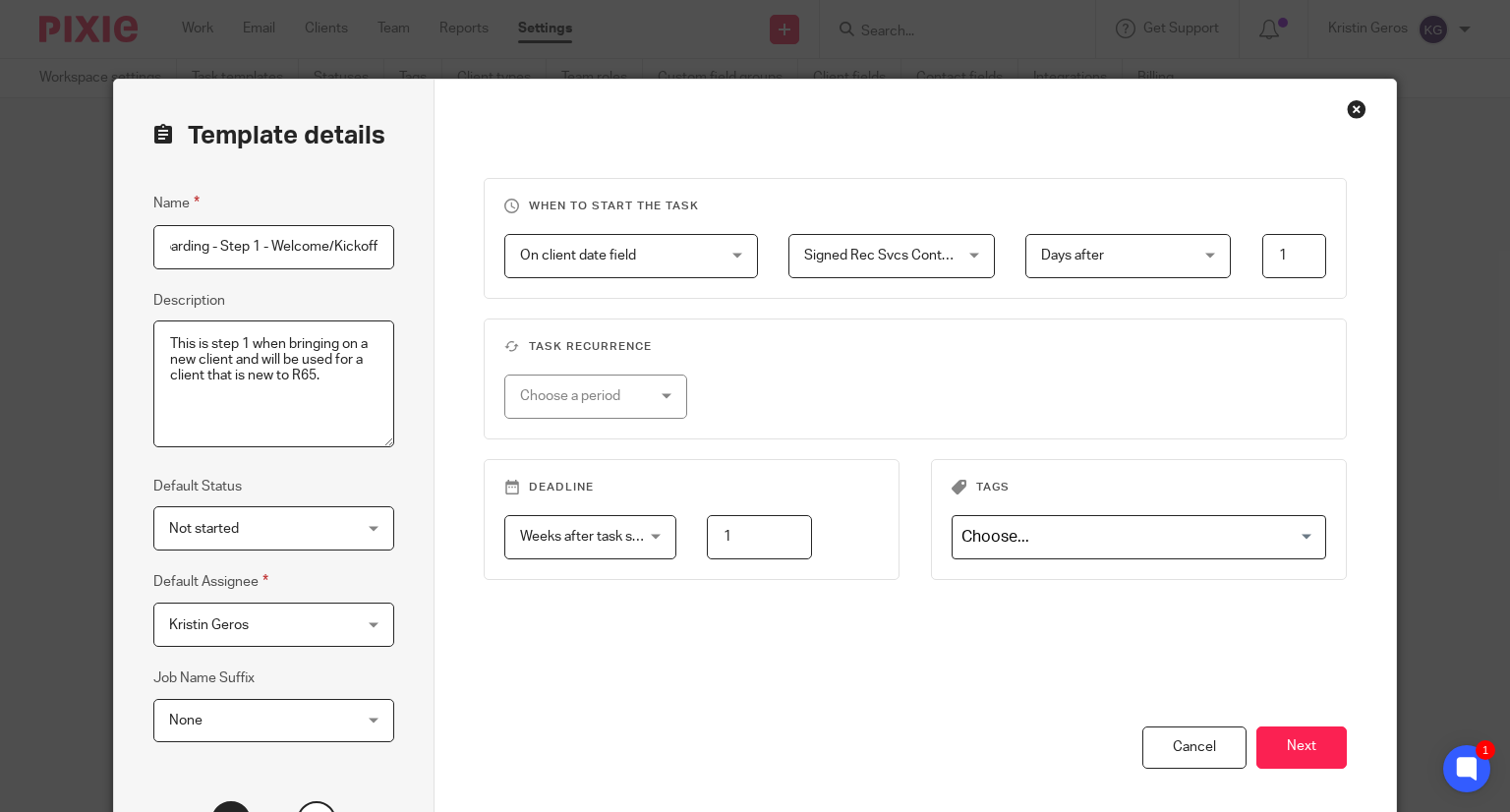 click at bounding box center [1357, 109] 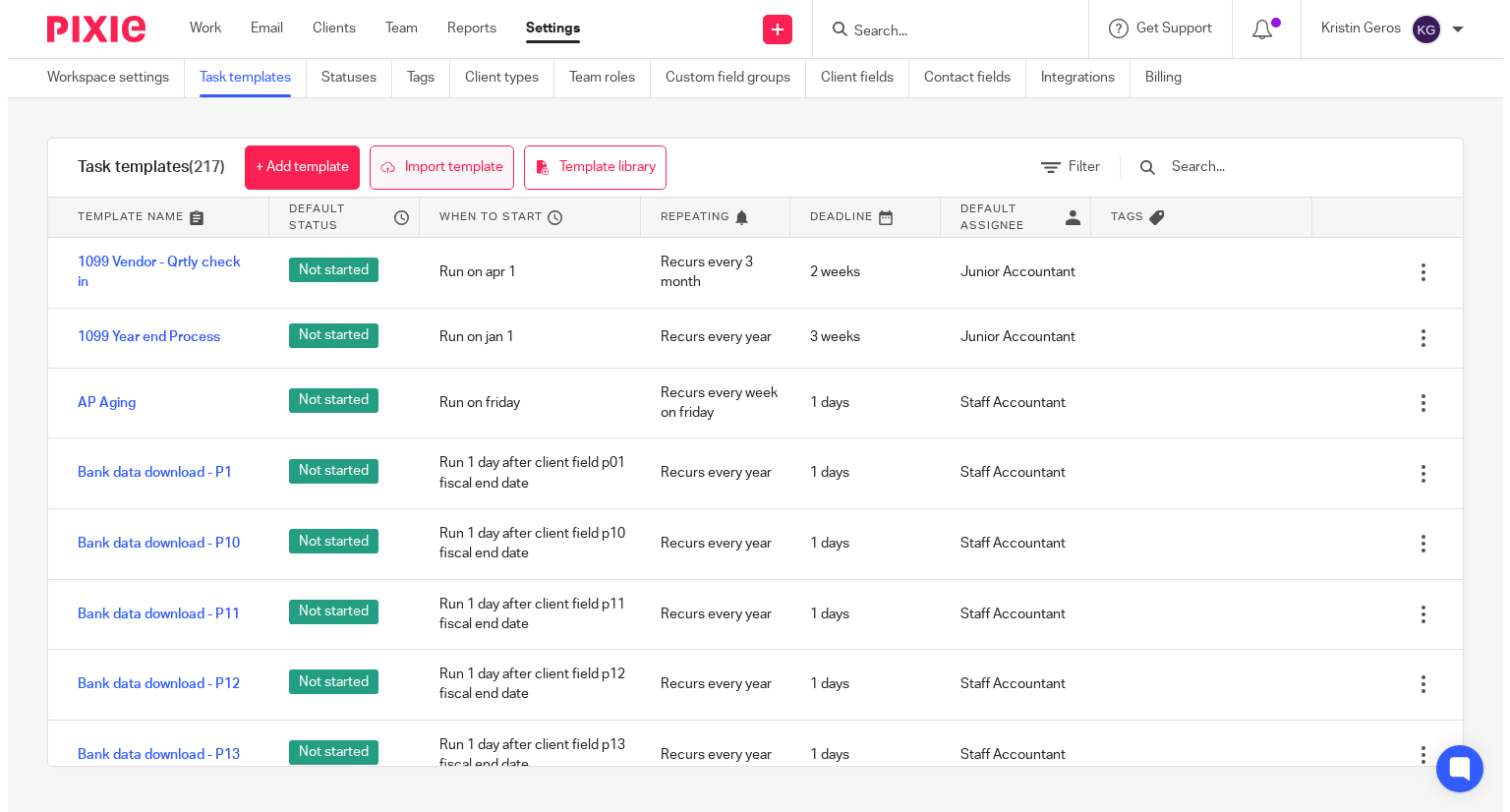 scroll, scrollTop: 0, scrollLeft: 0, axis: both 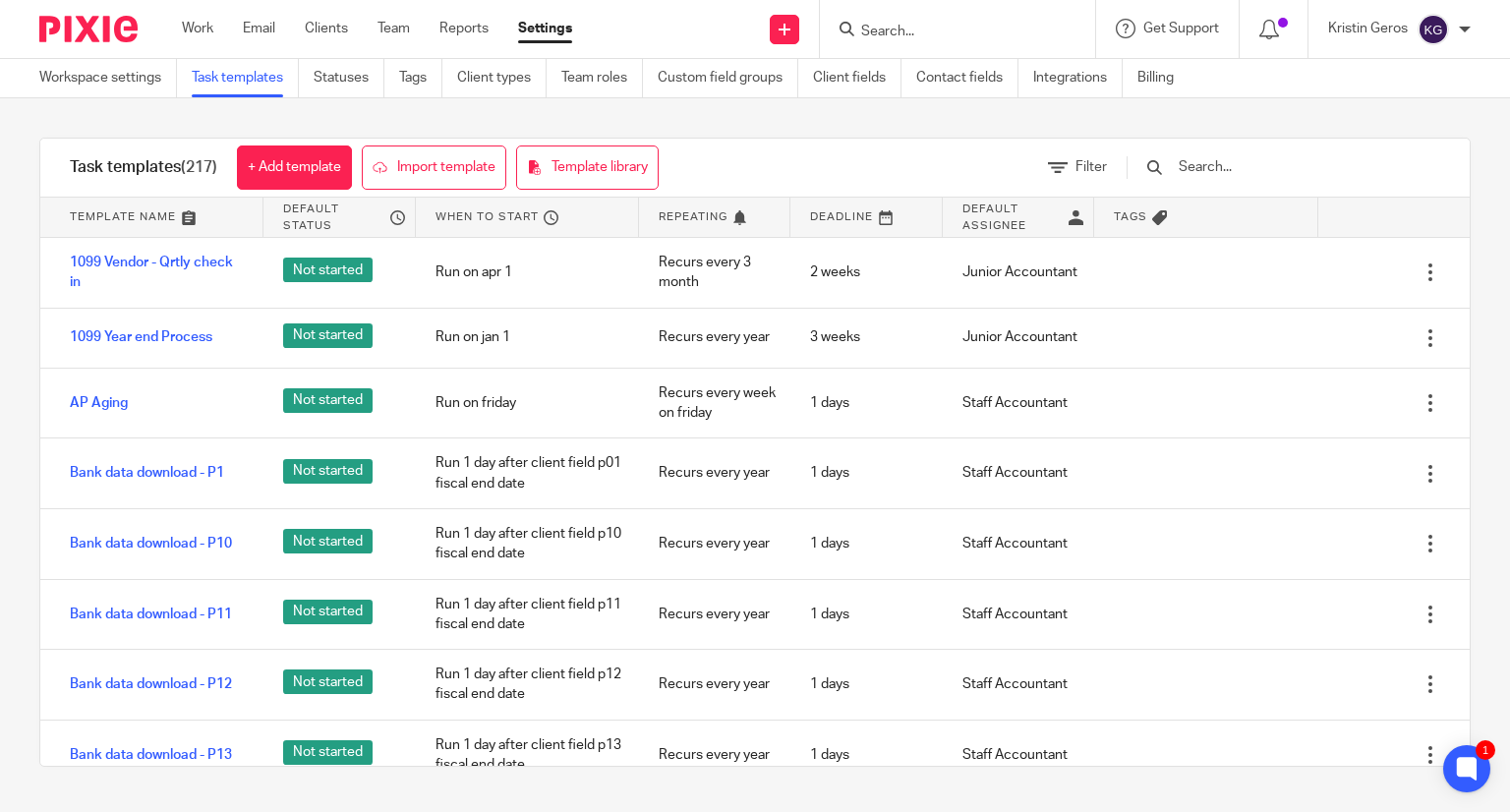 click at bounding box center [1291, 167] 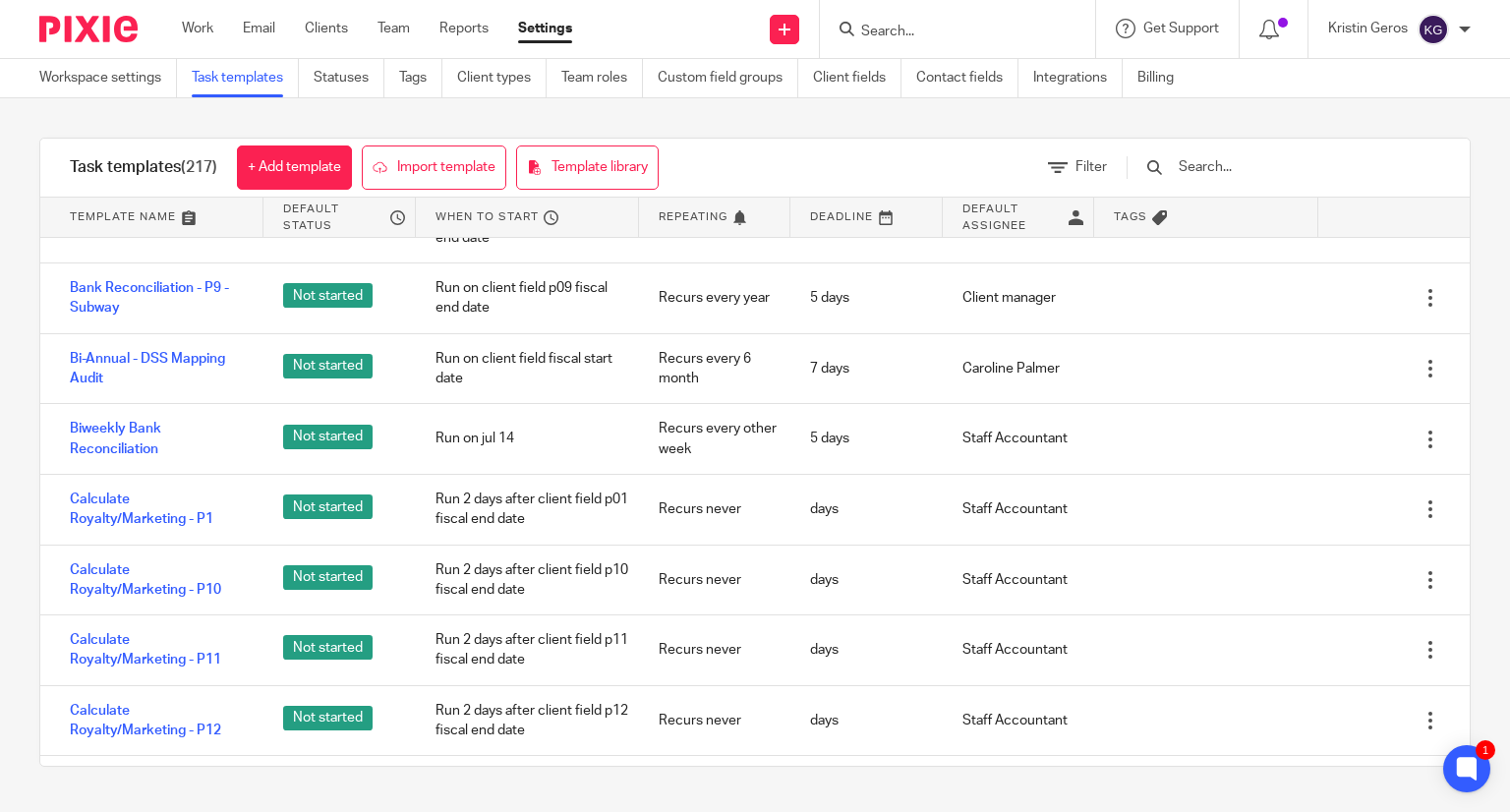 scroll, scrollTop: 3834, scrollLeft: 0, axis: vertical 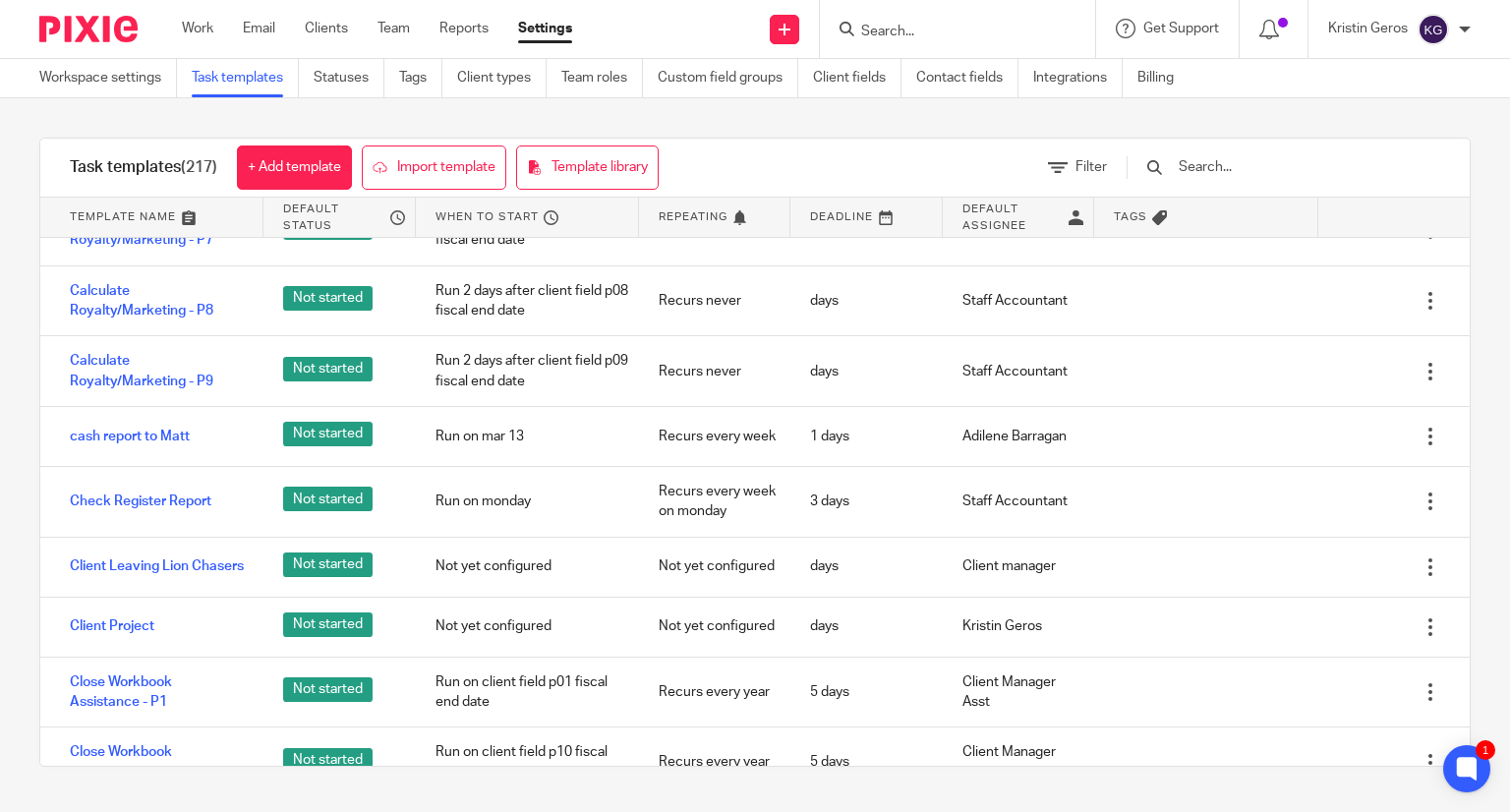 click at bounding box center (1291, 167) 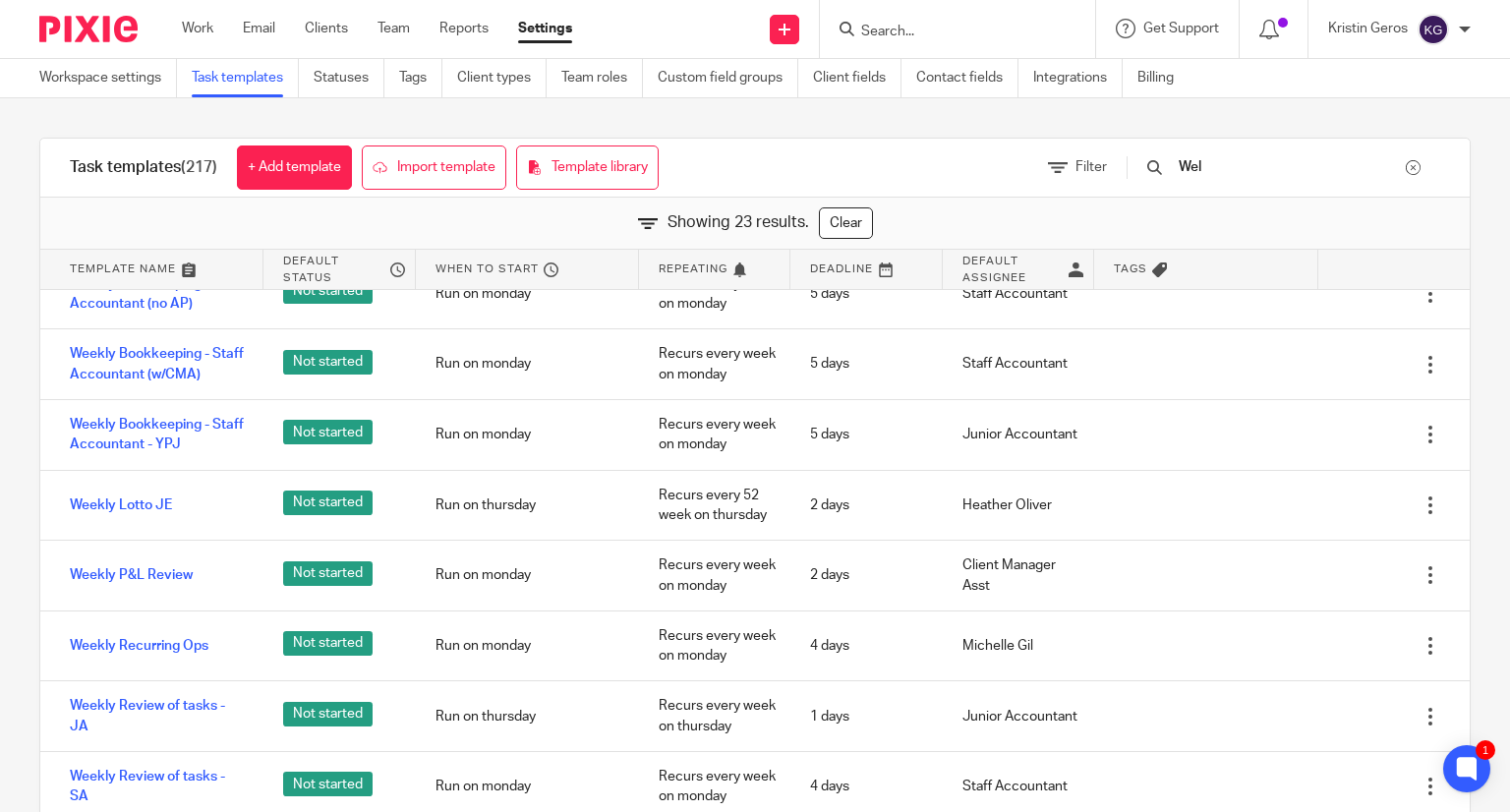 scroll, scrollTop: 0, scrollLeft: 0, axis: both 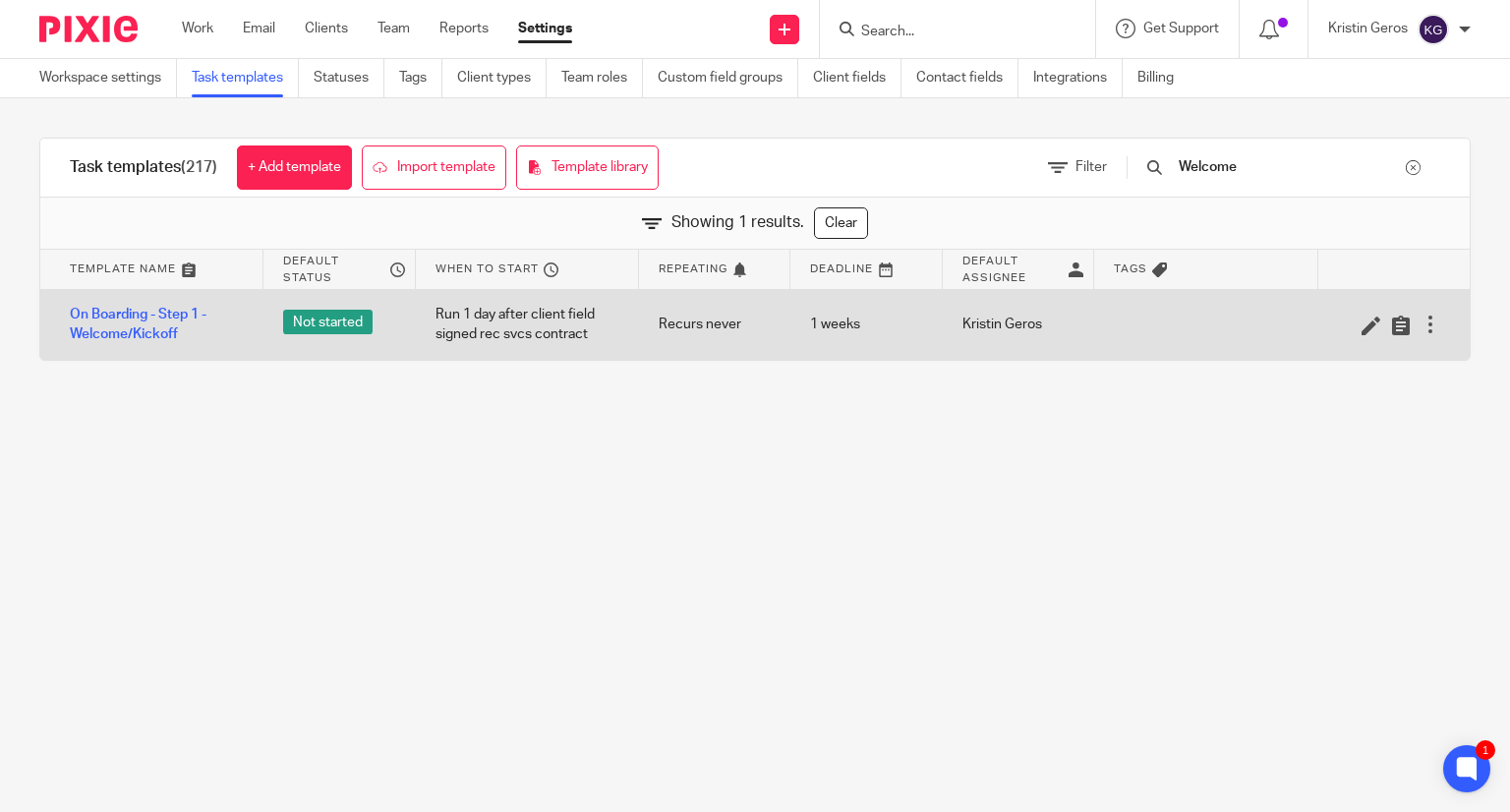 type on "Welcome" 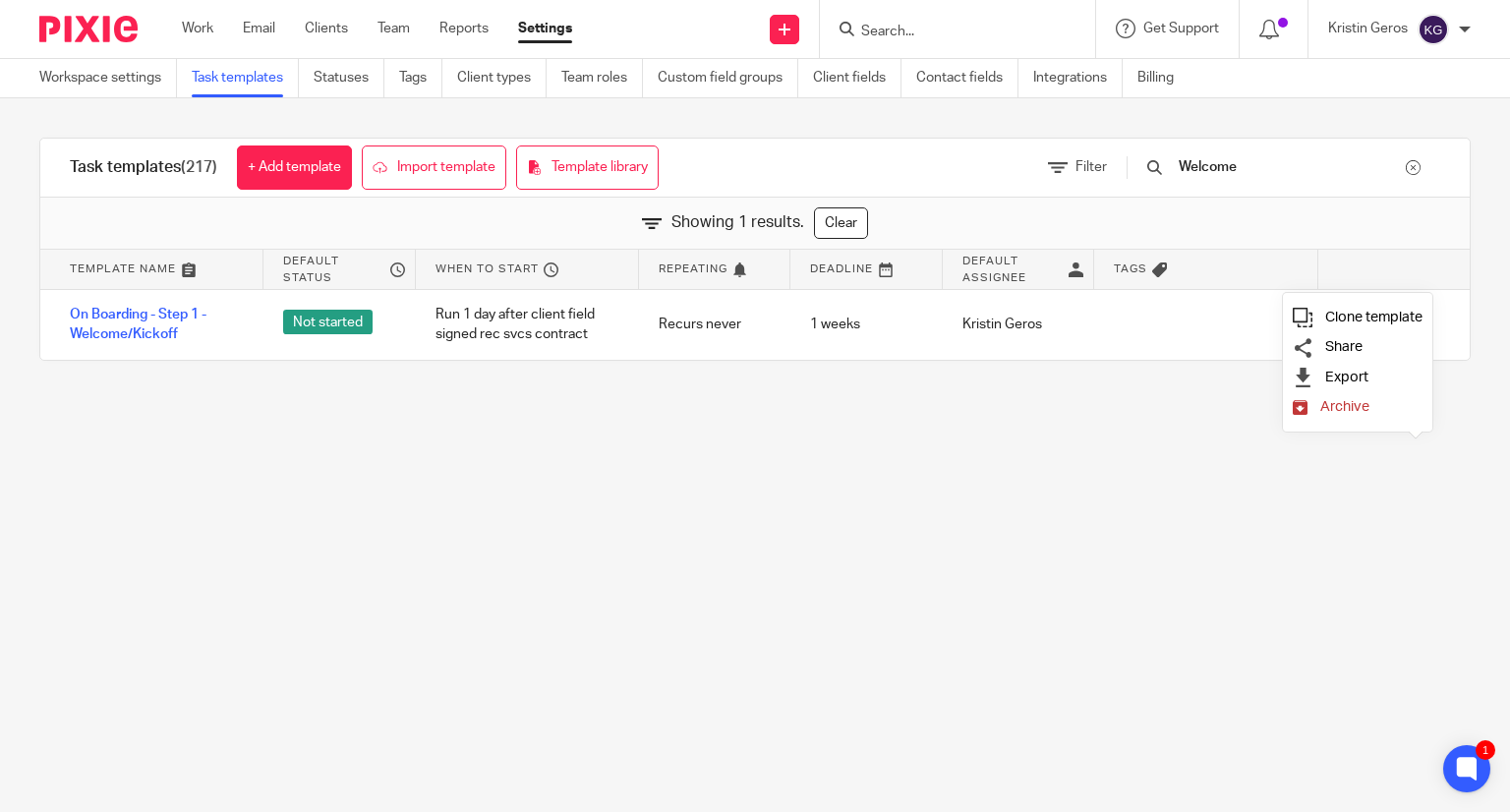 click on "Clone template" at bounding box center (1373, 317) 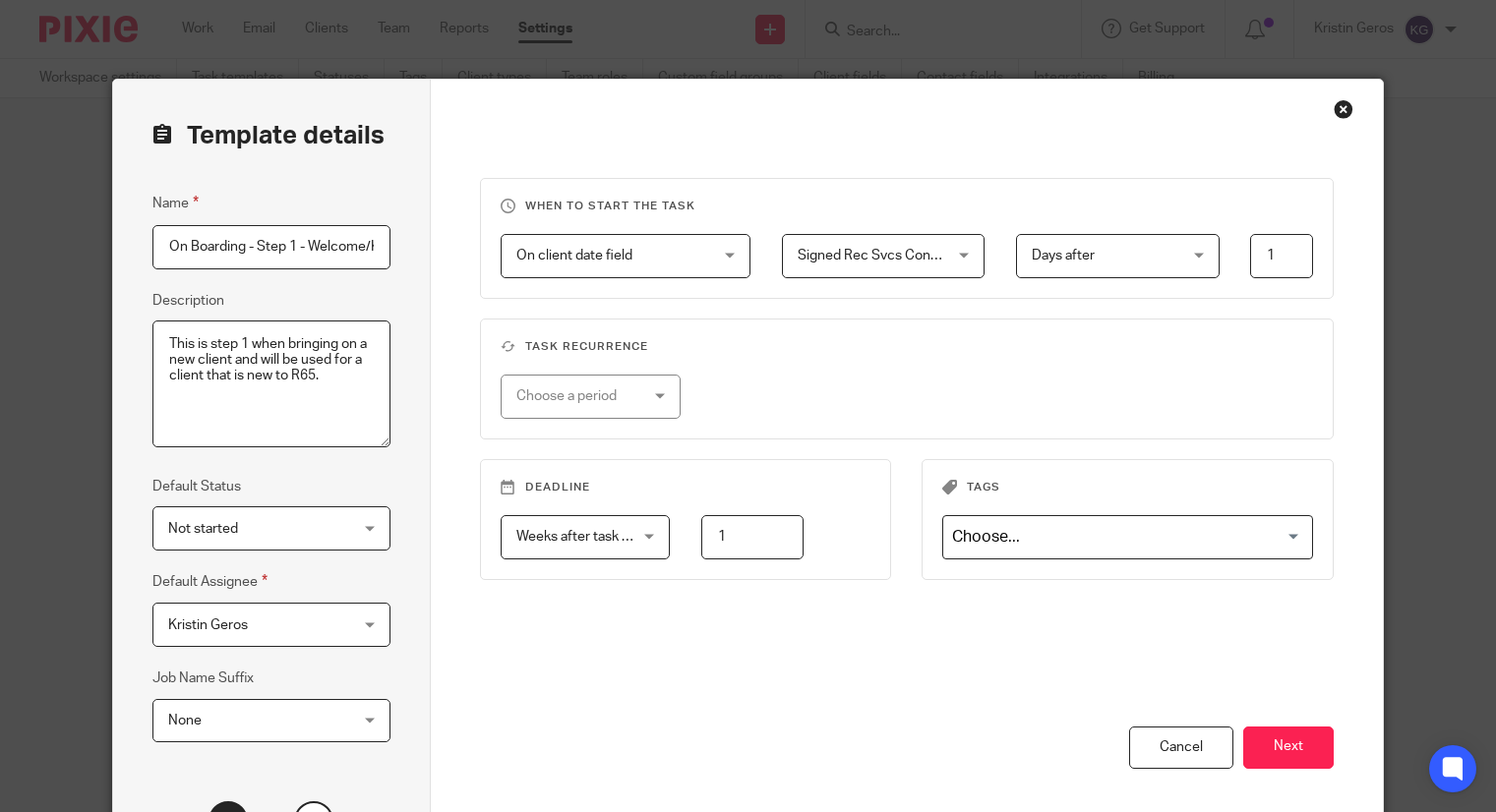 scroll, scrollTop: 0, scrollLeft: 0, axis: both 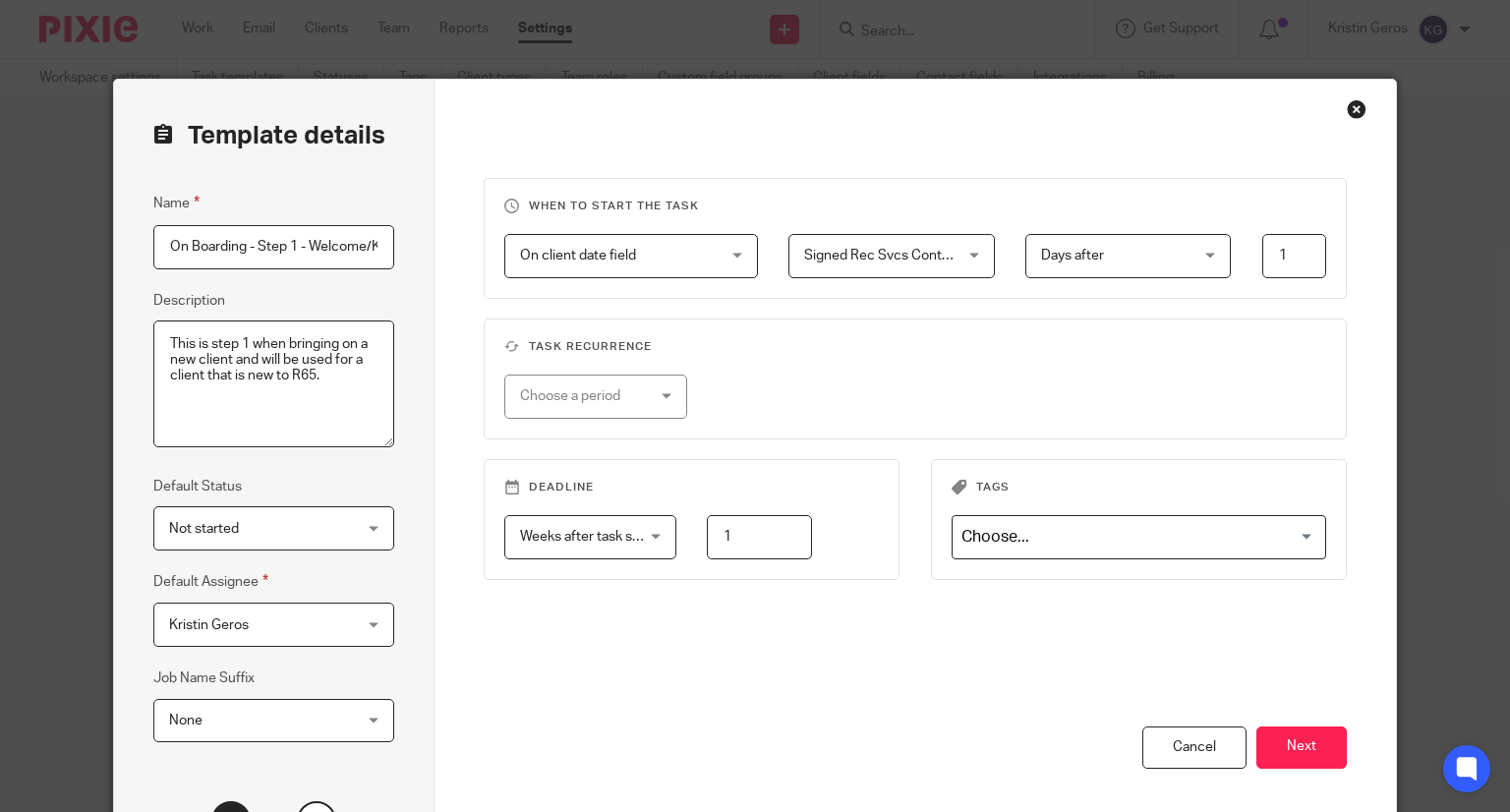 drag, startPoint x: 185, startPoint y: 247, endPoint x: 96, endPoint y: 241, distance: 89.202018 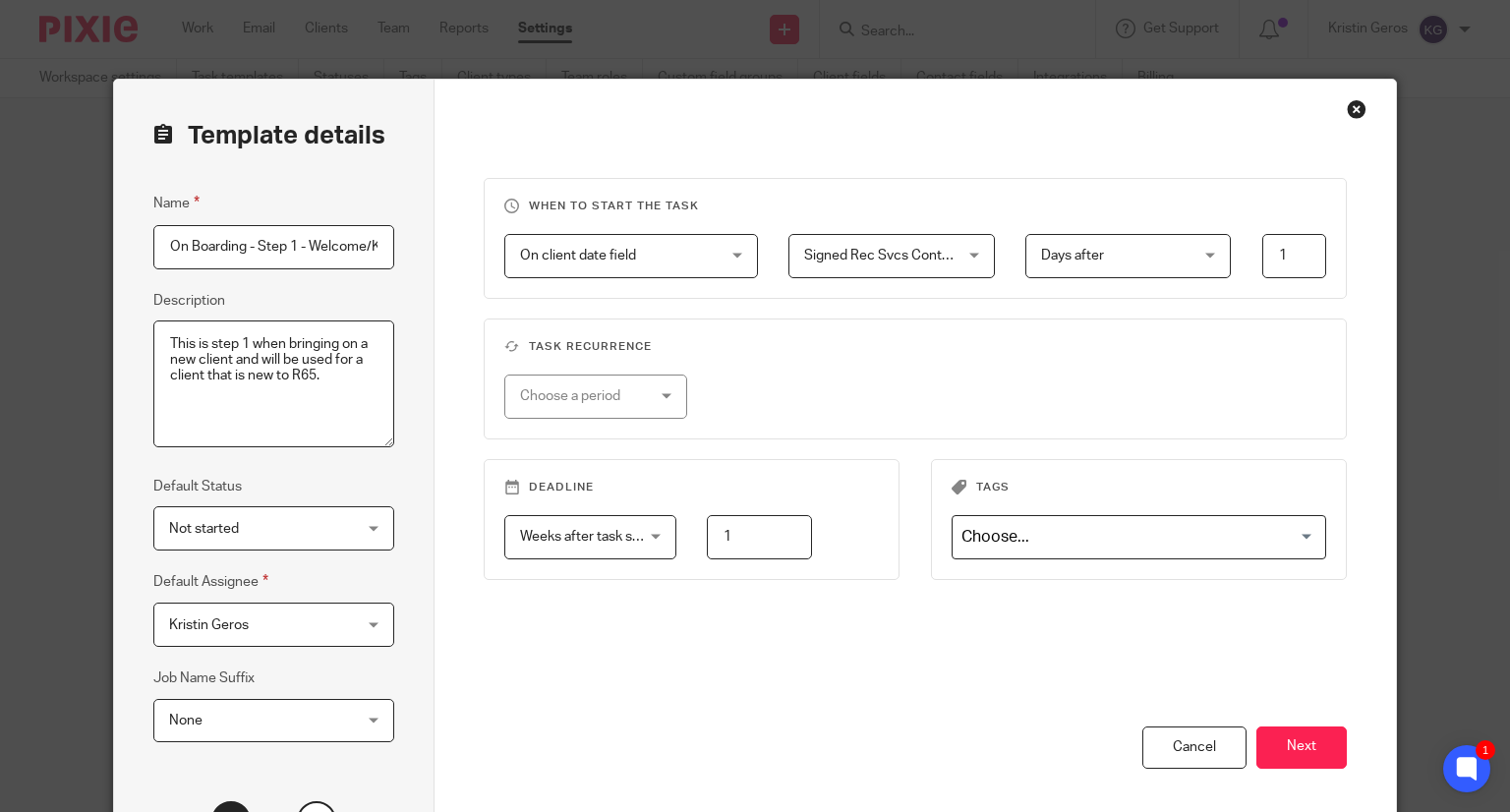 click on "On Boarding - Step 1 - Welcome/Kickoff 2025-08-08" at bounding box center (273, 247) 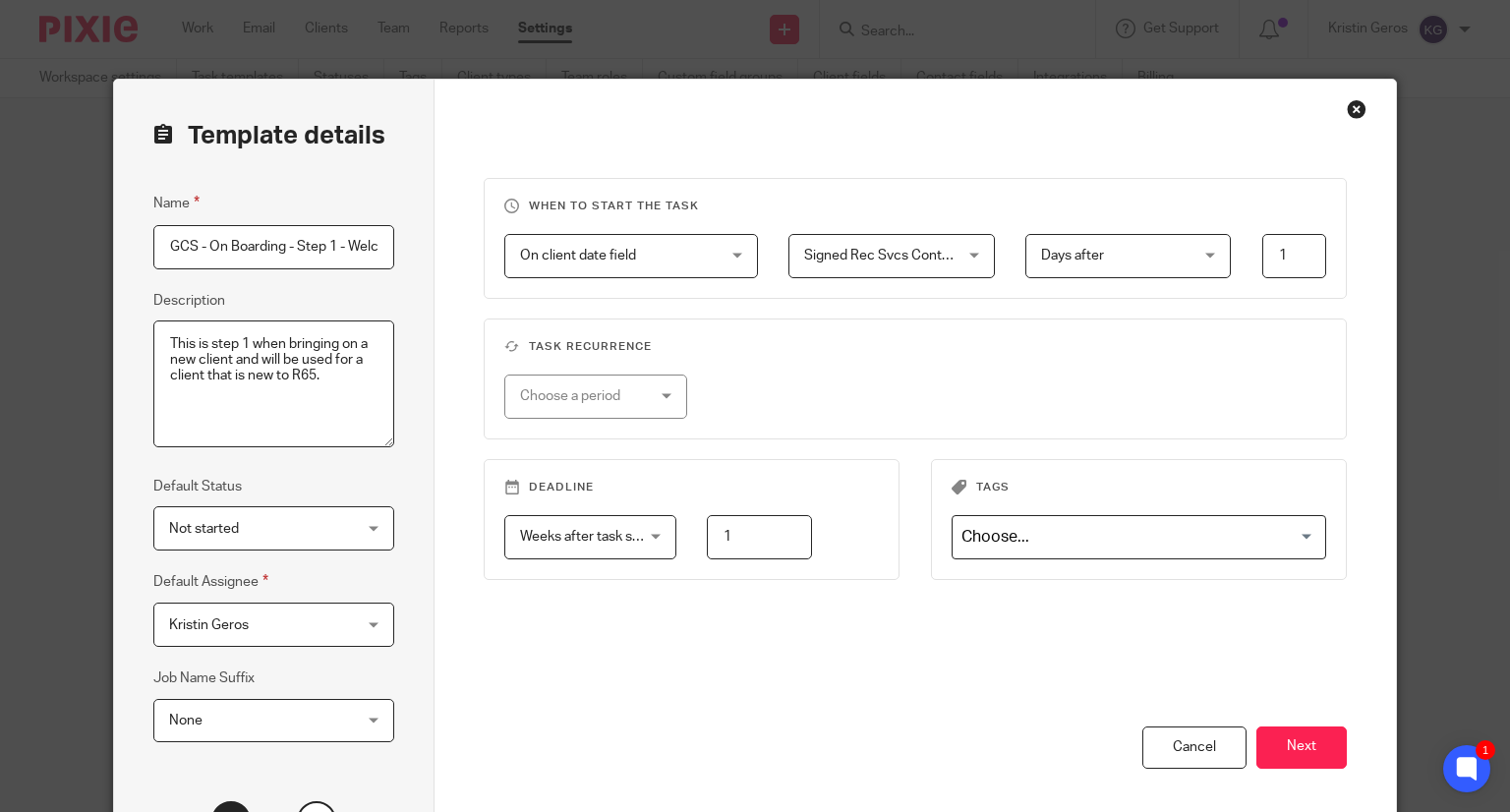 click on "GCS - On Boarding - Step 1 - Welcome/Kickoff 2025-08-08" at bounding box center [273, 247] 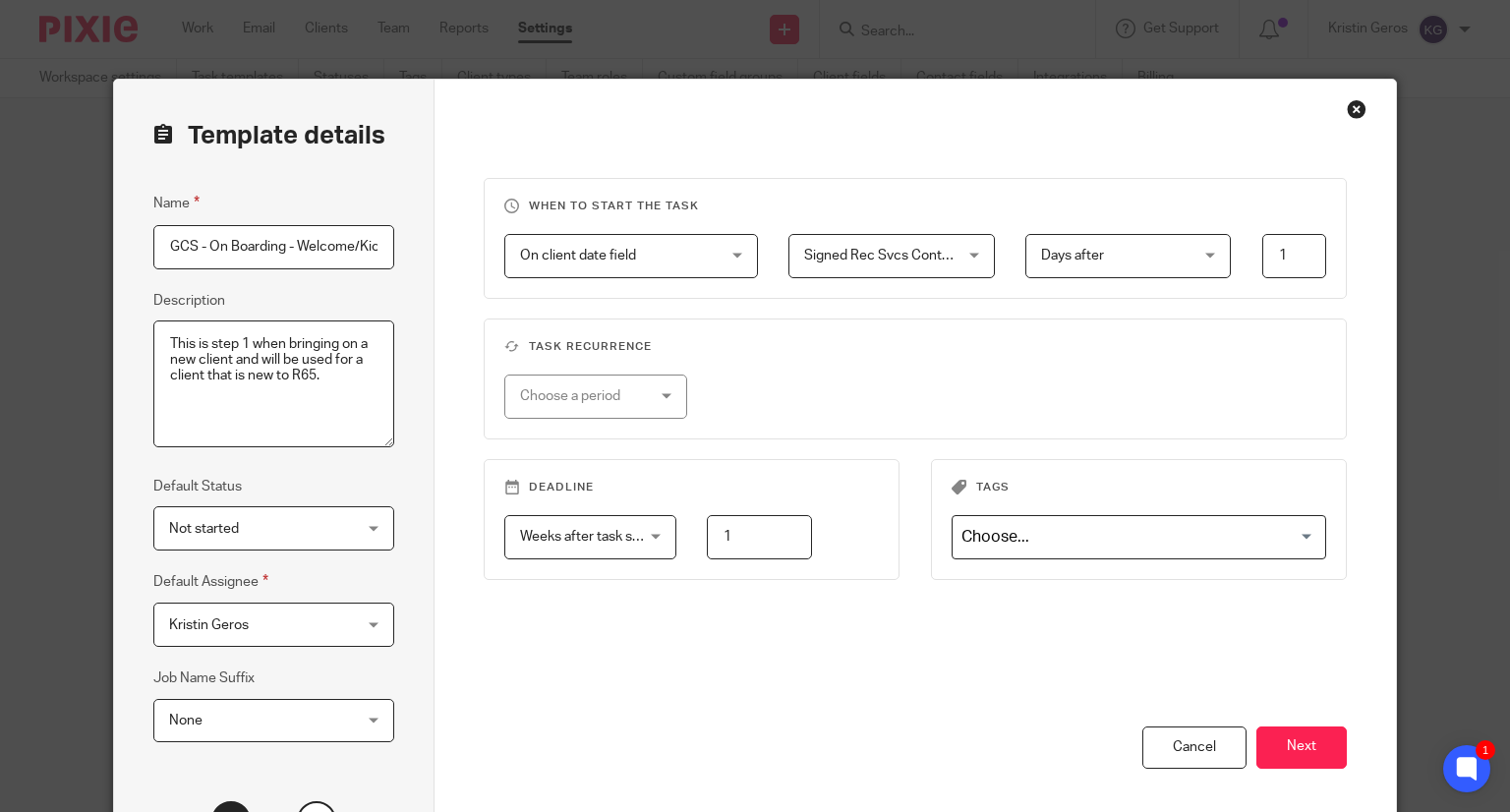 click on "GCS - On Boarding - Welcome/Kickoff 2025-08-08" at bounding box center [273, 247] 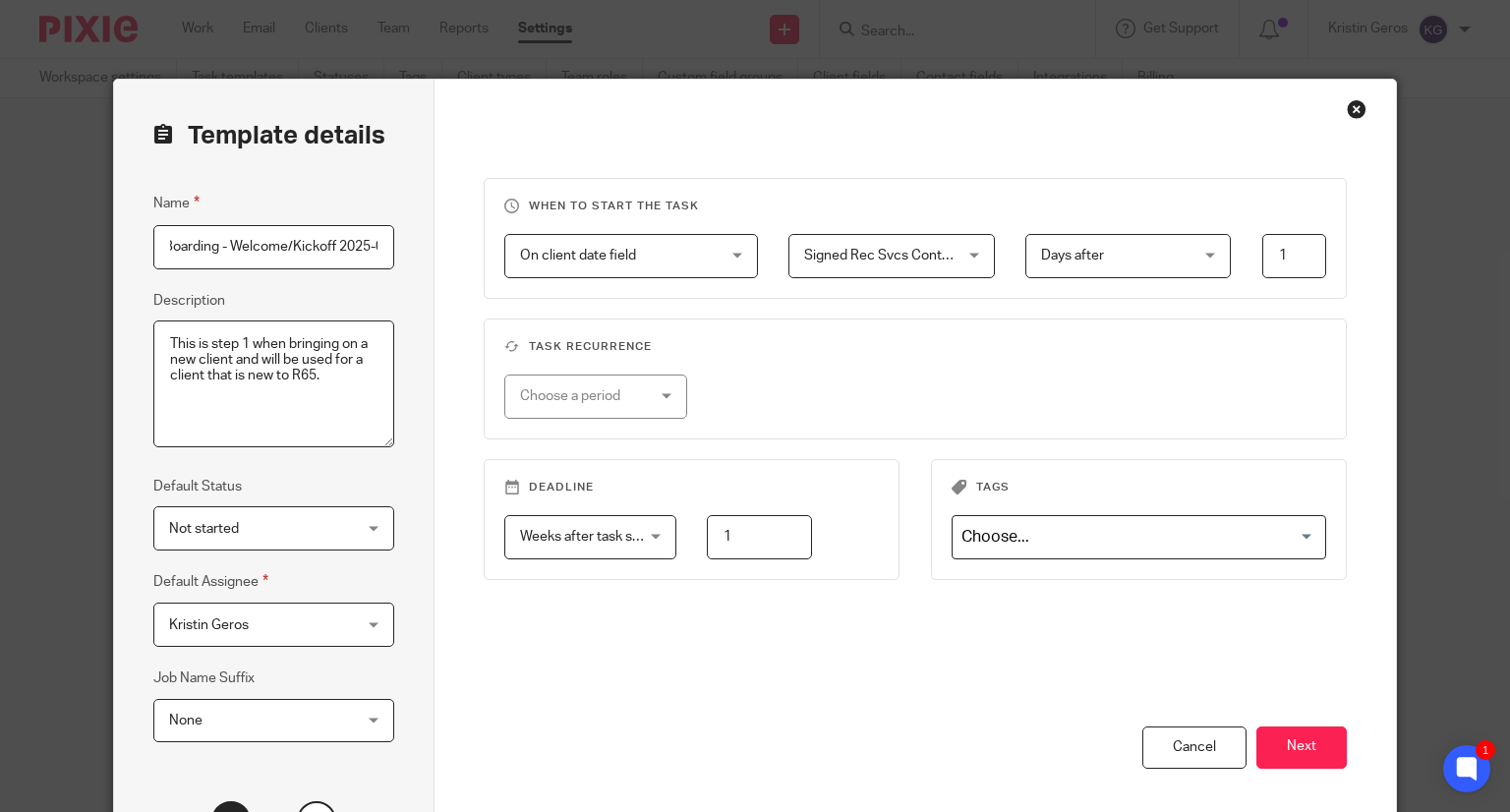 scroll, scrollTop: 0, scrollLeft: 104, axis: horizontal 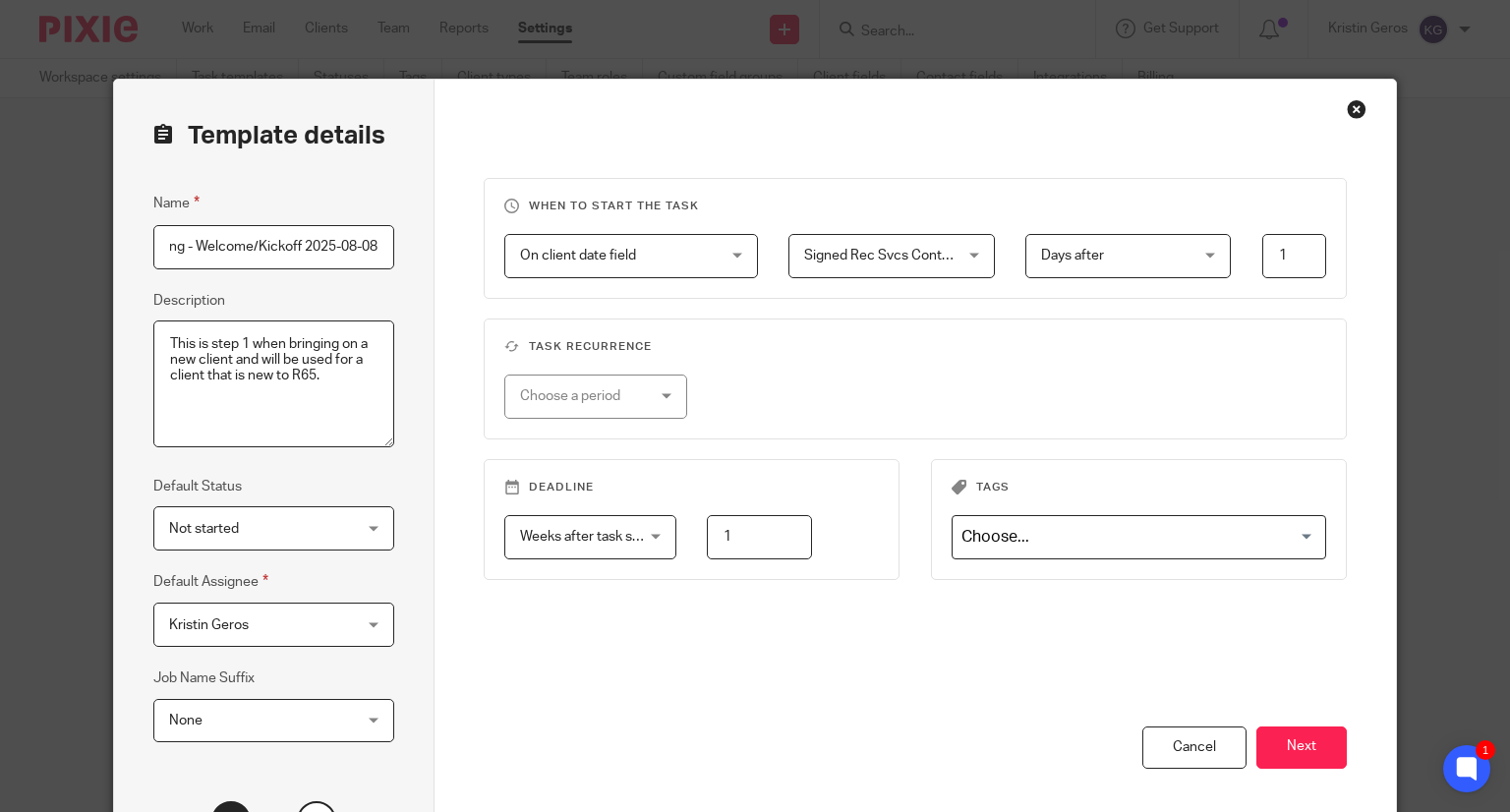 drag, startPoint x: 296, startPoint y: 245, endPoint x: 379, endPoint y: 241, distance: 83.09633 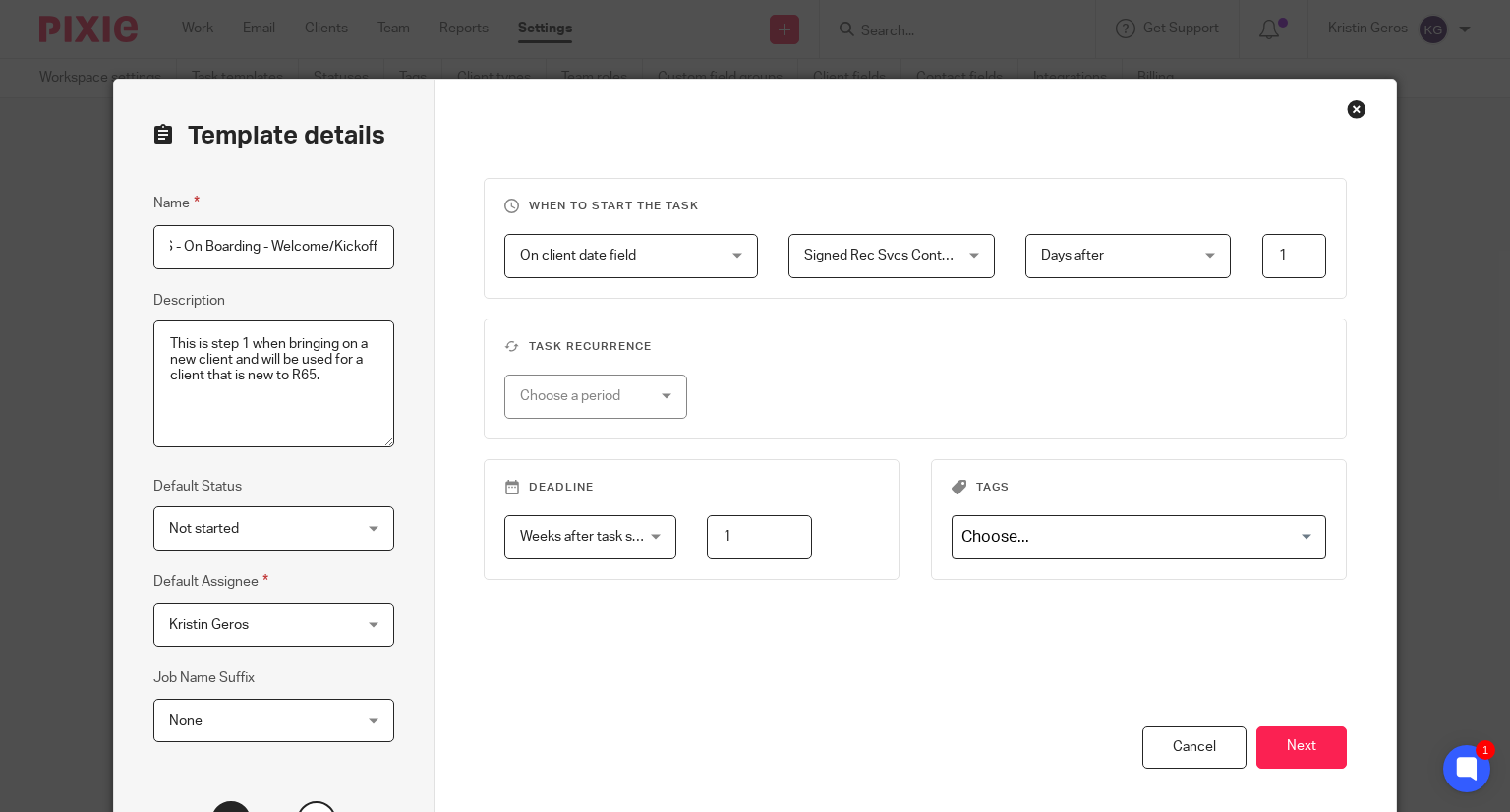scroll, scrollTop: 0, scrollLeft: 29, axis: horizontal 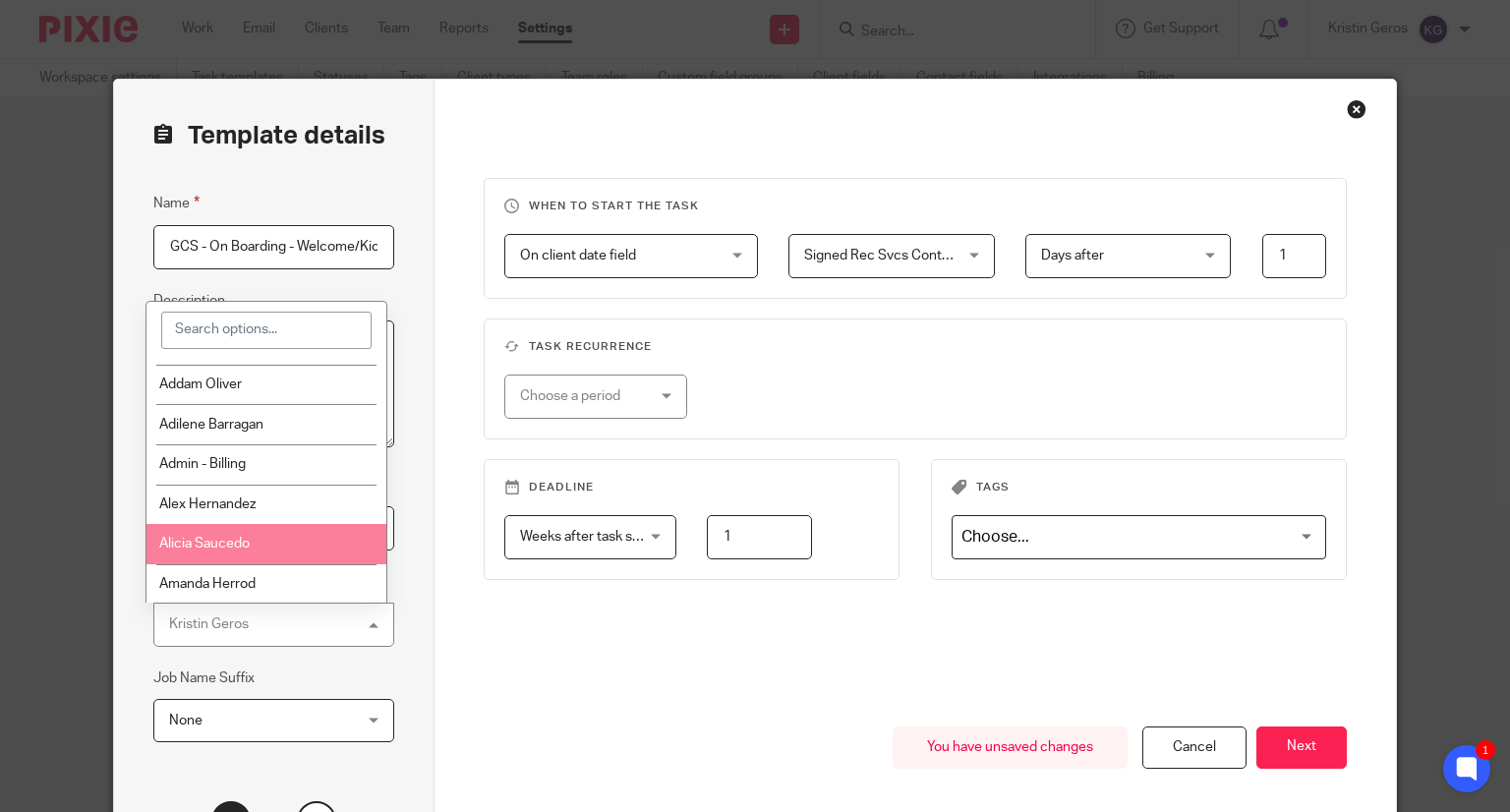 click on "Alicia Saucedo" at bounding box center [265, 544] 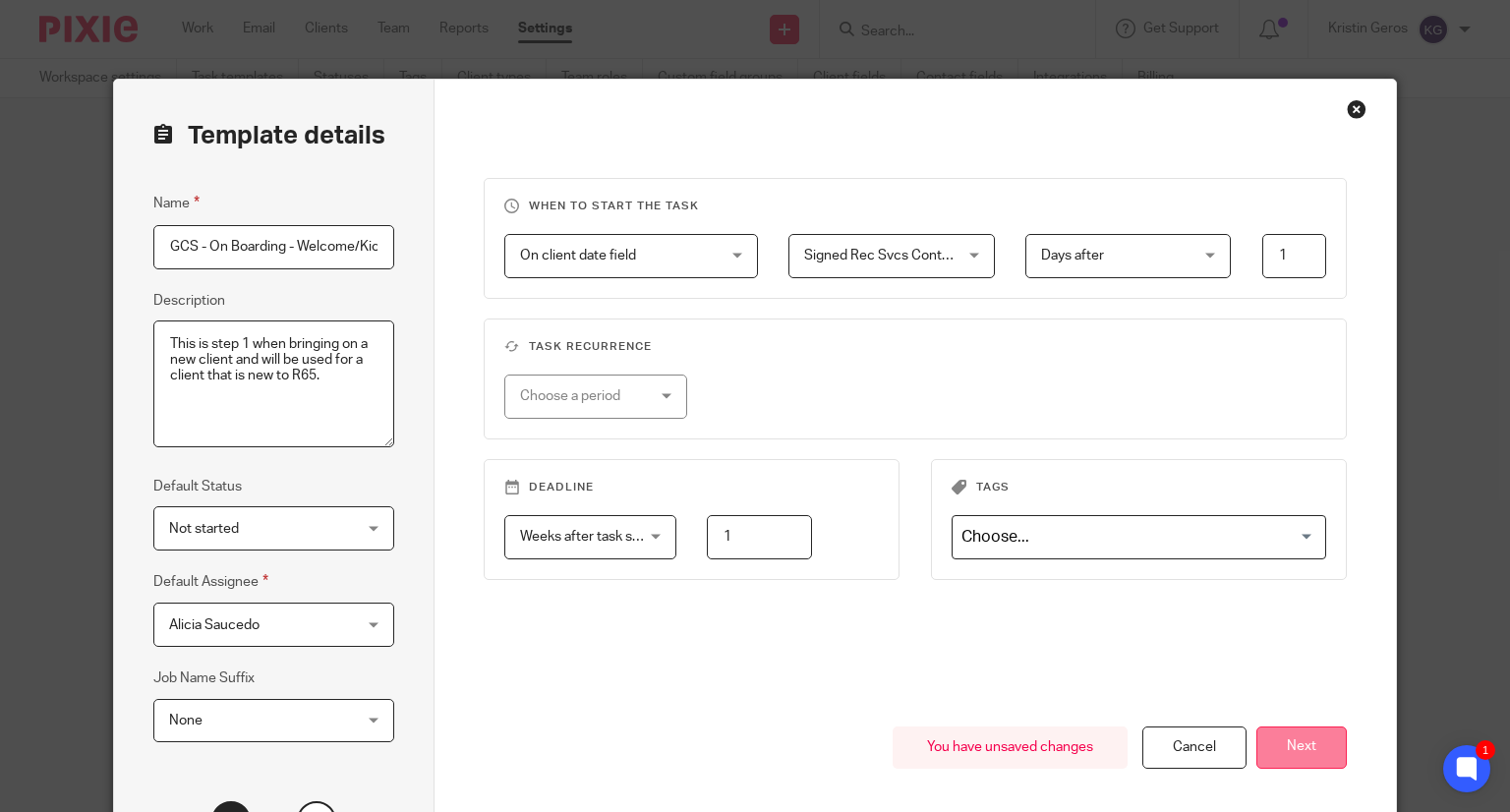 click on "Next" at bounding box center [1302, 747] 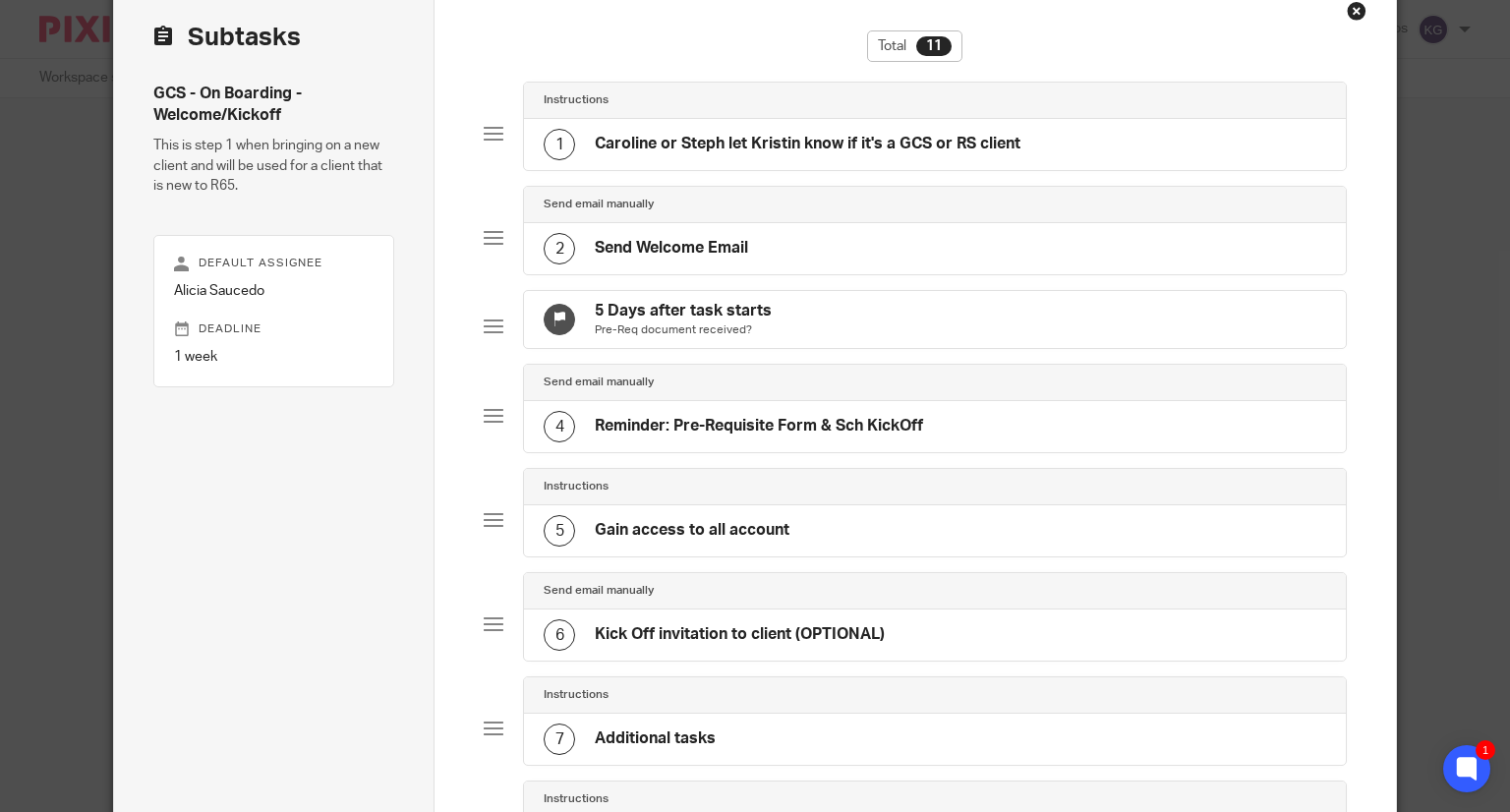 scroll, scrollTop: 197, scrollLeft: 0, axis: vertical 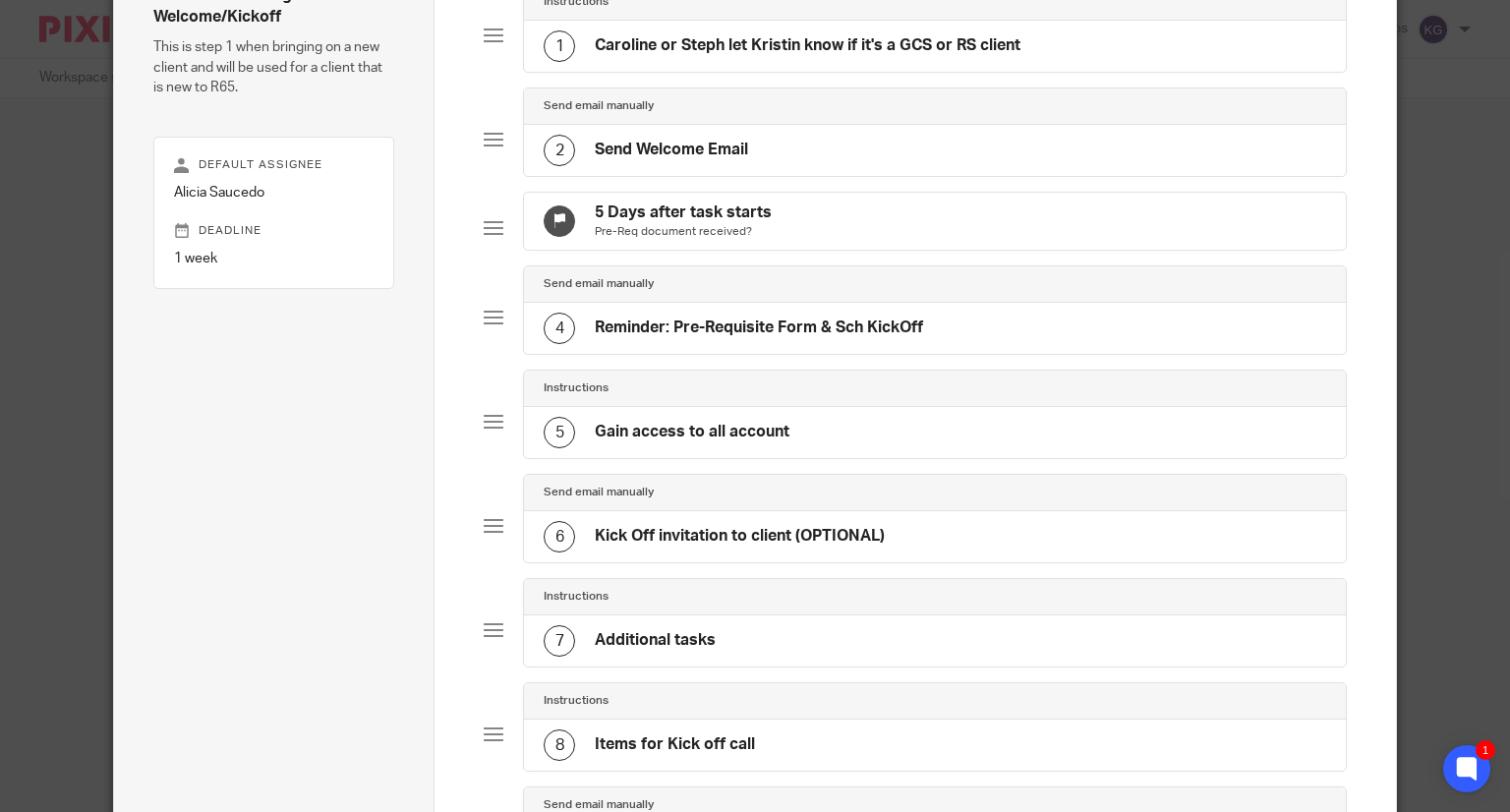 type 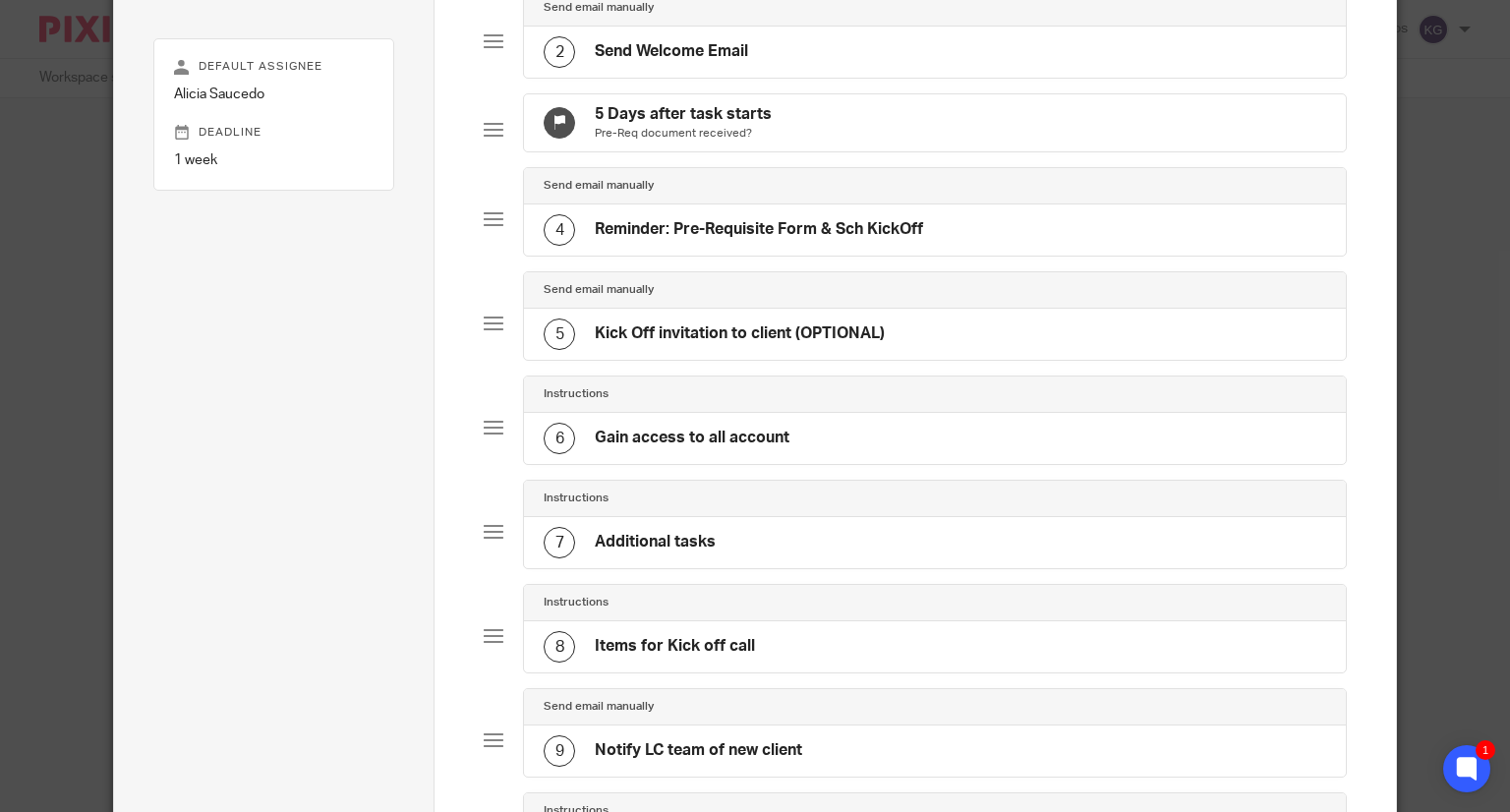 scroll, scrollTop: 393, scrollLeft: 0, axis: vertical 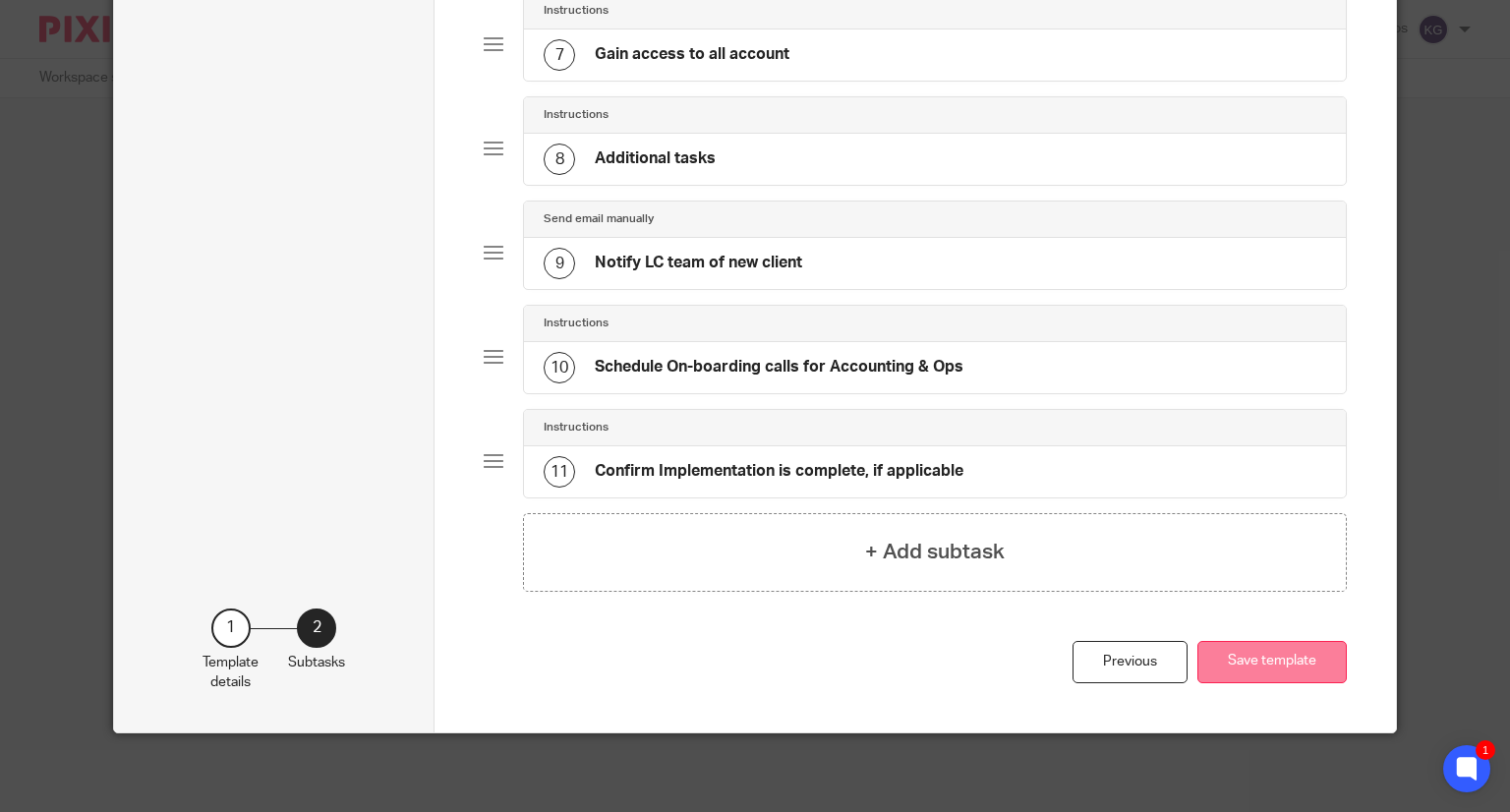 click on "Save template" at bounding box center (1272, 662) 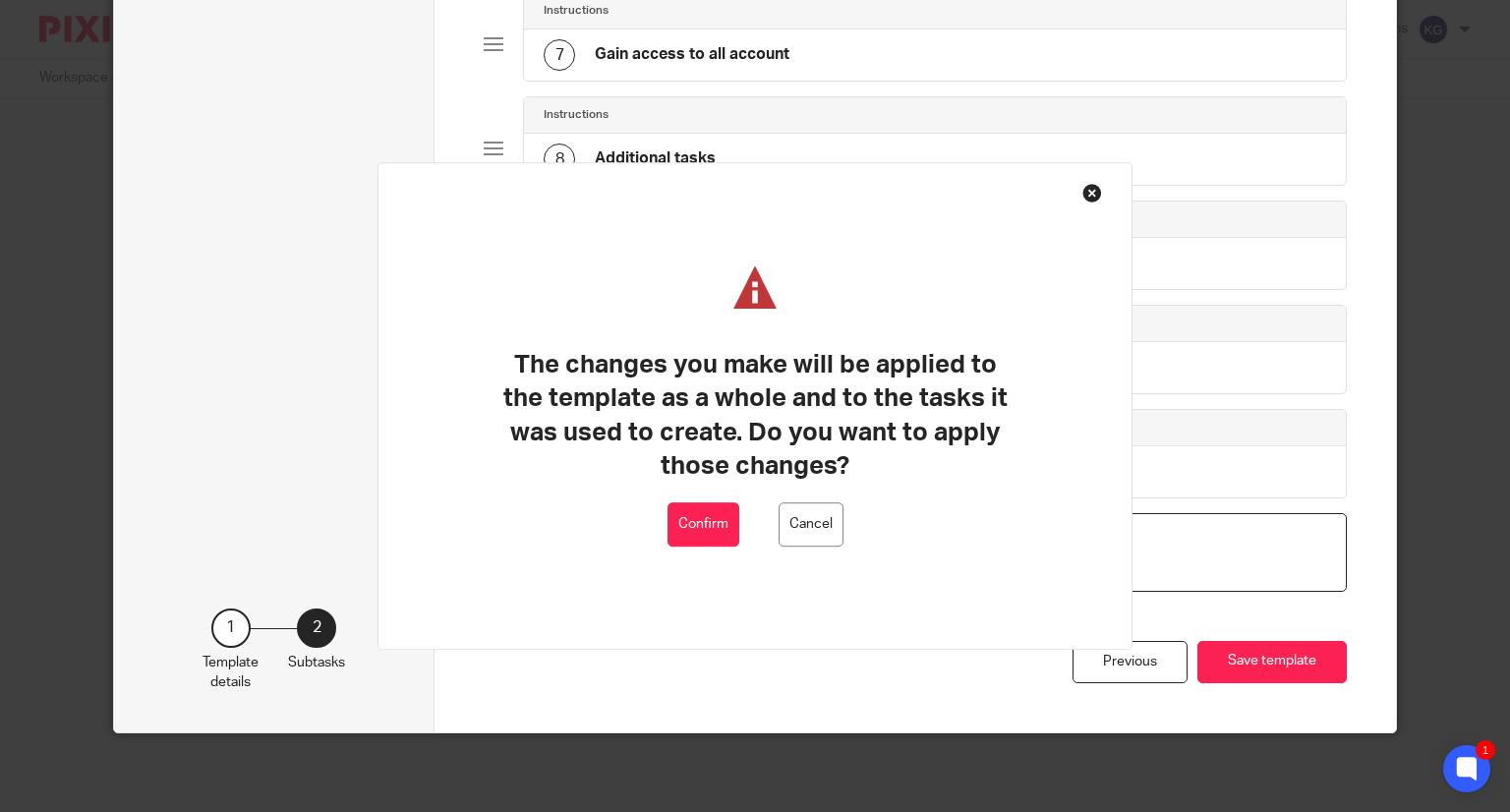 click on "Confirm" at bounding box center [703, 525] 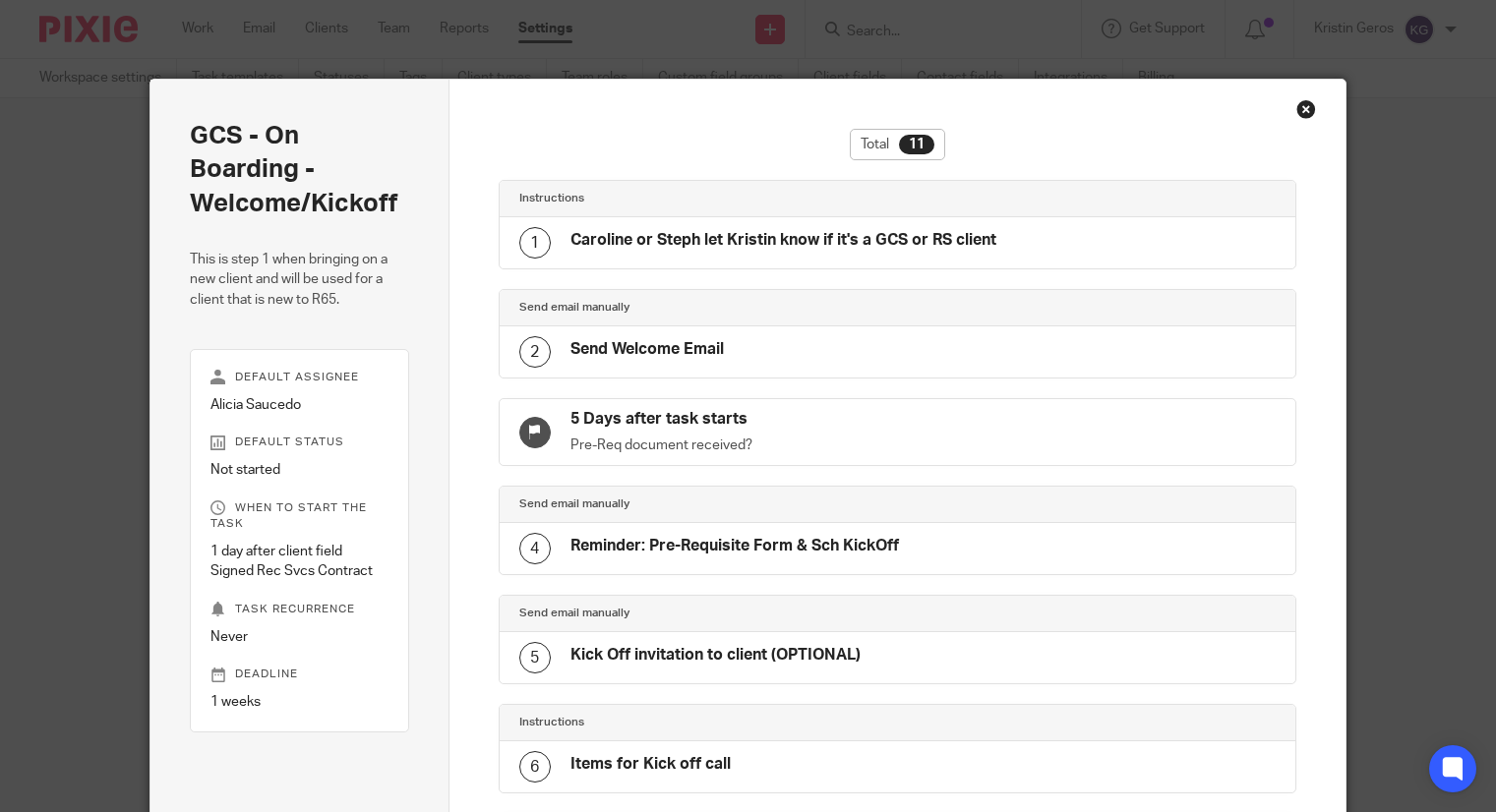 scroll, scrollTop: 0, scrollLeft: 0, axis: both 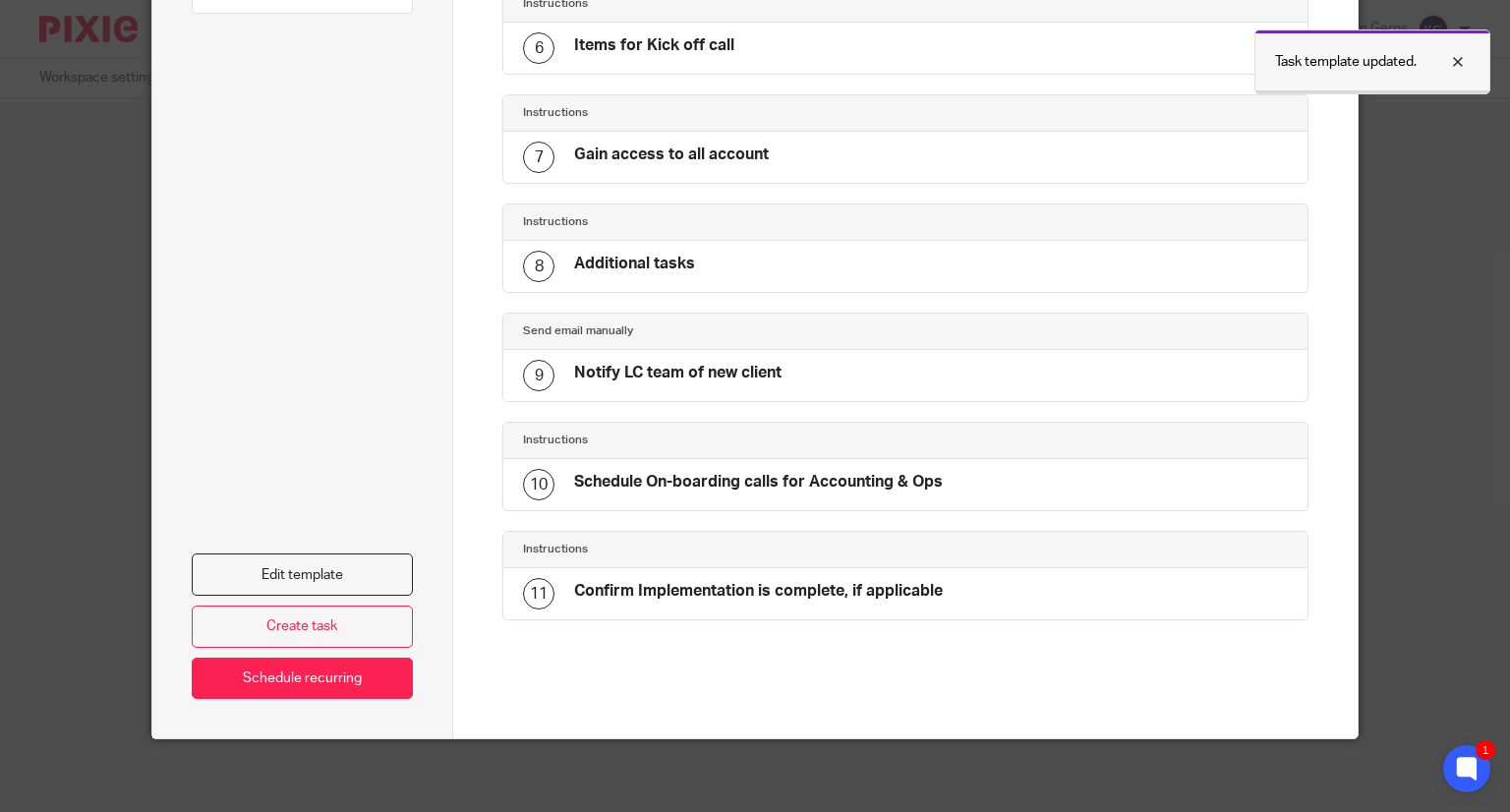 click at bounding box center [1443, 62] 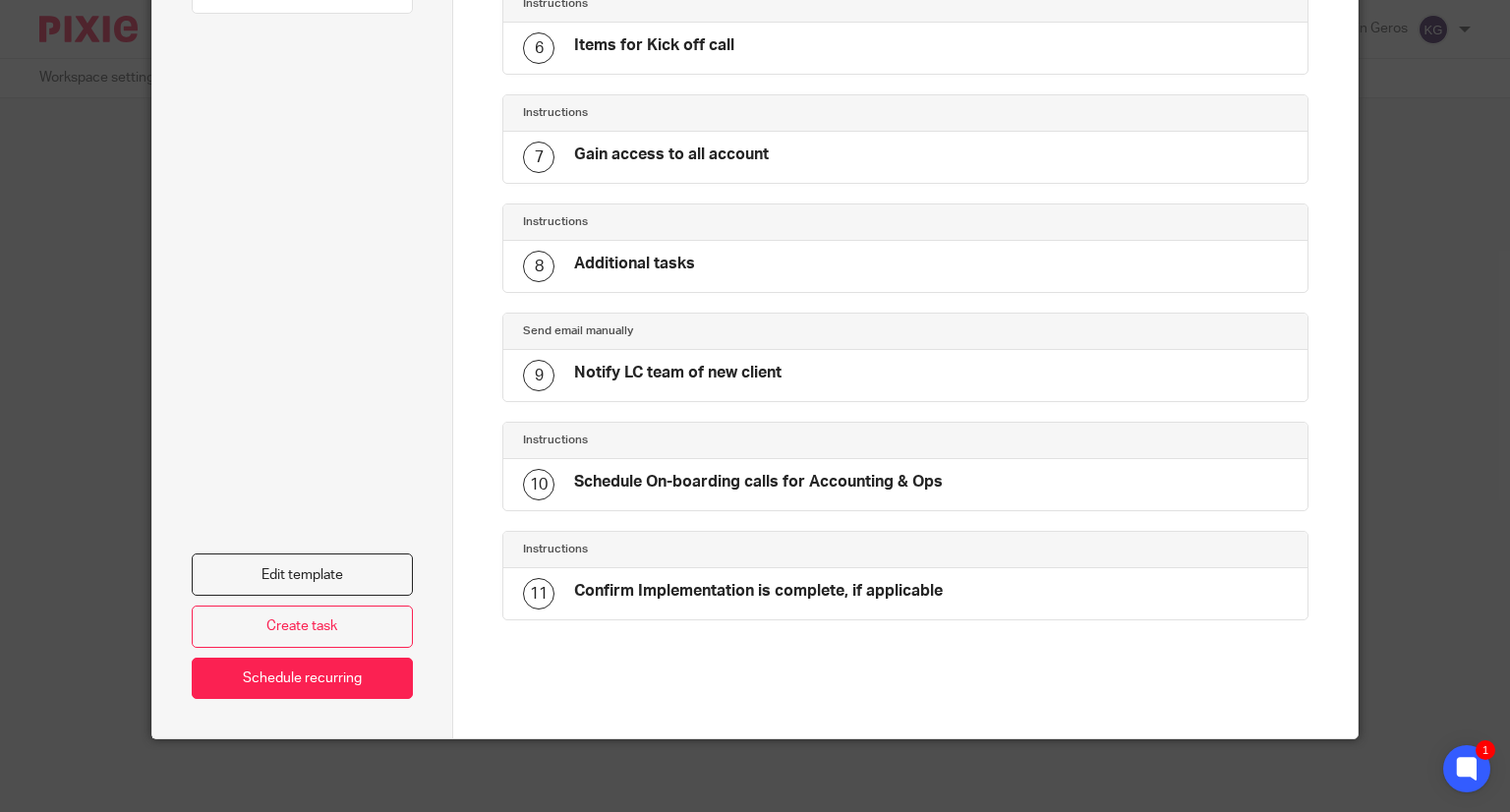 scroll, scrollTop: 30, scrollLeft: 0, axis: vertical 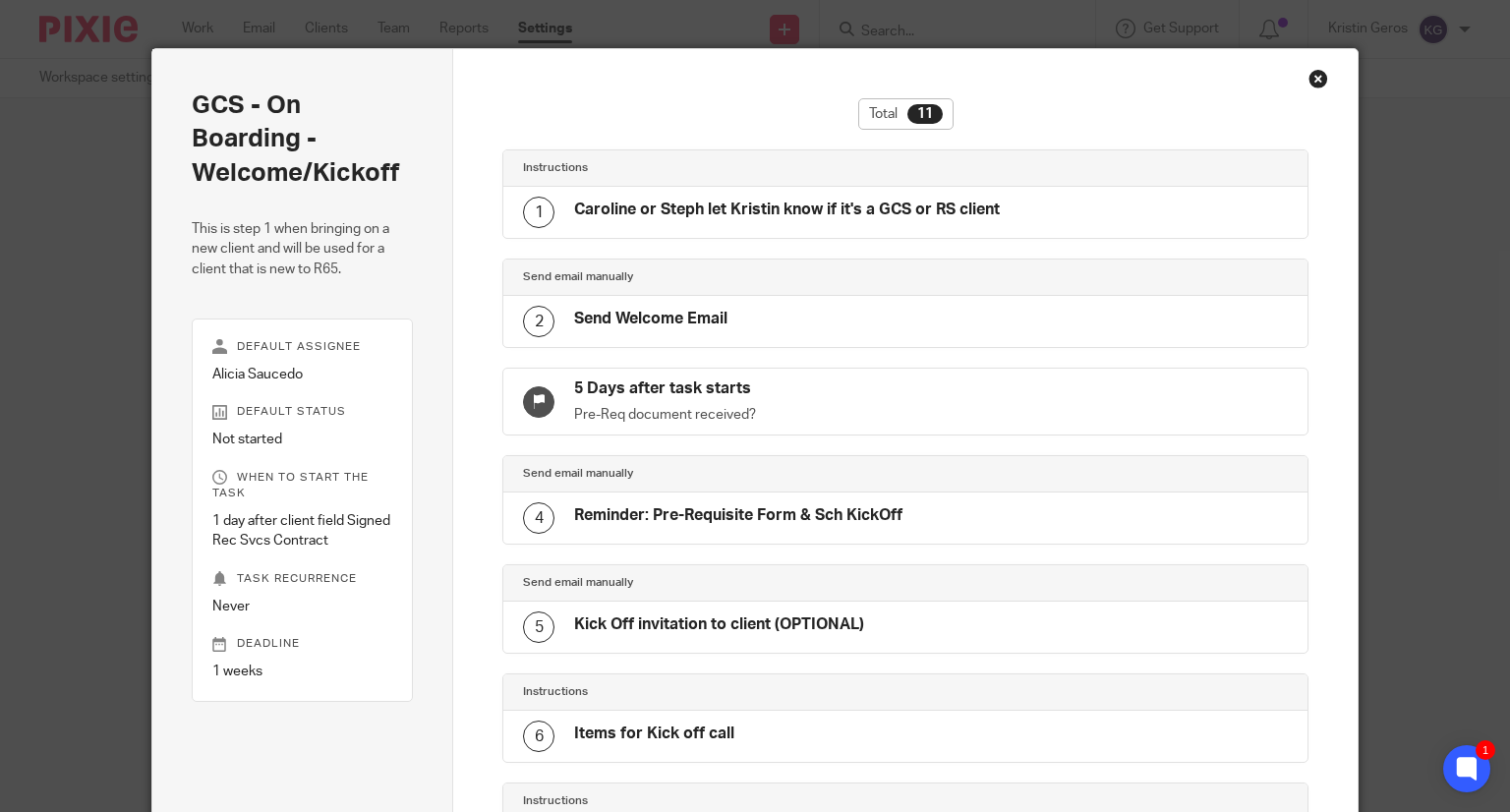 click at bounding box center [1318, 79] 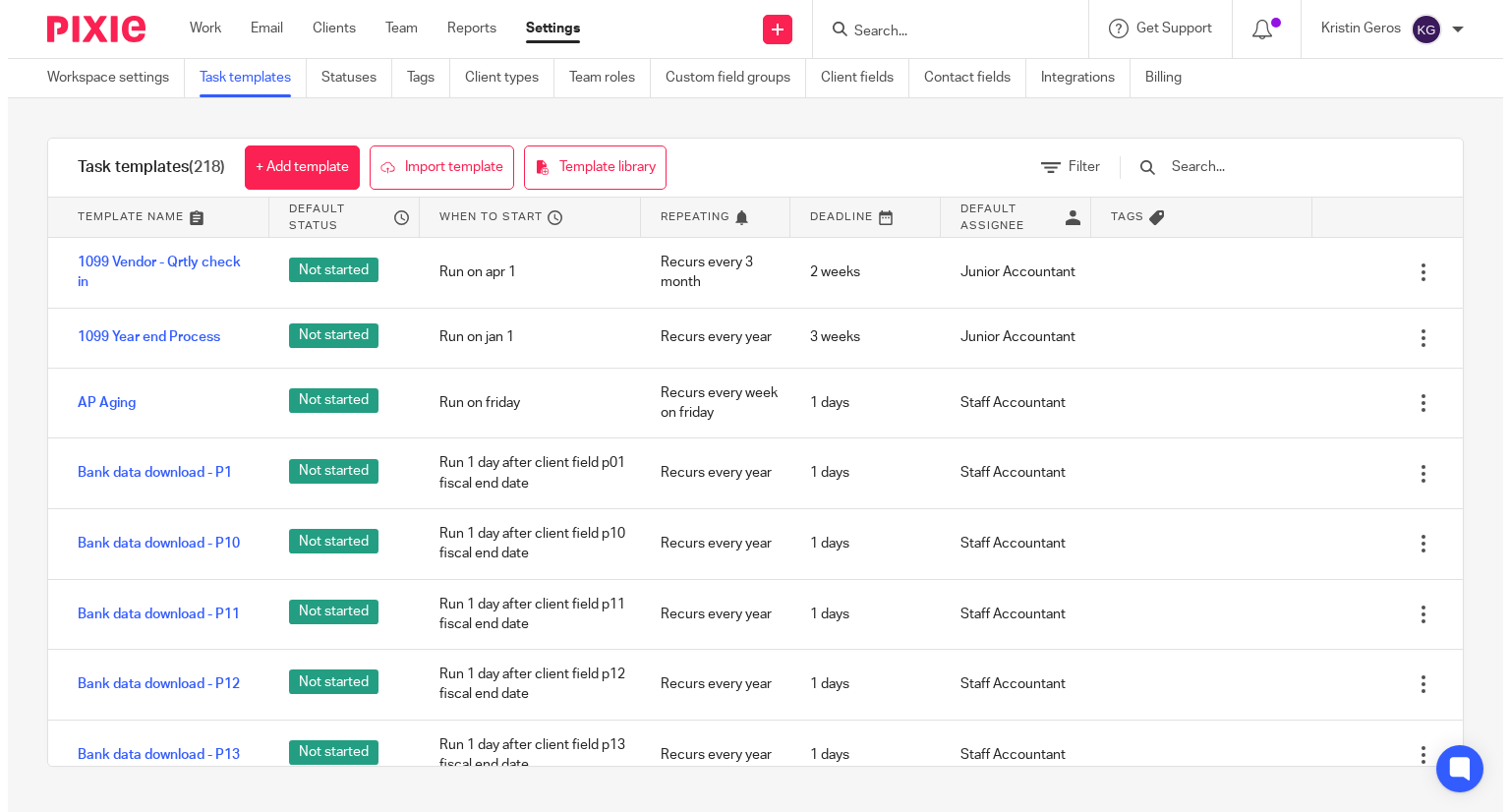 scroll, scrollTop: 0, scrollLeft: 0, axis: both 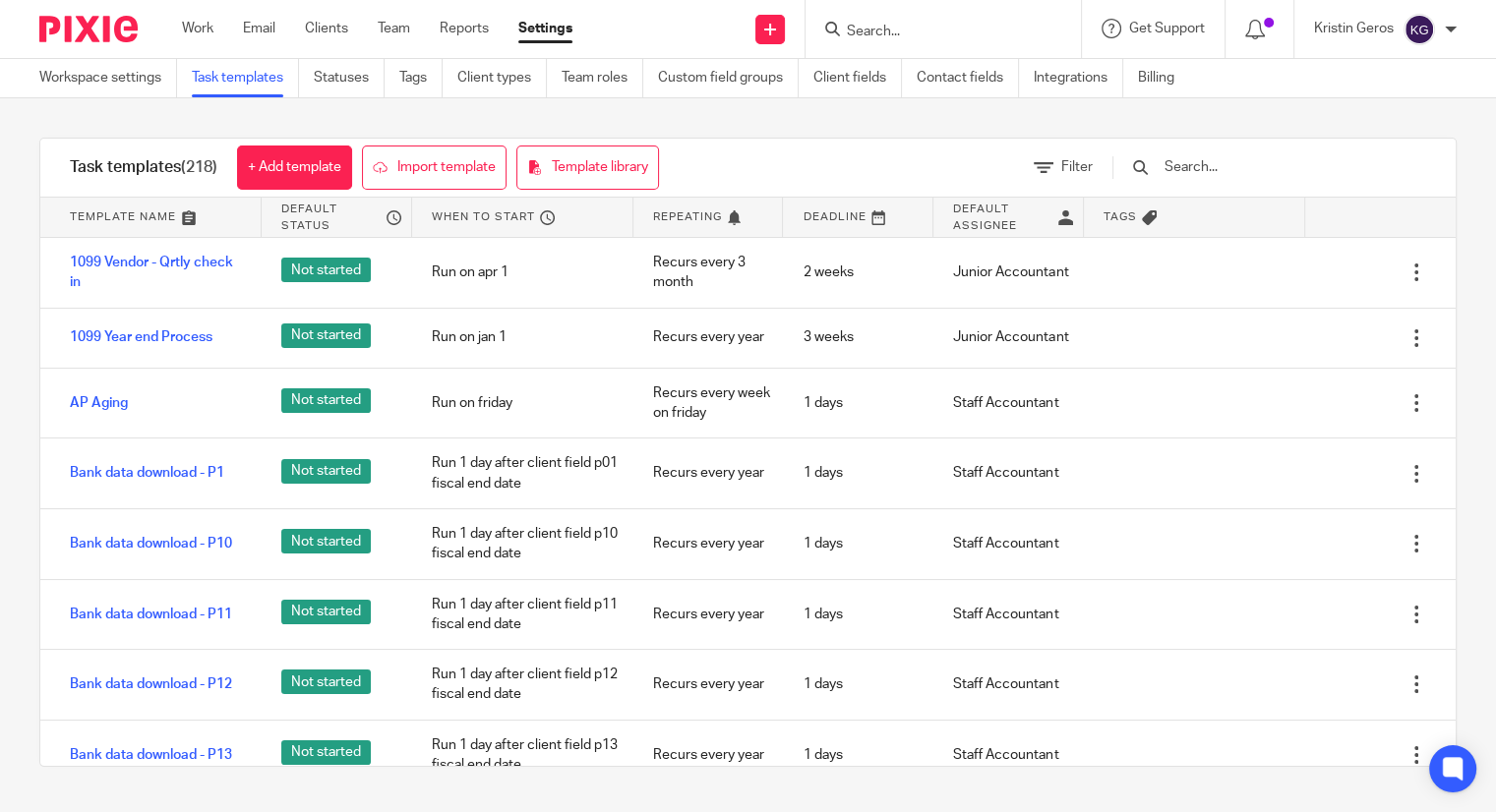 click at bounding box center (1277, 167) 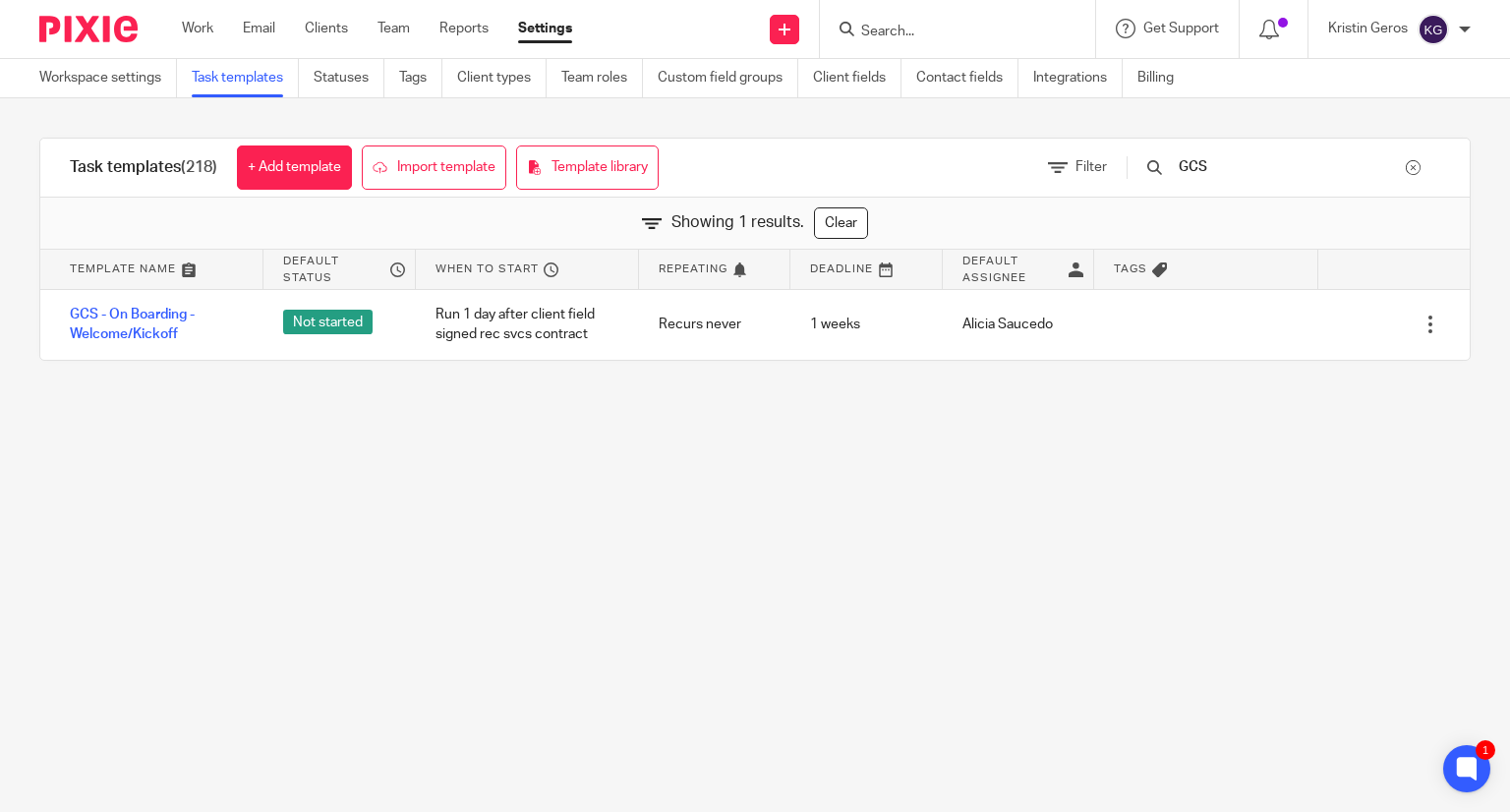 type on "GCS" 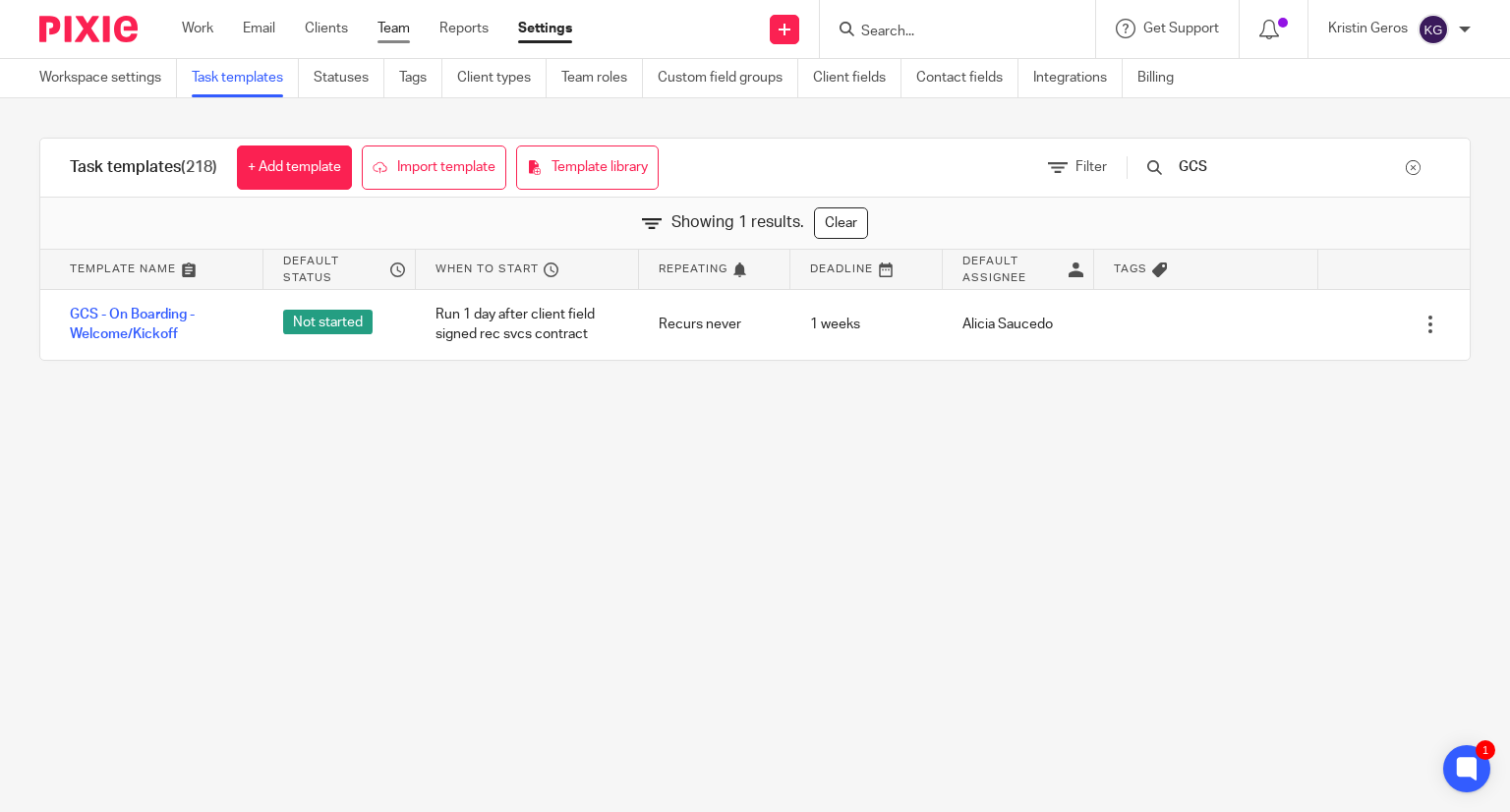 click on "Team" at bounding box center (393, 29) 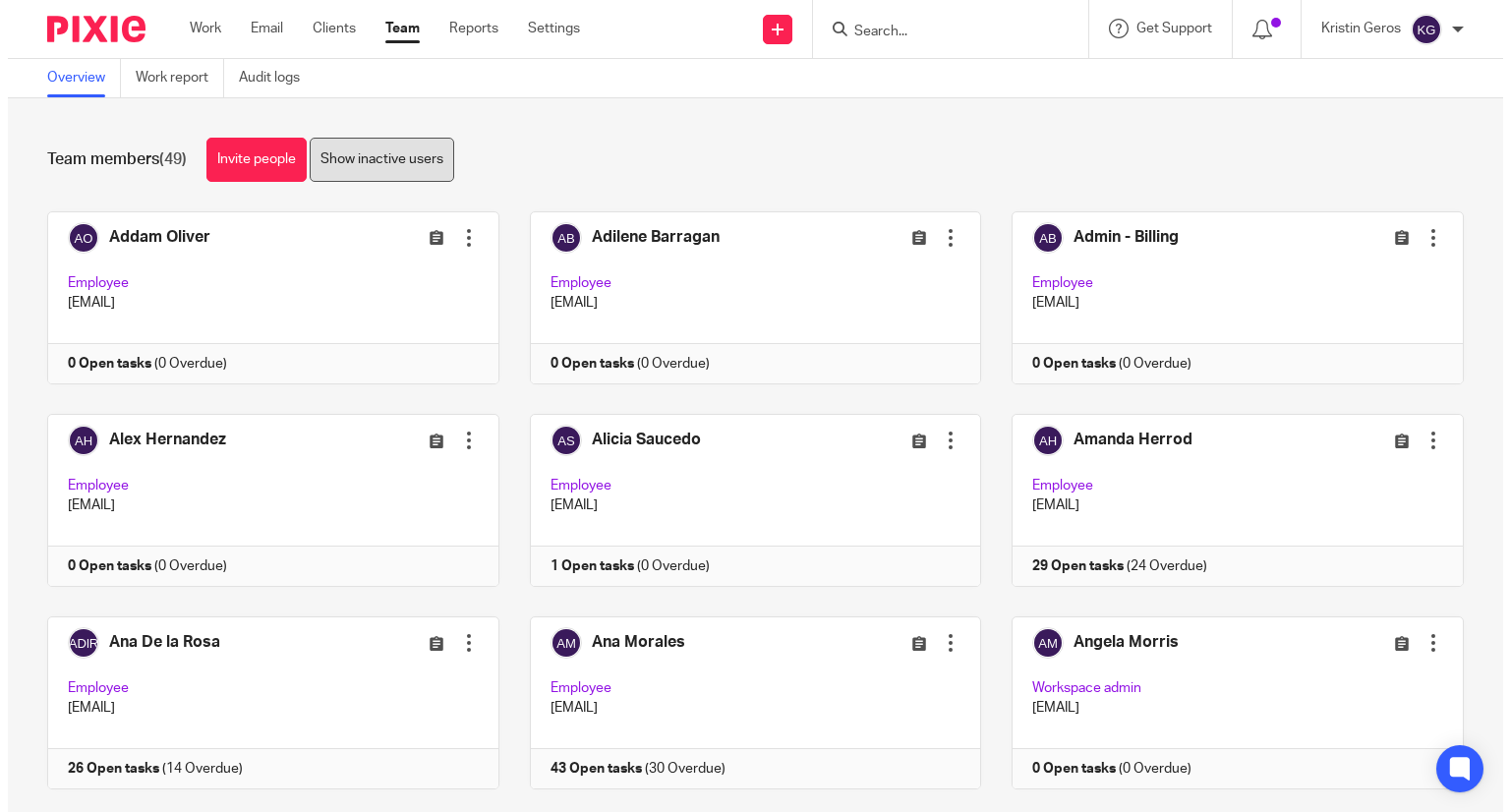 scroll, scrollTop: 0, scrollLeft: 0, axis: both 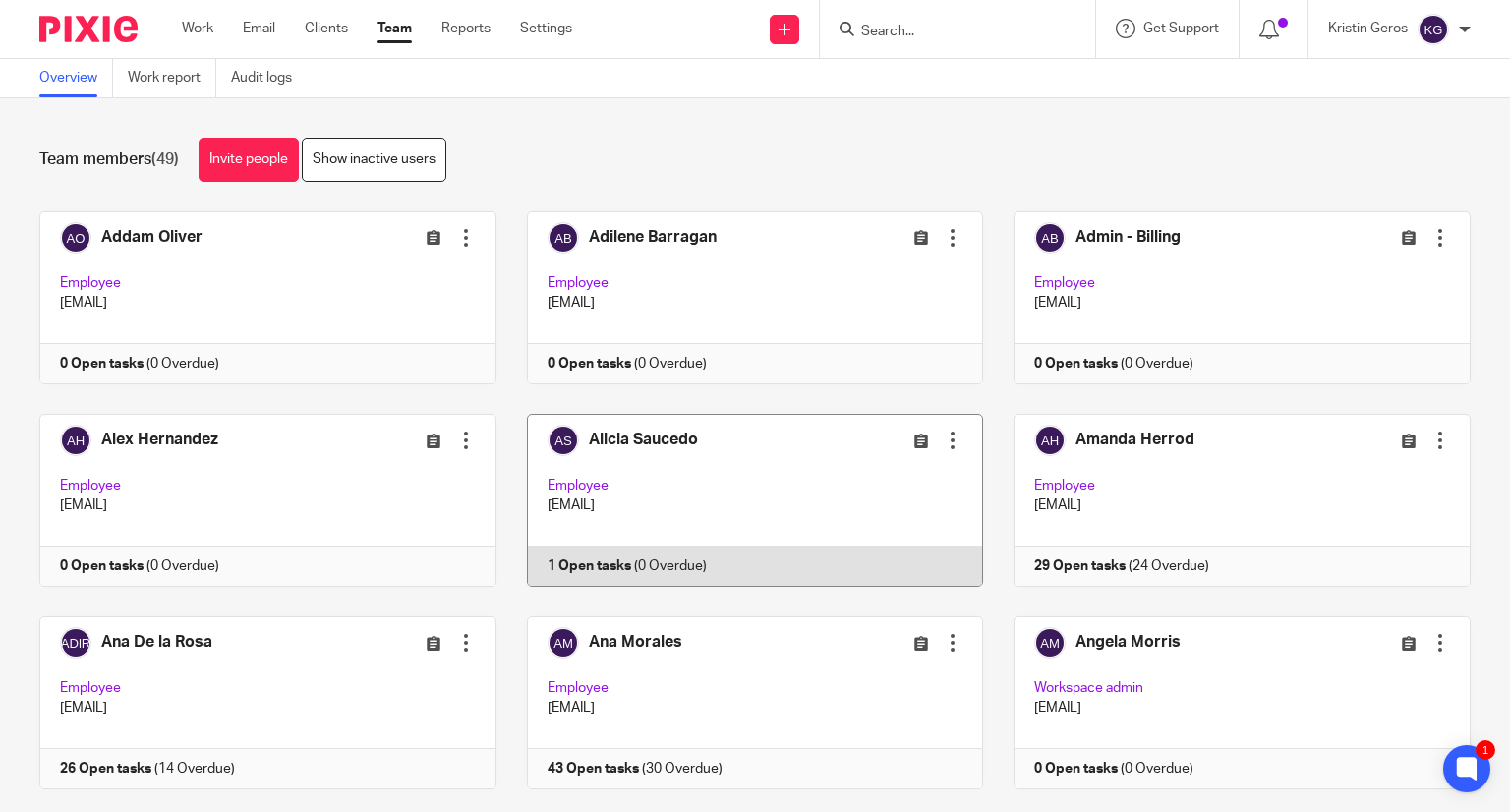 click at bounding box center [953, 440] 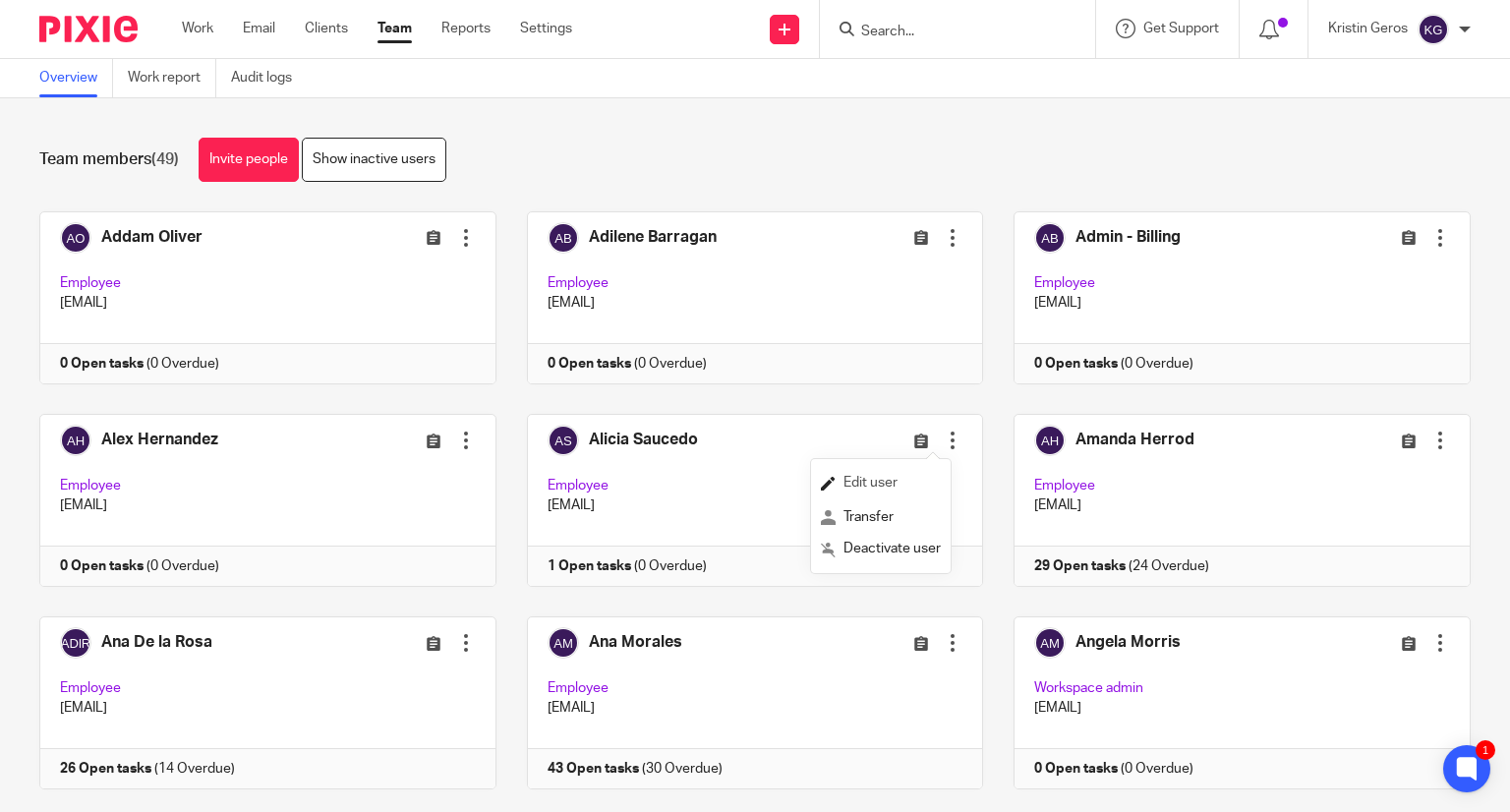 click on "Edit user" at bounding box center [870, 483] 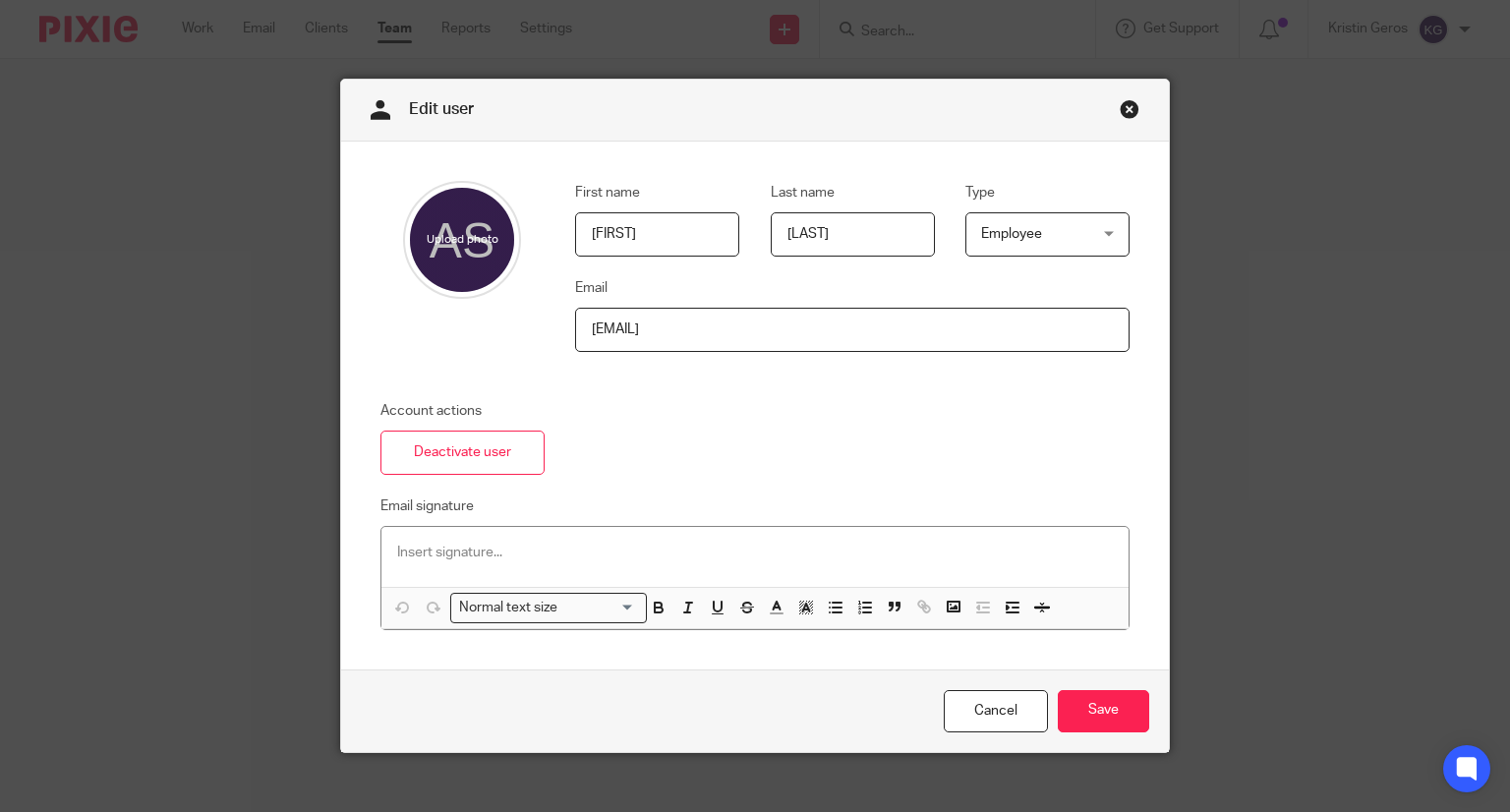 scroll, scrollTop: 0, scrollLeft: 0, axis: both 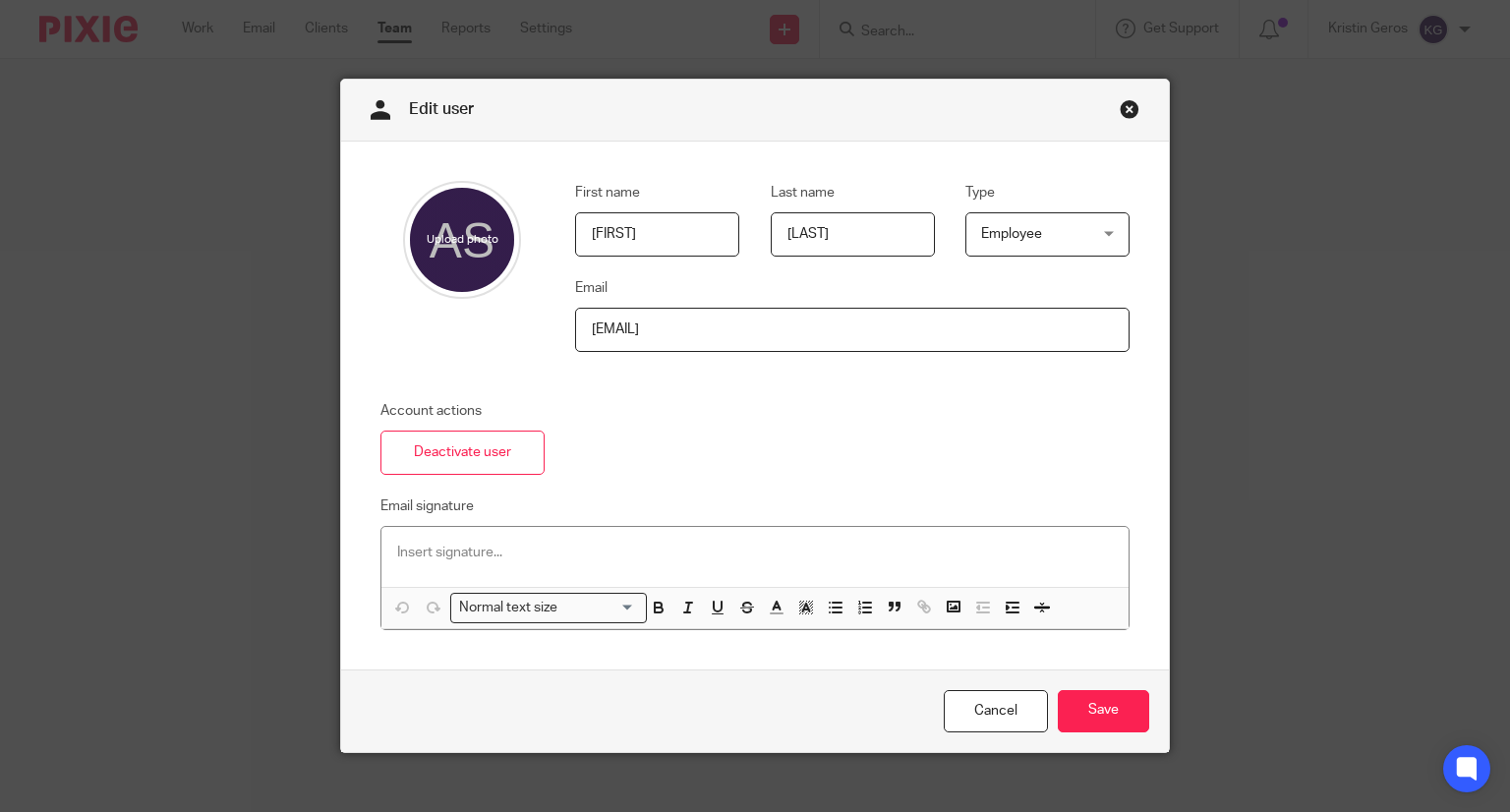 click on "Employee" at bounding box center [1040, 234] 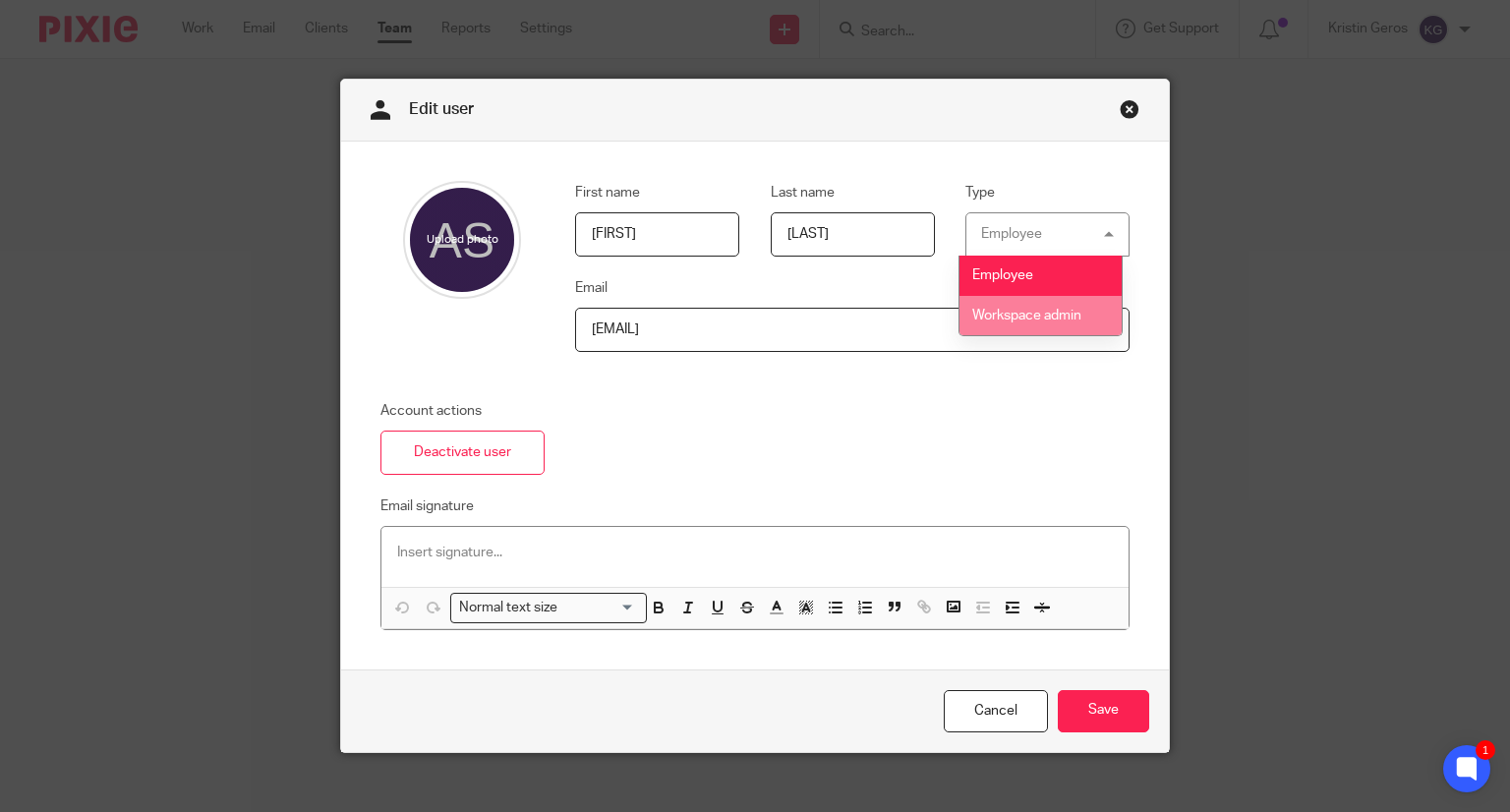 click on "Workspace admin" at bounding box center [1040, 316] 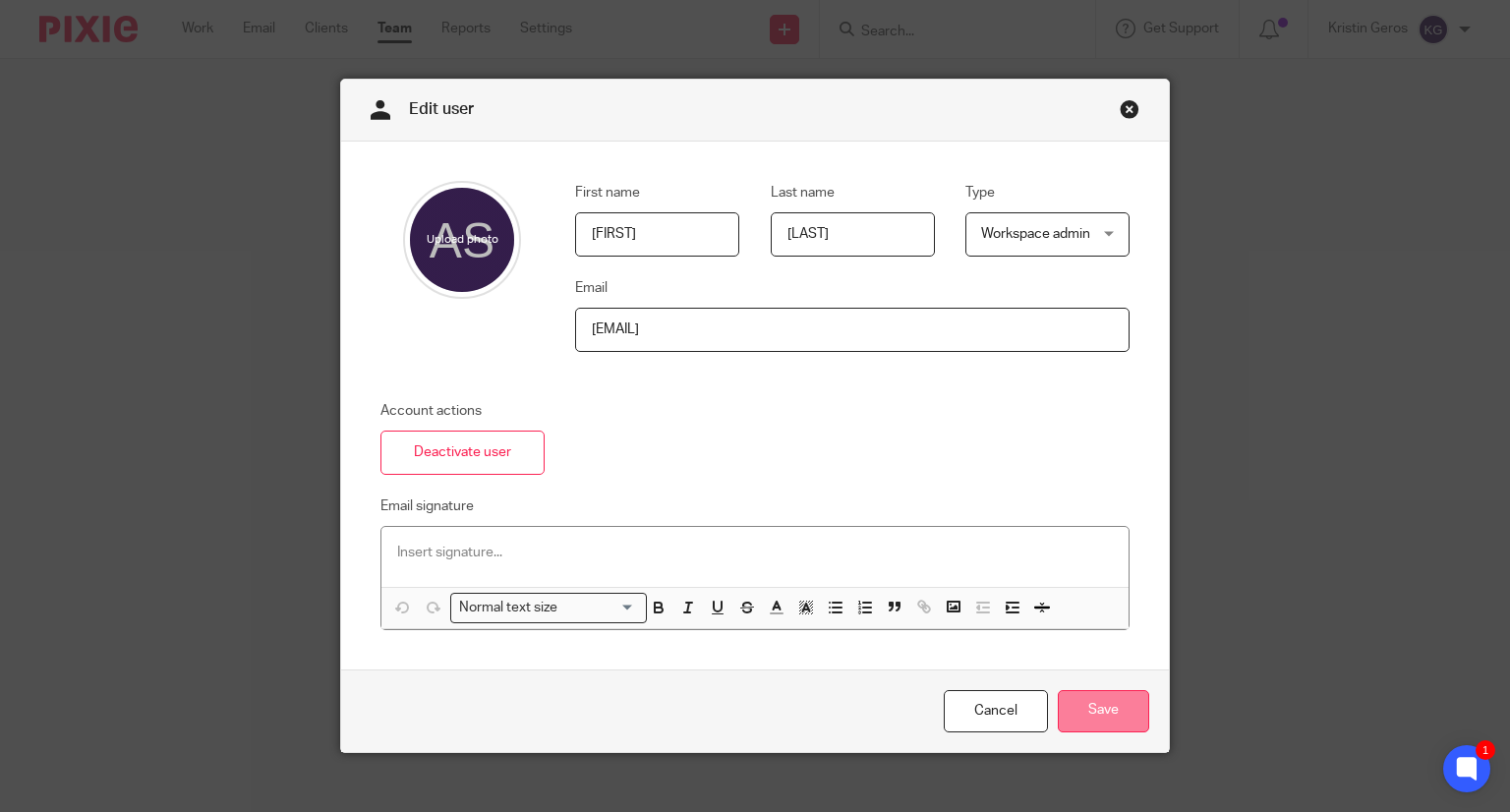 click on "Save" at bounding box center [1103, 711] 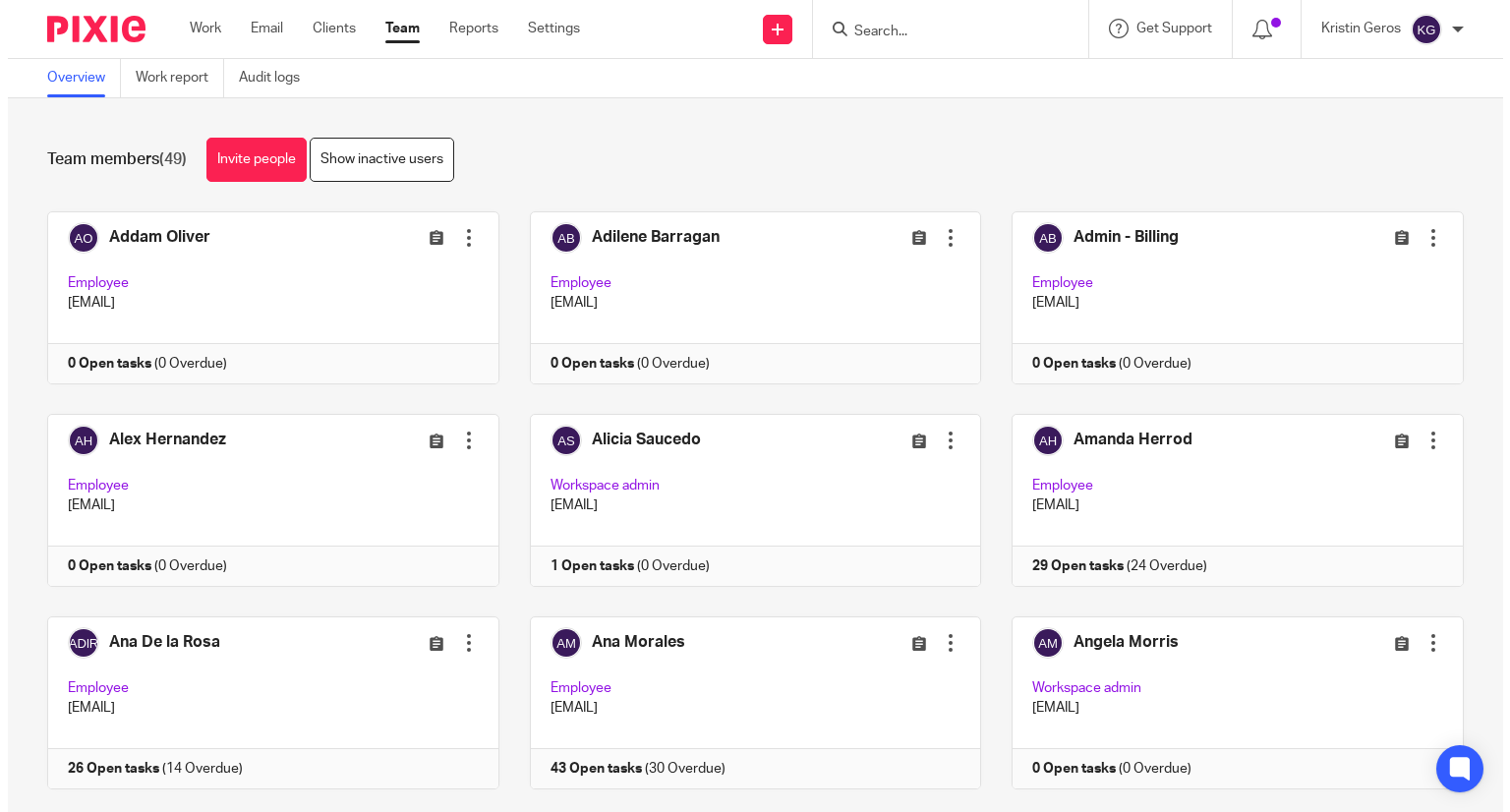 scroll, scrollTop: 0, scrollLeft: 0, axis: both 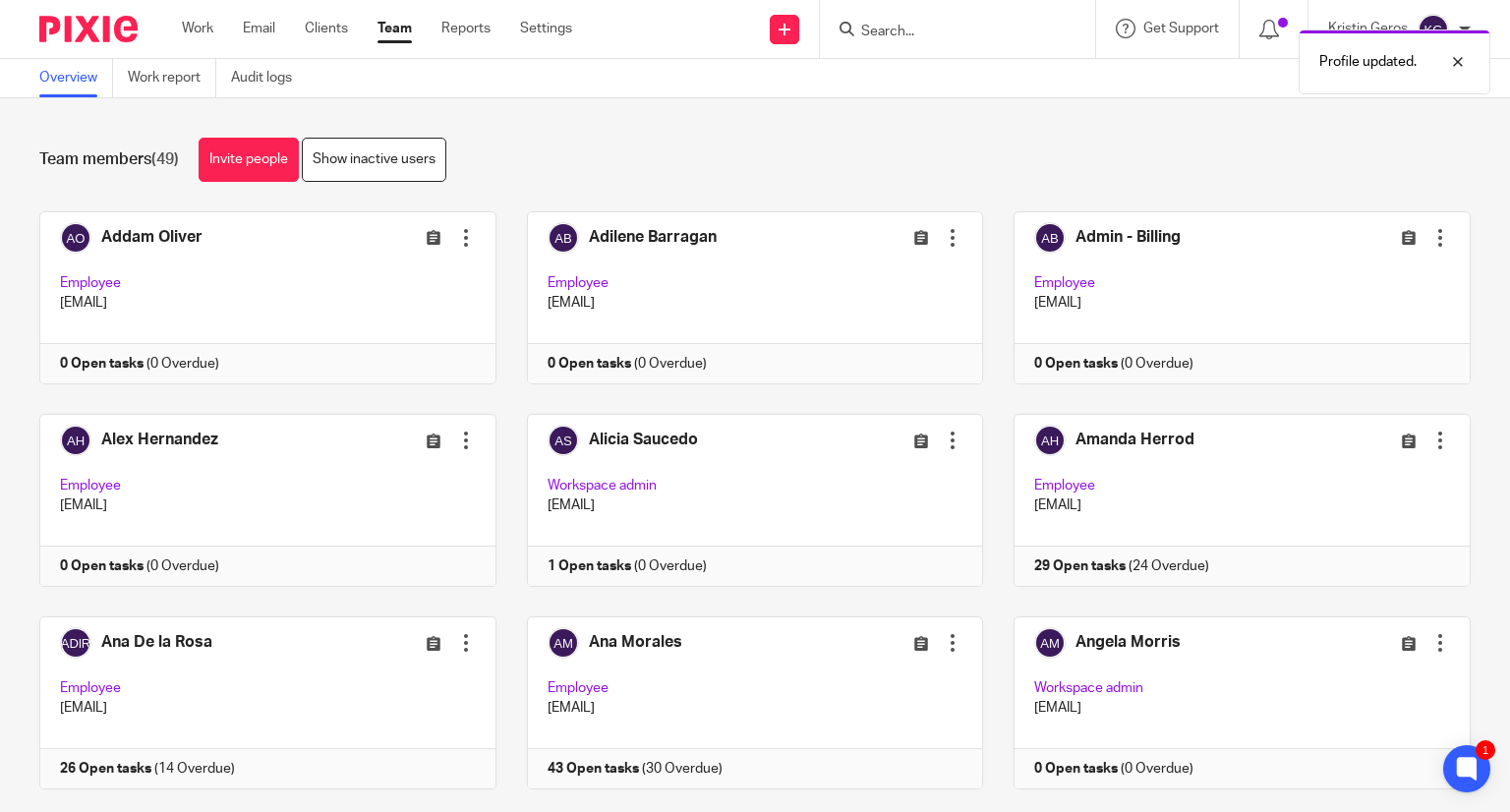 click on "Team" at bounding box center [394, 29] 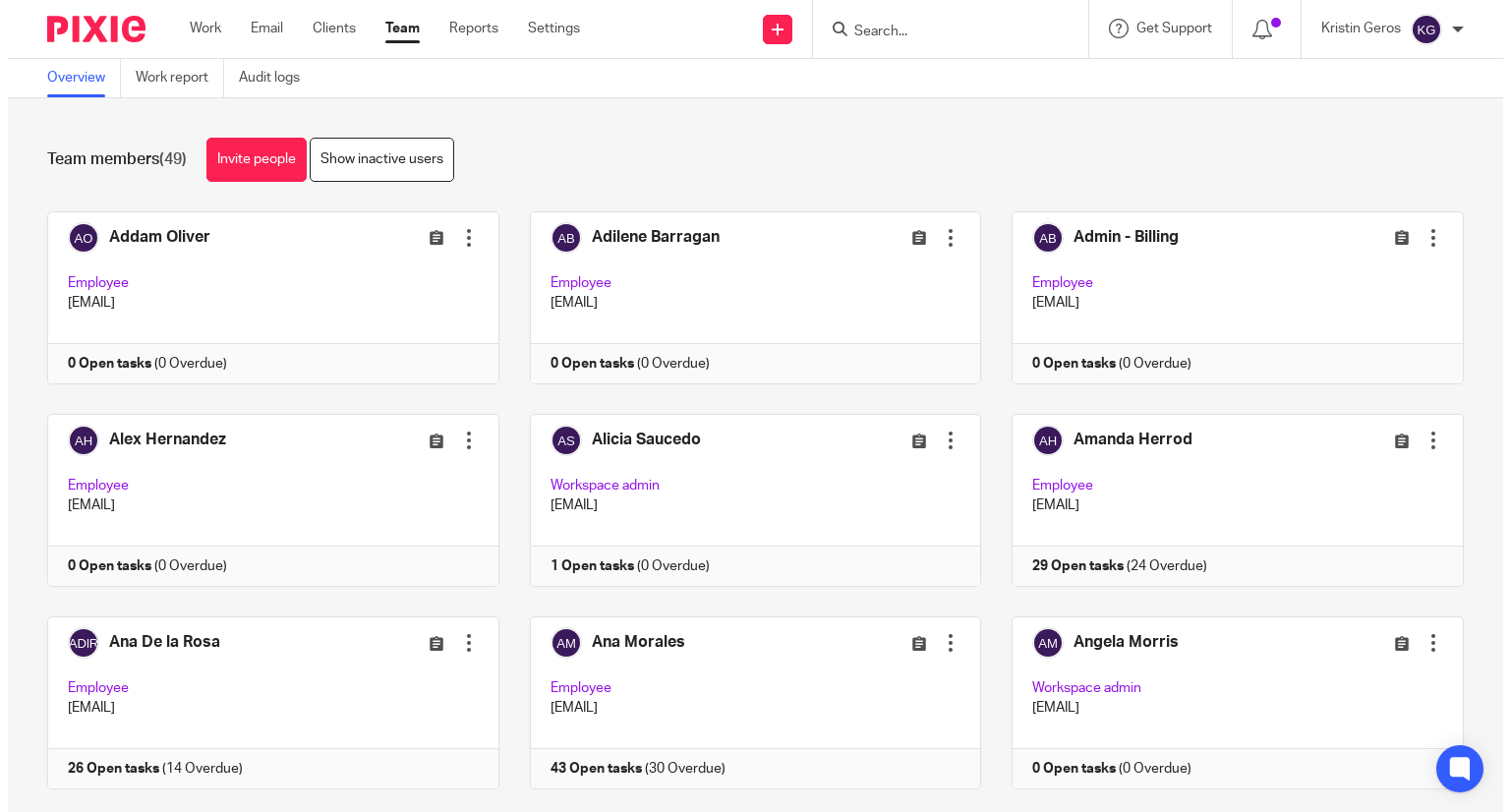 scroll, scrollTop: 0, scrollLeft: 0, axis: both 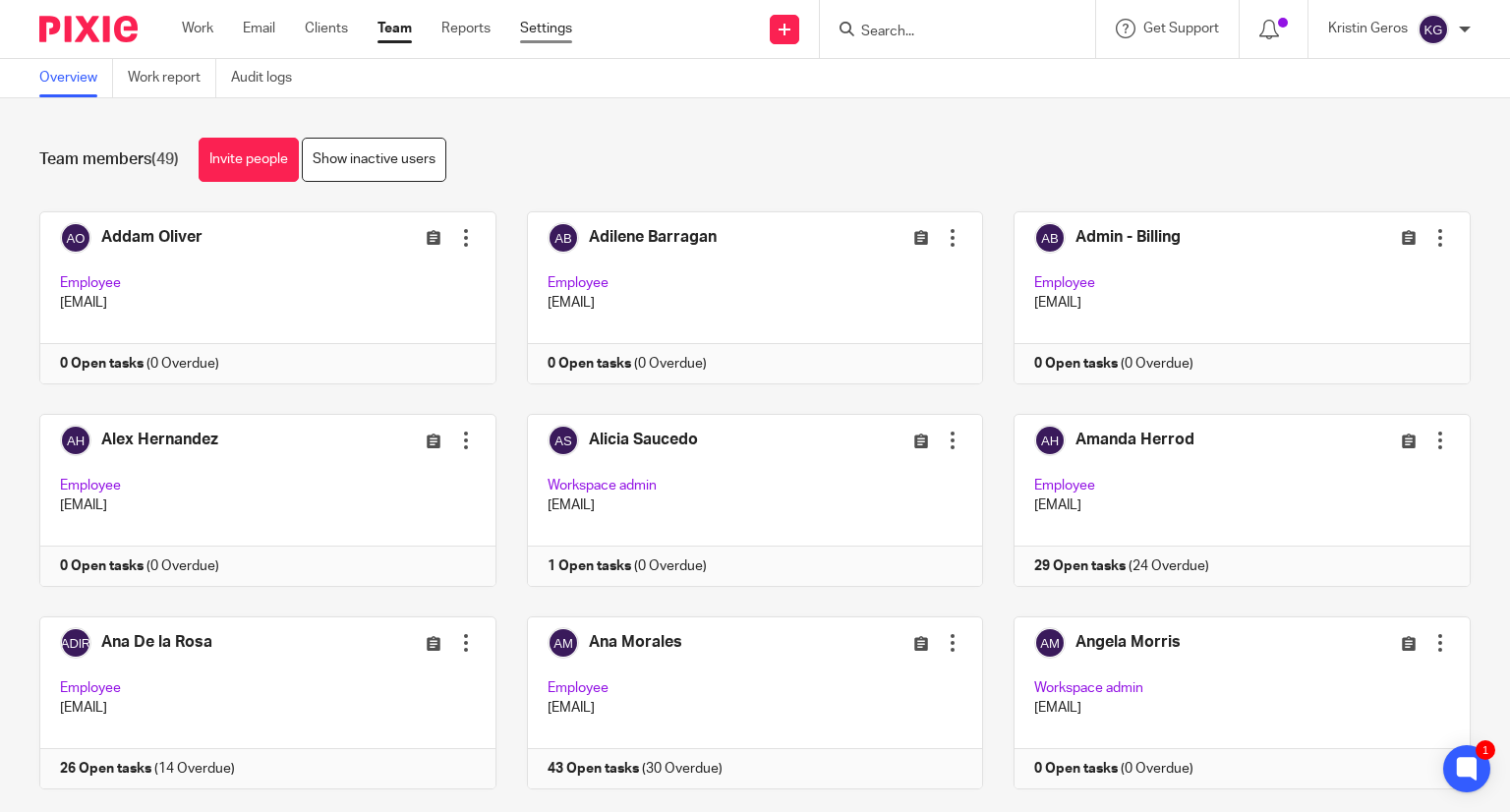 click on "Settings" at bounding box center [546, 29] 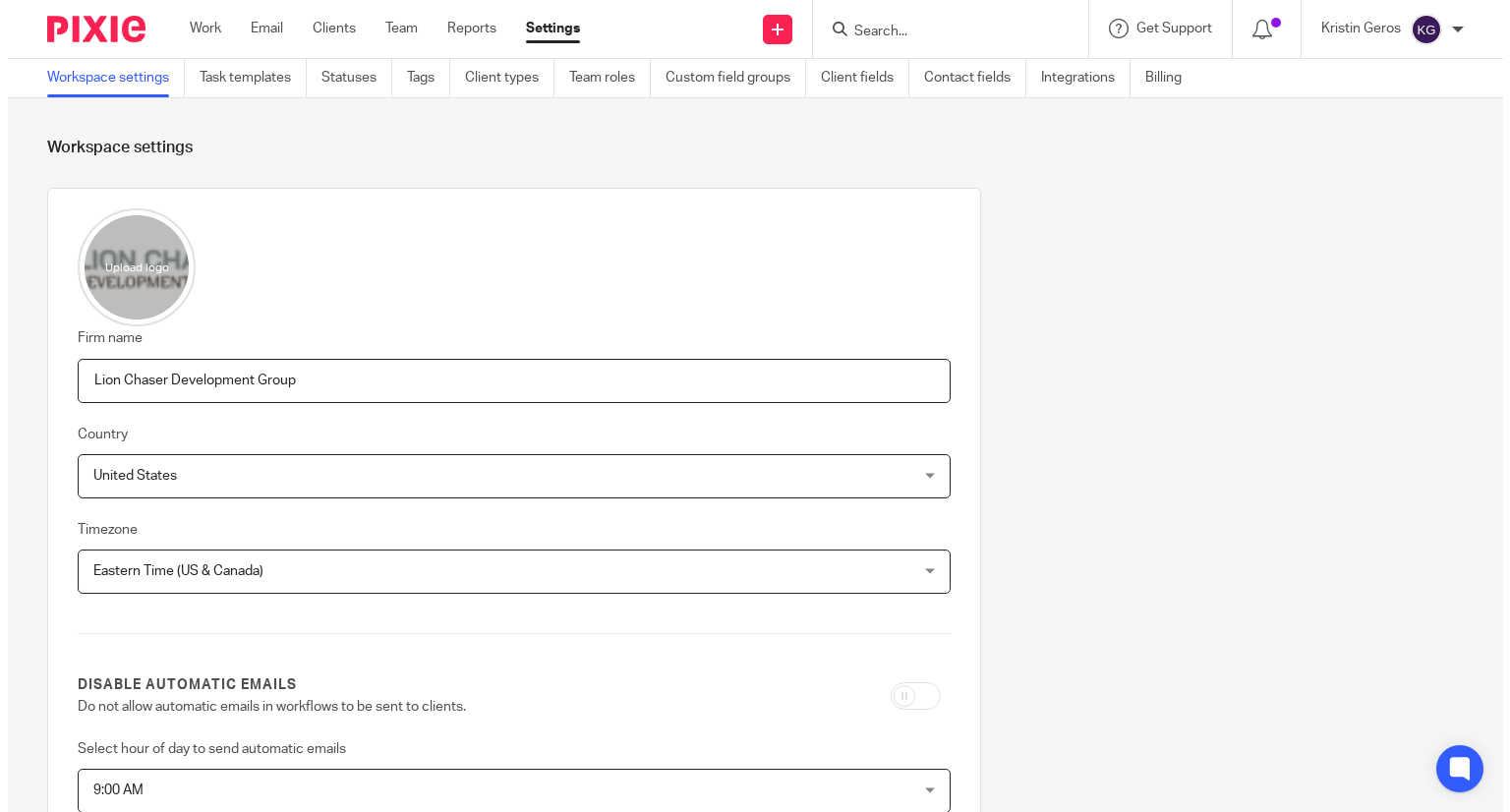 scroll, scrollTop: 0, scrollLeft: 0, axis: both 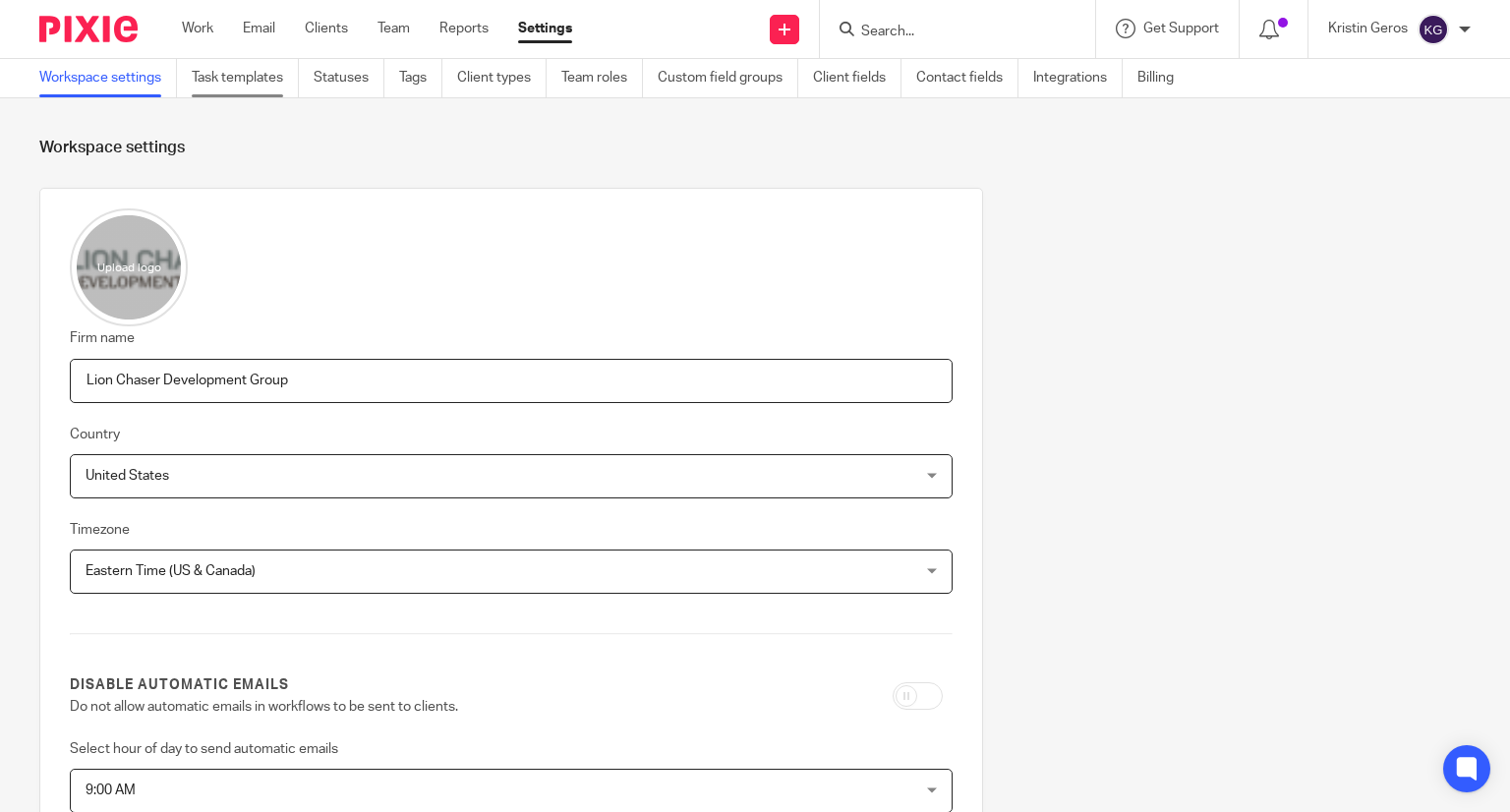 click on "Task templates" at bounding box center (245, 78) 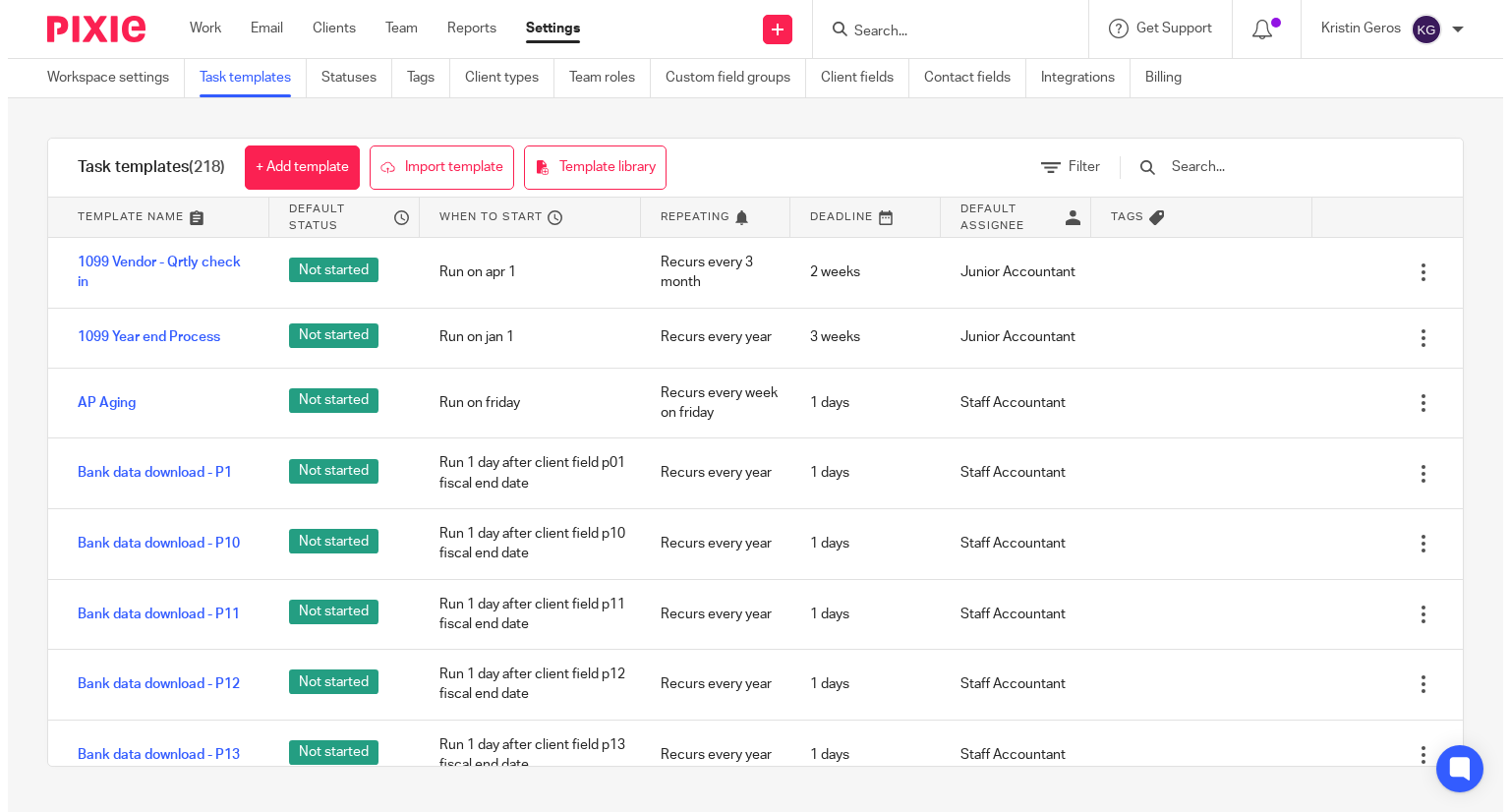 scroll, scrollTop: 0, scrollLeft: 0, axis: both 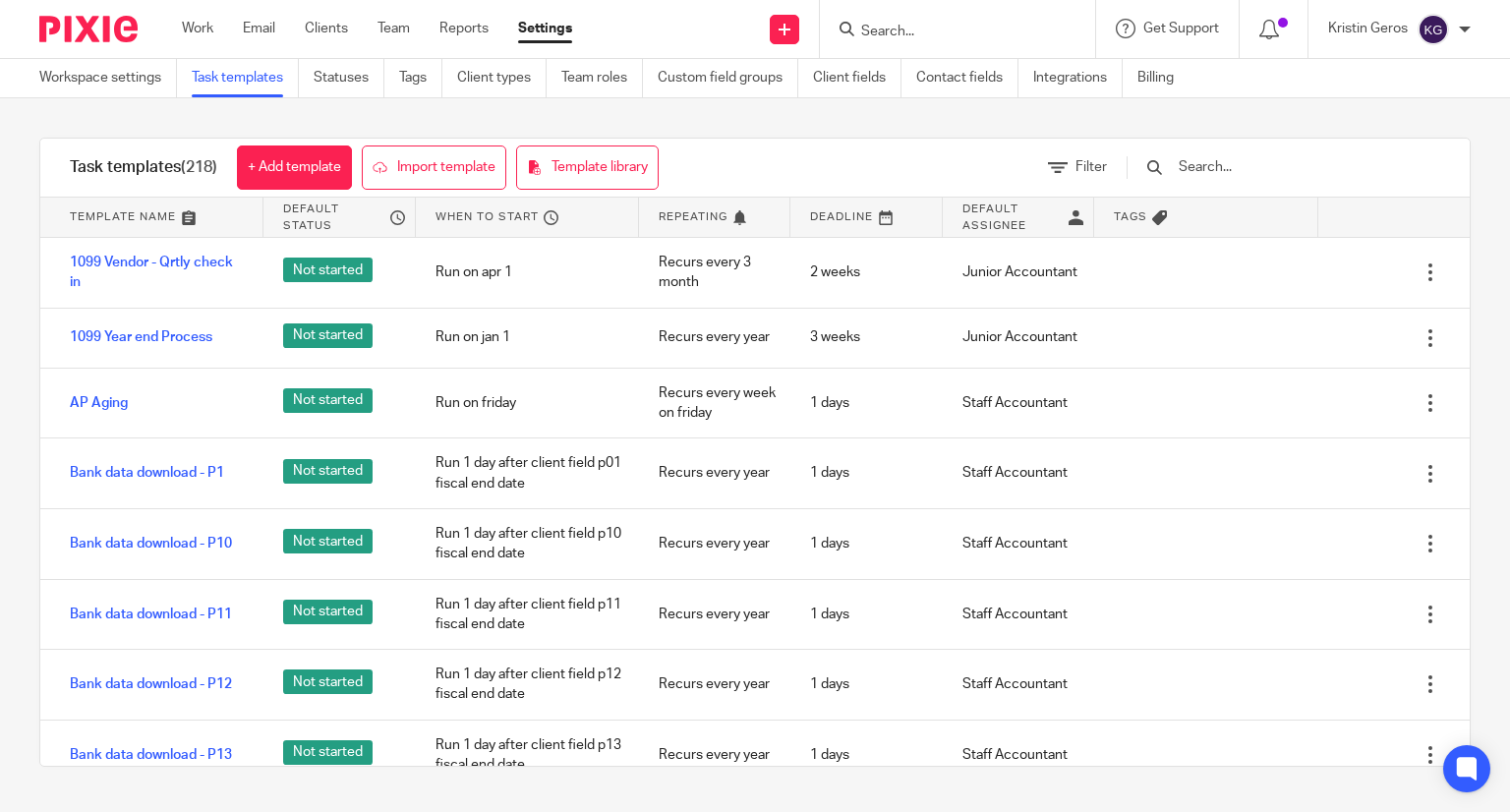 click at bounding box center [1291, 167] 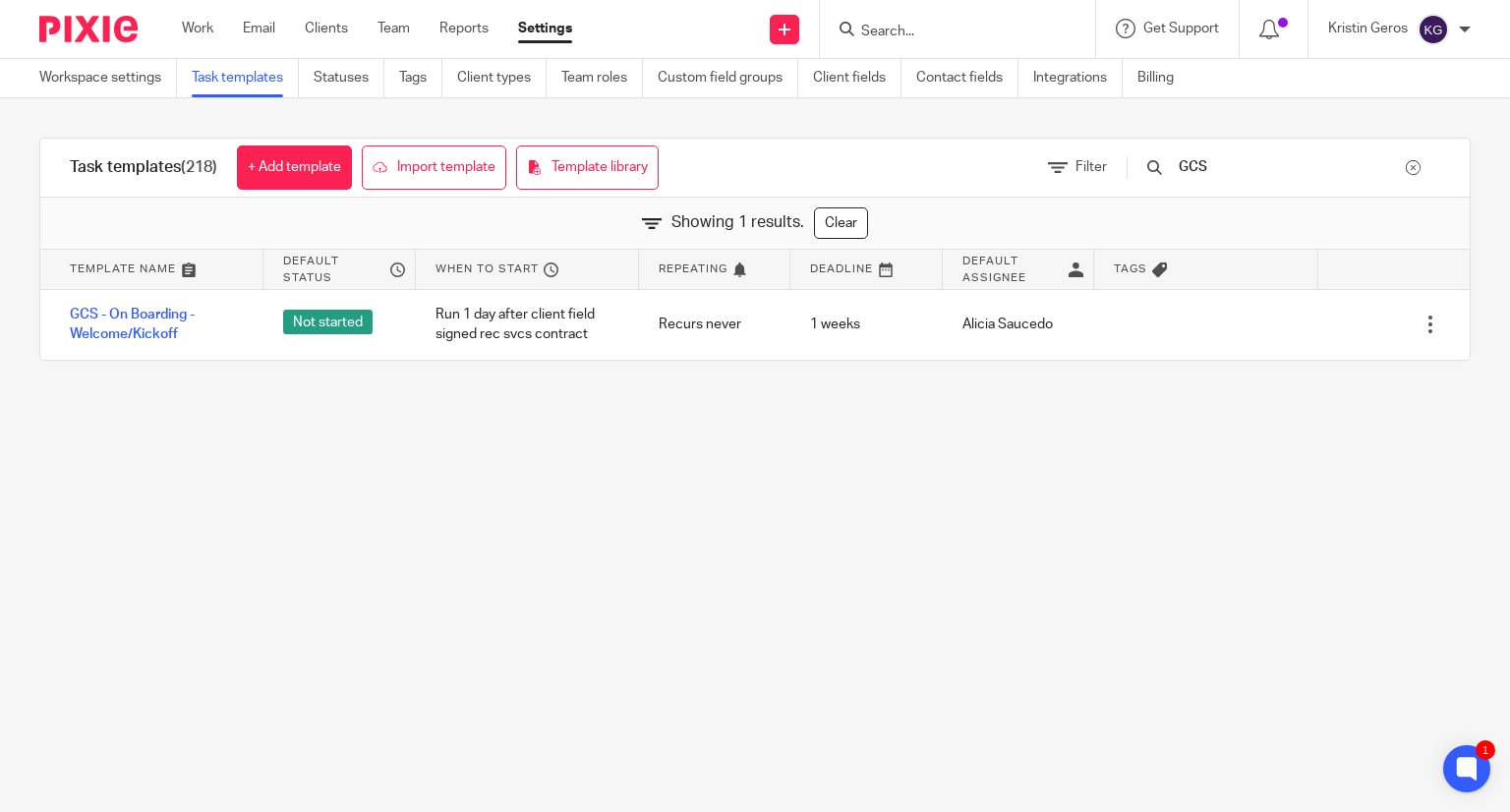 type on "GCS" 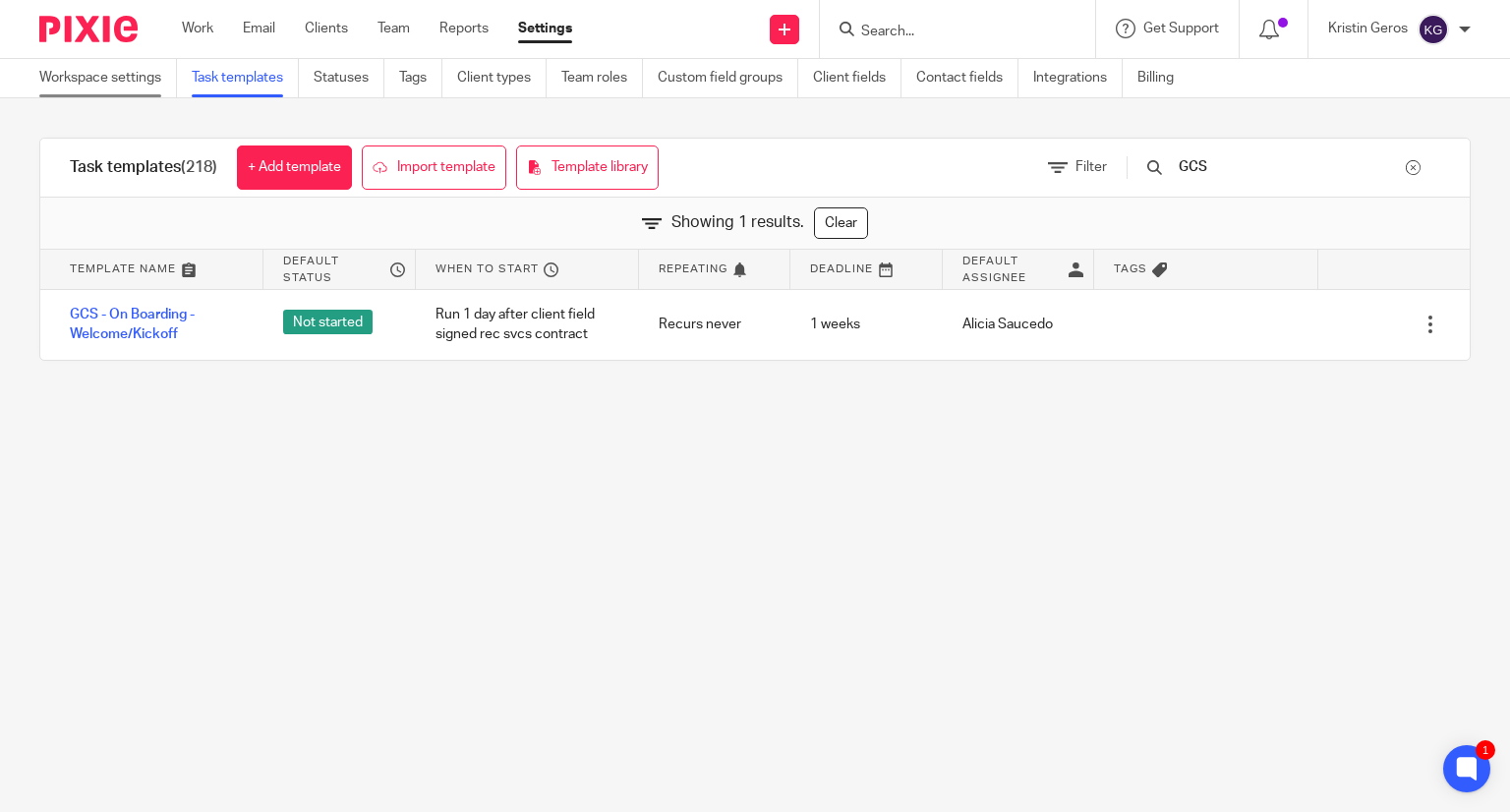 click on "Workspace settings" at bounding box center [108, 78] 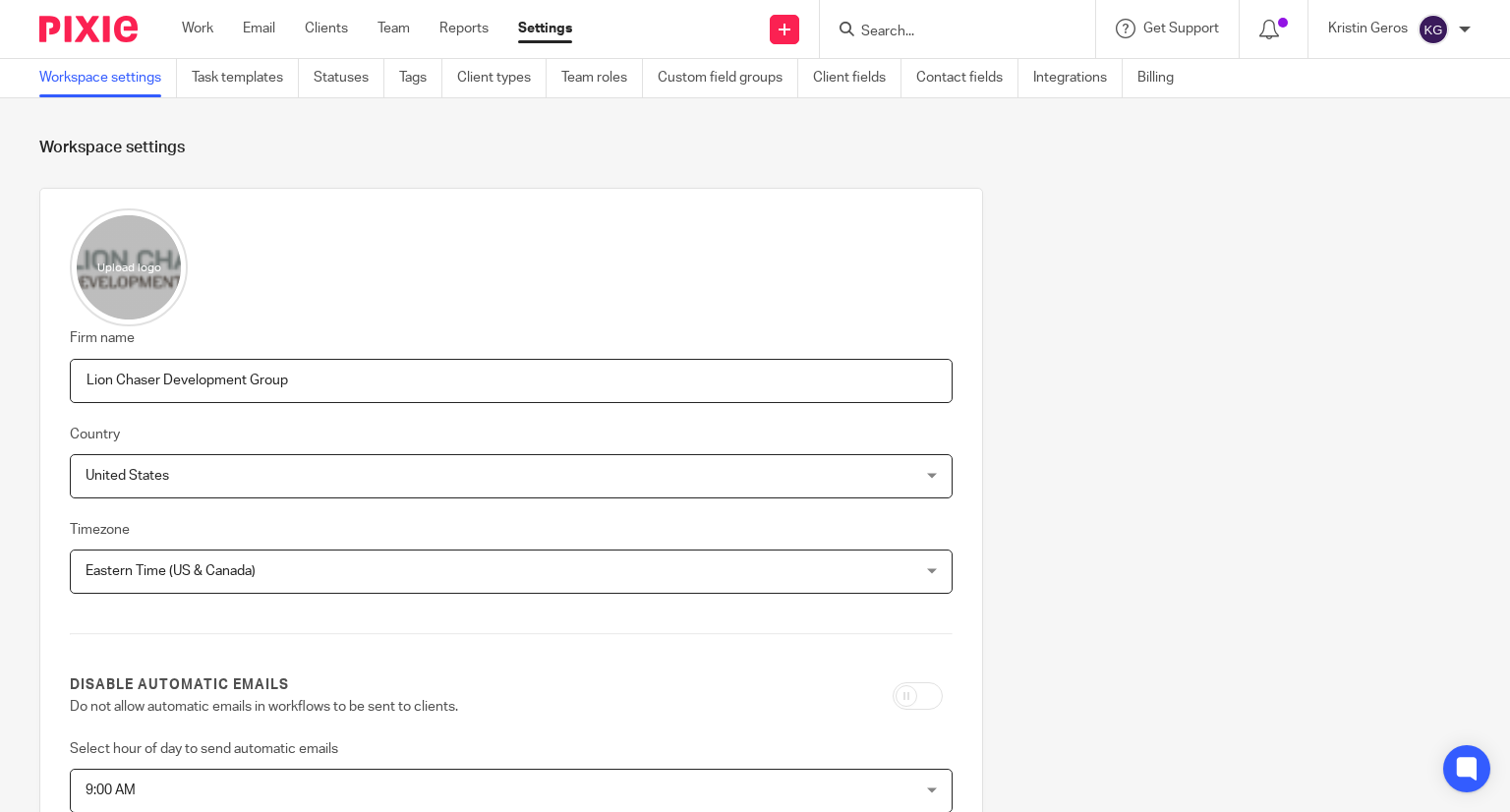 scroll, scrollTop: 0, scrollLeft: 0, axis: both 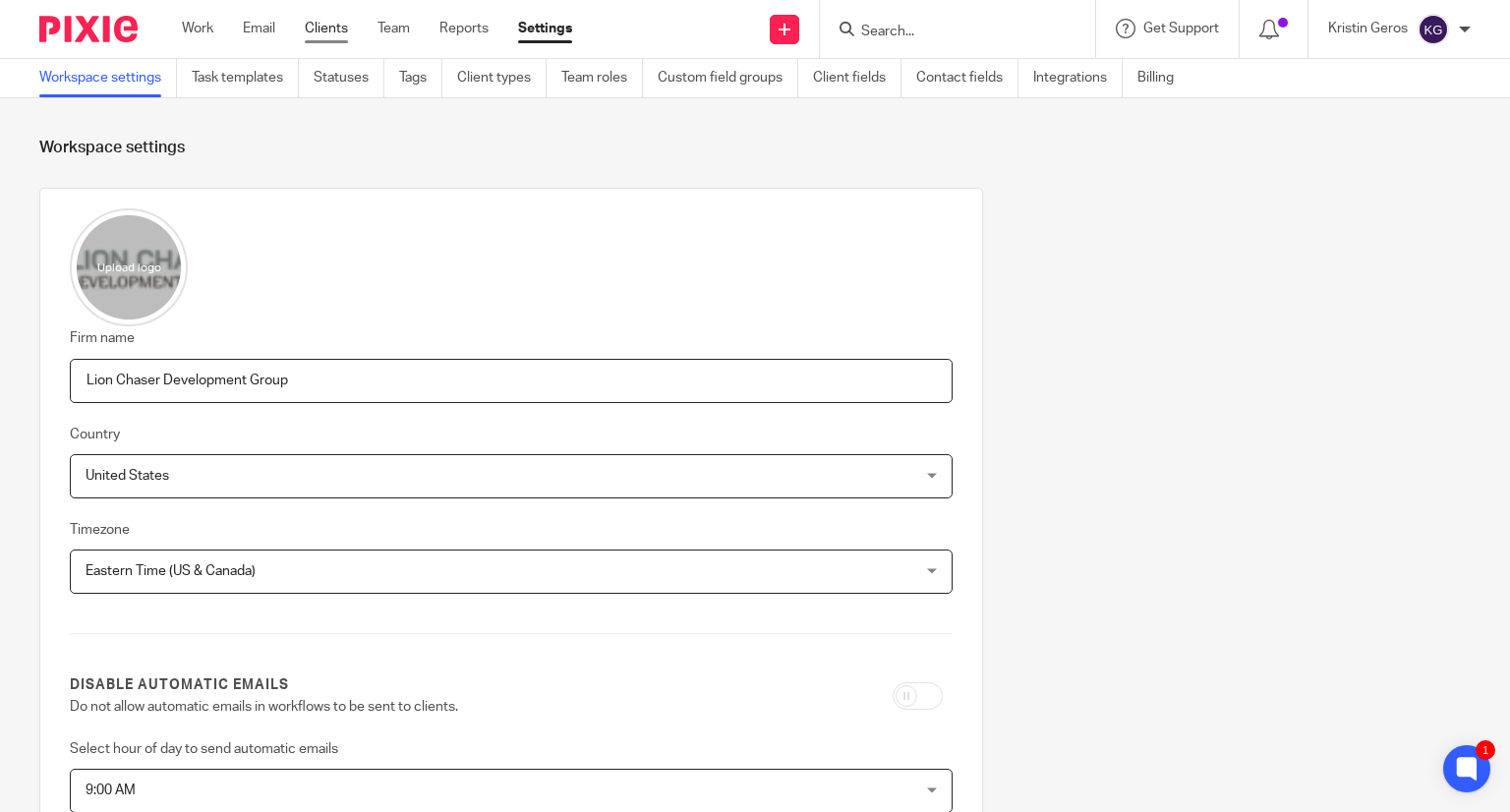 click on "Clients" at bounding box center (326, 29) 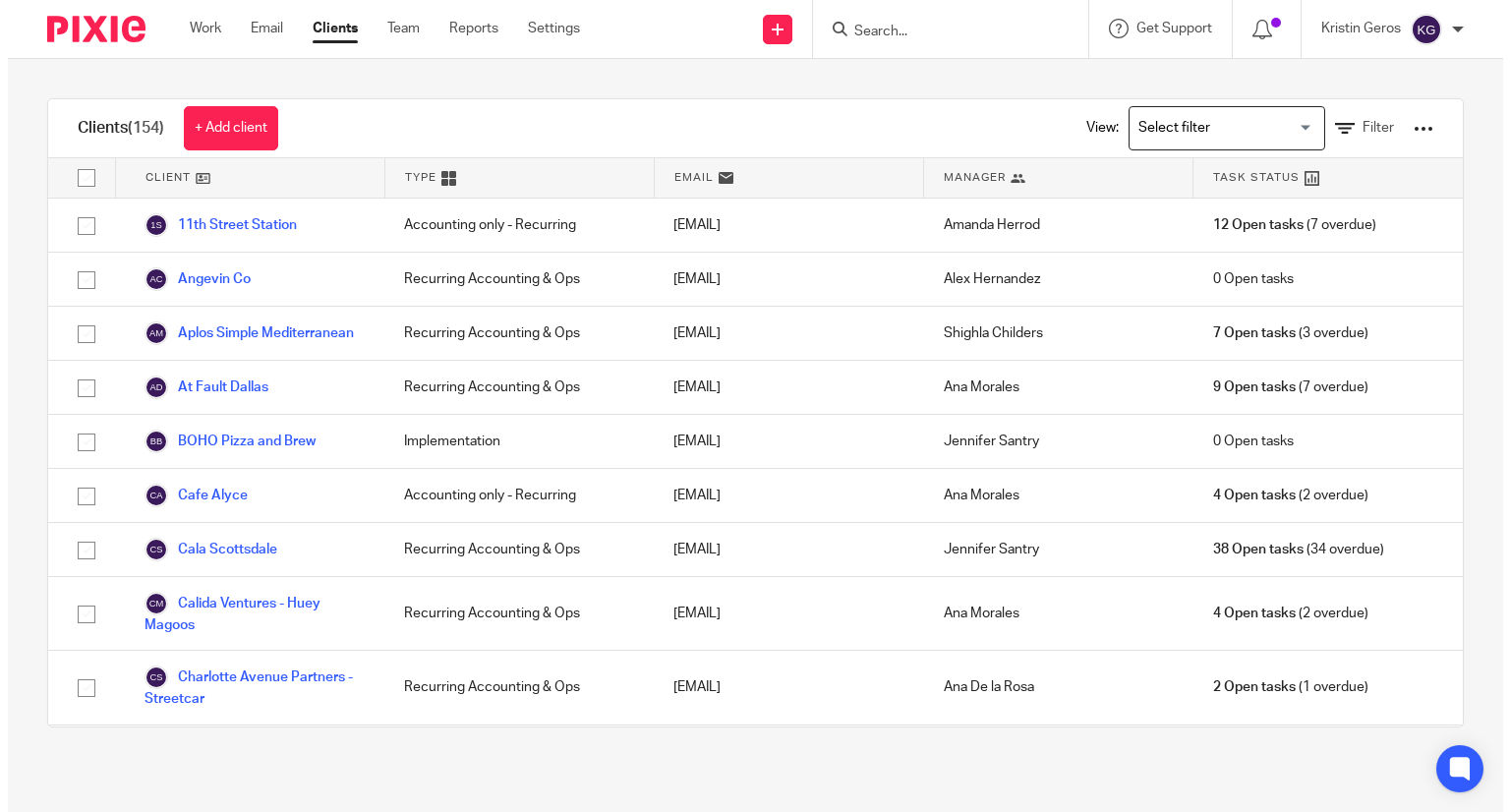 scroll, scrollTop: 0, scrollLeft: 0, axis: both 